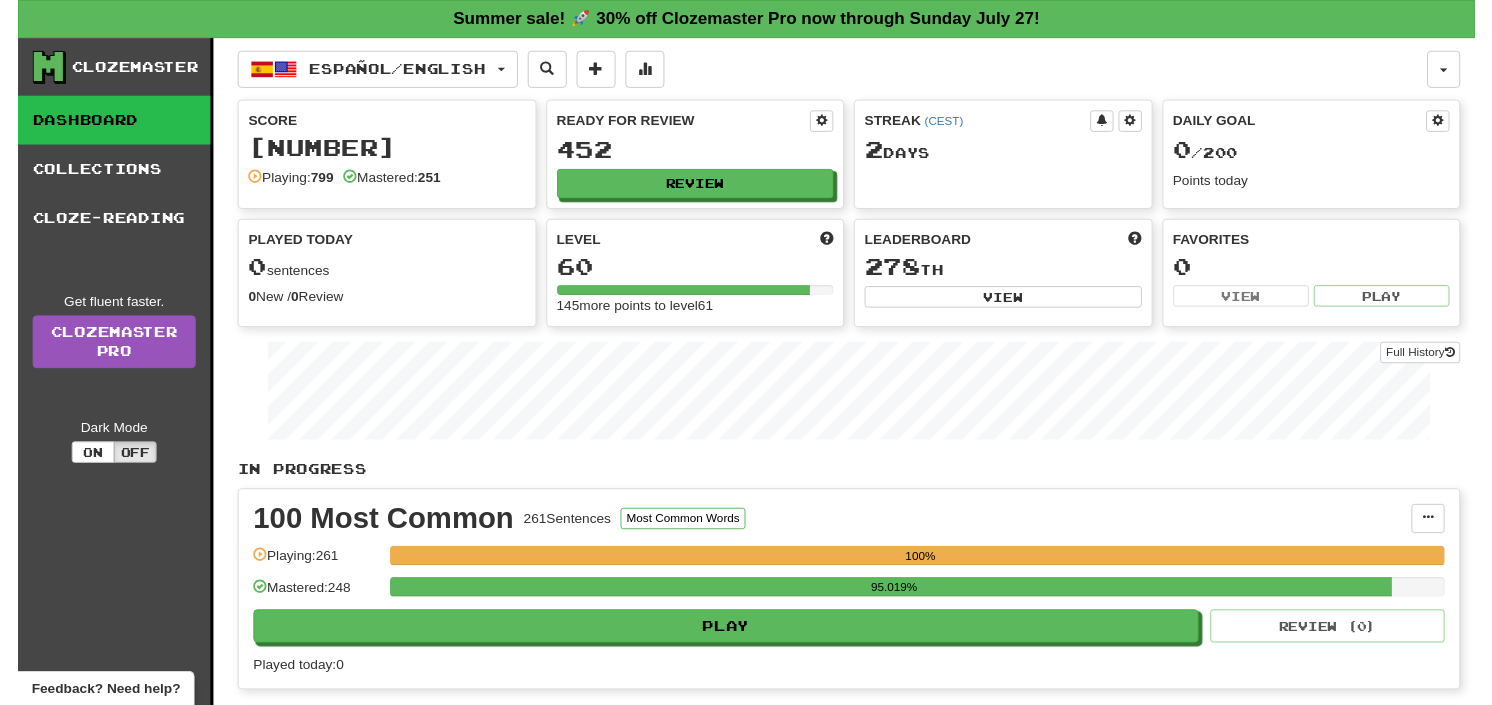 scroll, scrollTop: 0, scrollLeft: 0, axis: both 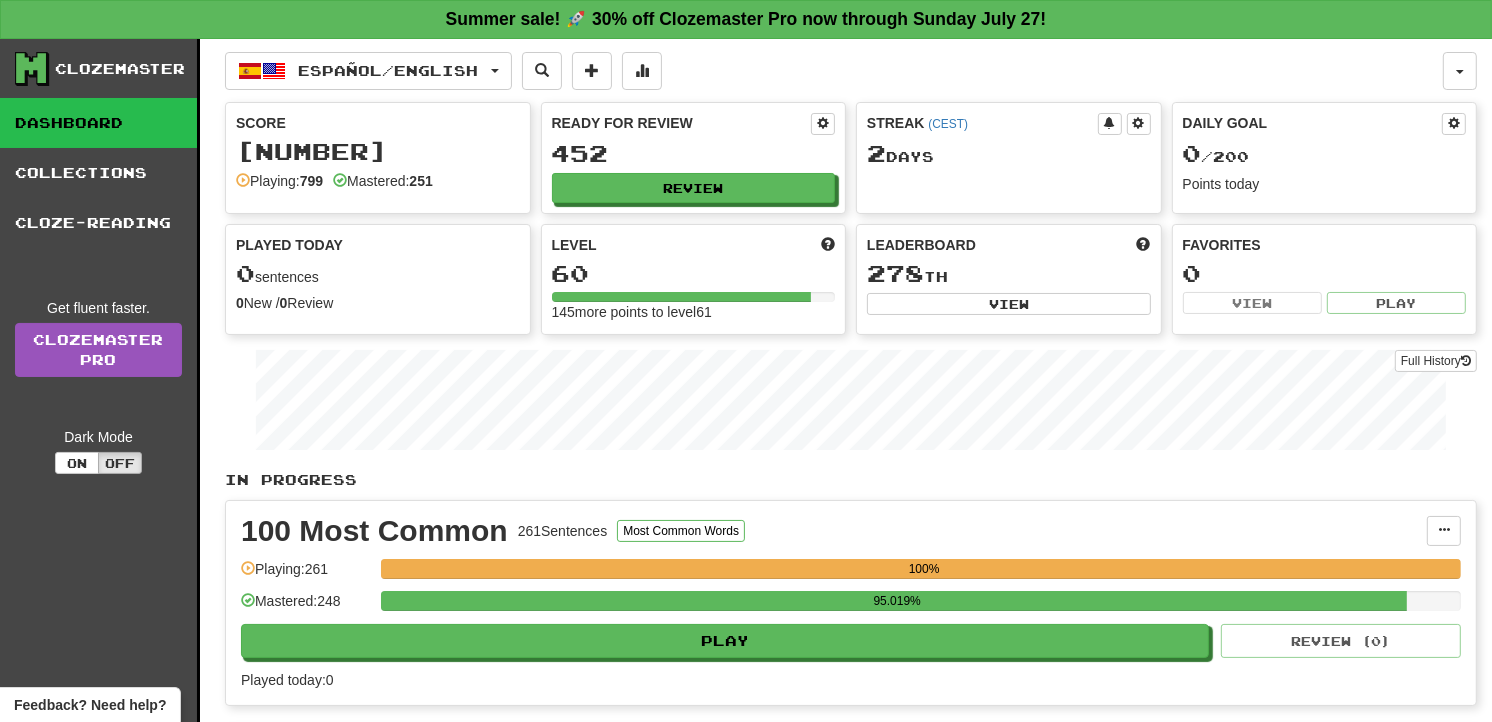 click on "Español  /  English 한국어  /  English Streak:  0   Review:  0 Points today:  0 Deutsch  /  Polski Streak:  0   Review:  41 Daily Goal:  0  /  50 English  /  Polski Streak:  0   Review:  32 Points today:  0 Español  /  English Streak:  2   Review:  452 Daily Goal:  0  /  200  Language Pairing" at bounding box center [834, 71] 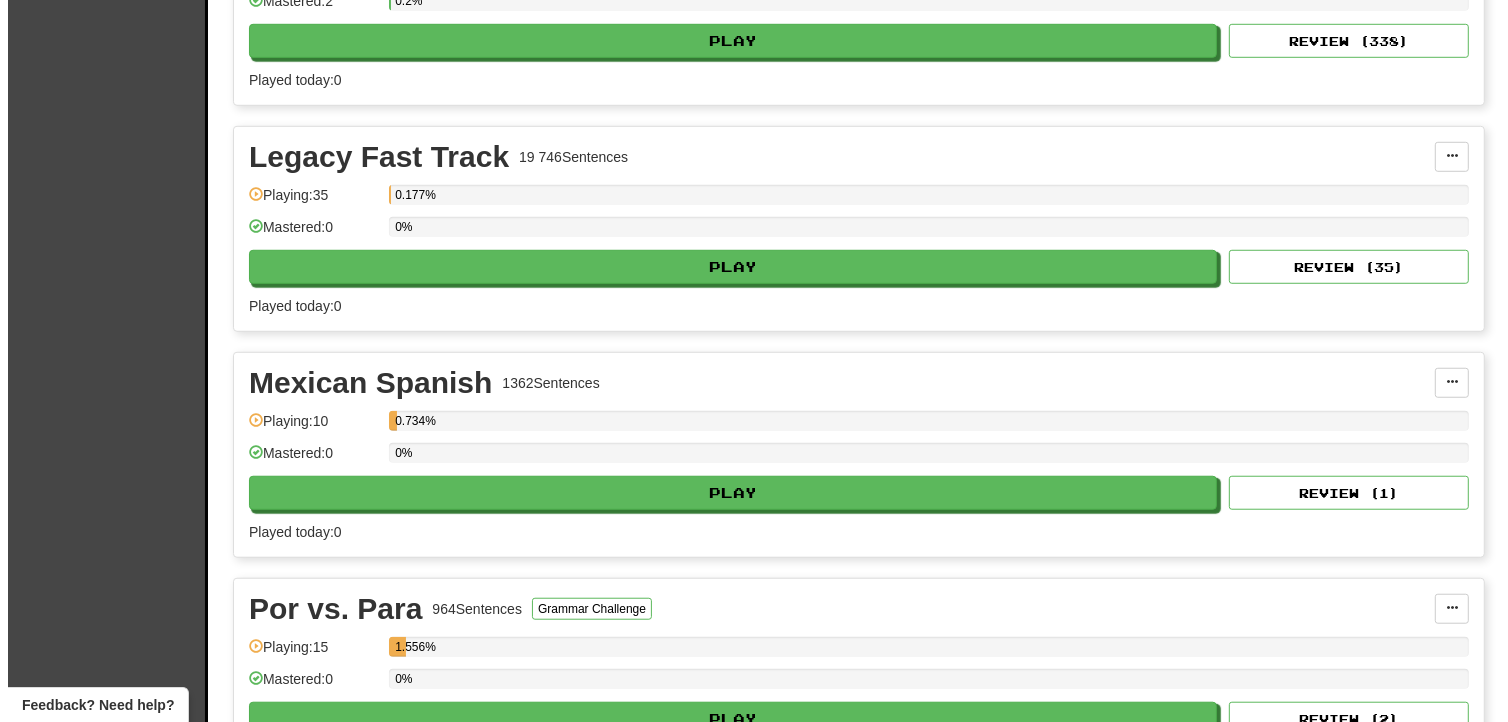 scroll, scrollTop: 1555, scrollLeft: 0, axis: vertical 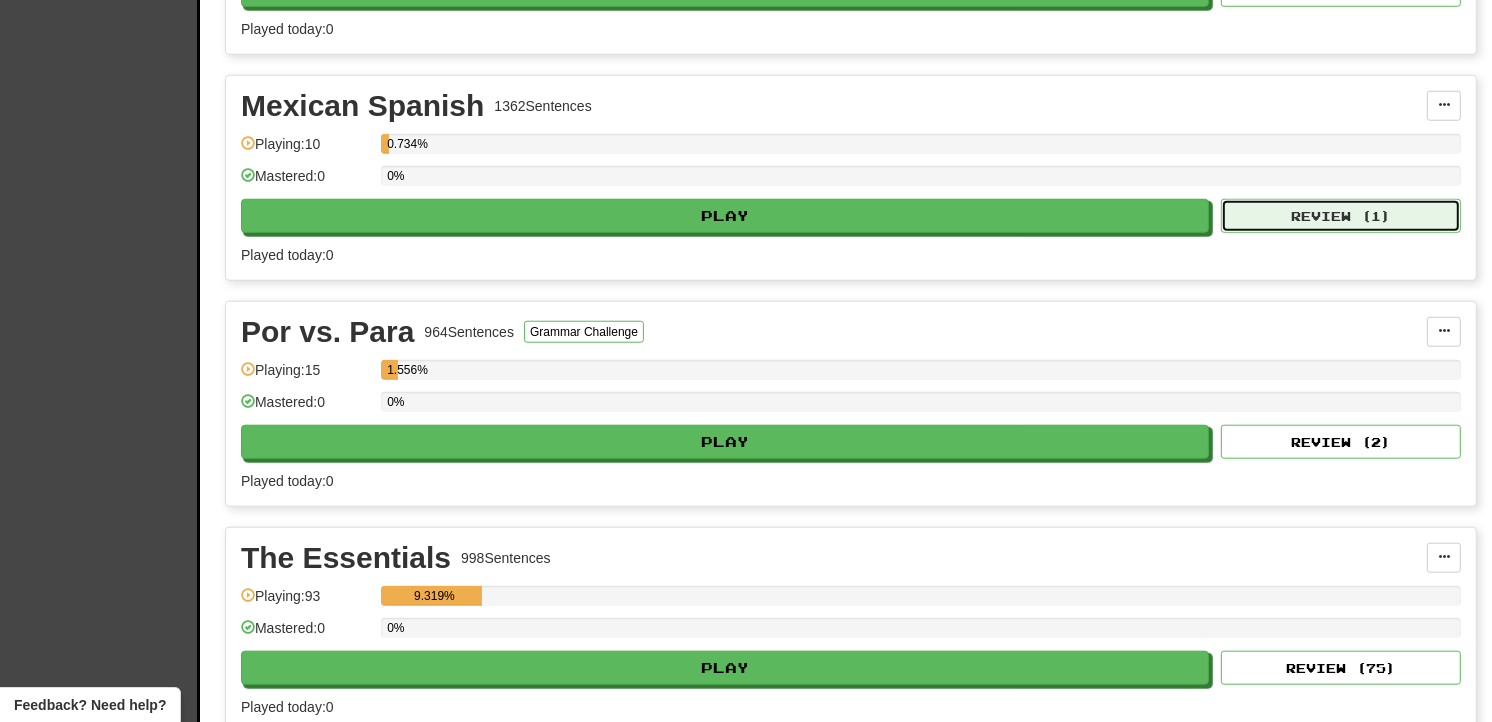 click on "Review ( 1 )" at bounding box center [1341, 216] 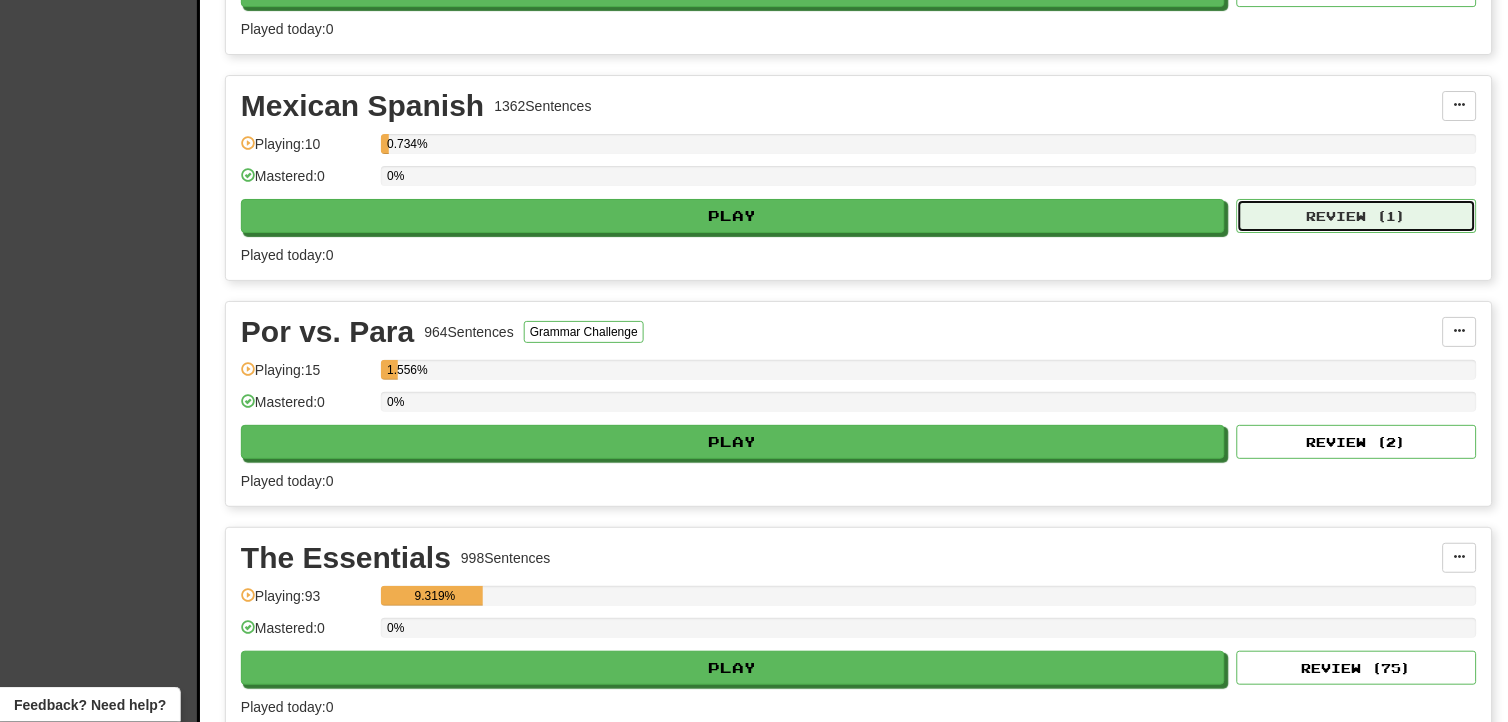 select on "**" 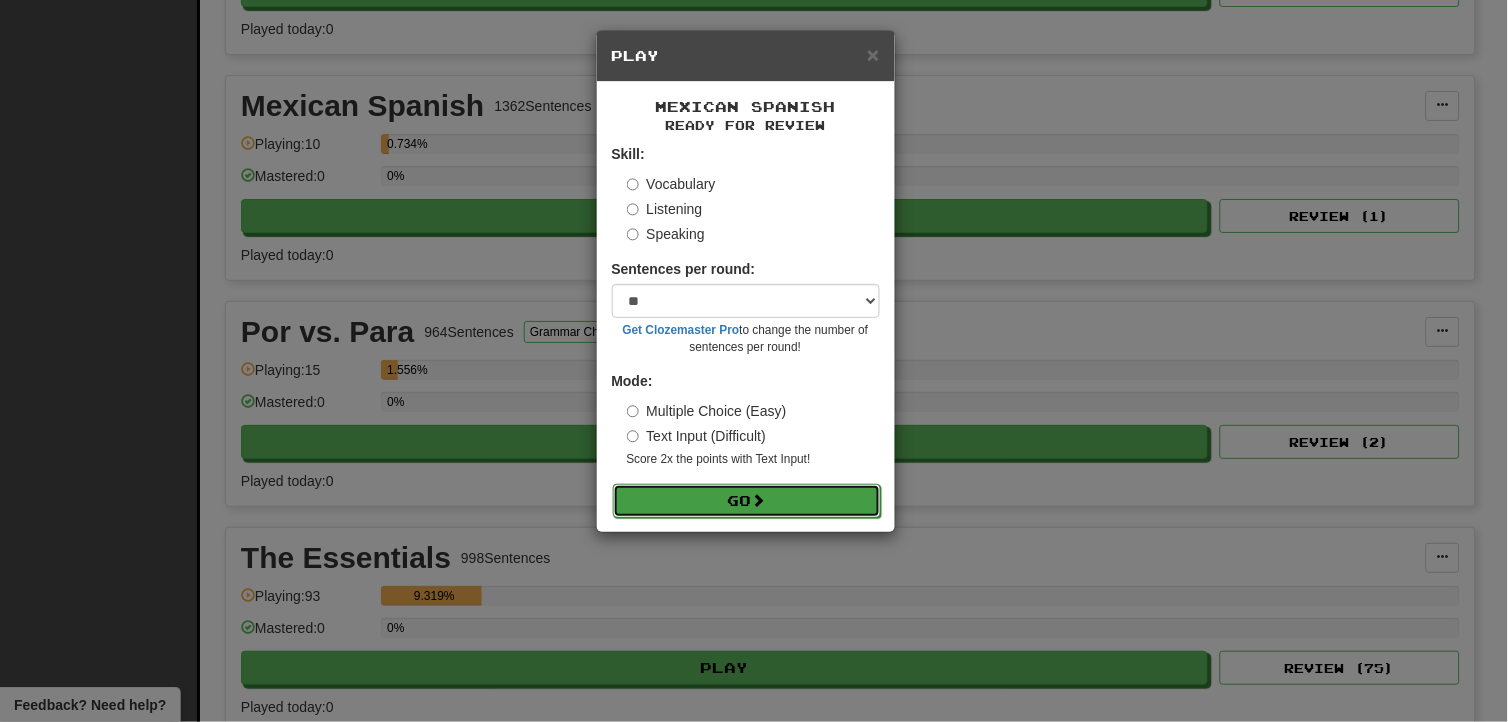 click on "Go" at bounding box center [747, 501] 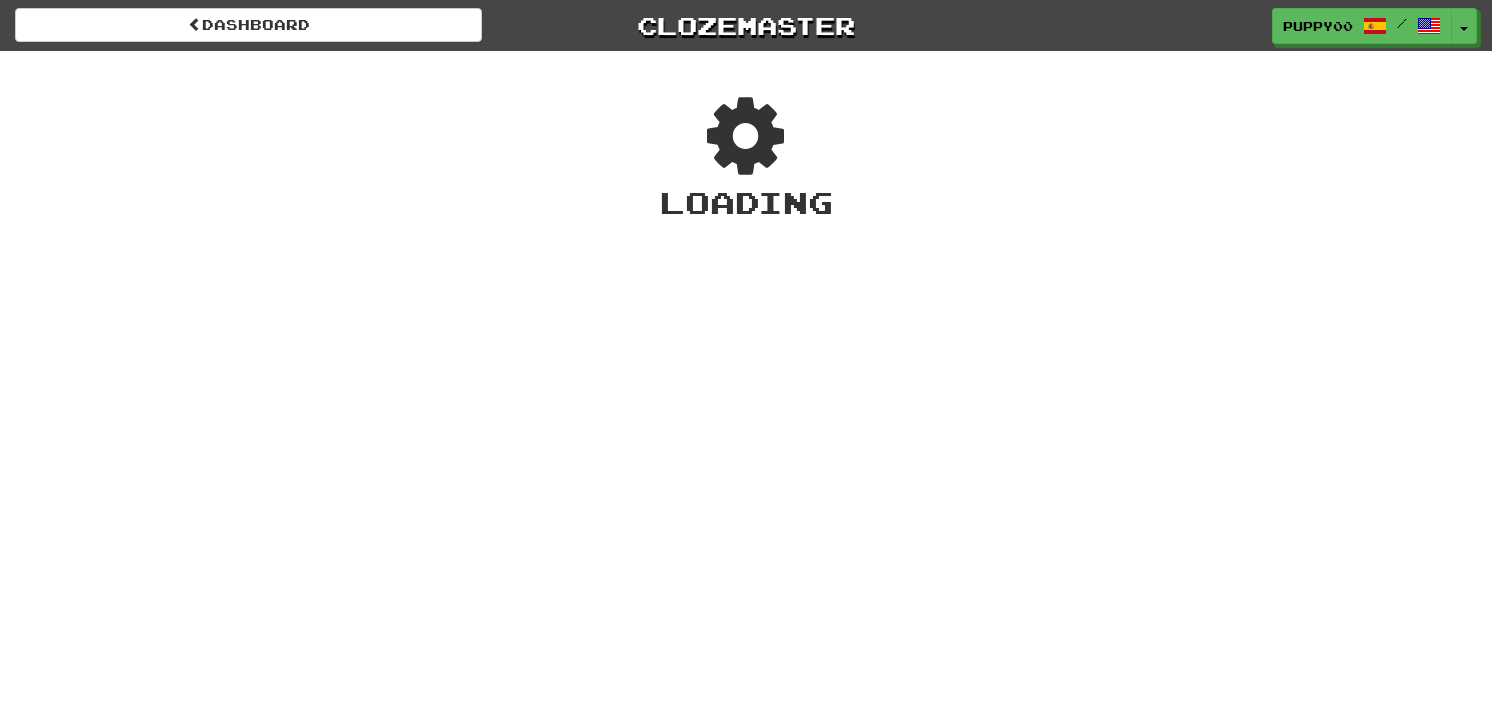 scroll, scrollTop: 0, scrollLeft: 0, axis: both 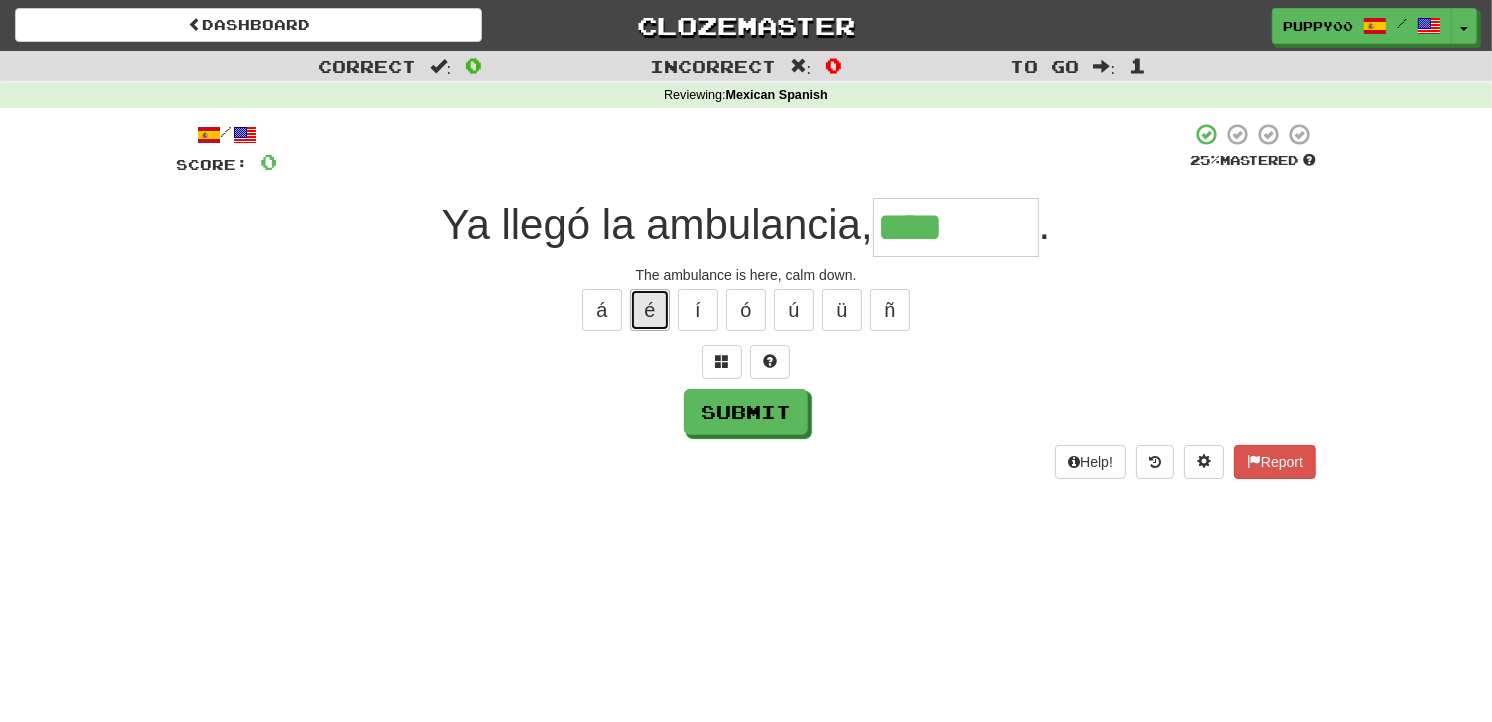 click on "é" at bounding box center (650, 310) 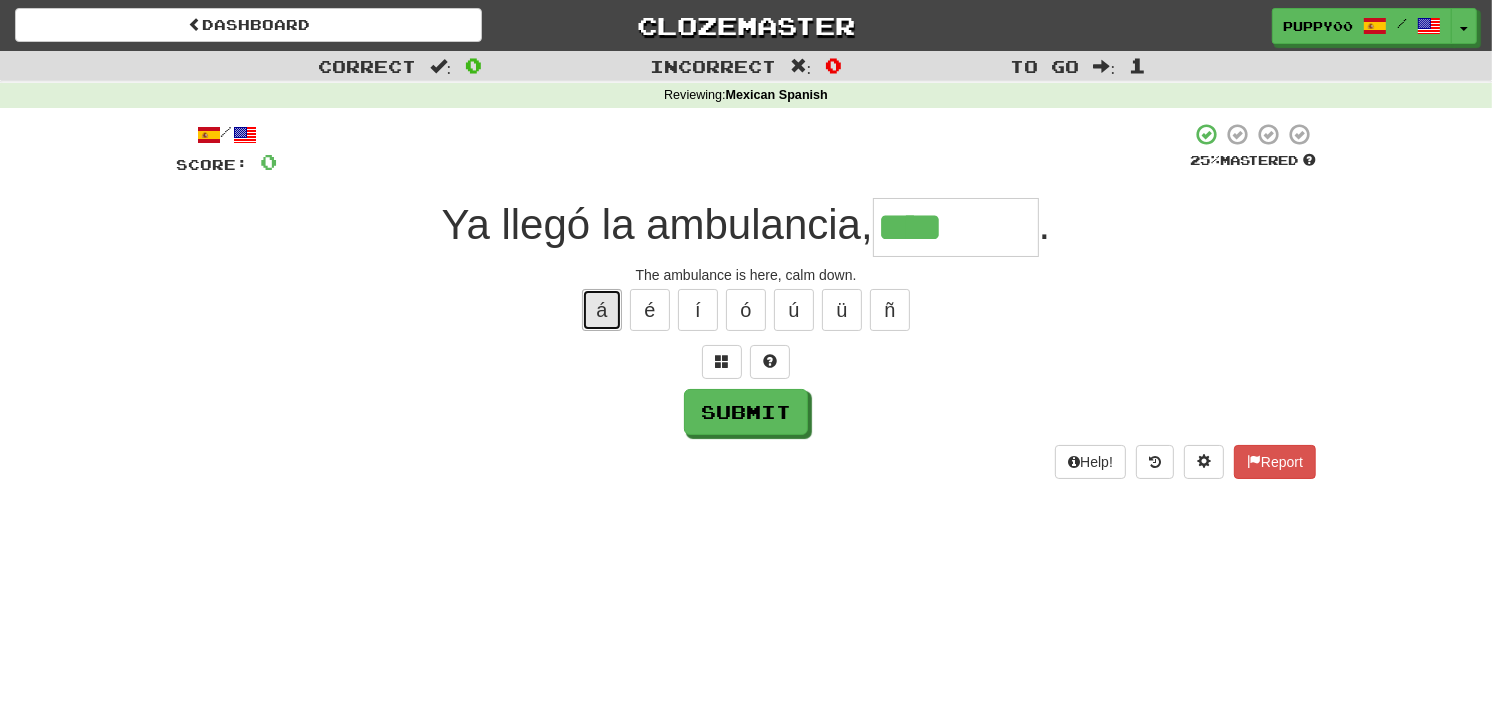 click on "á" at bounding box center [602, 310] 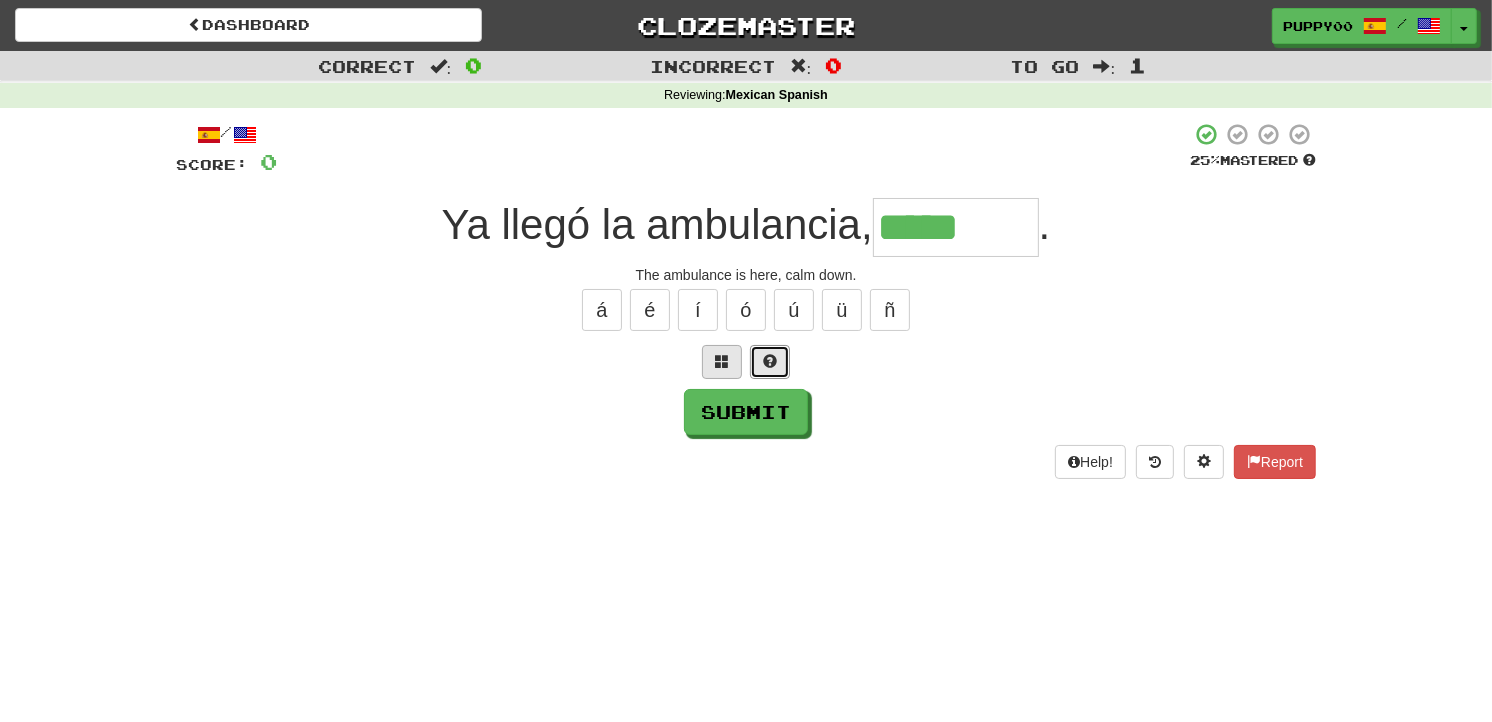 drag, startPoint x: 773, startPoint y: 371, endPoint x: 761, endPoint y: 355, distance: 20 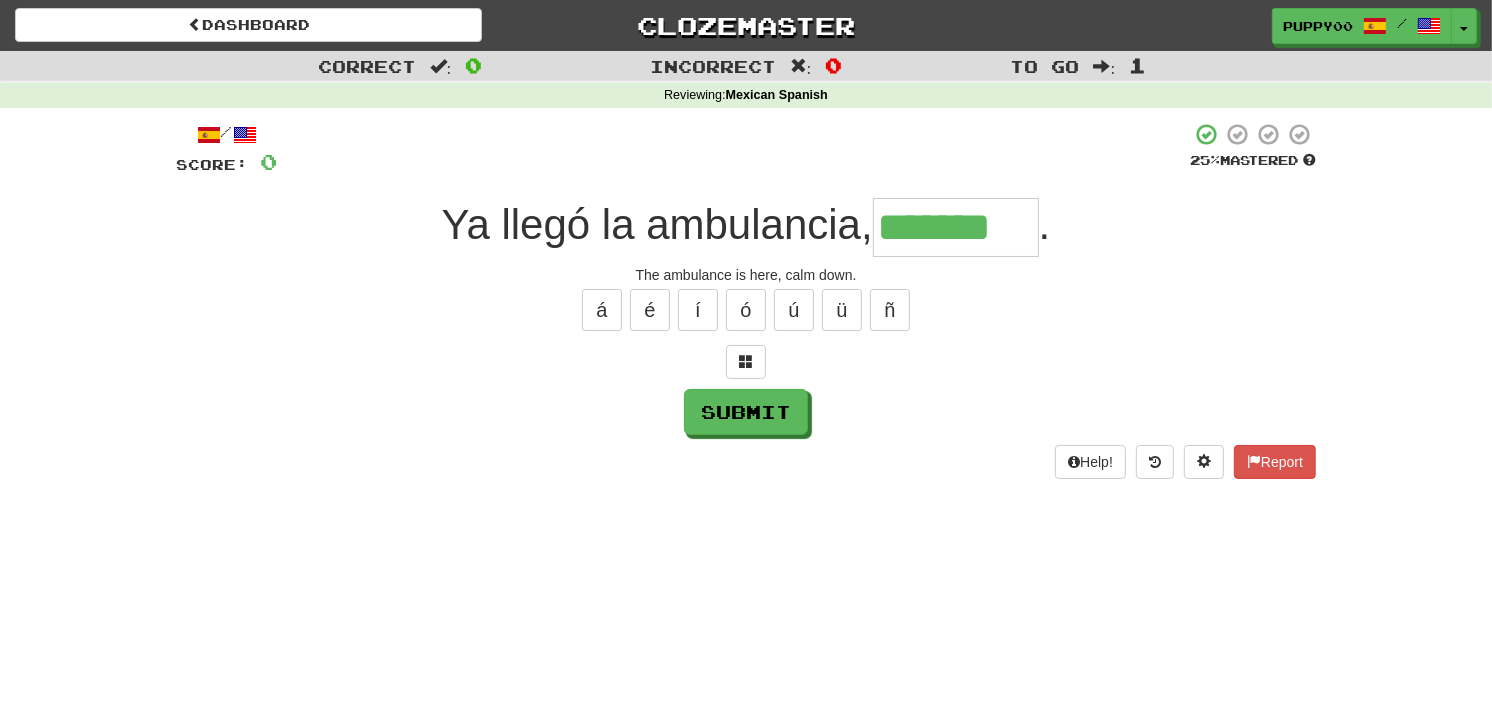 type on "*******" 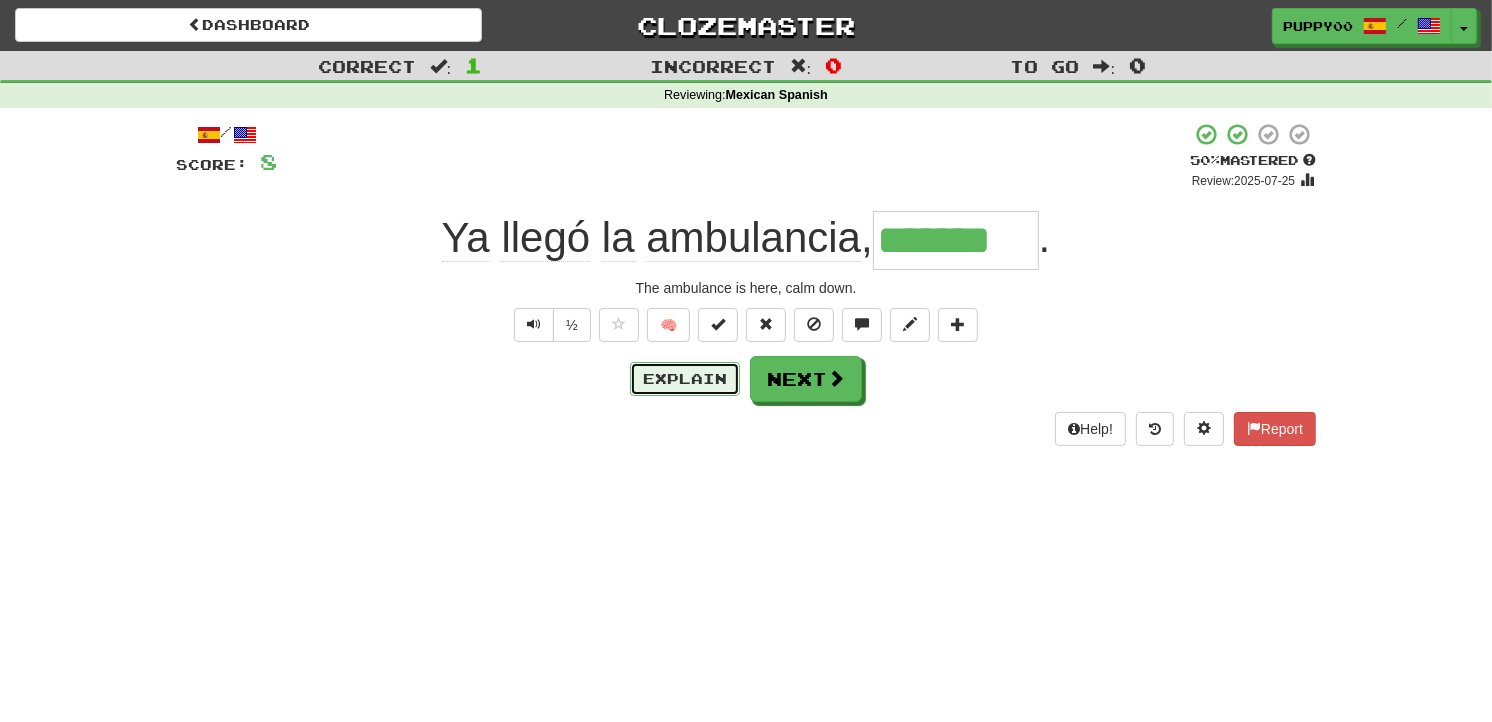 click on "Explain" at bounding box center (685, 379) 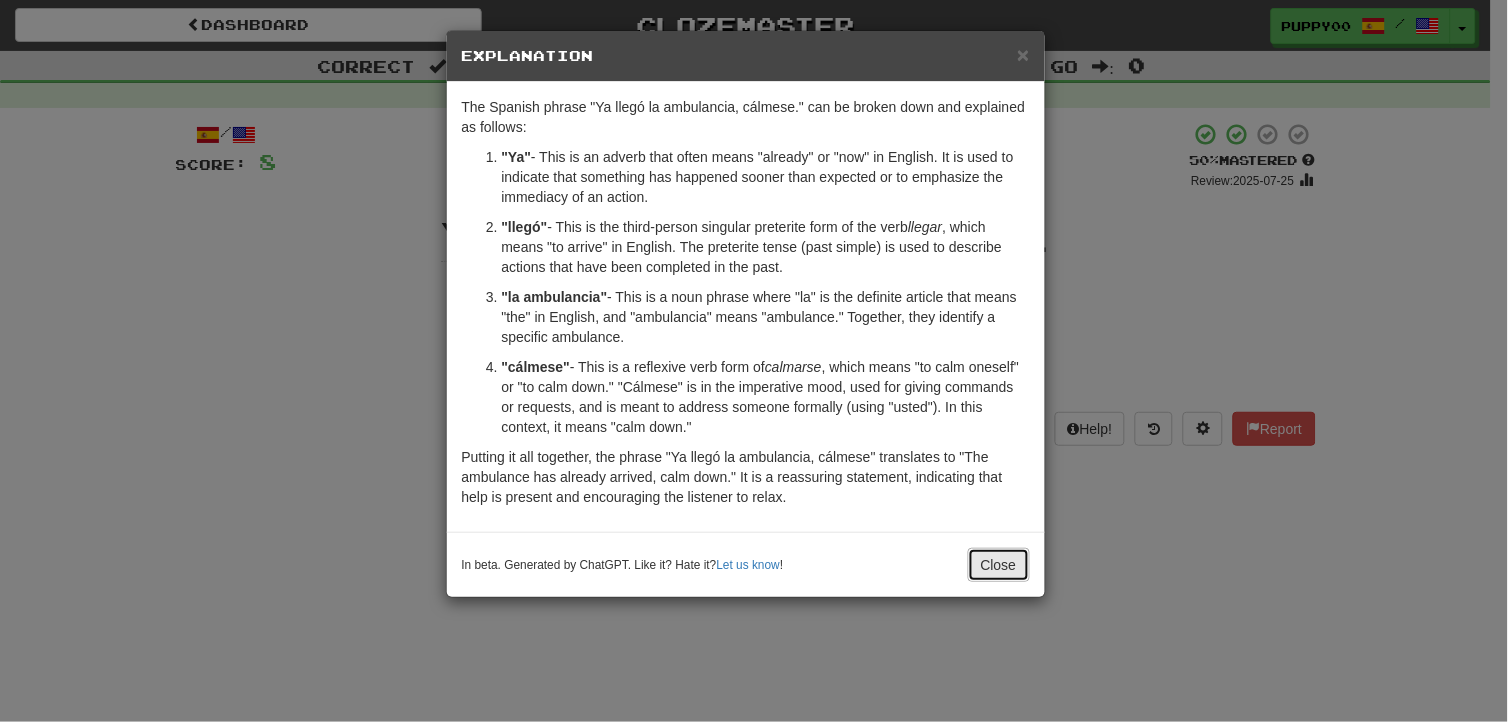 click on "Close" at bounding box center (999, 565) 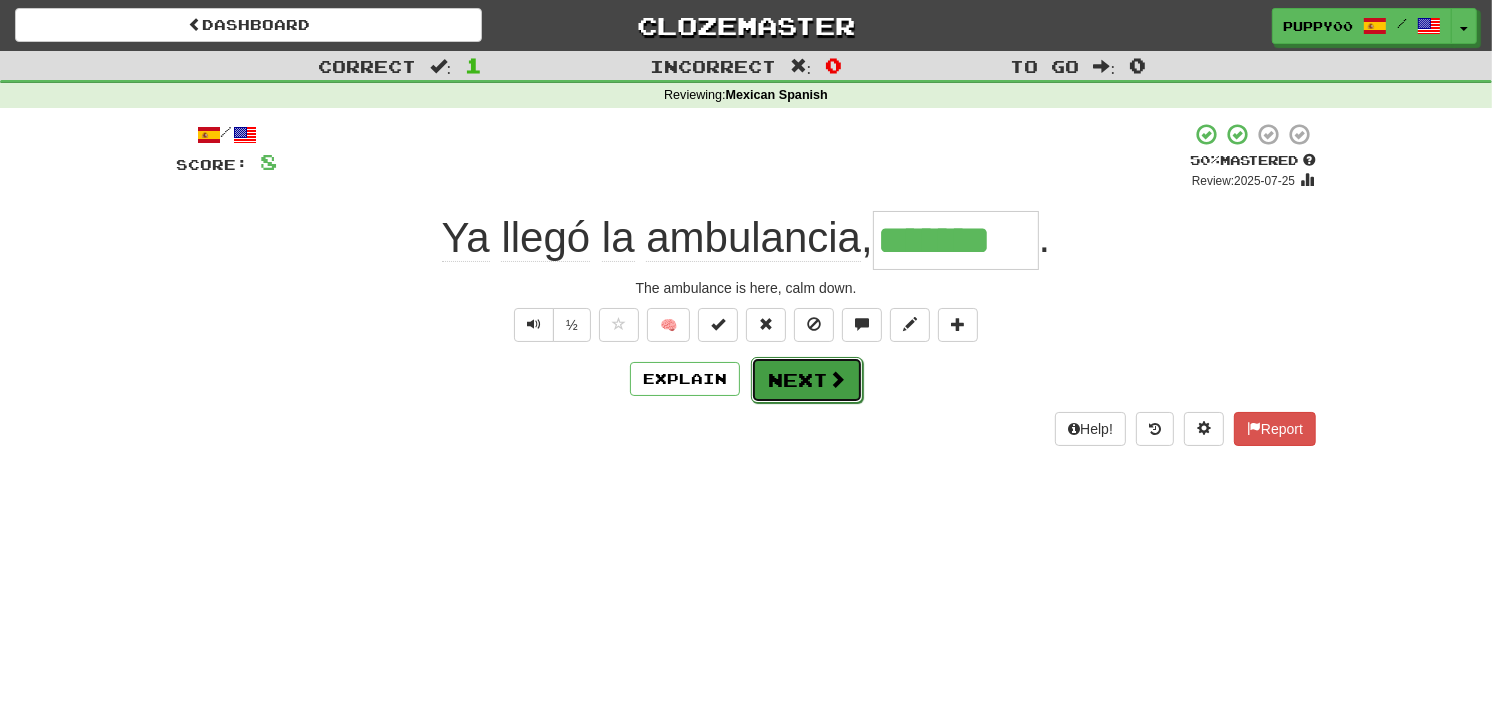 click on "Next" at bounding box center [807, 380] 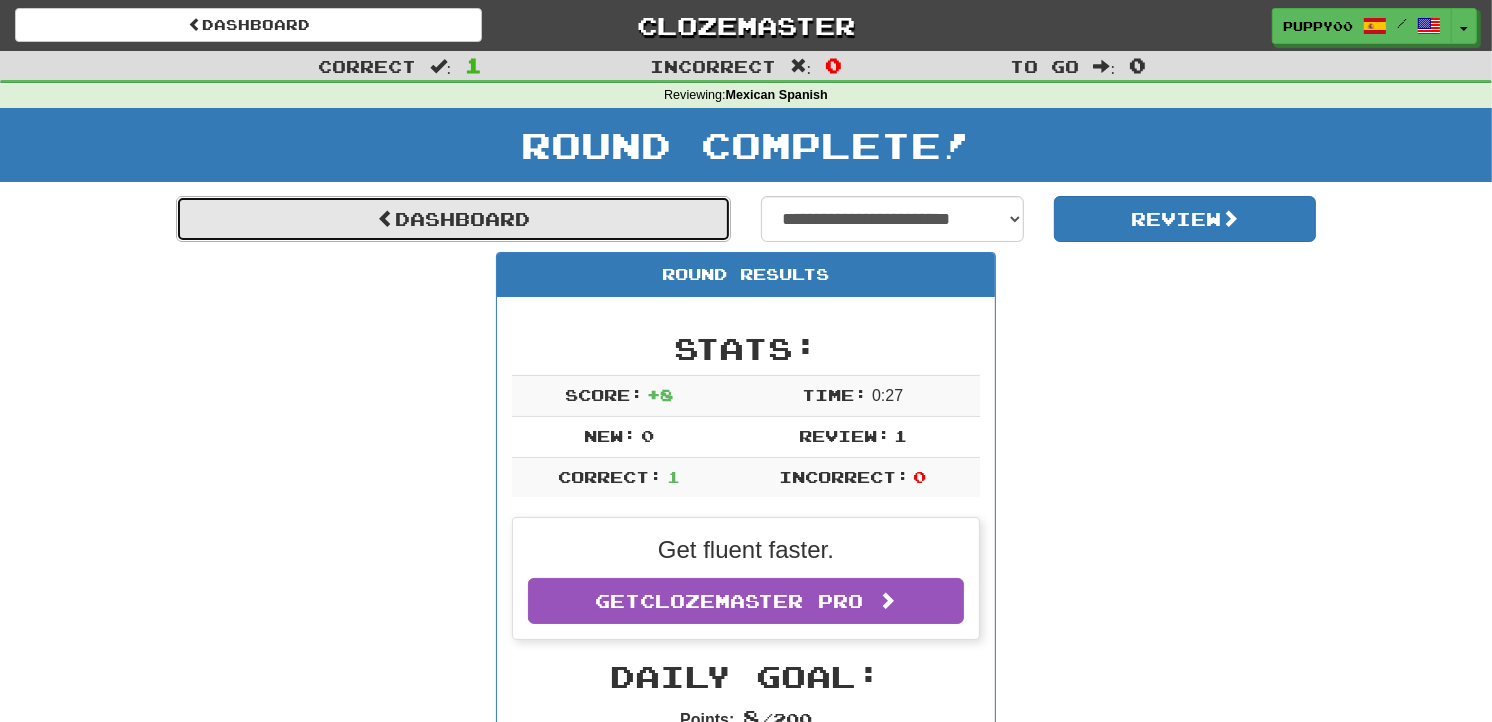 click on "Dashboard" at bounding box center [453, 219] 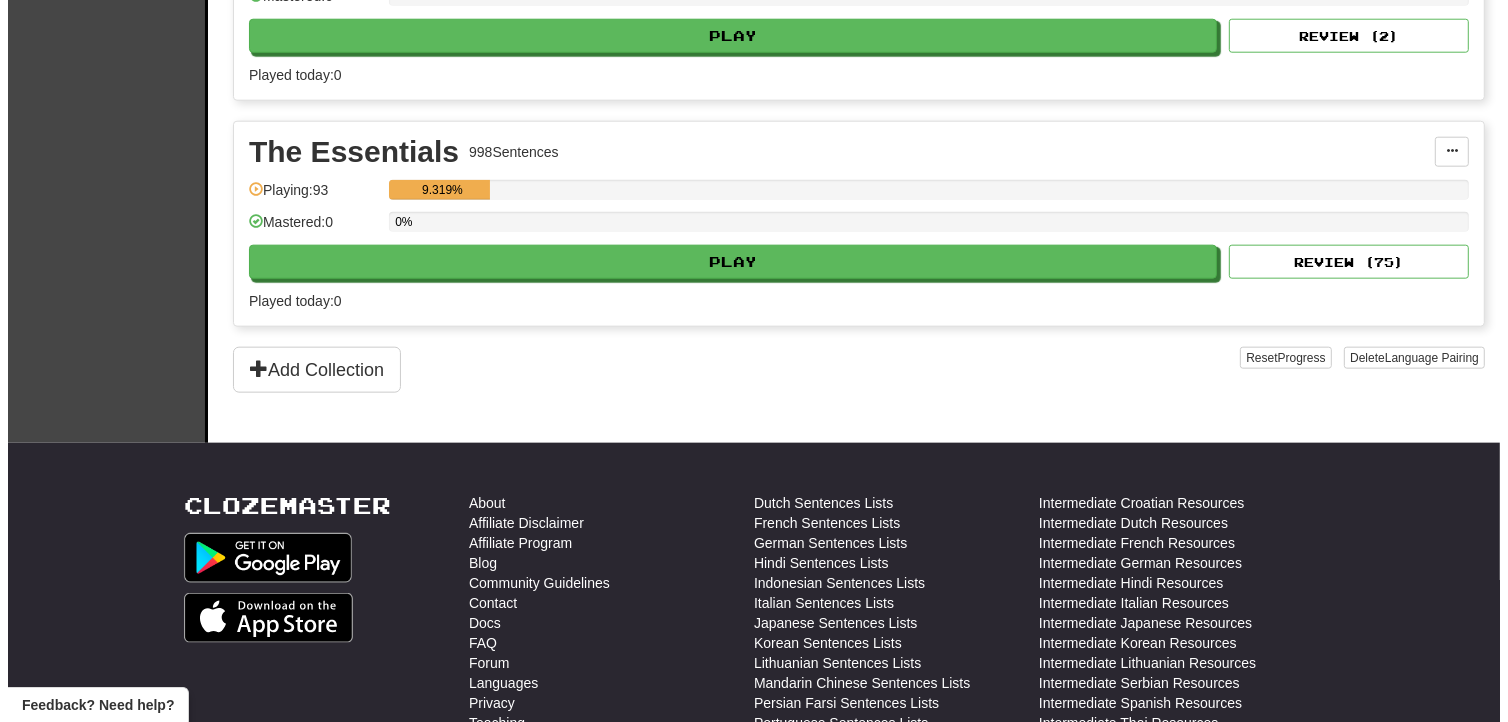 scroll, scrollTop: 2000, scrollLeft: 0, axis: vertical 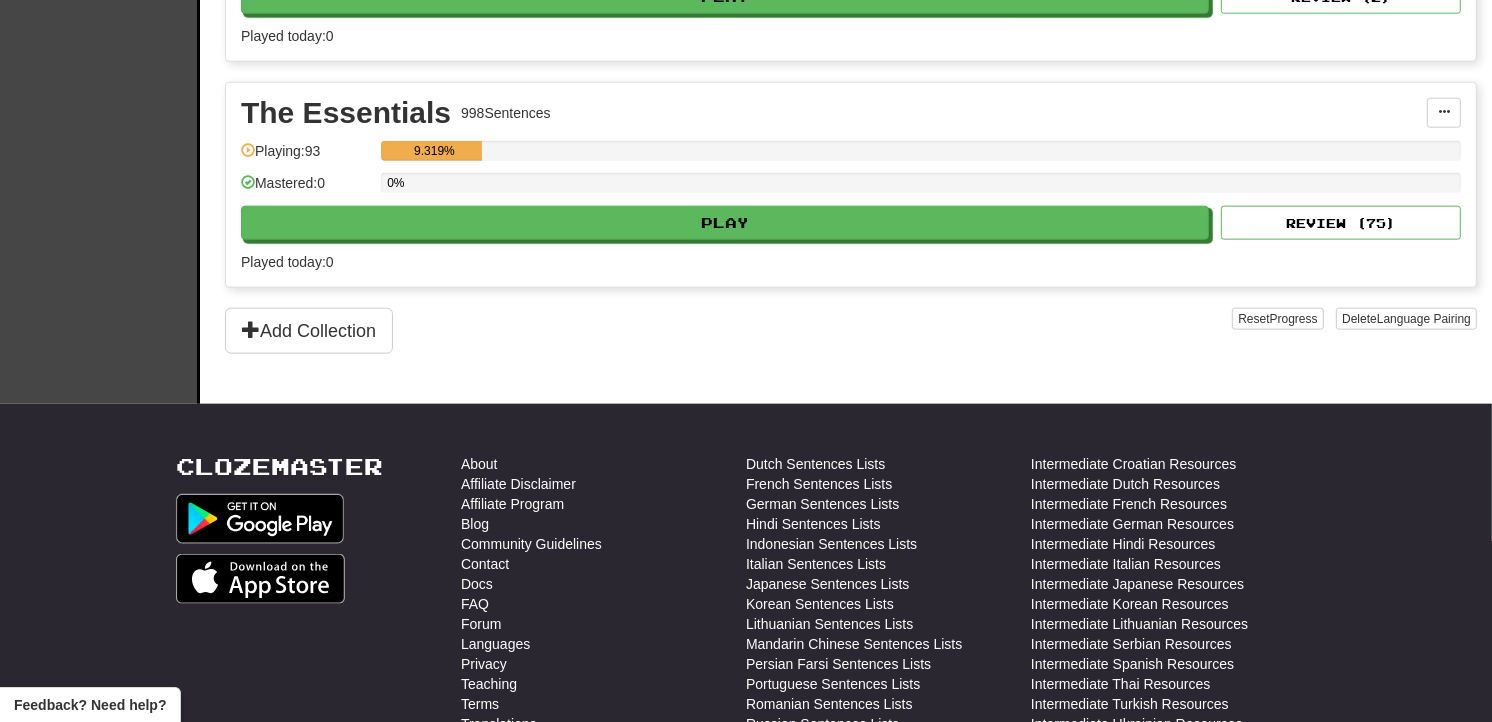 click on "The Essentials 998  Sentences Manage Sentences Unpin from Dashboard  Playing:  93 9.319%  Mastered:  0 0% Play Review ( 75 ) Played today:  0" at bounding box center (851, 185) 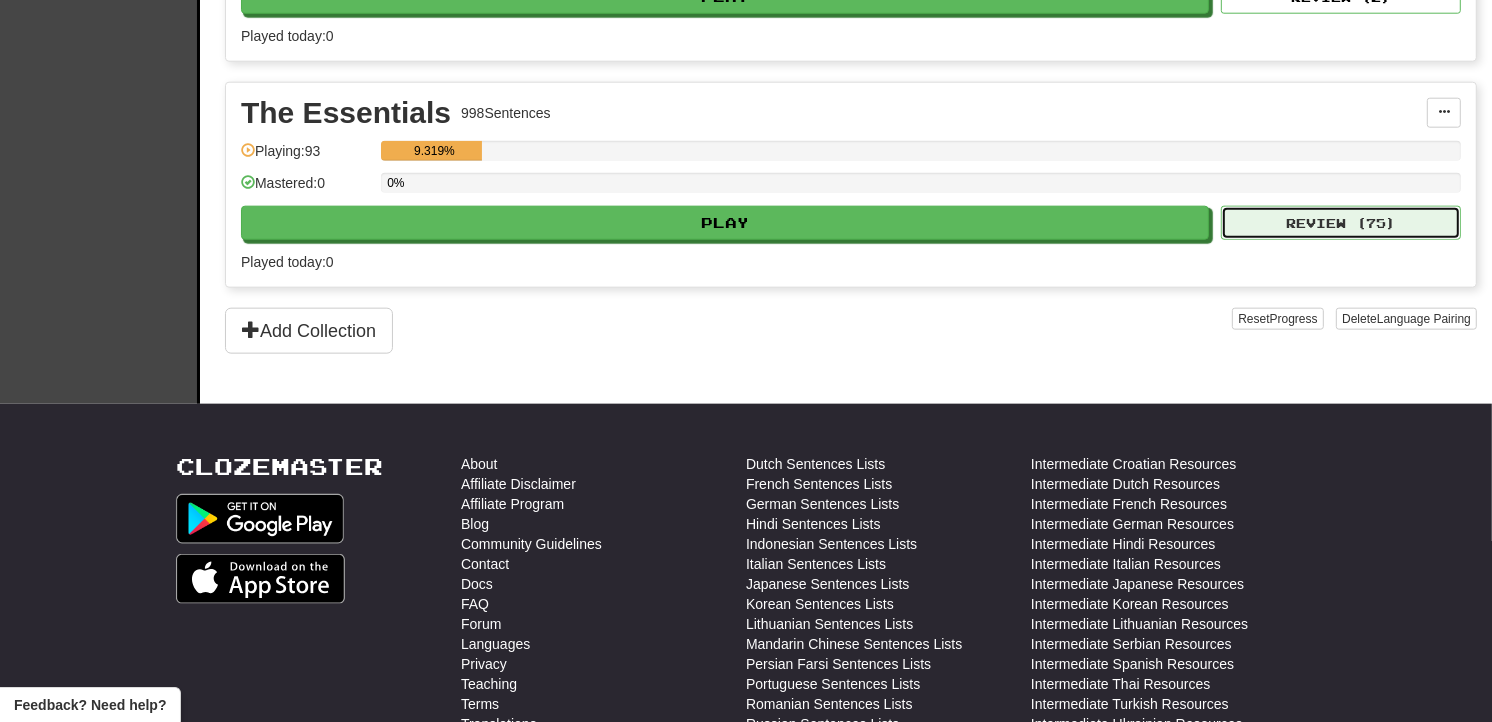 click on "Review ( 75 )" at bounding box center [1341, 223] 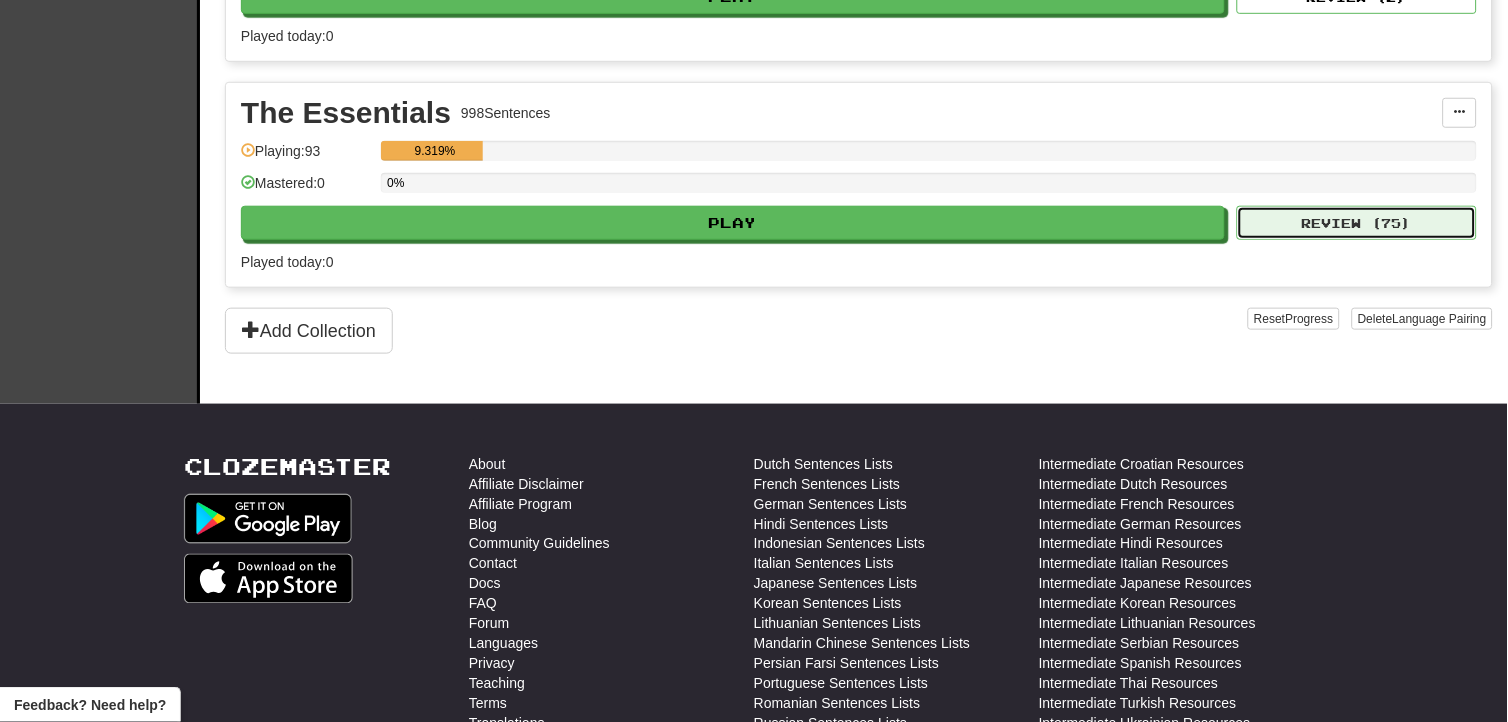 select on "**" 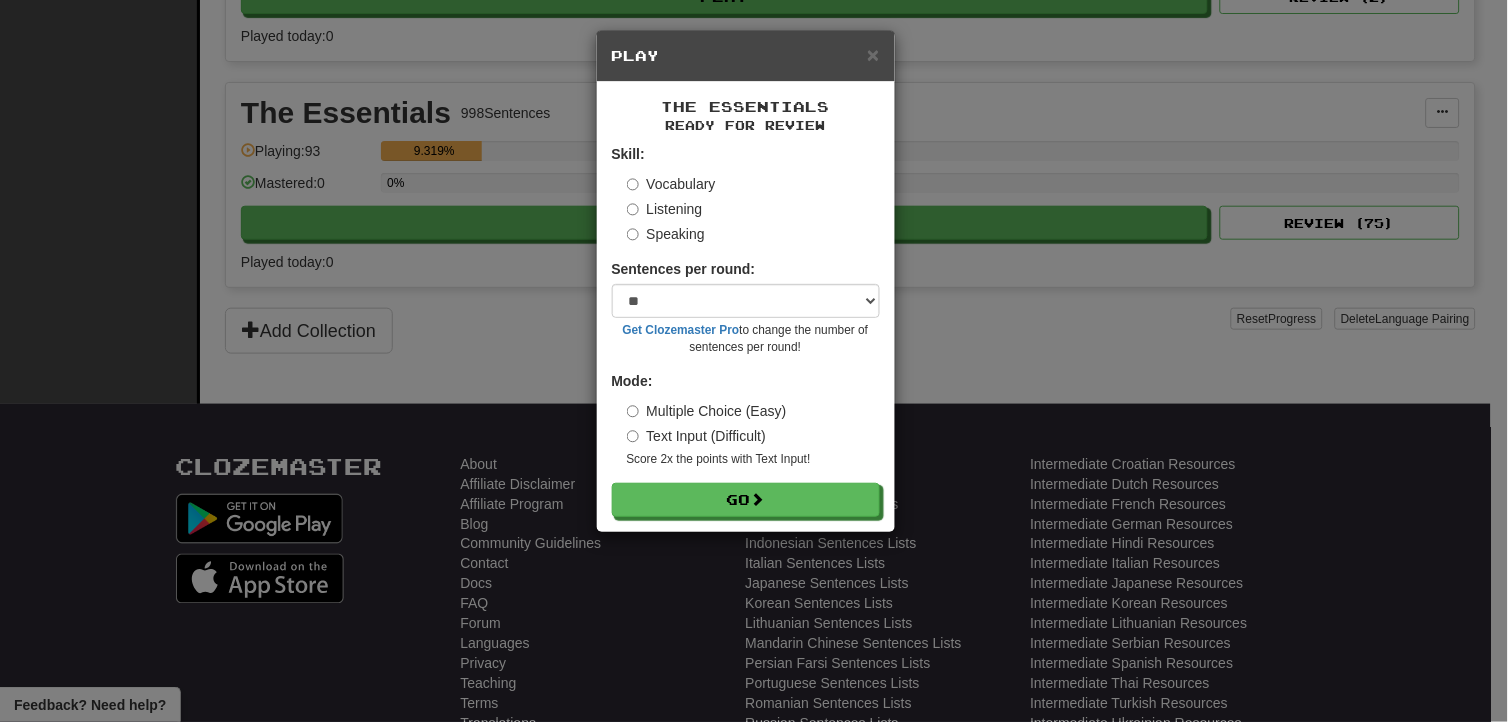 click on "Speaking" at bounding box center (666, 234) 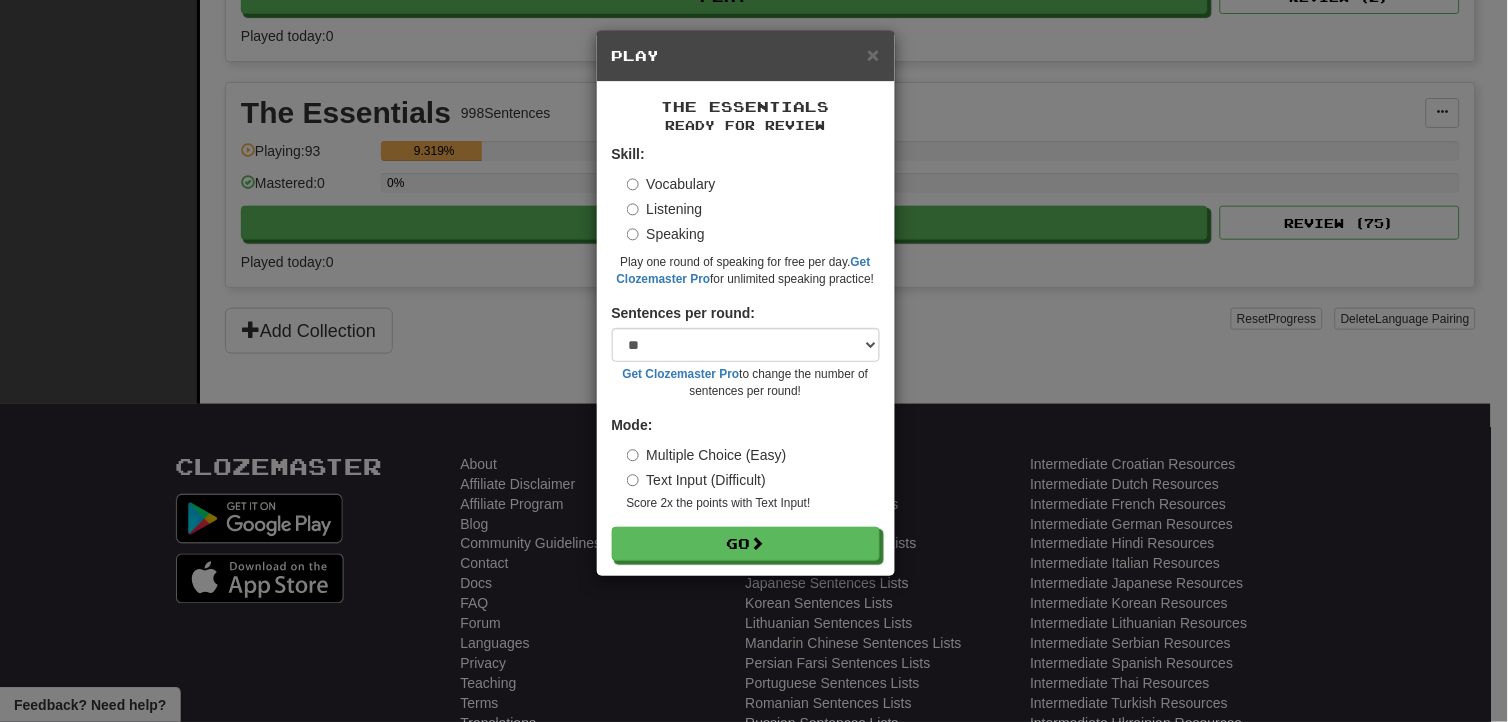 click on "Listening" at bounding box center (665, 209) 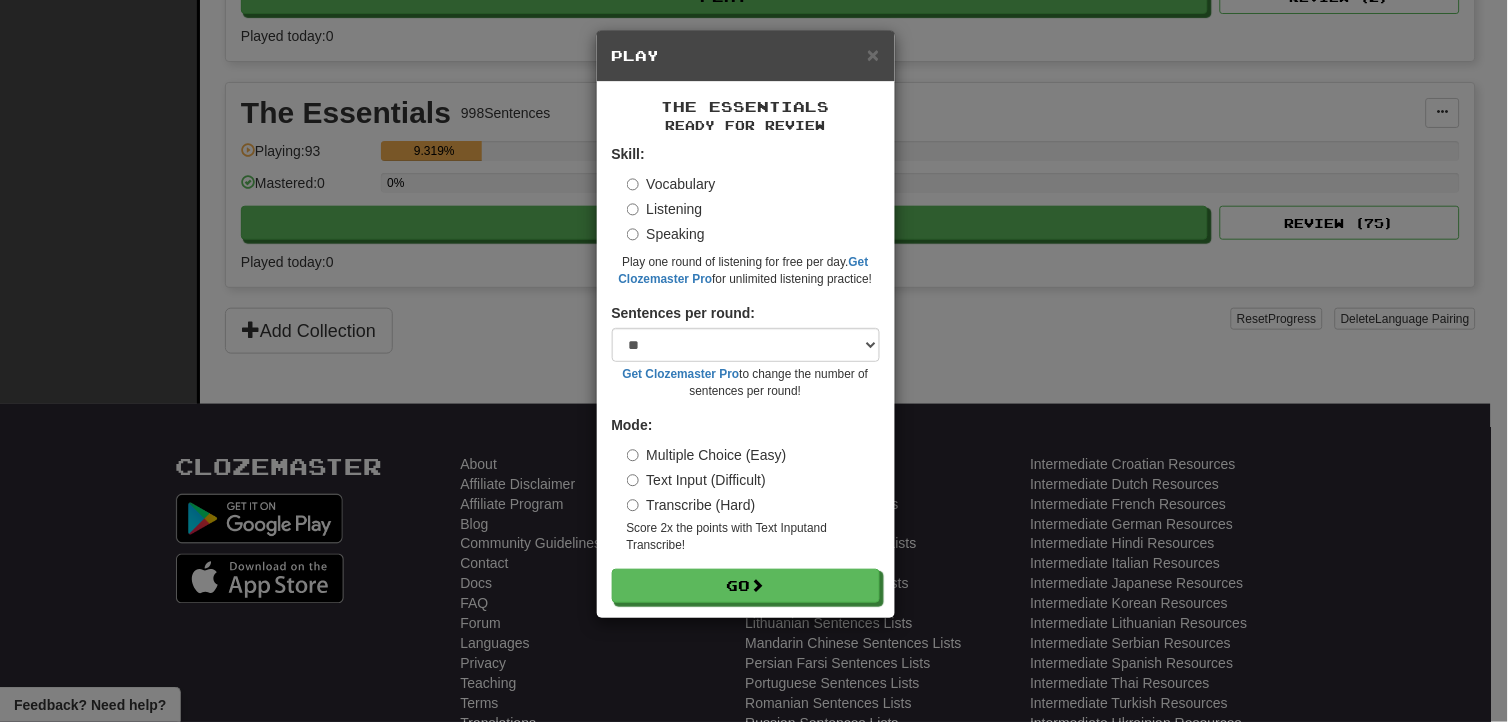 click on "Transcribe (Hard)" at bounding box center [691, 505] 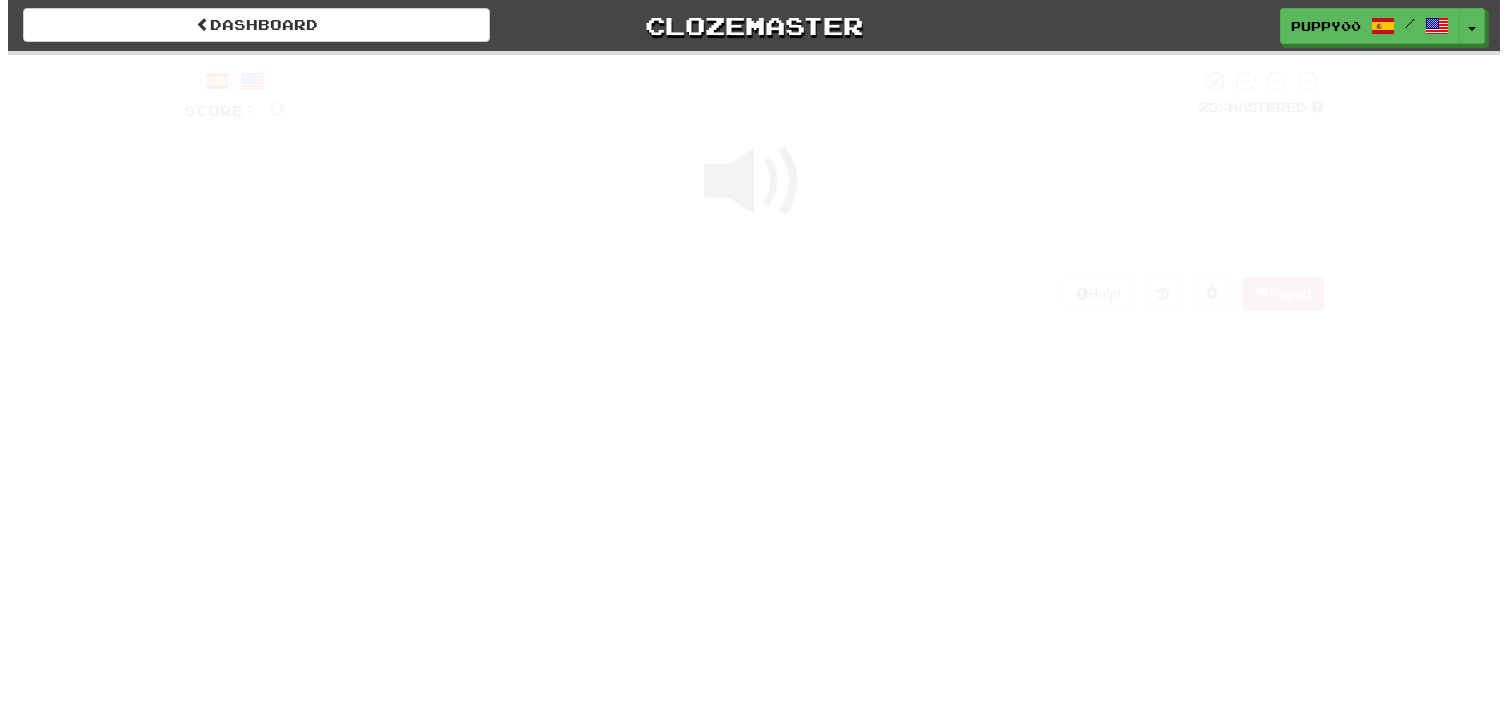 scroll, scrollTop: 0, scrollLeft: 0, axis: both 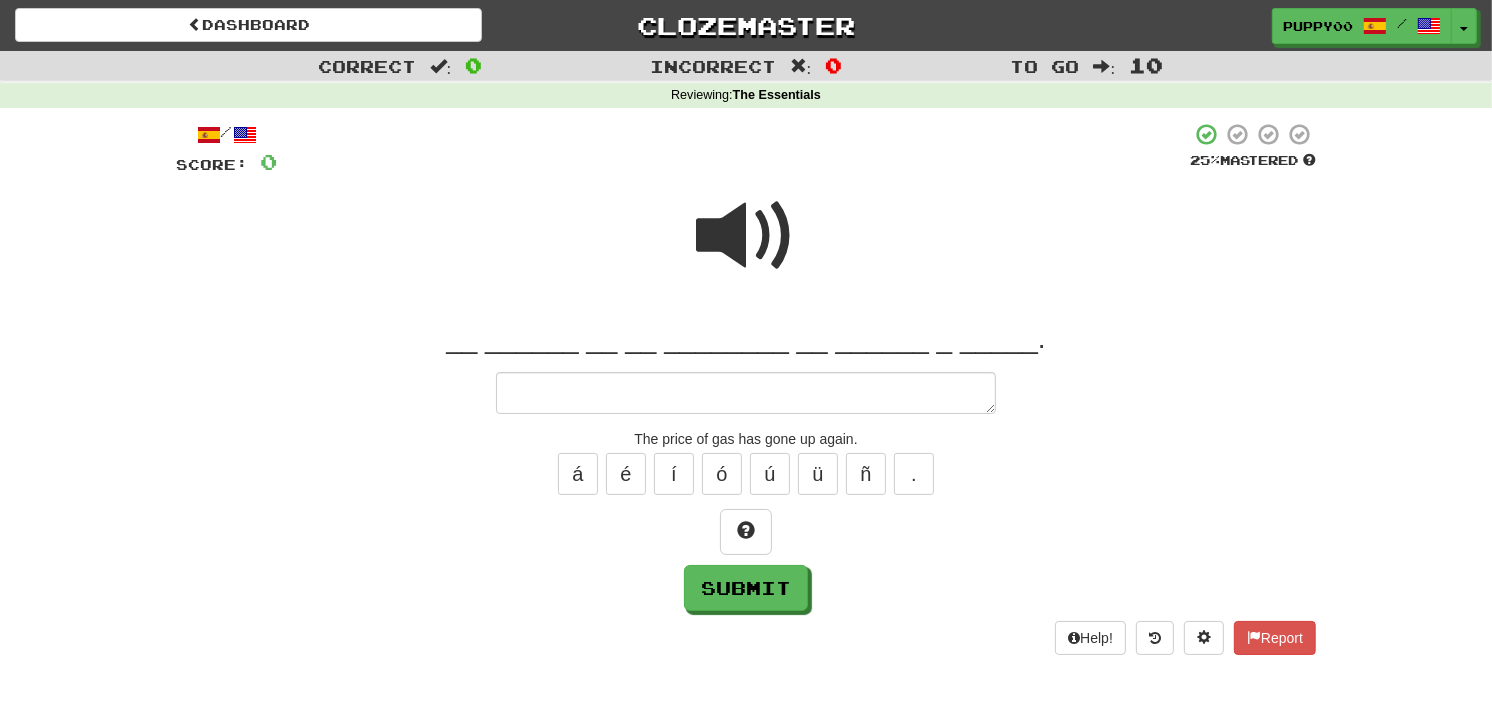 type on "*" 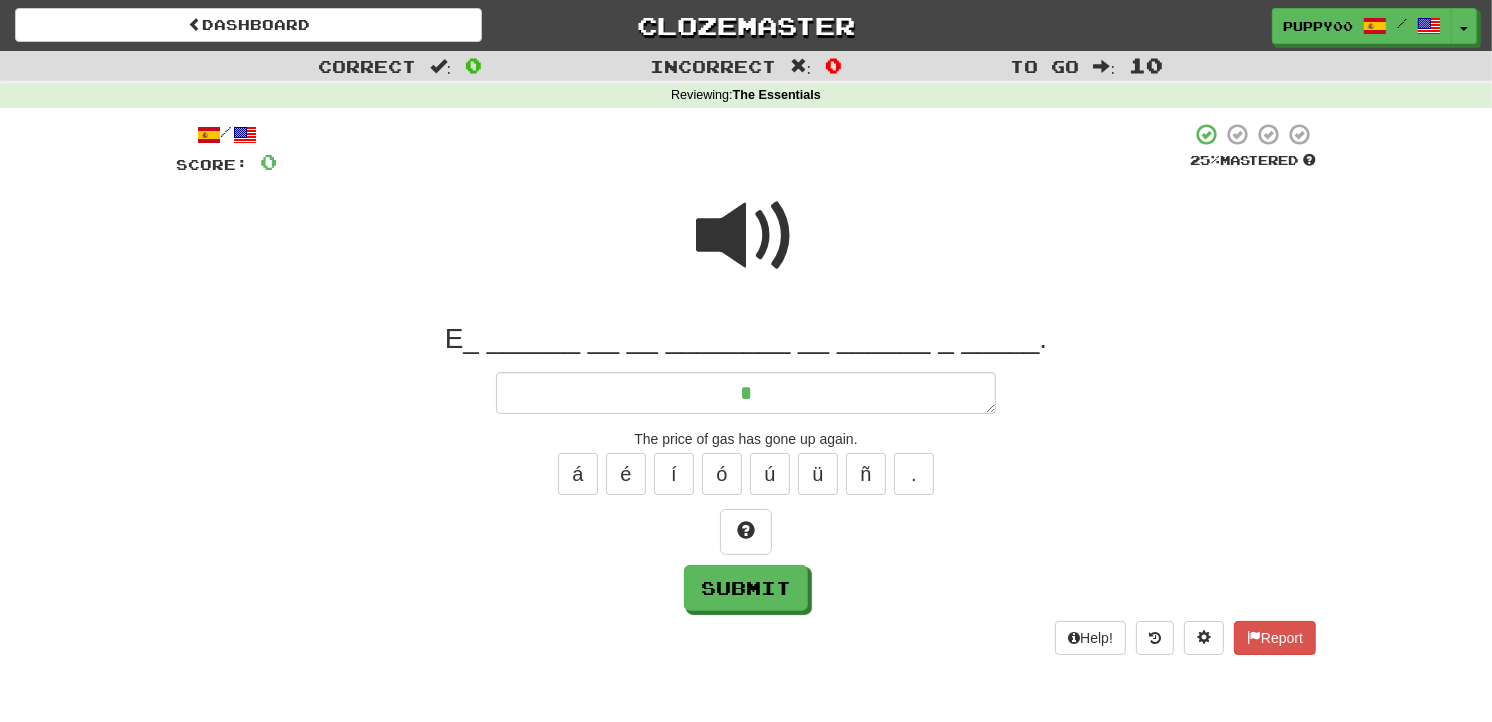 type on "*" 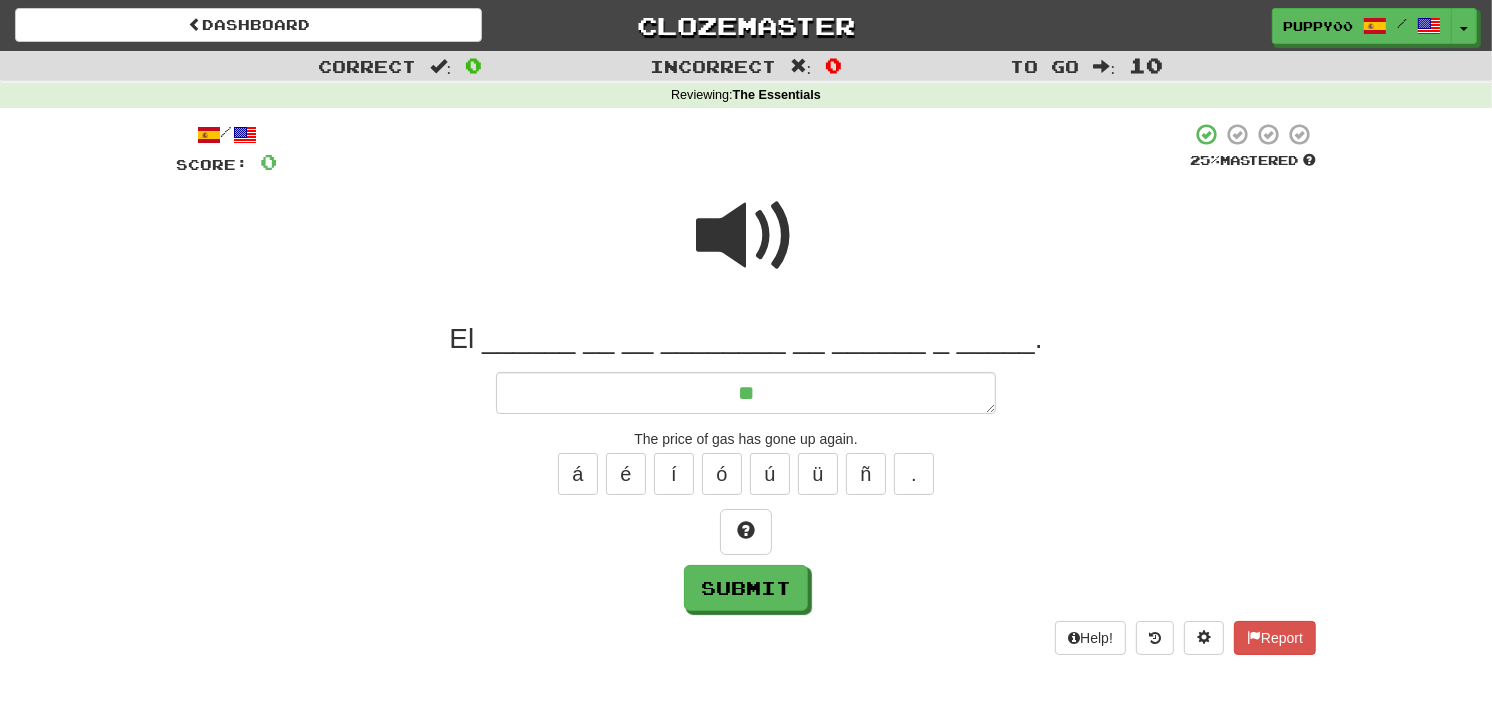 type on "*" 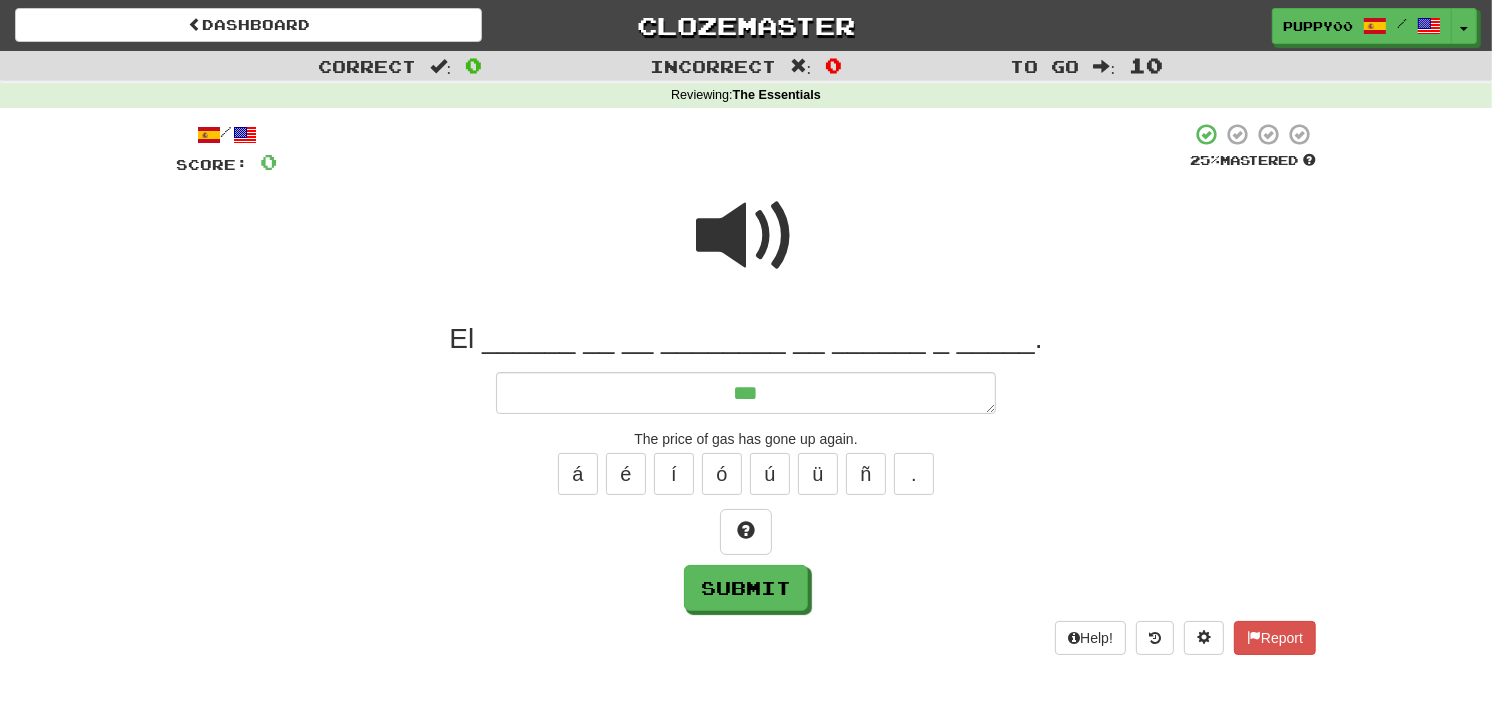 type on "*" 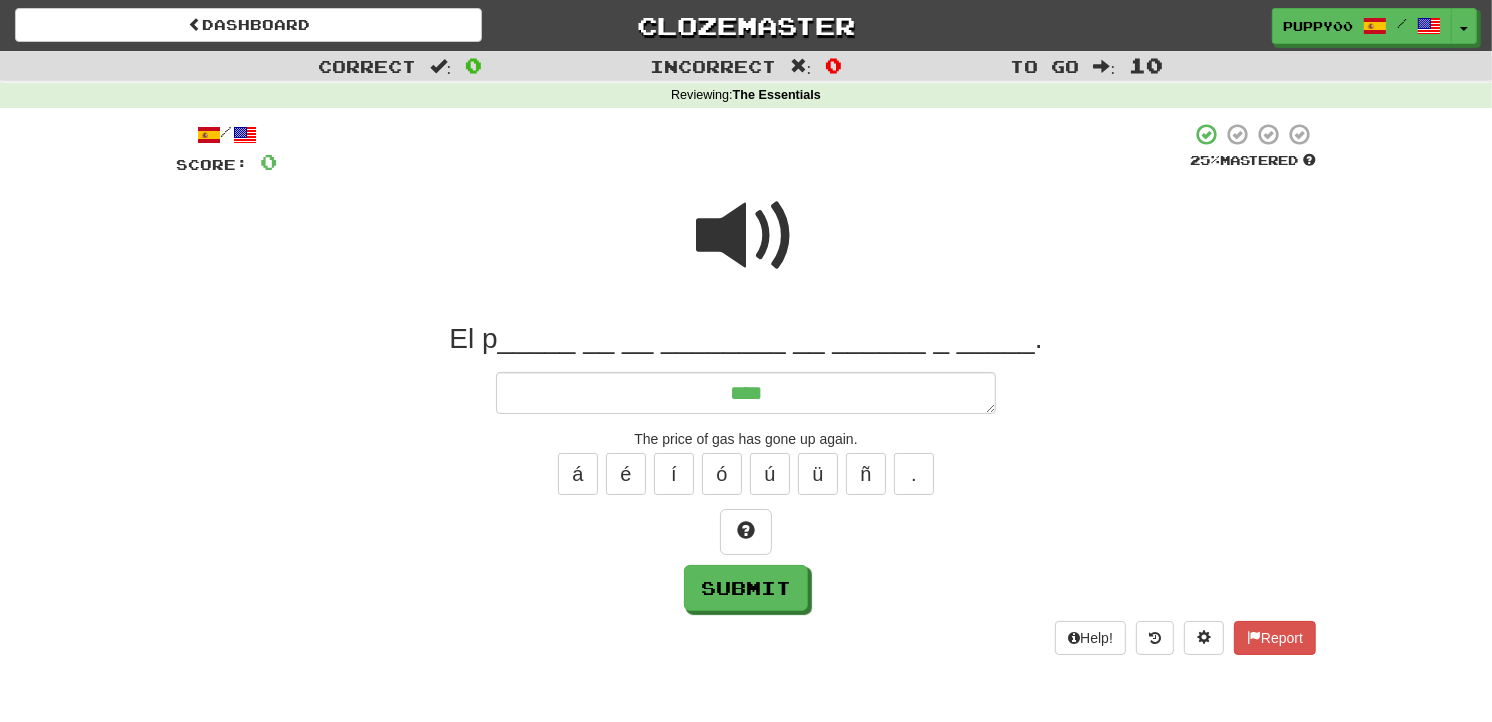 type on "*" 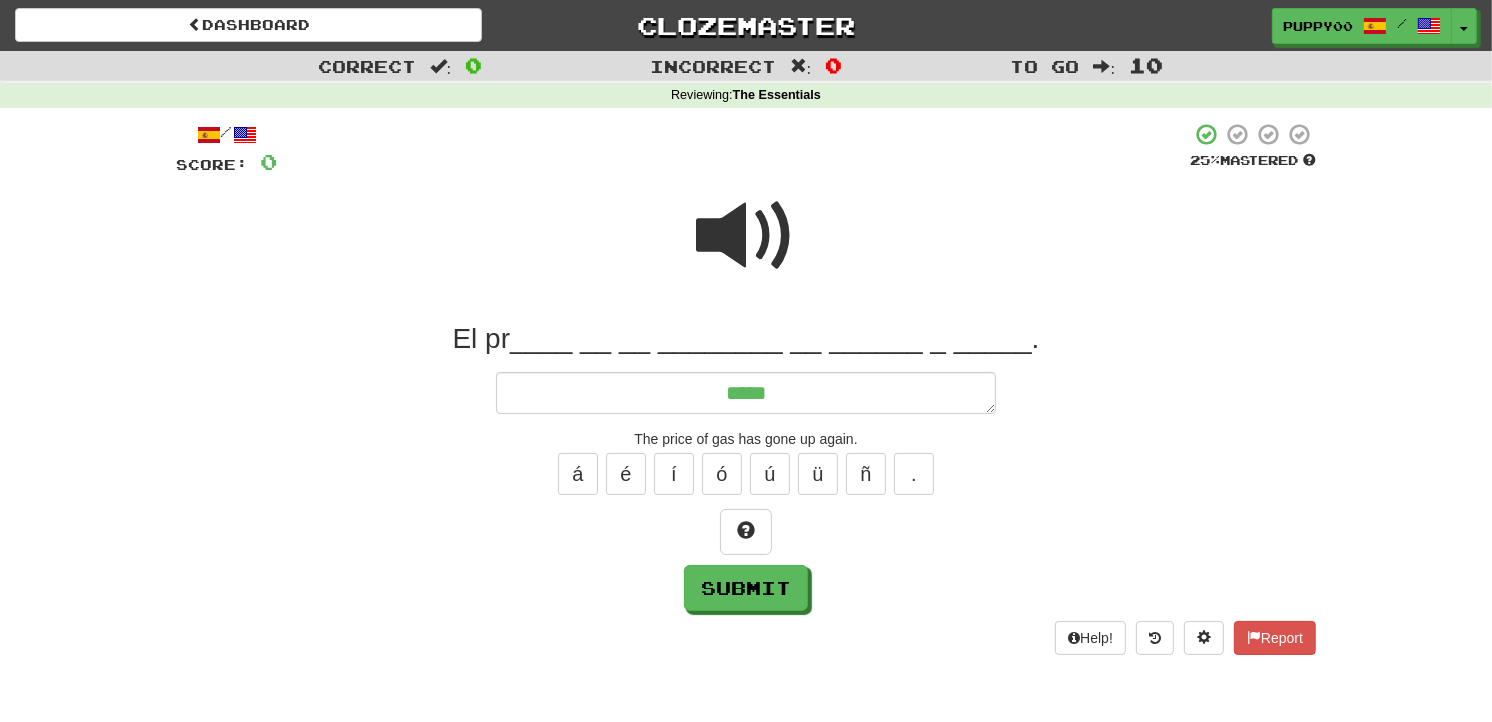 type on "*" 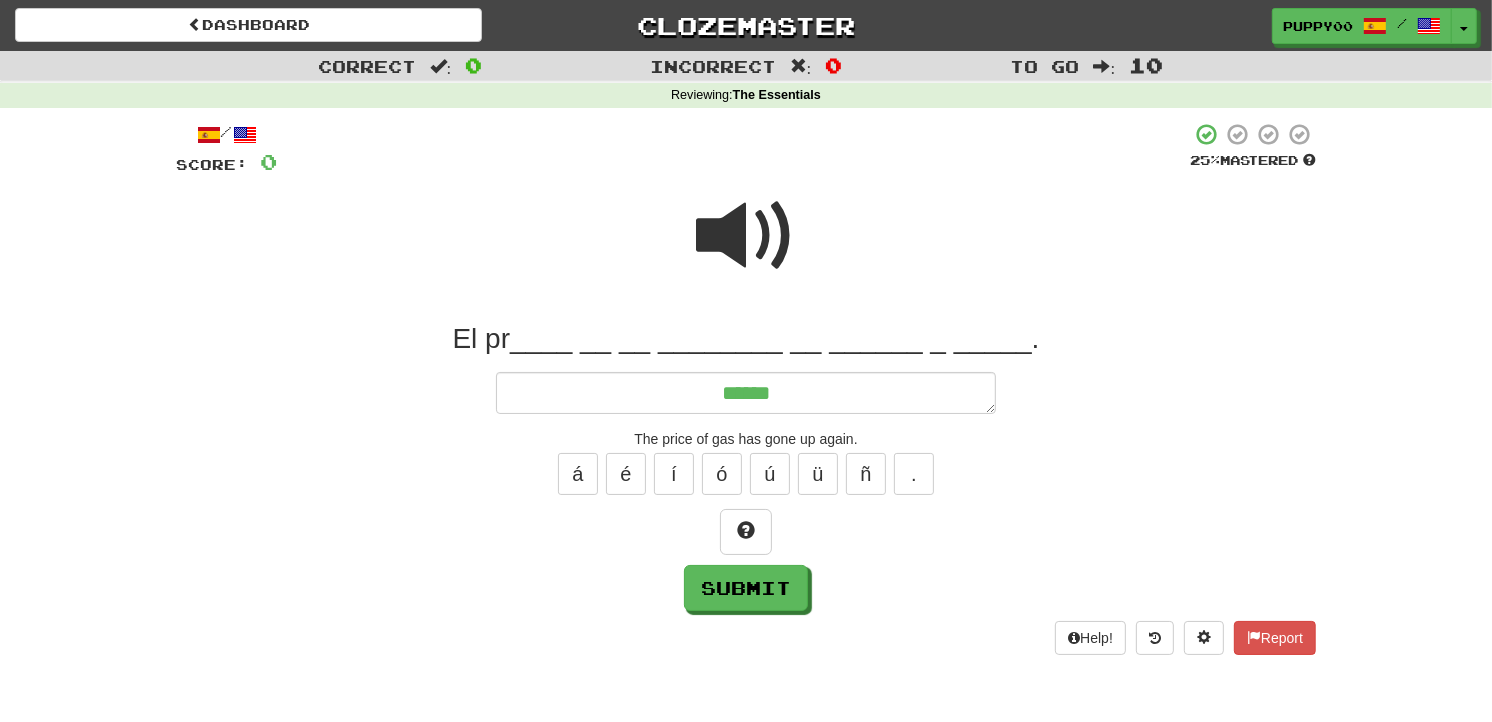type on "*" 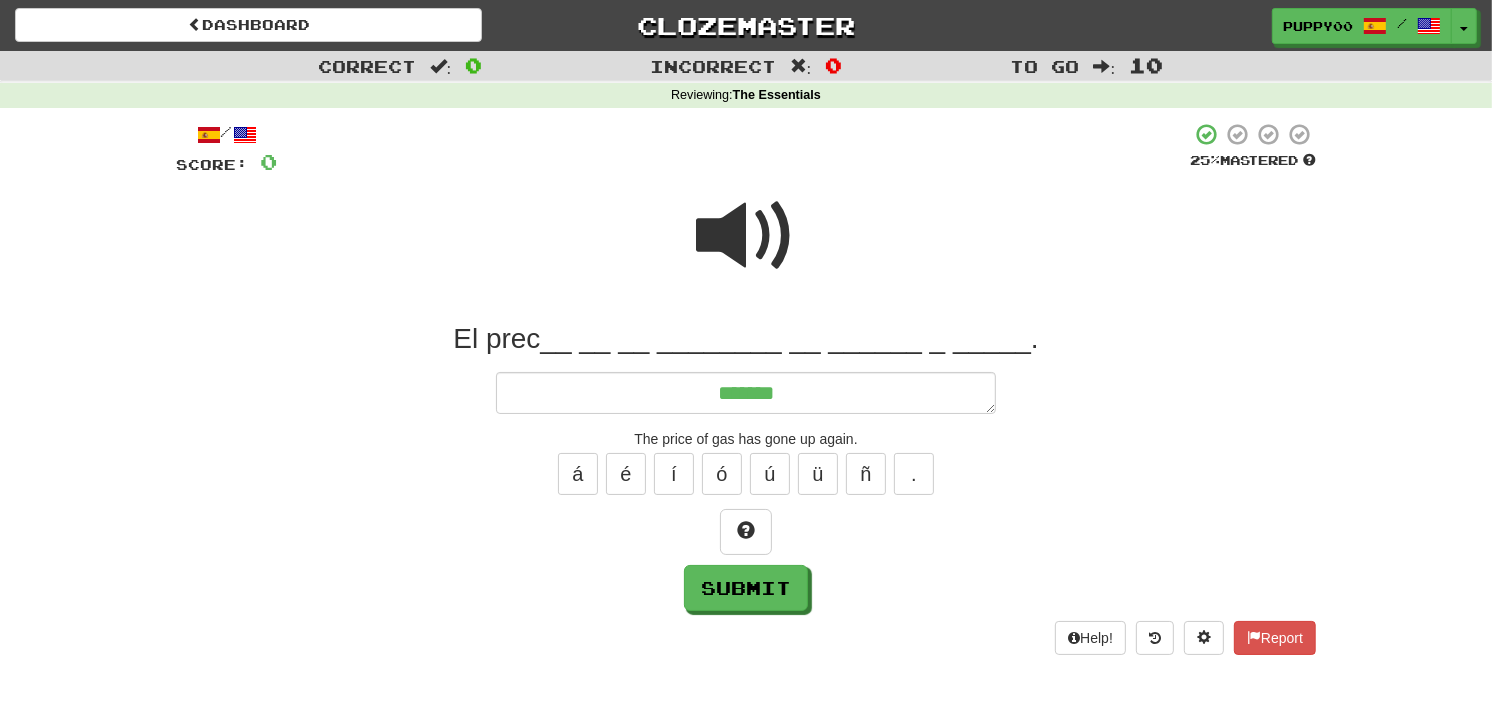 type on "*" 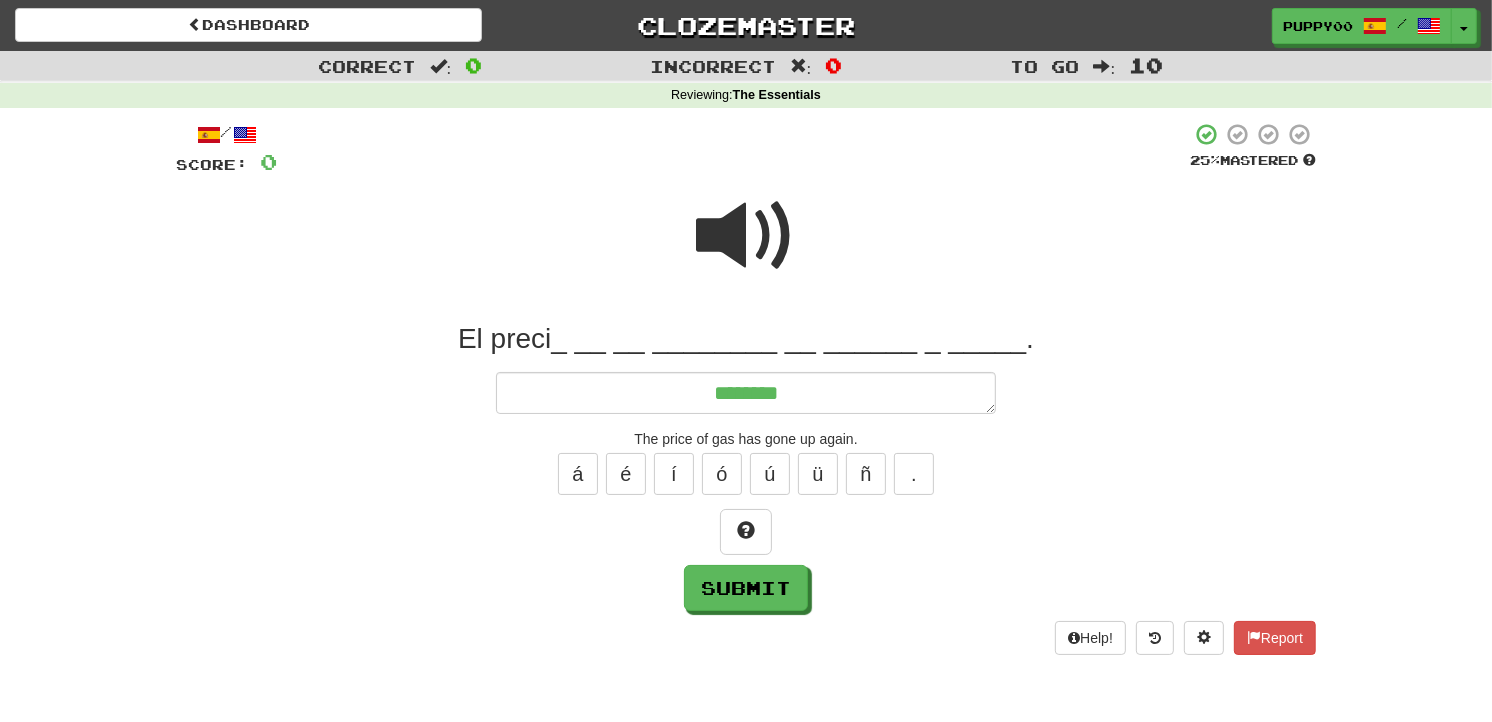 type on "*" 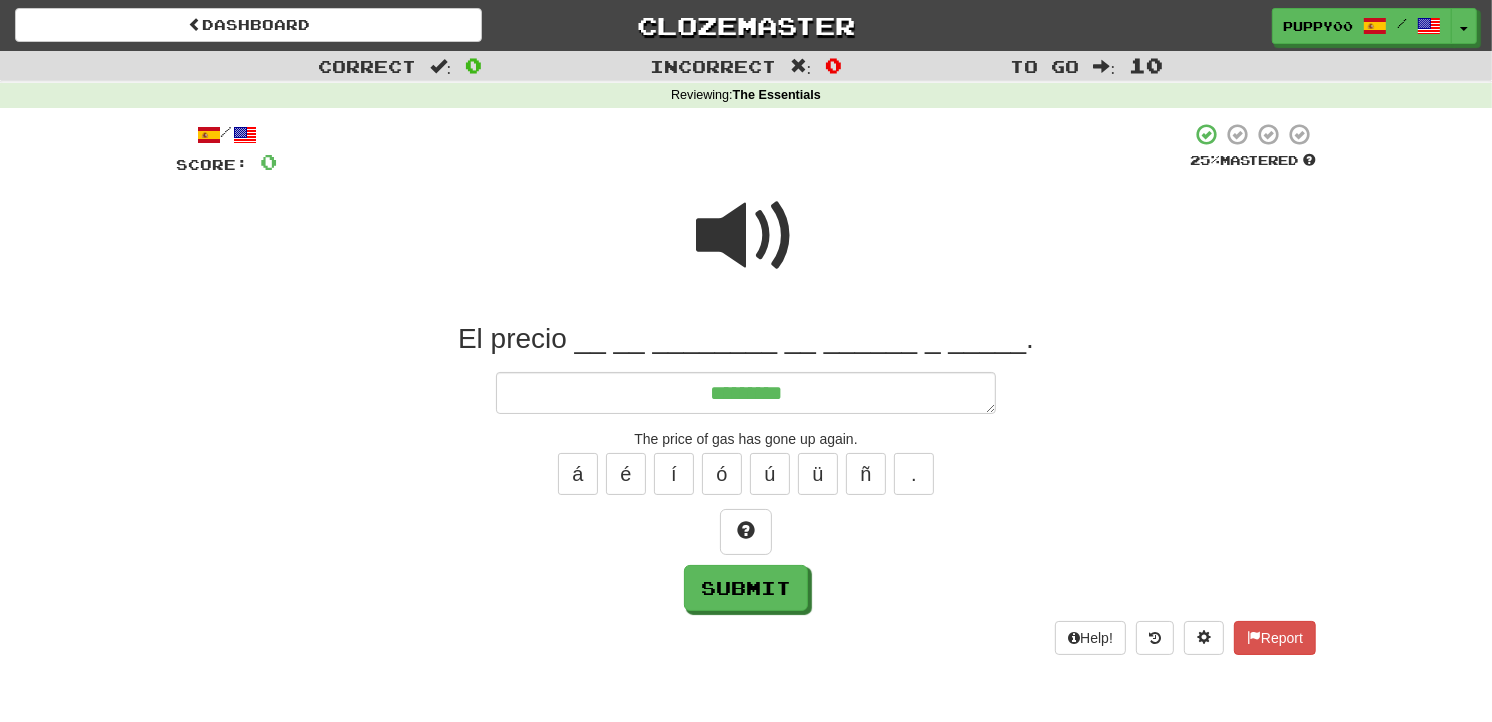 type on "*" 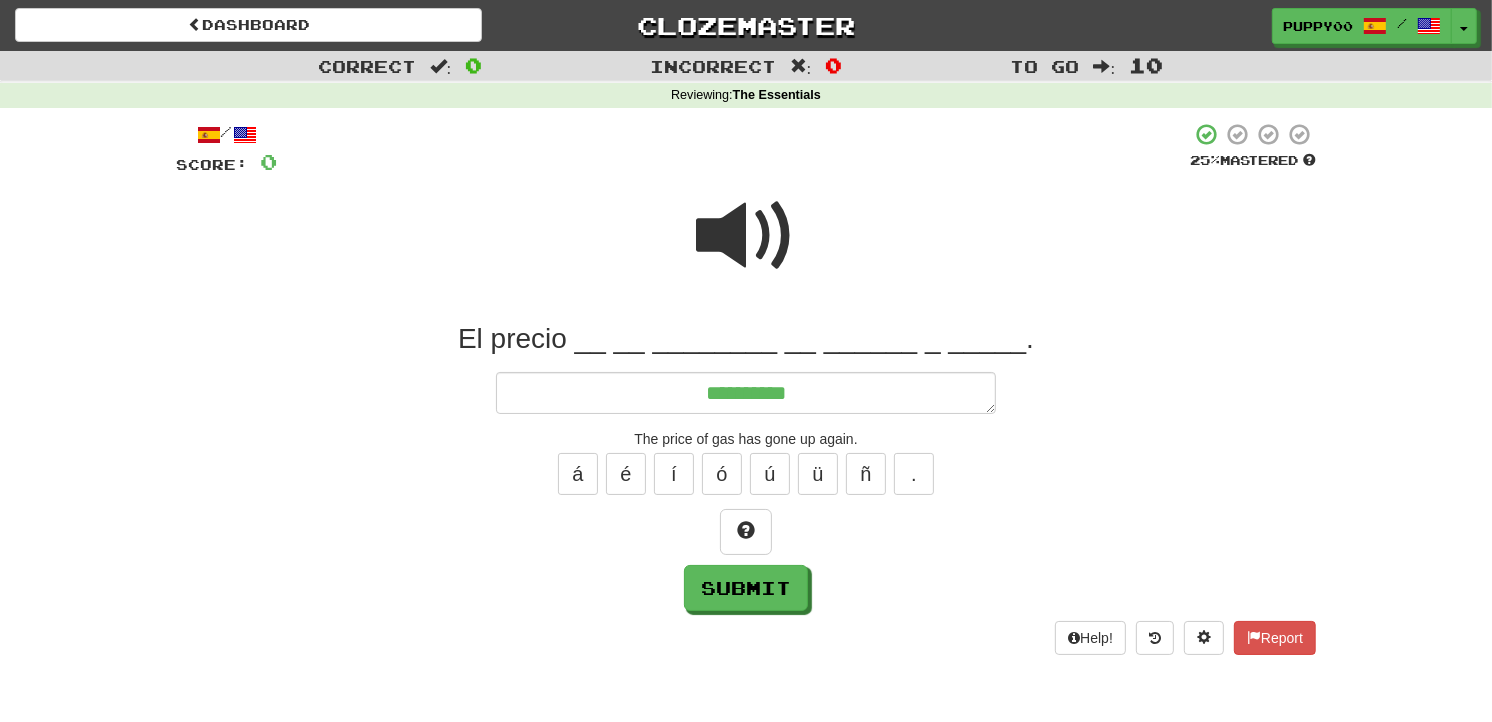 type on "*" 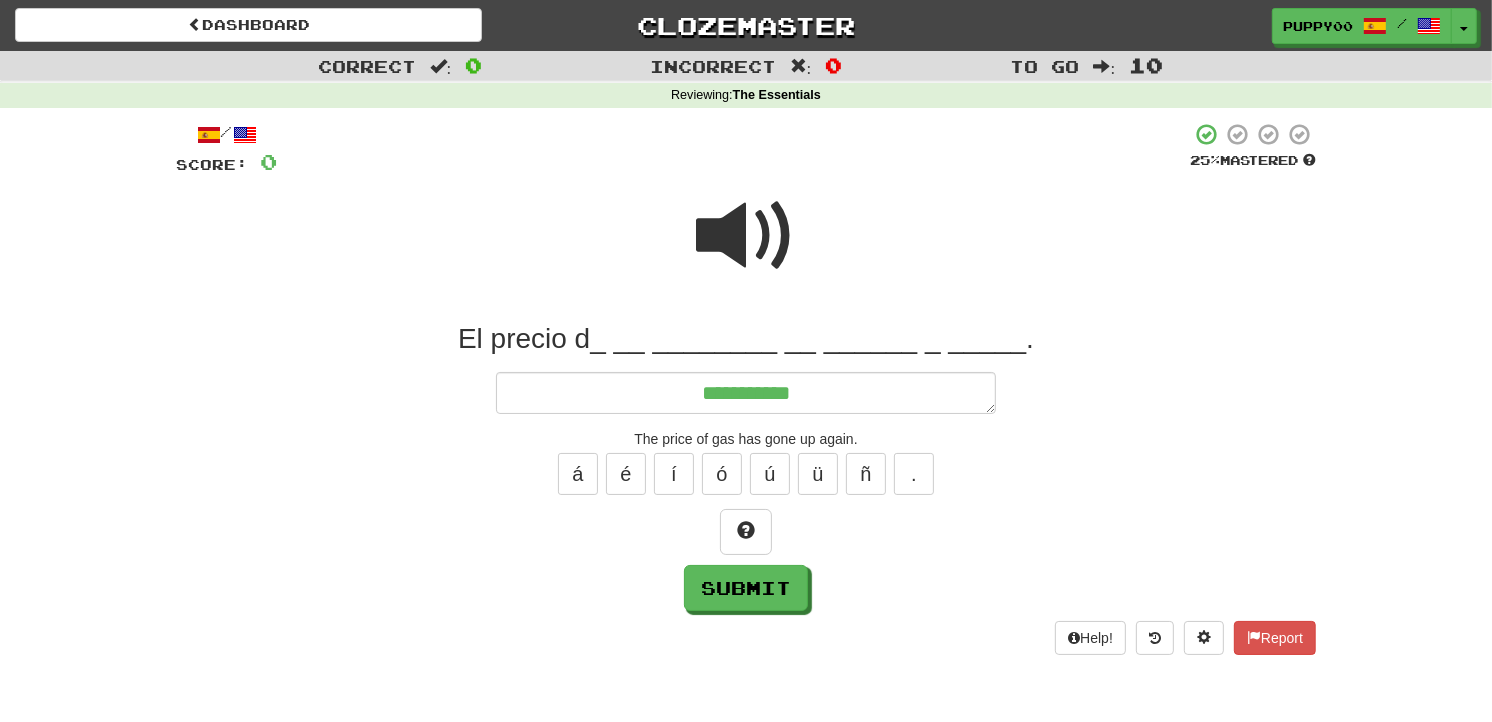 type on "*" 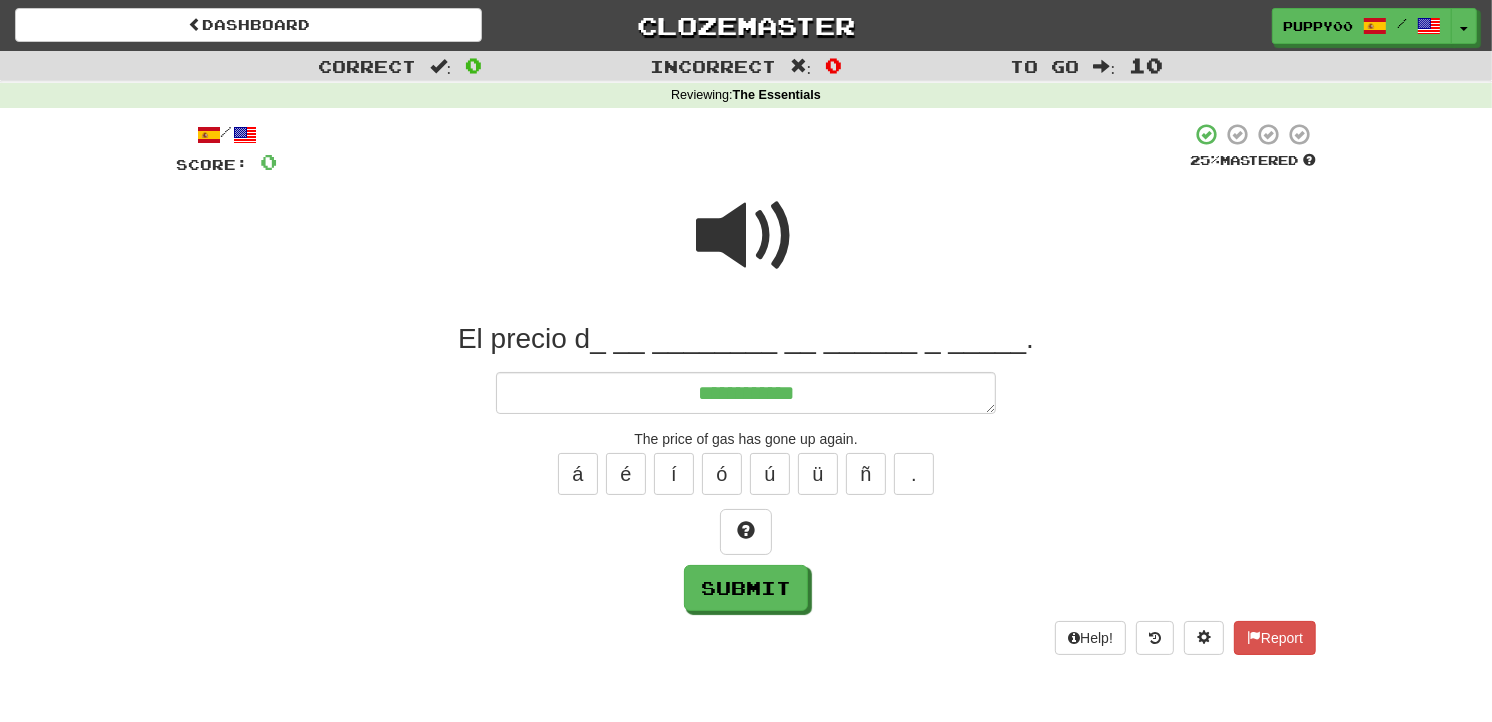 type on "**********" 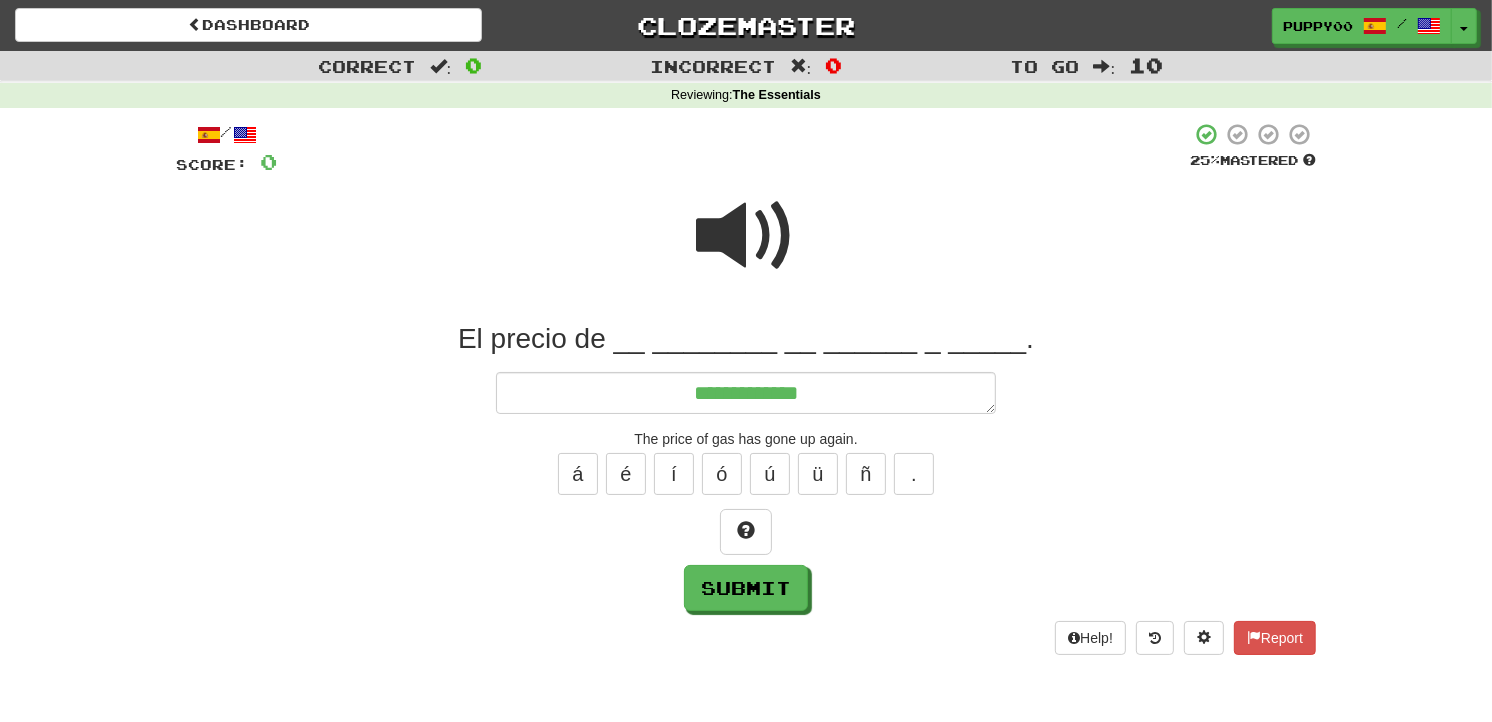 type on "*" 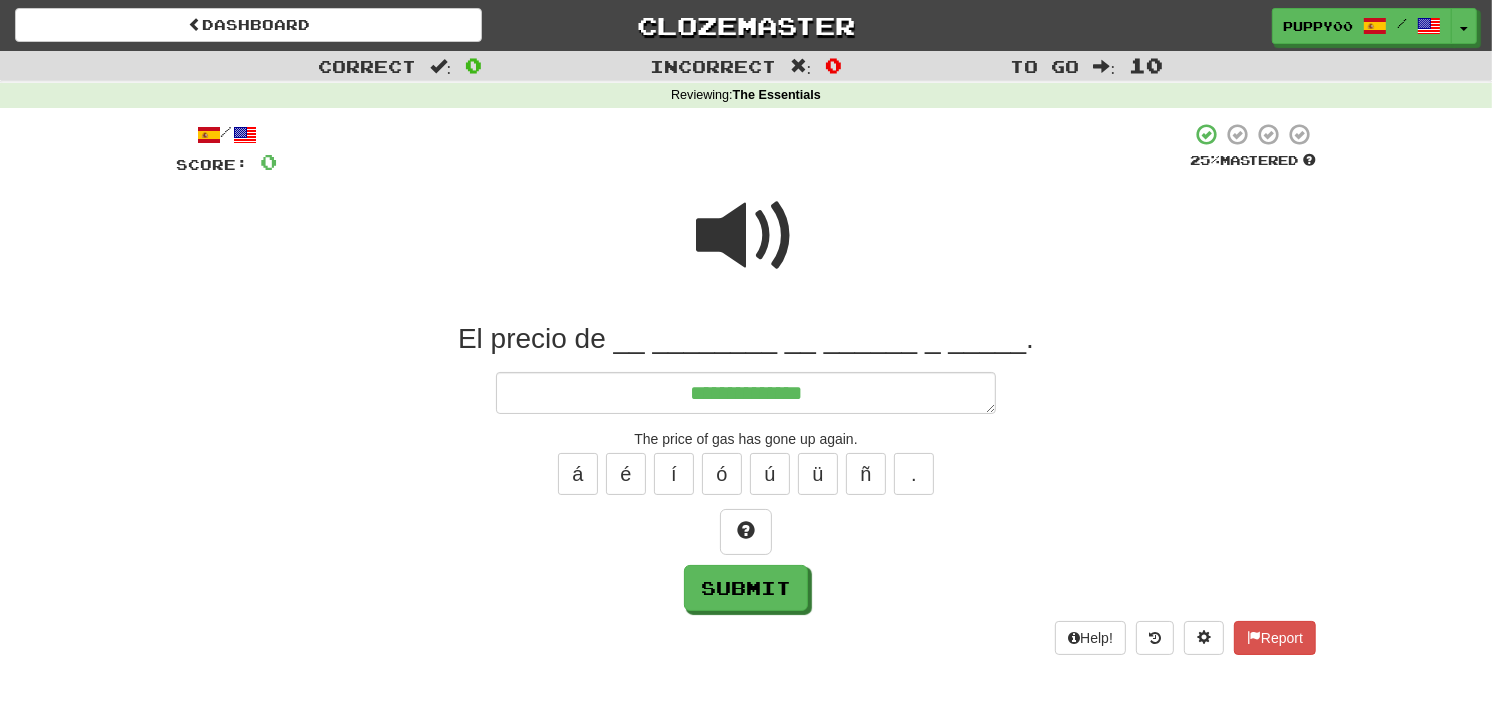 type on "*" 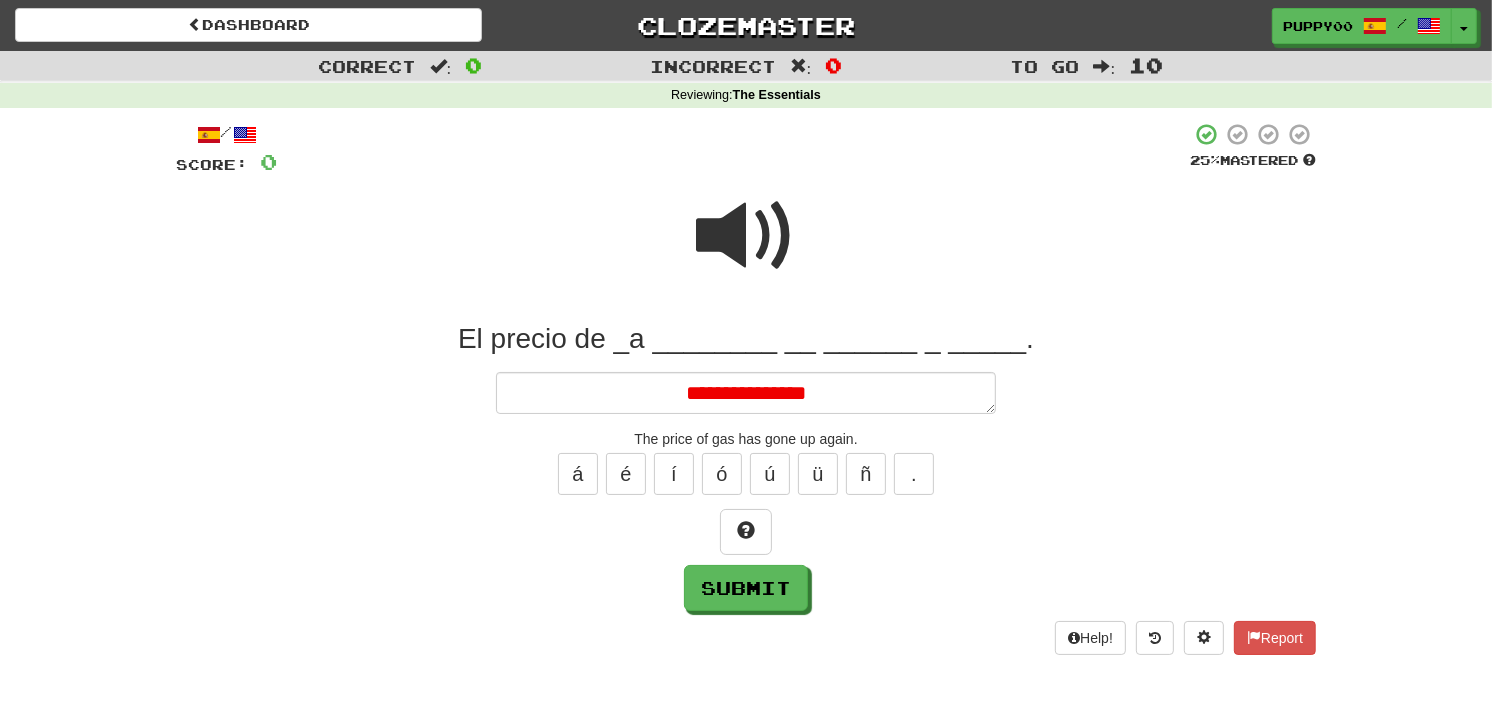 type on "*" 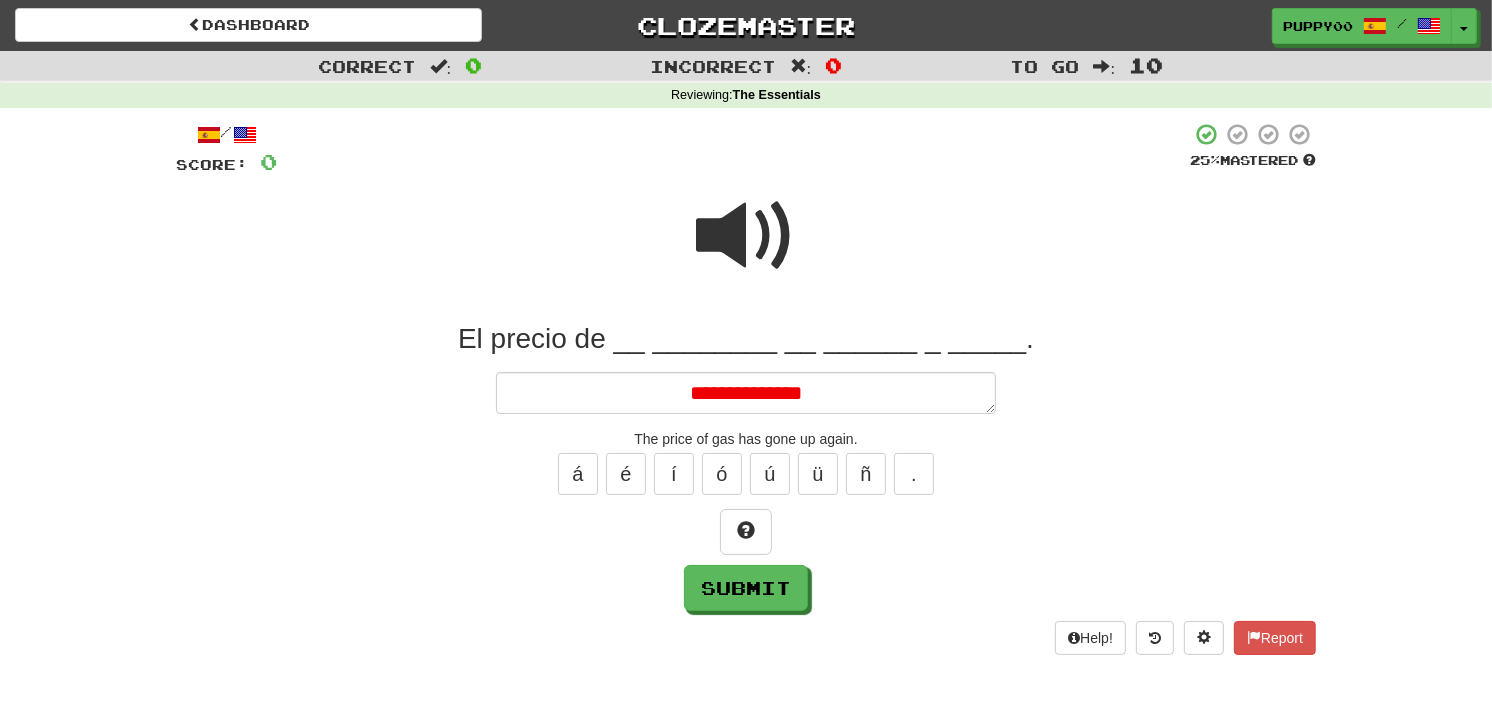 type on "*" 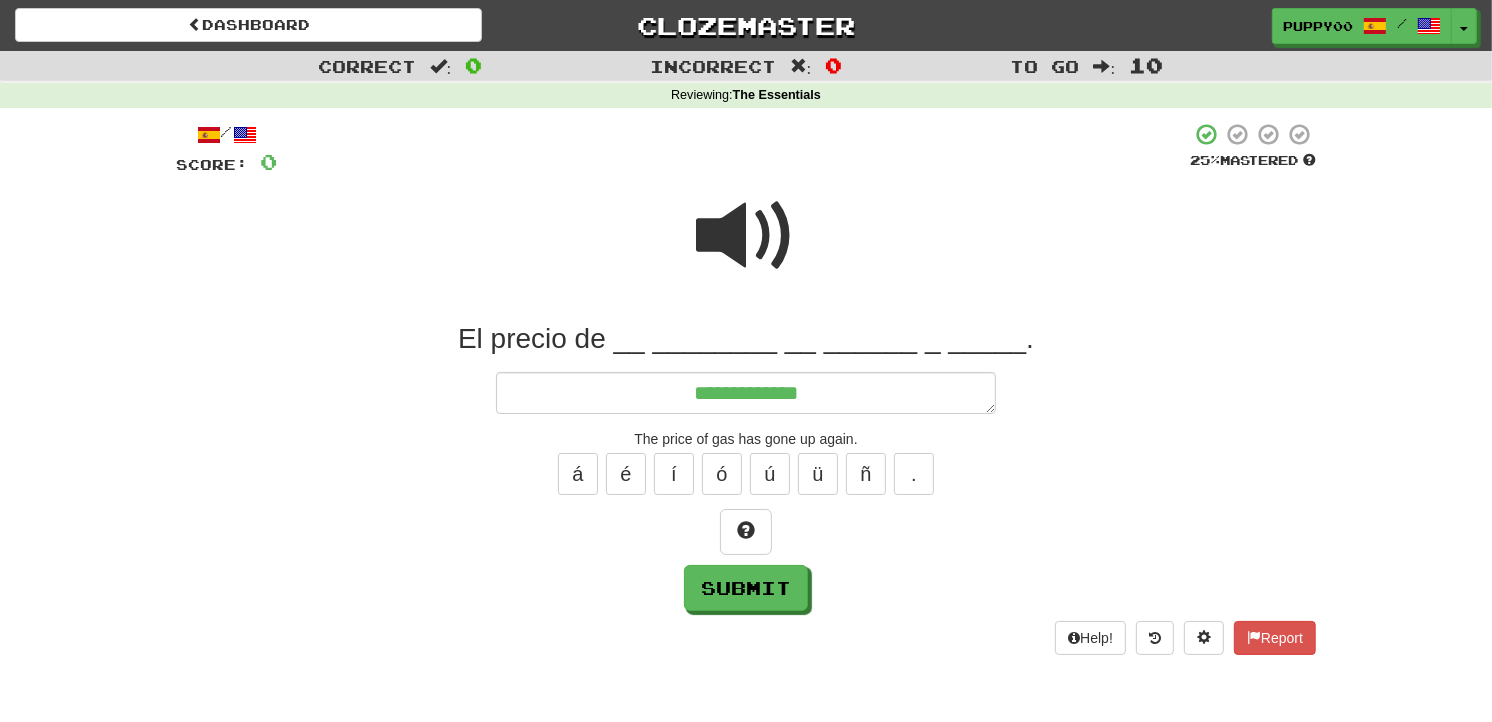 type on "*" 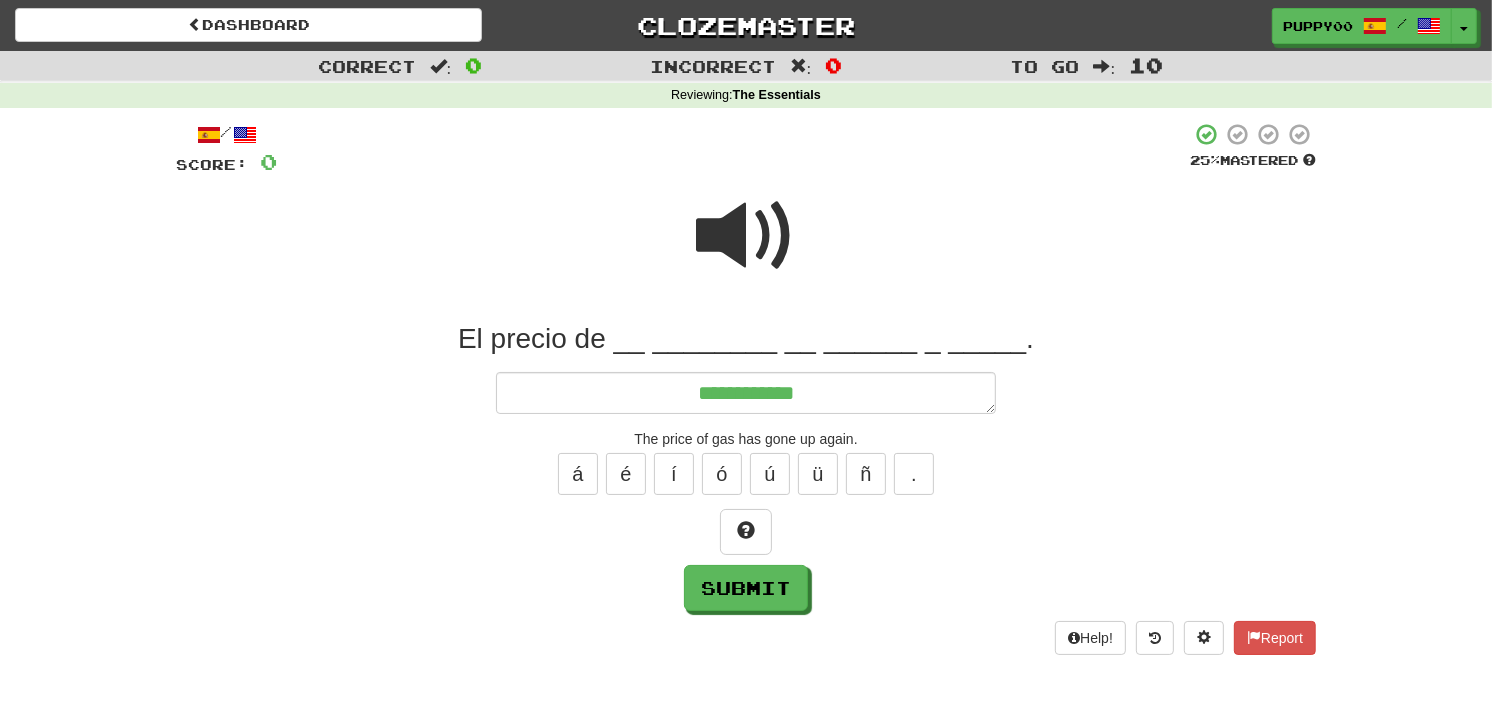 type on "*" 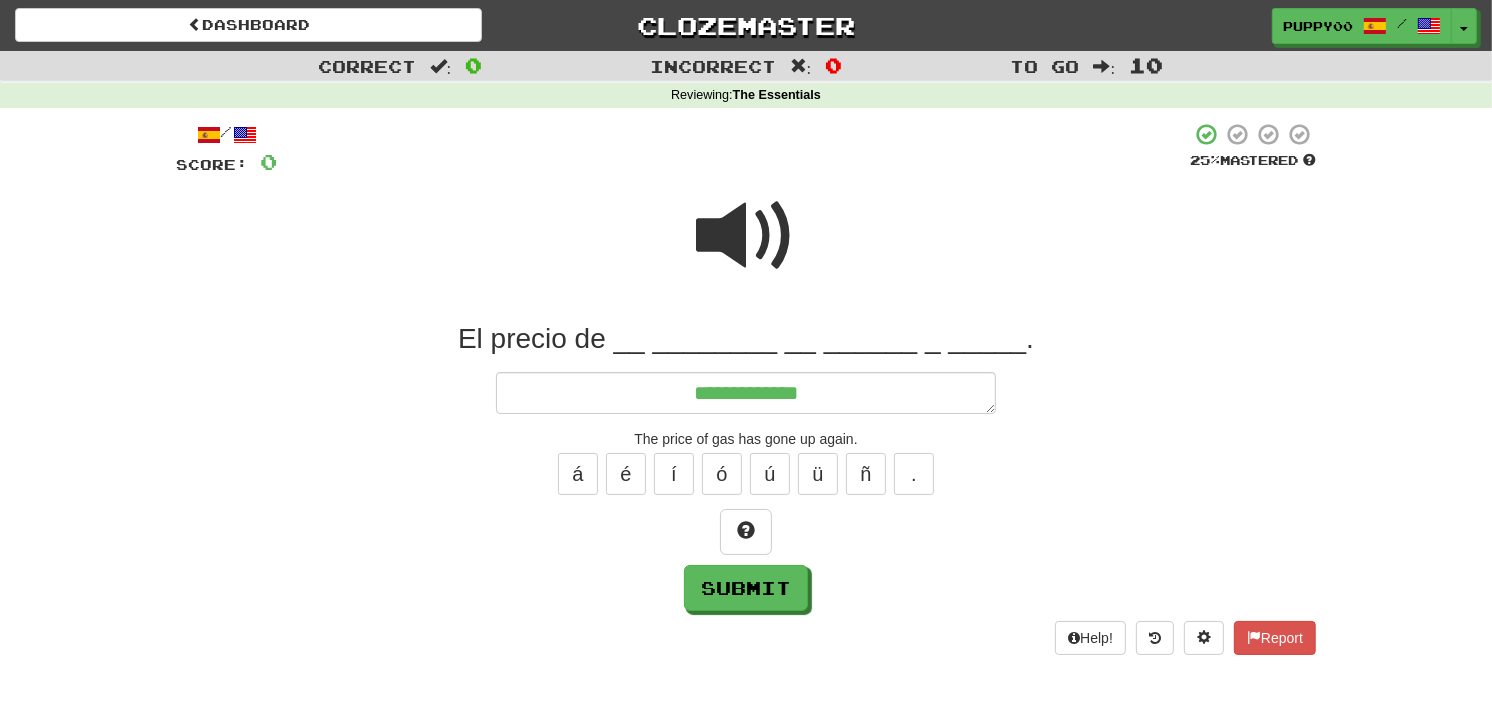 type on "*" 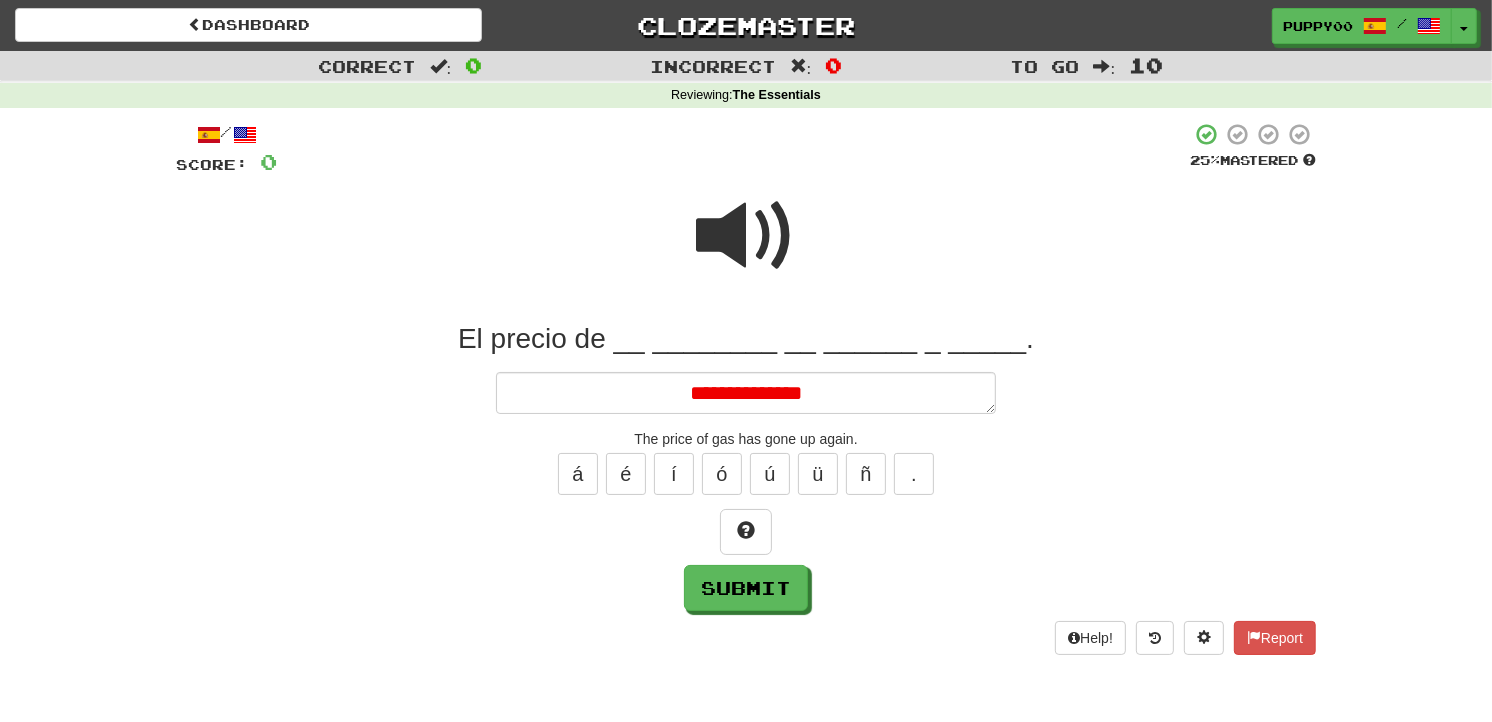 type on "*" 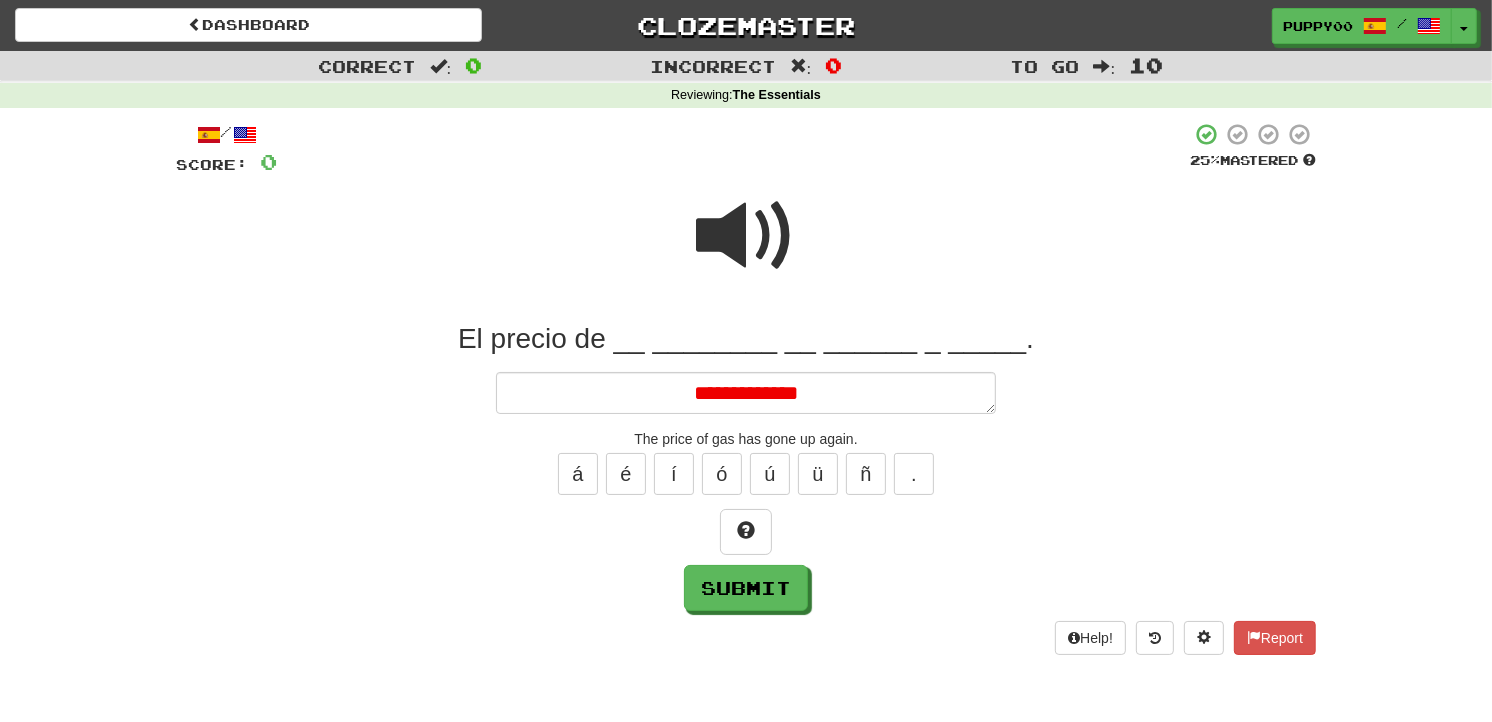 type on "*" 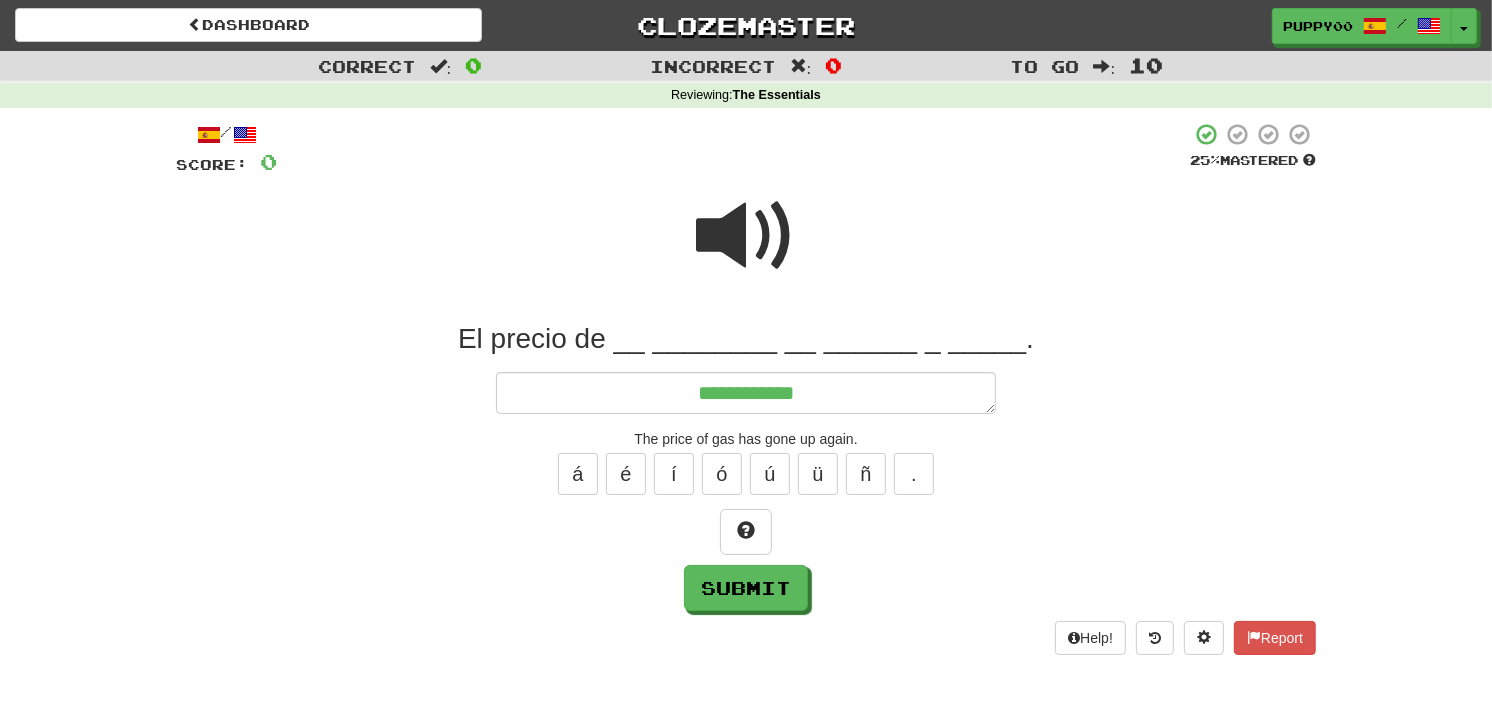 type on "*" 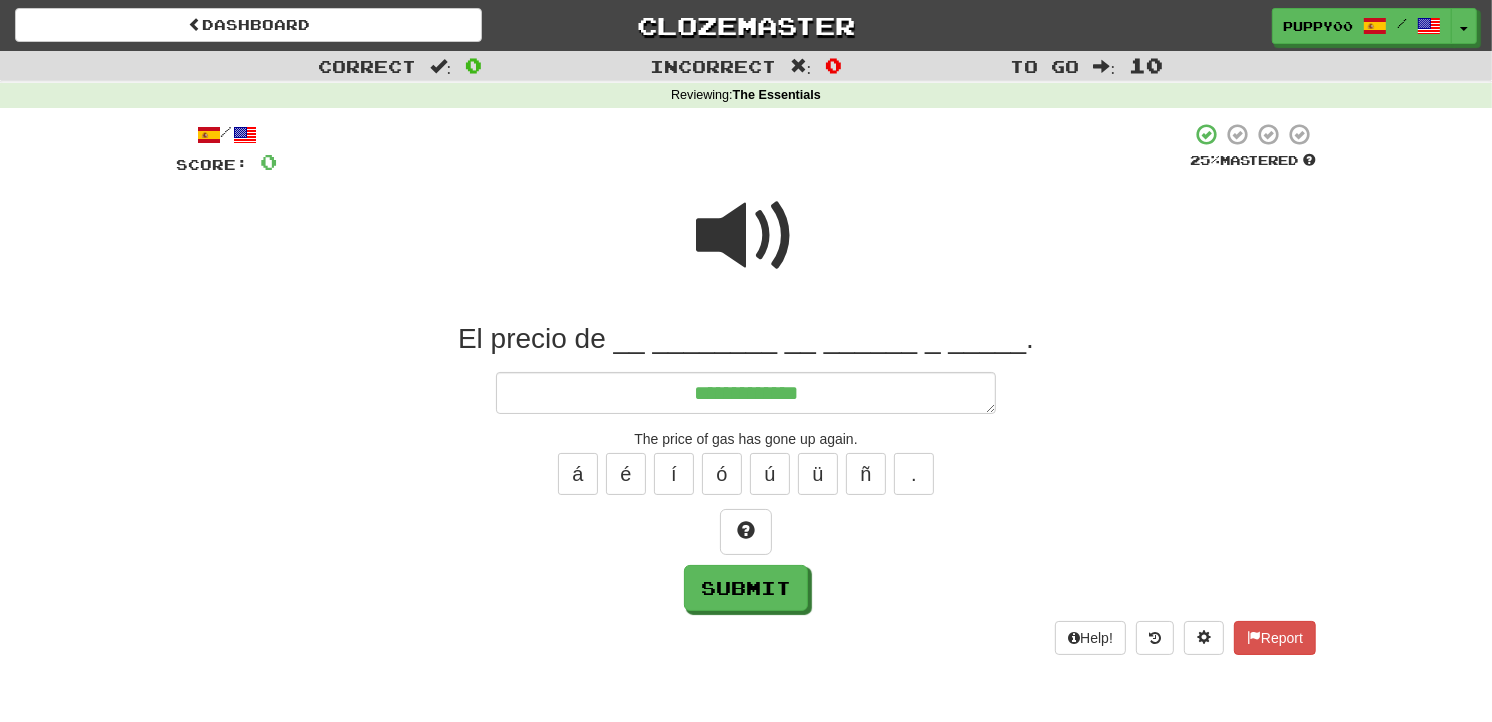 type on "*" 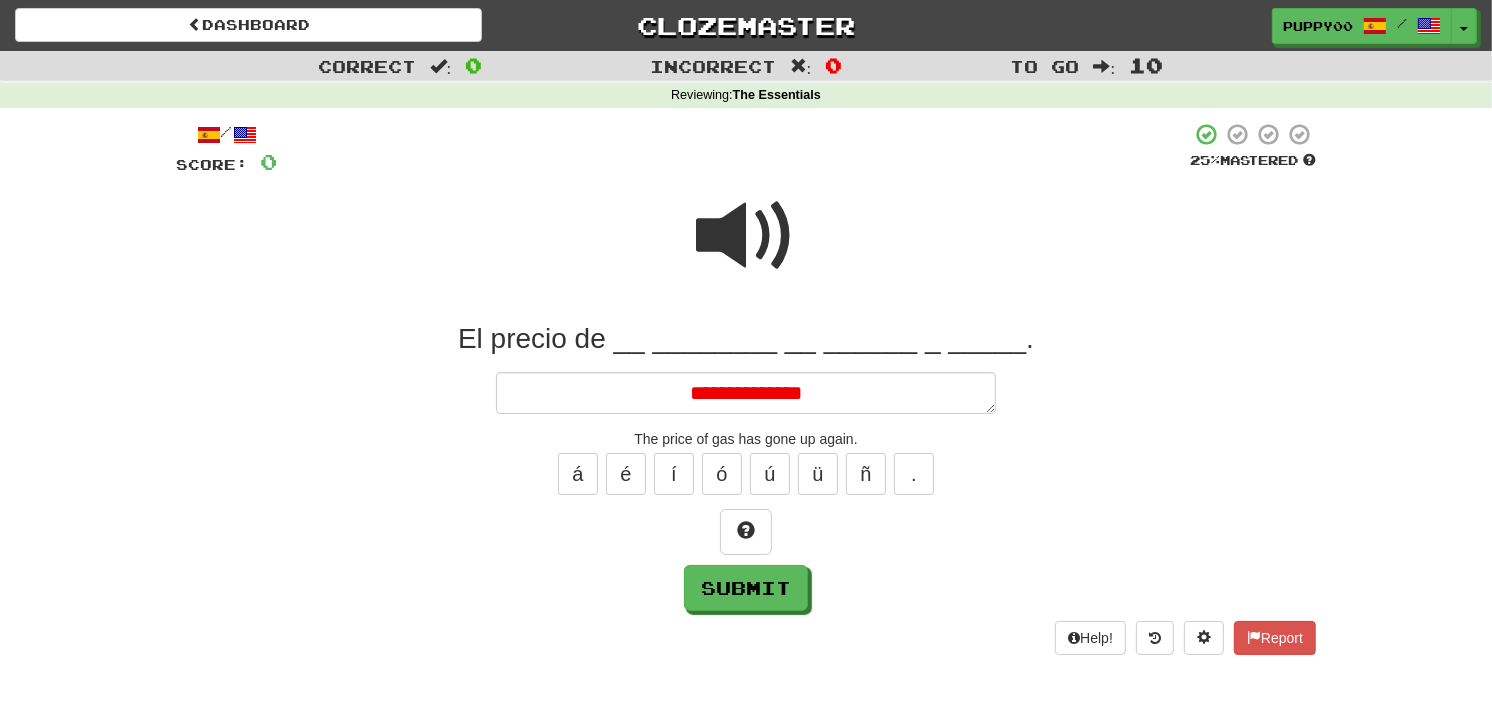 type on "*" 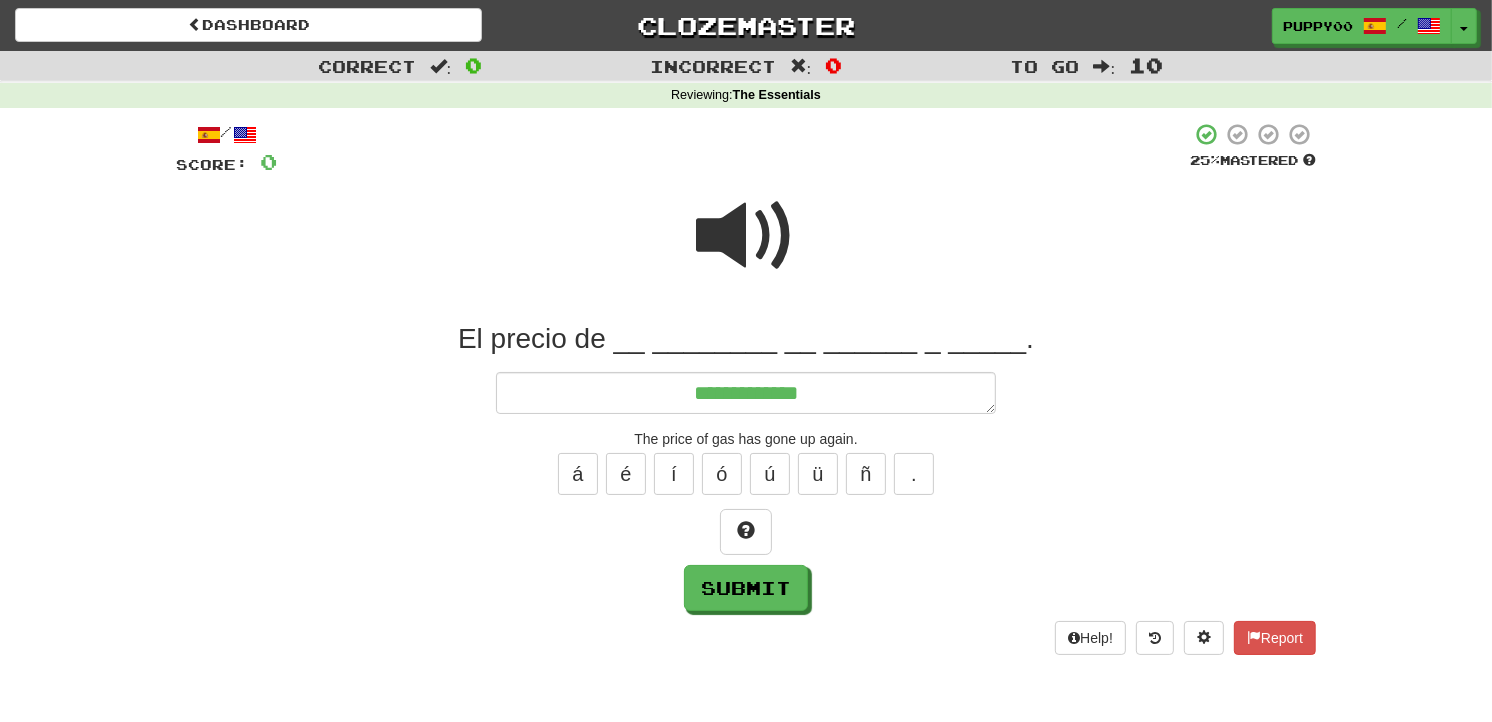 type on "*" 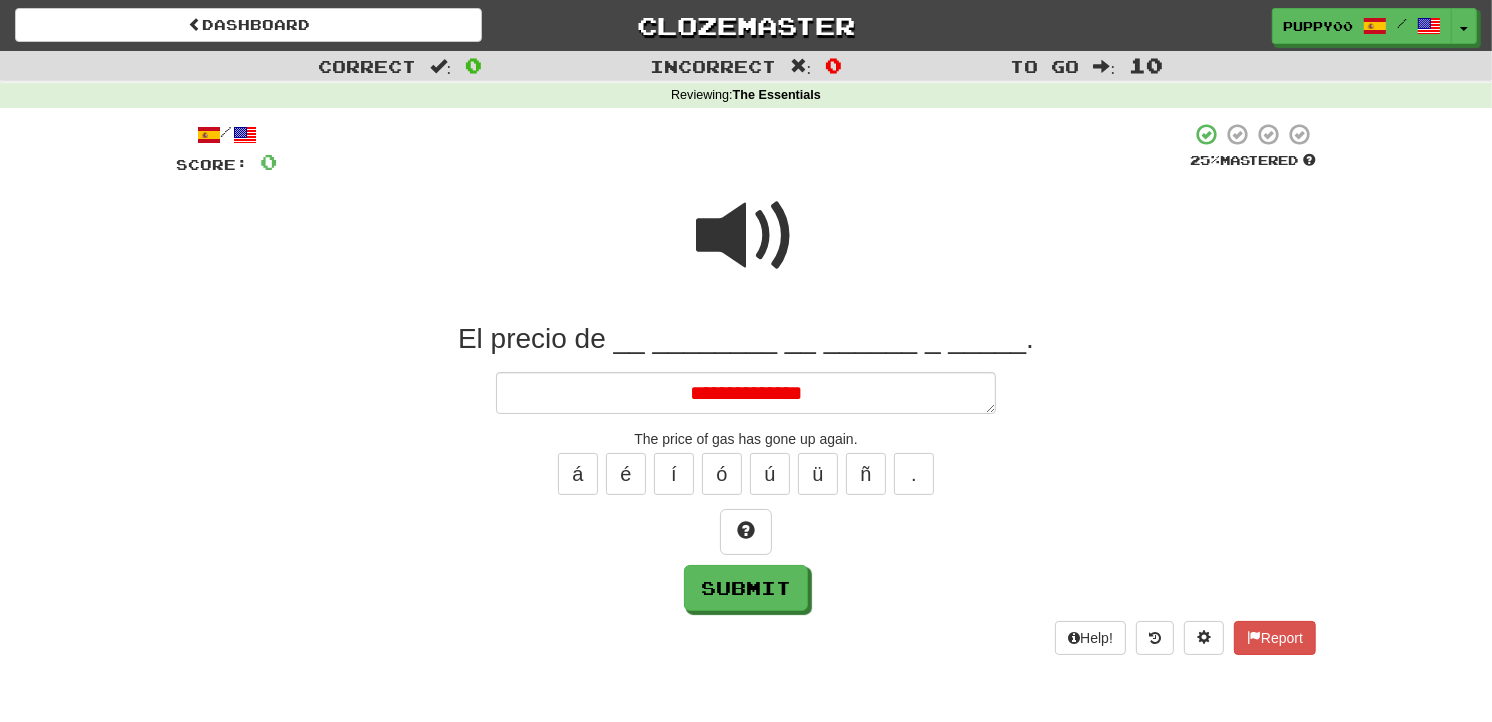 type on "*" 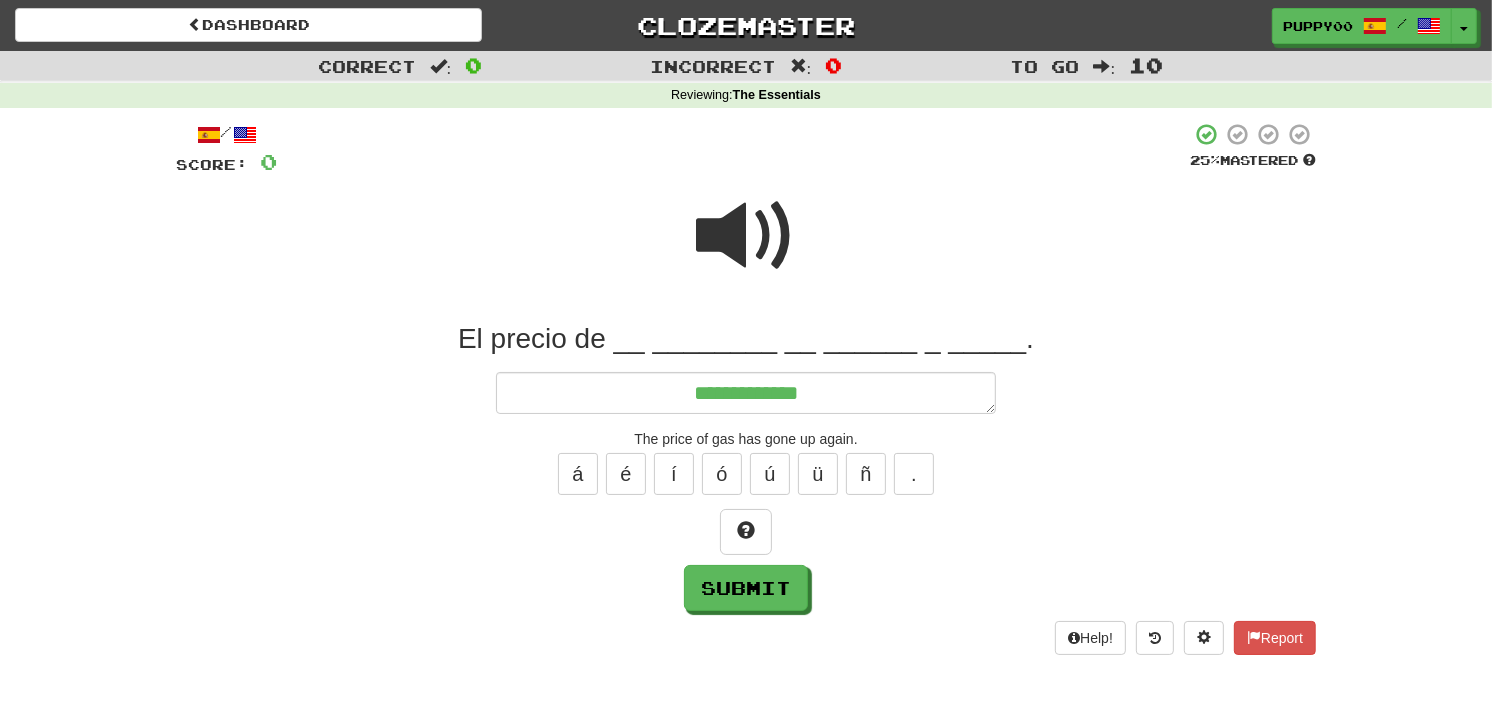 type on "**********" 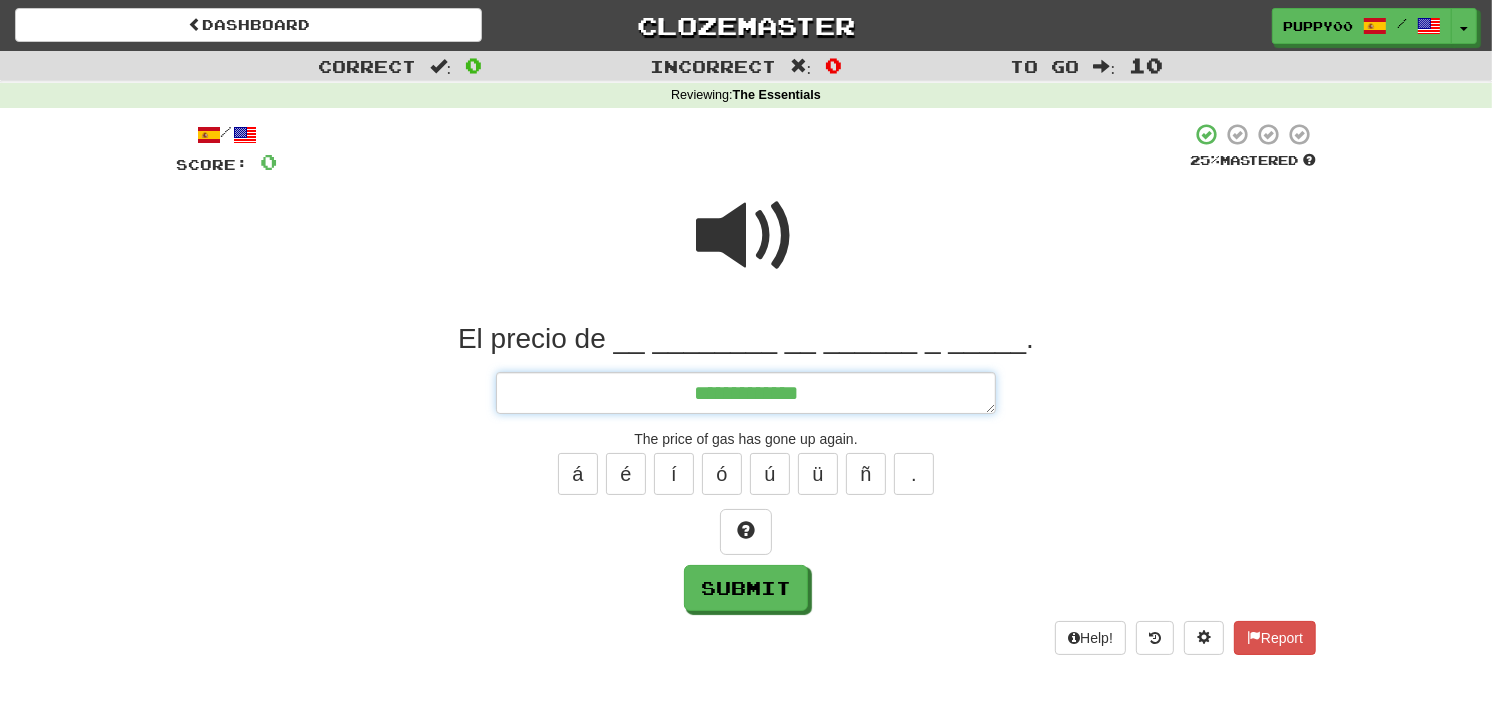 click on "**********" at bounding box center [746, 393] 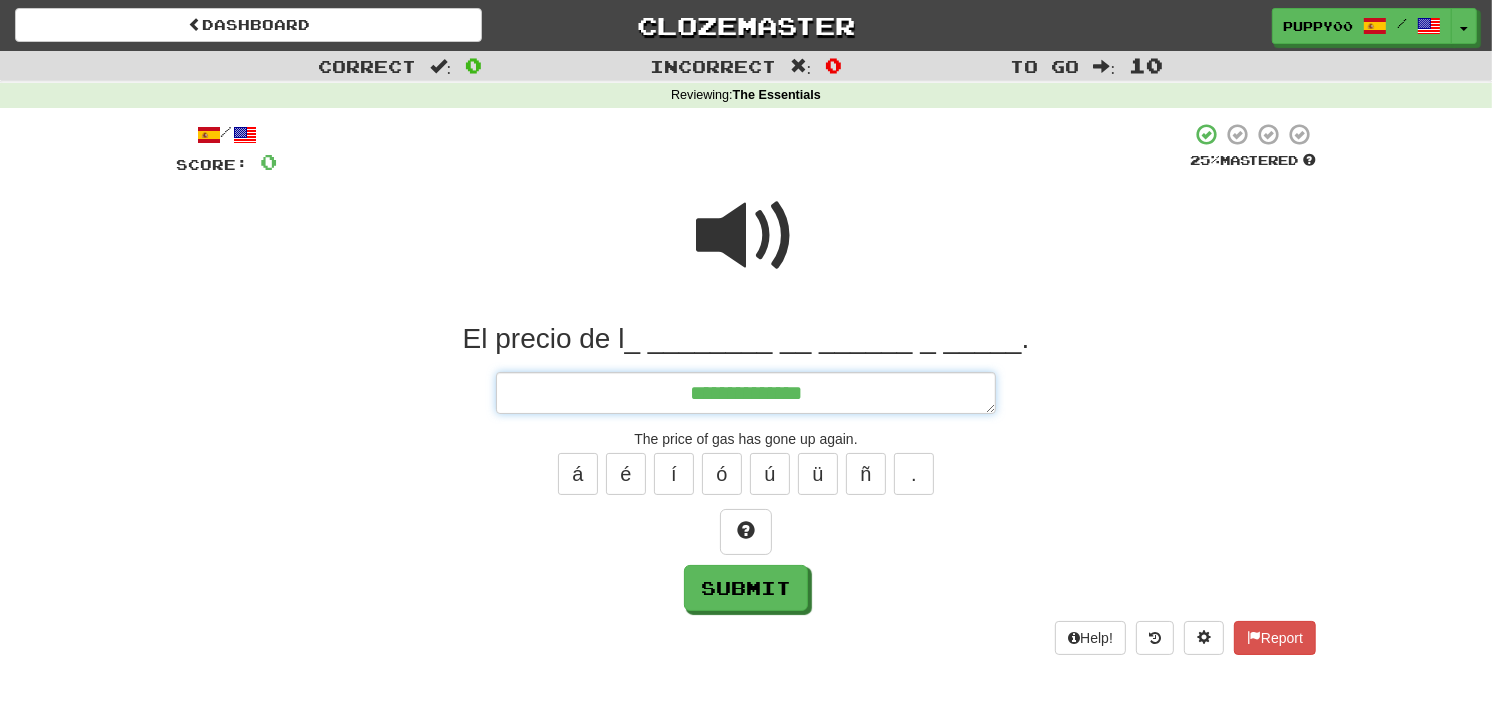 type on "*" 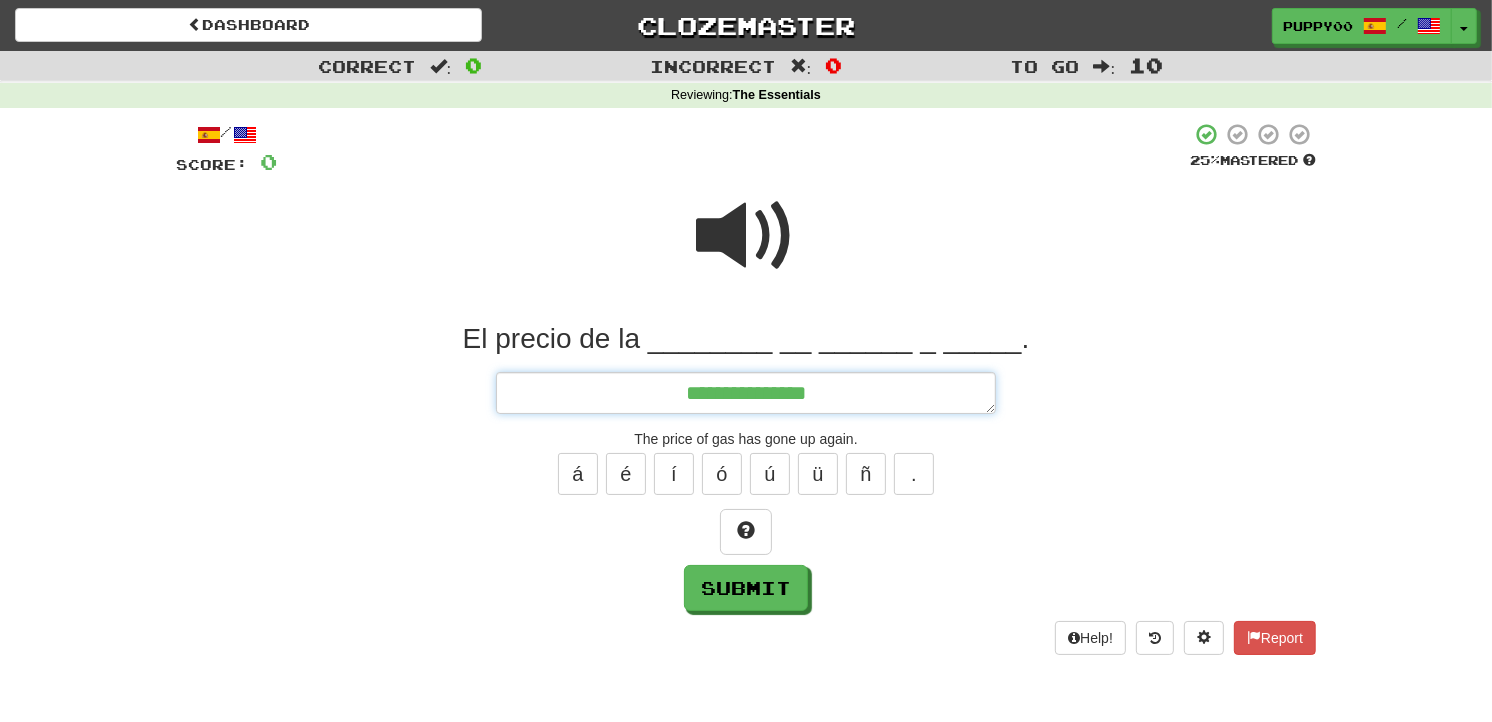 type on "*" 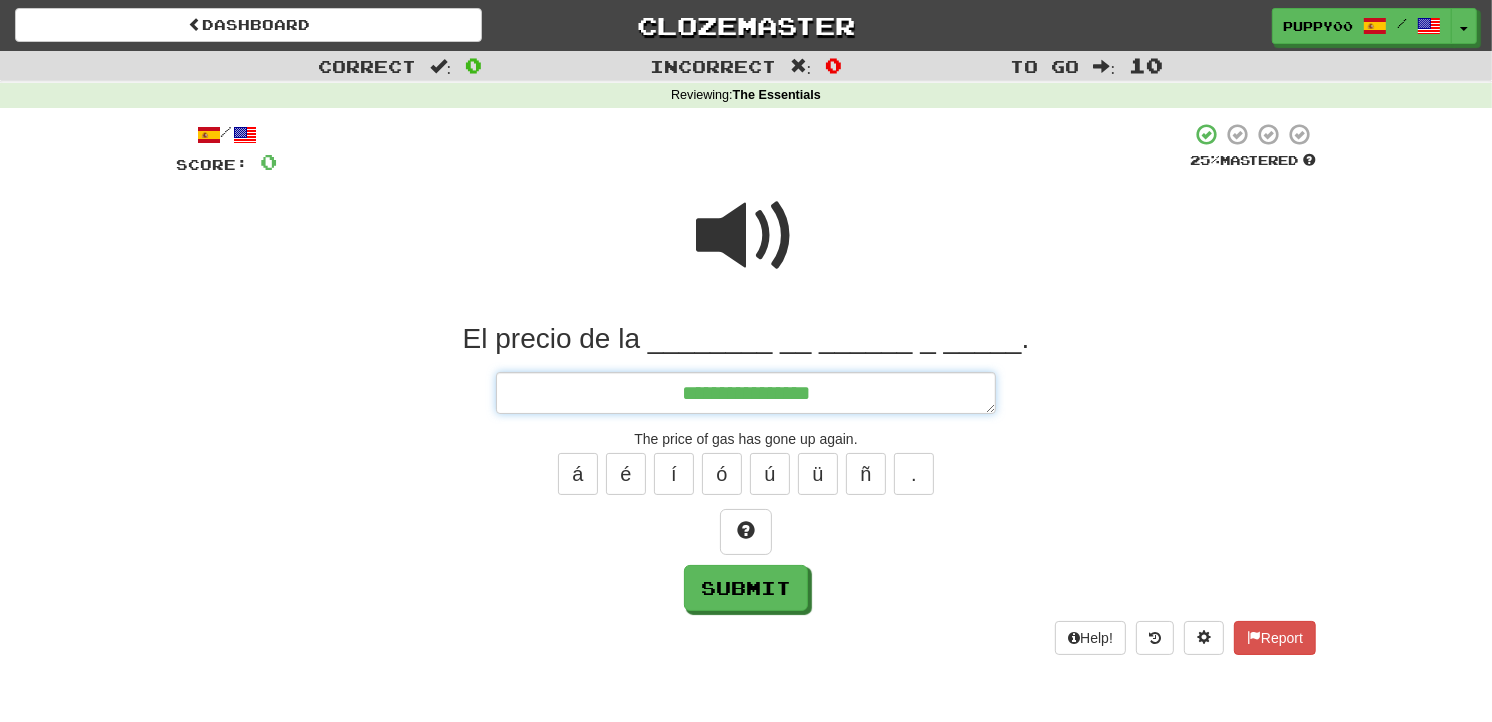 type on "*" 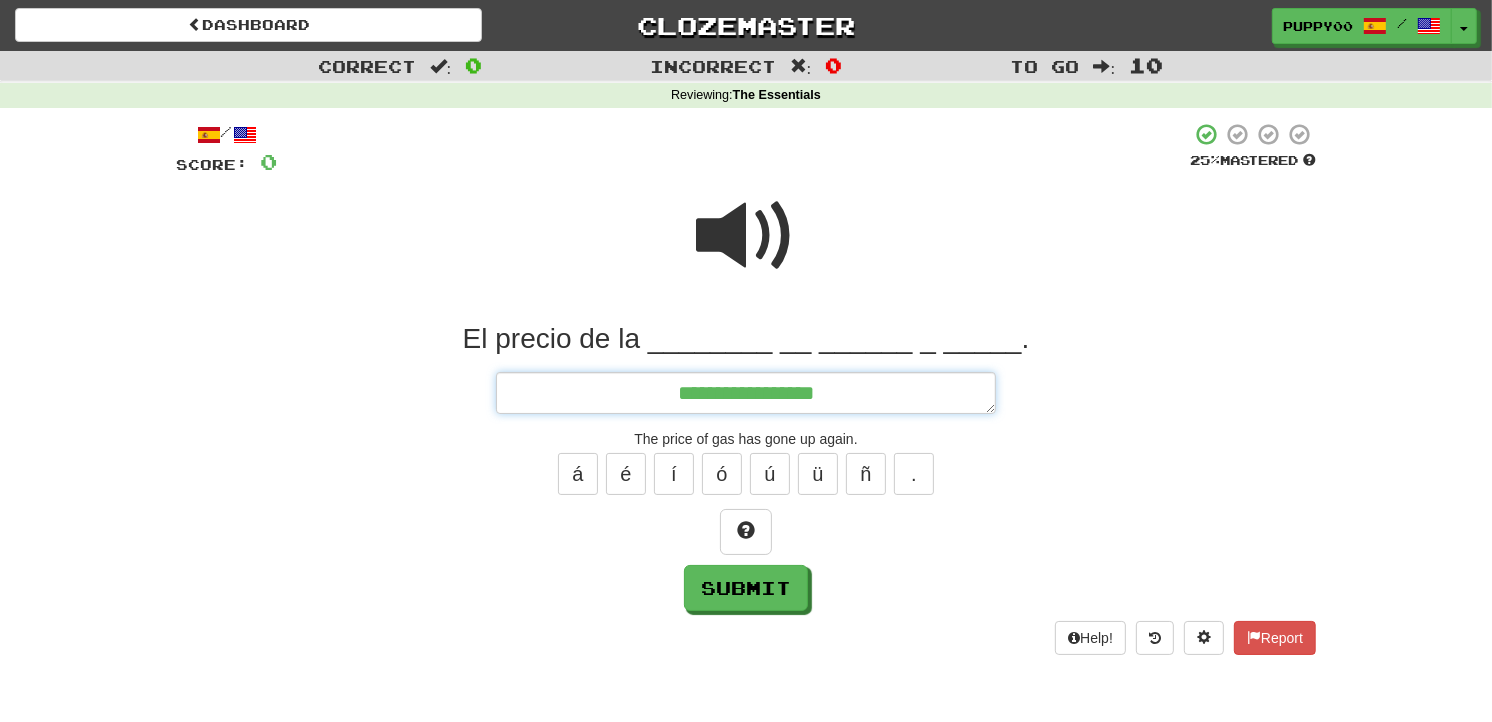type on "*" 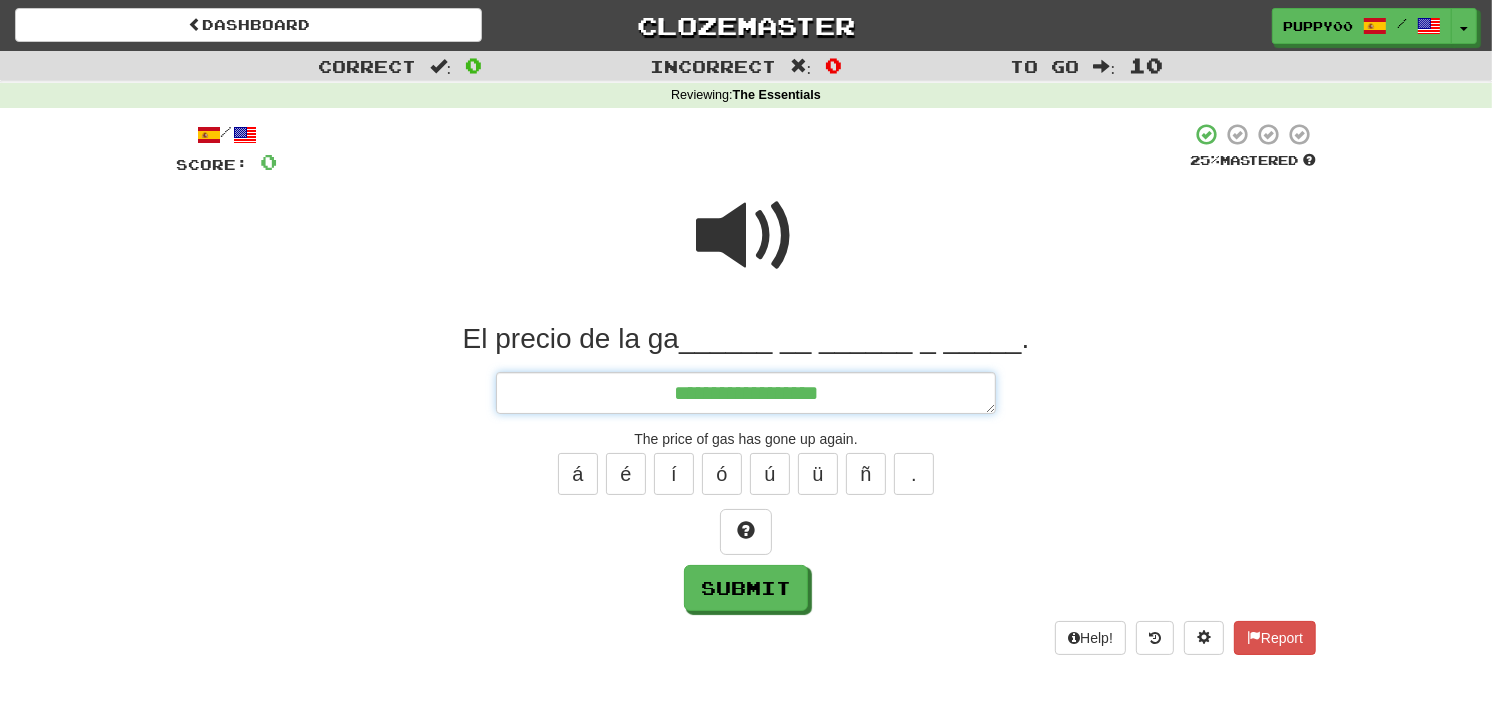 type on "*" 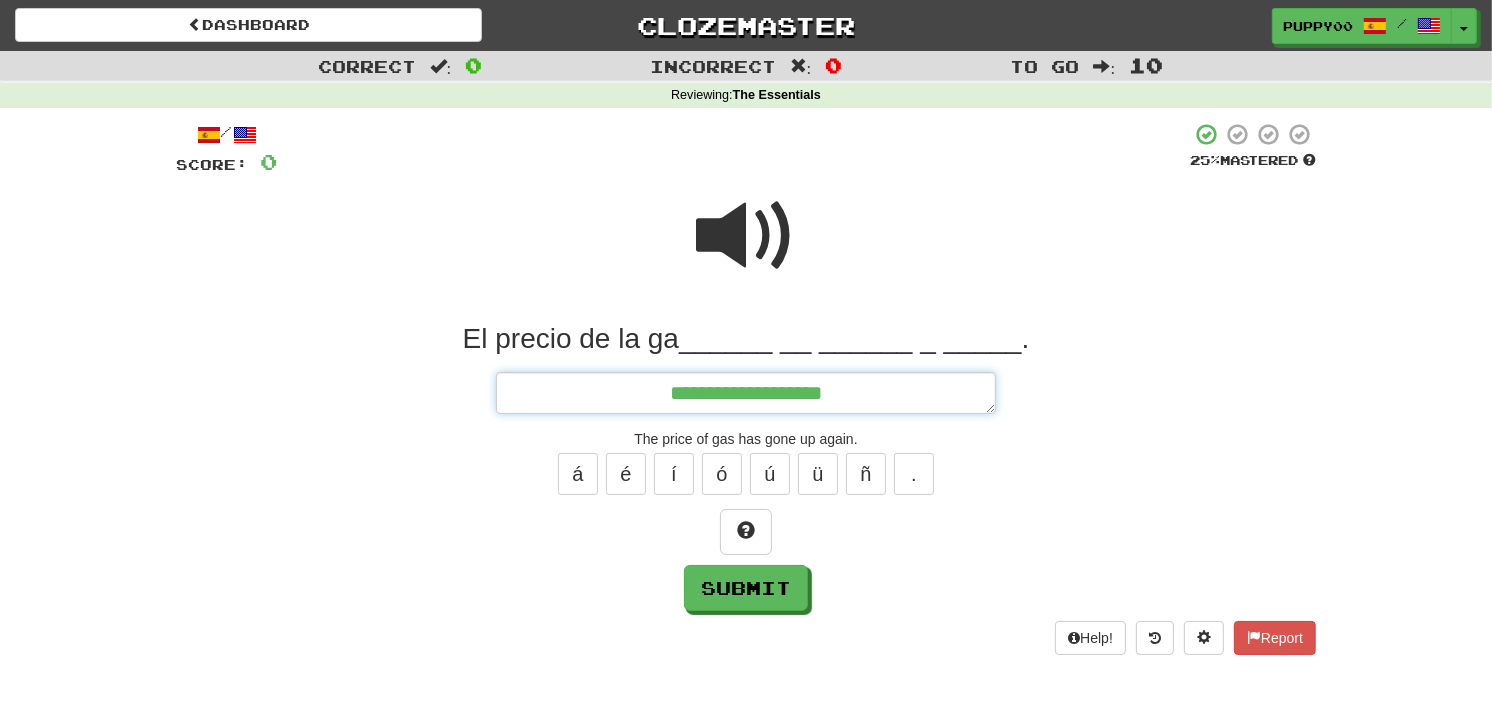 type on "*" 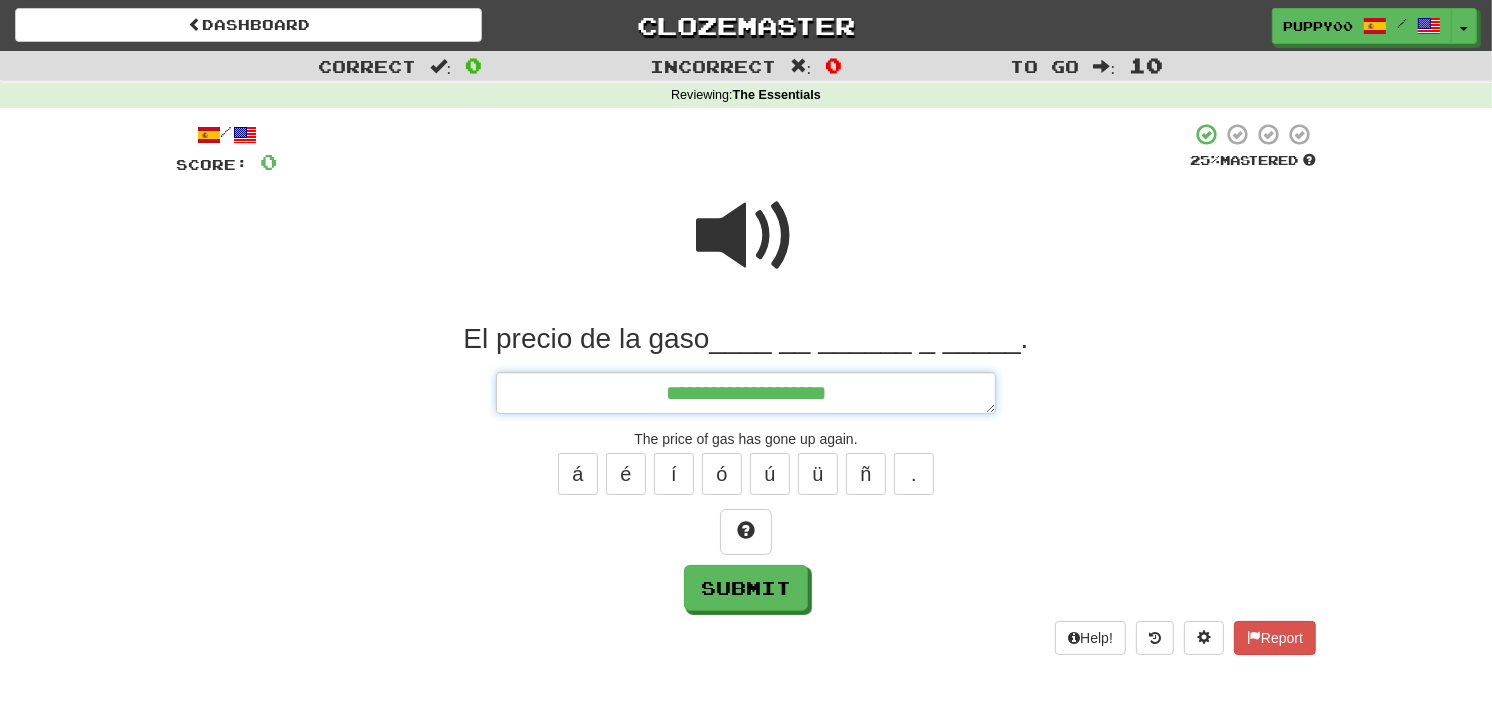 type on "*" 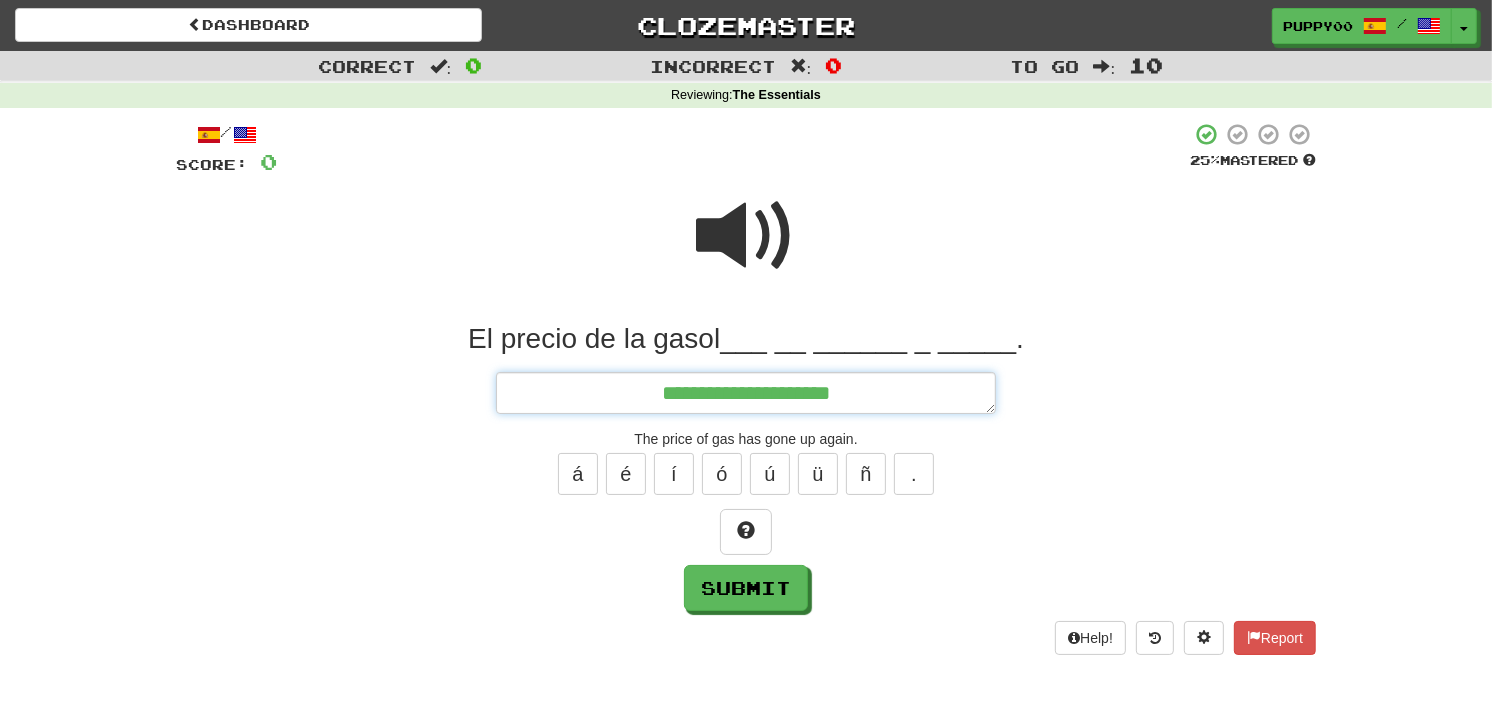 type on "*" 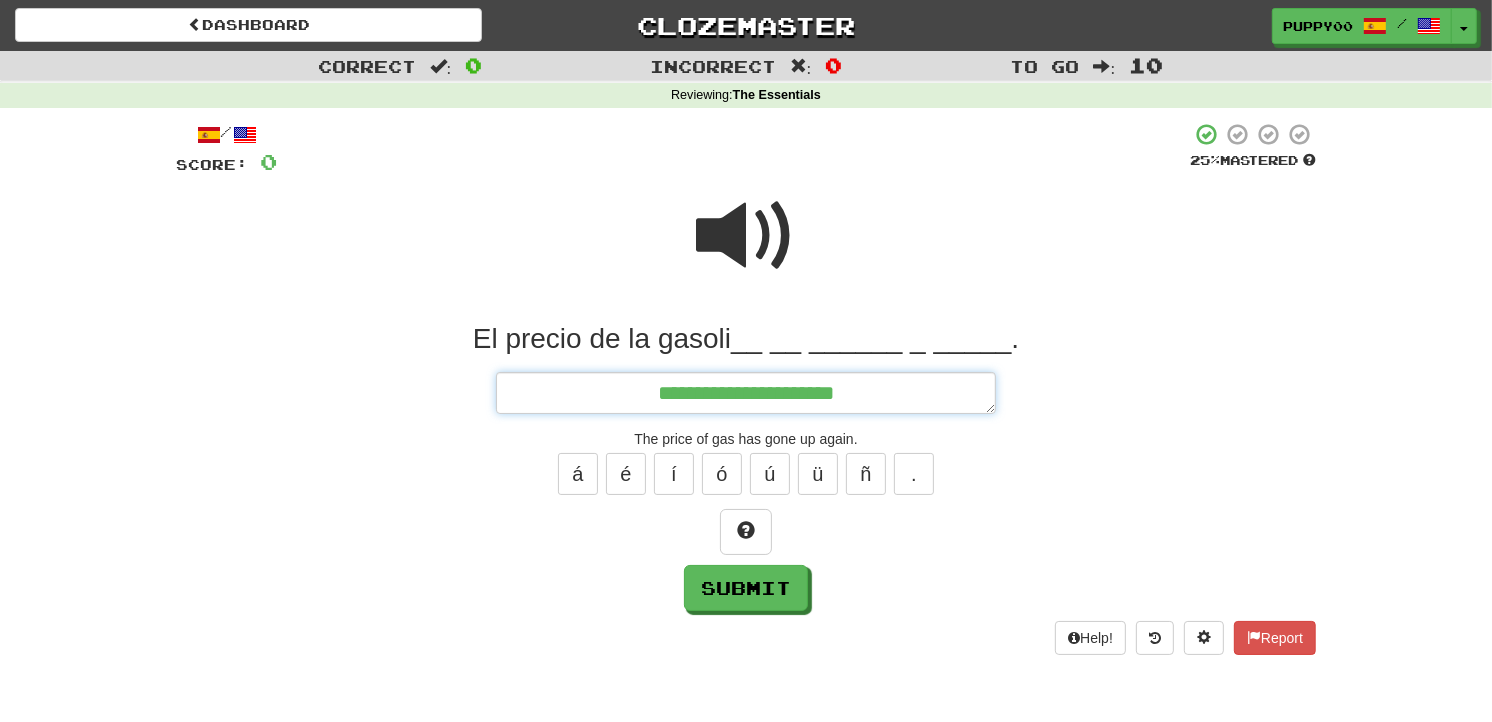 type on "*" 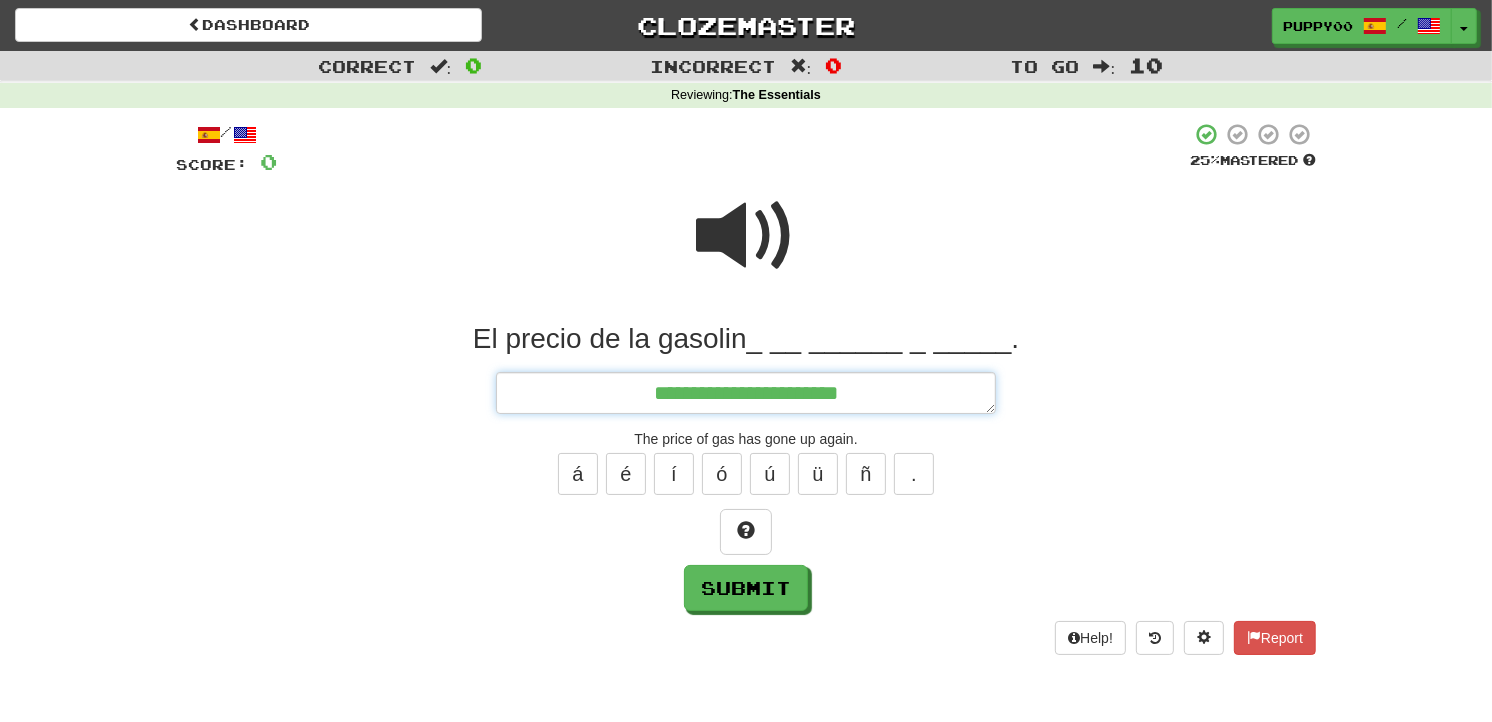 type on "**********" 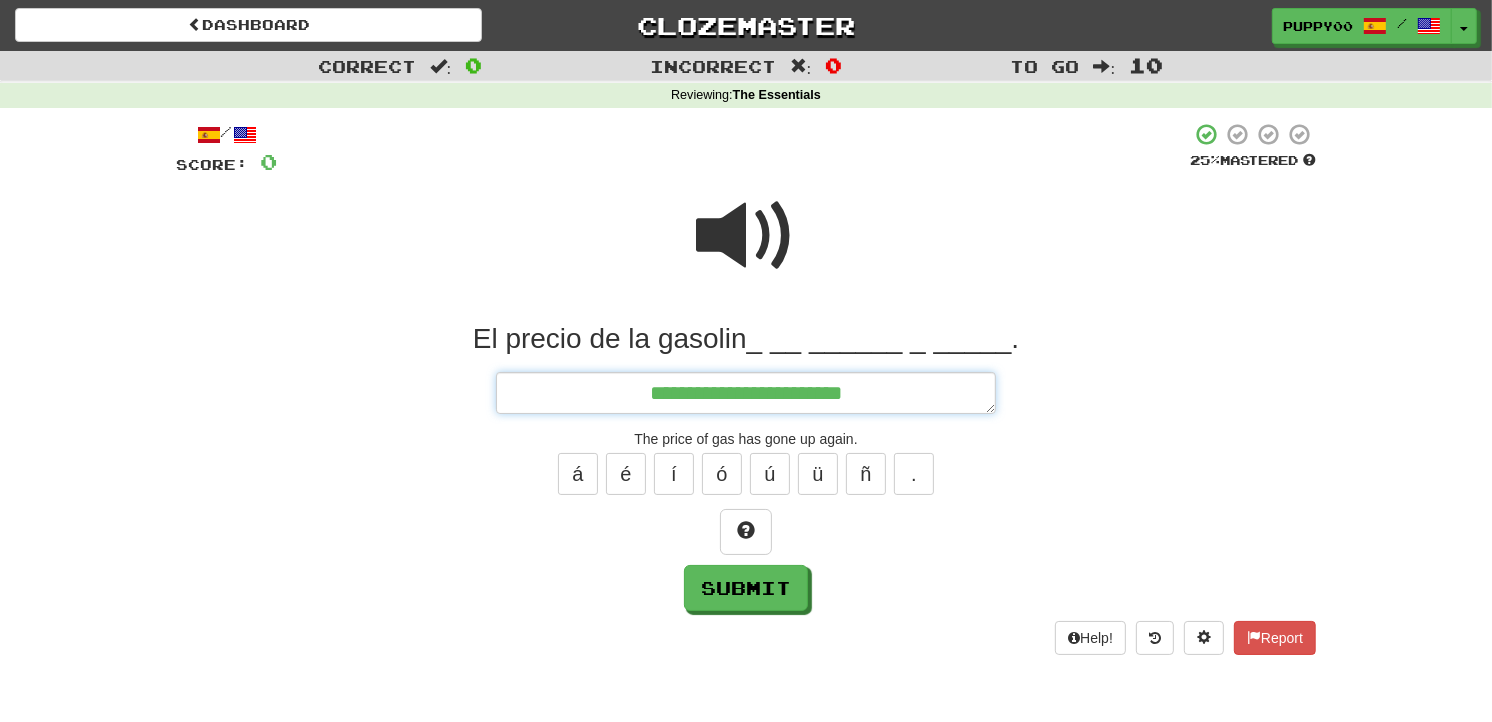 type on "*" 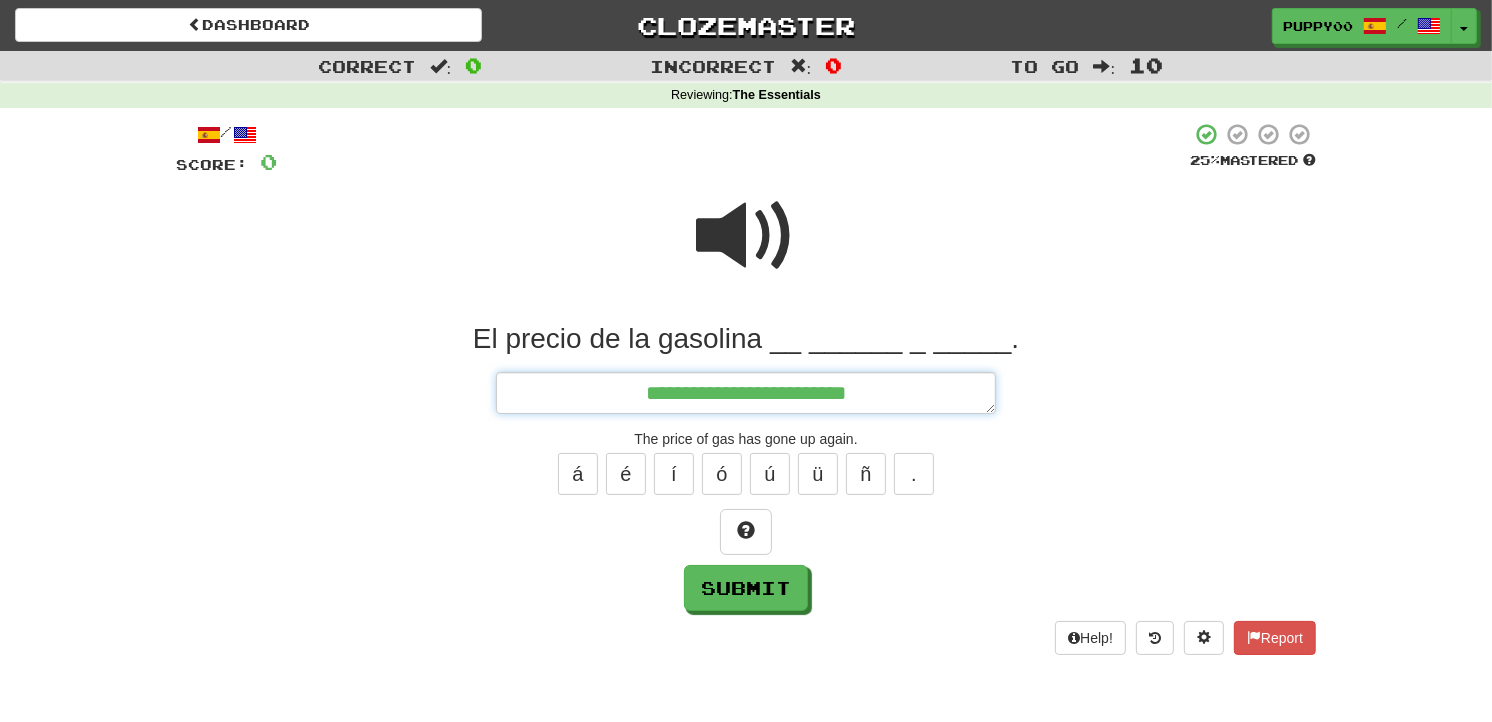 type on "*" 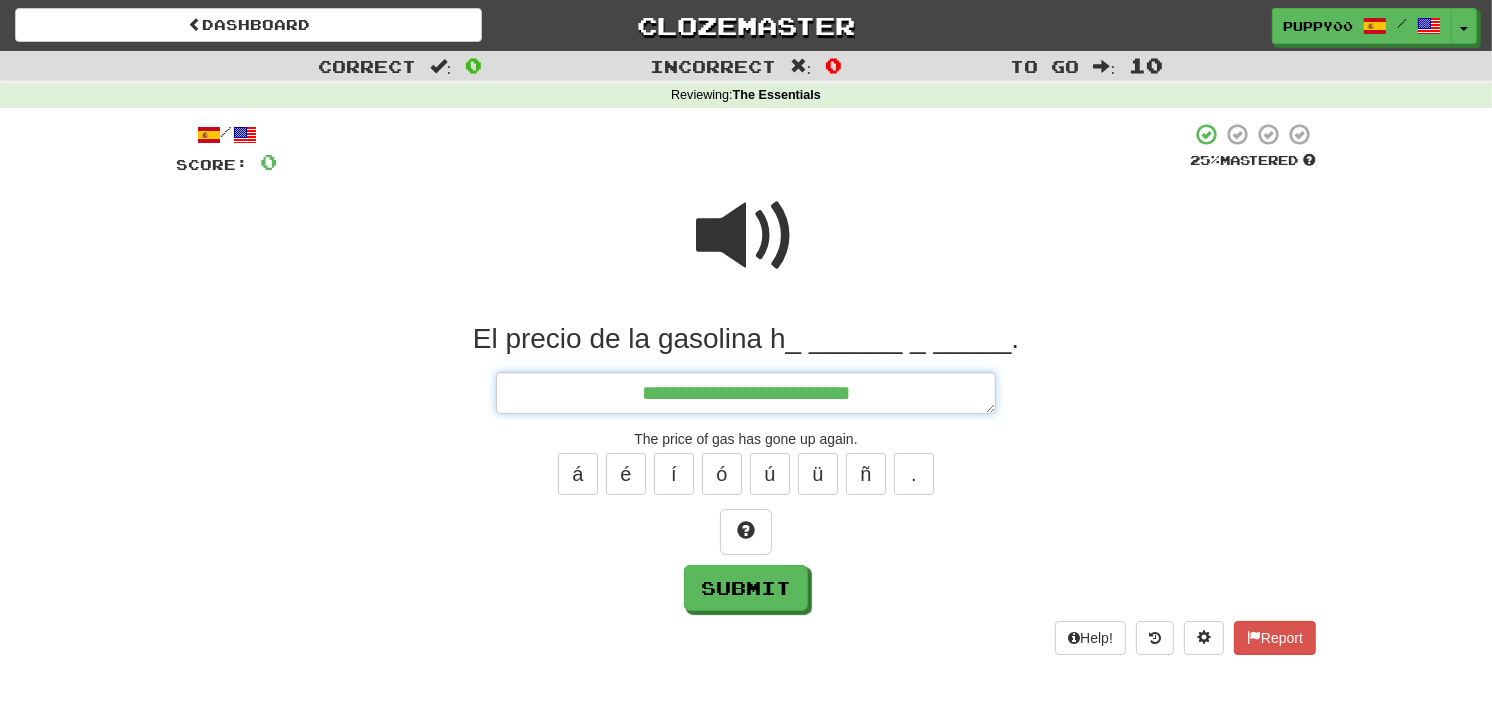 type on "*" 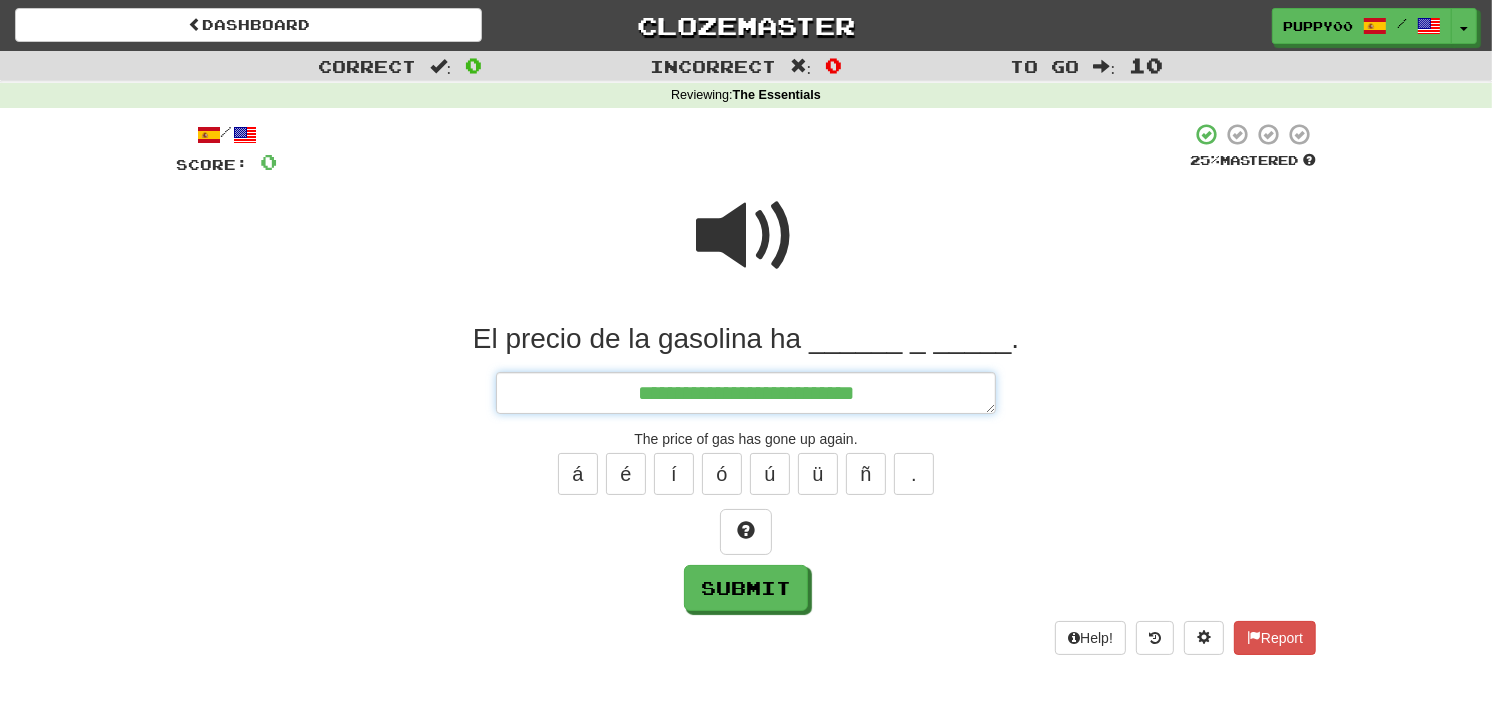type on "*" 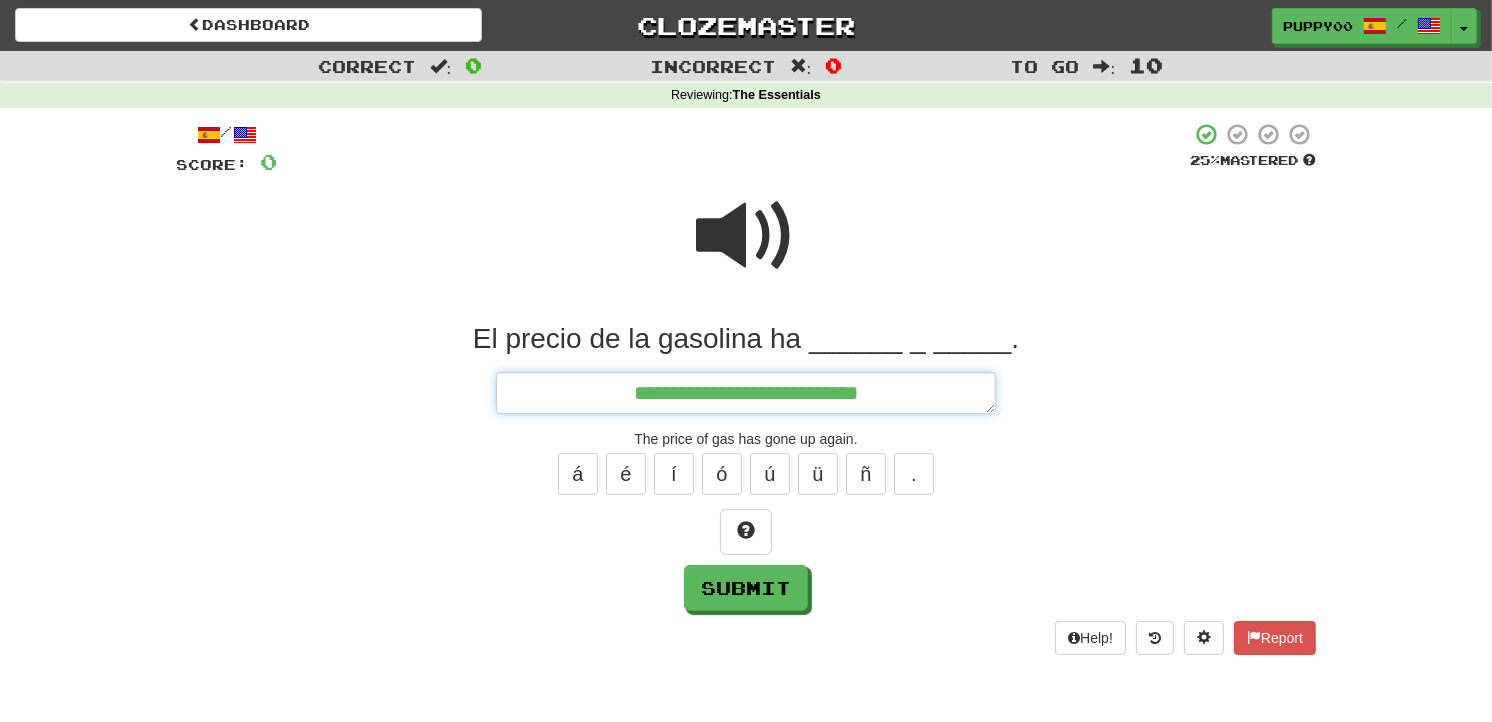 type on "*" 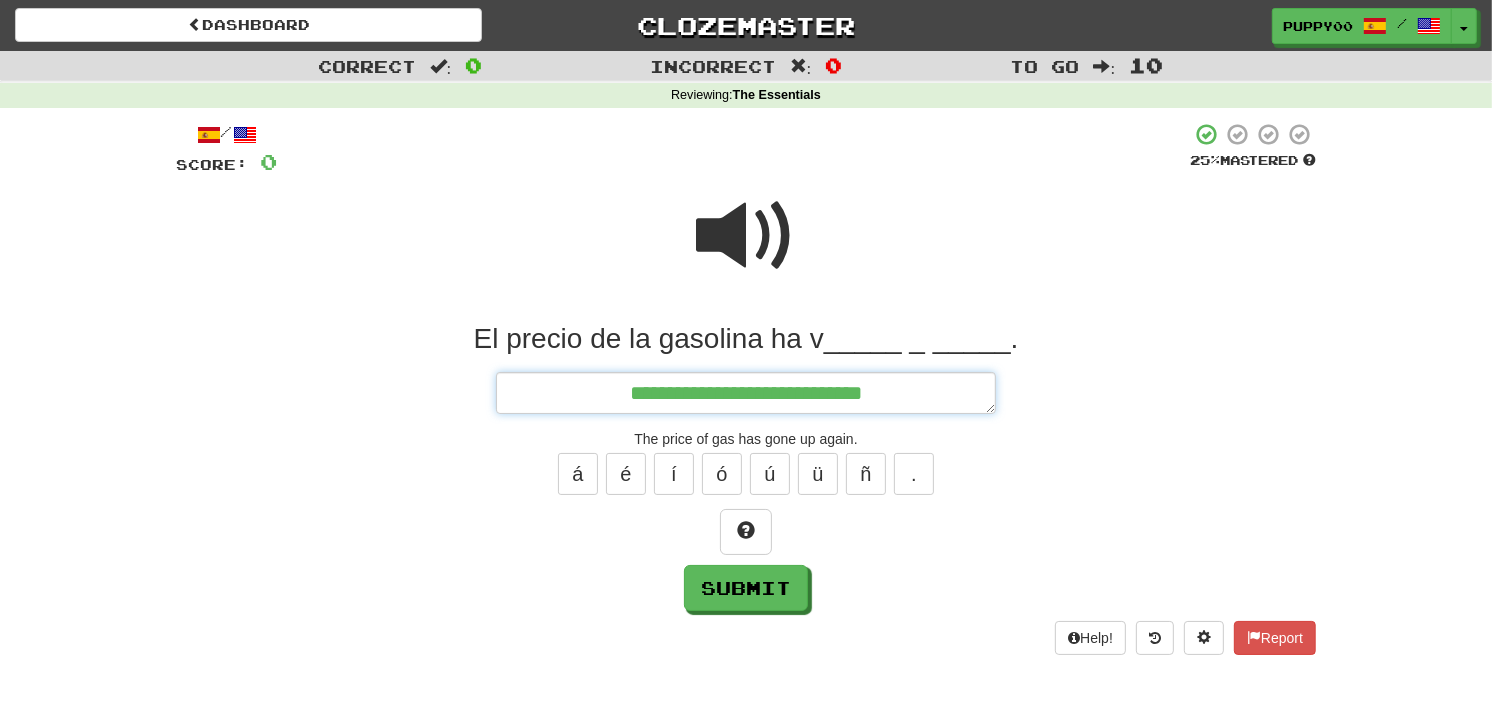 type on "*" 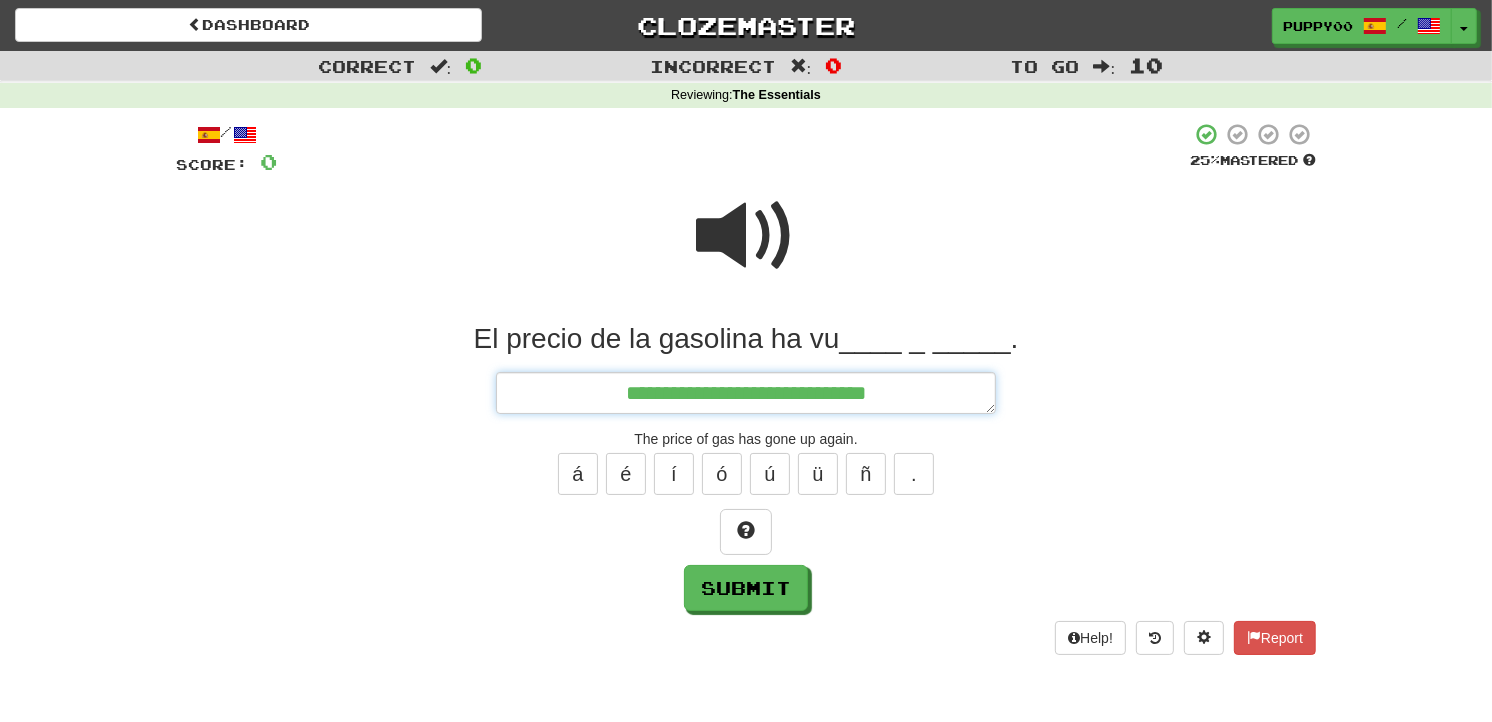 type on "*" 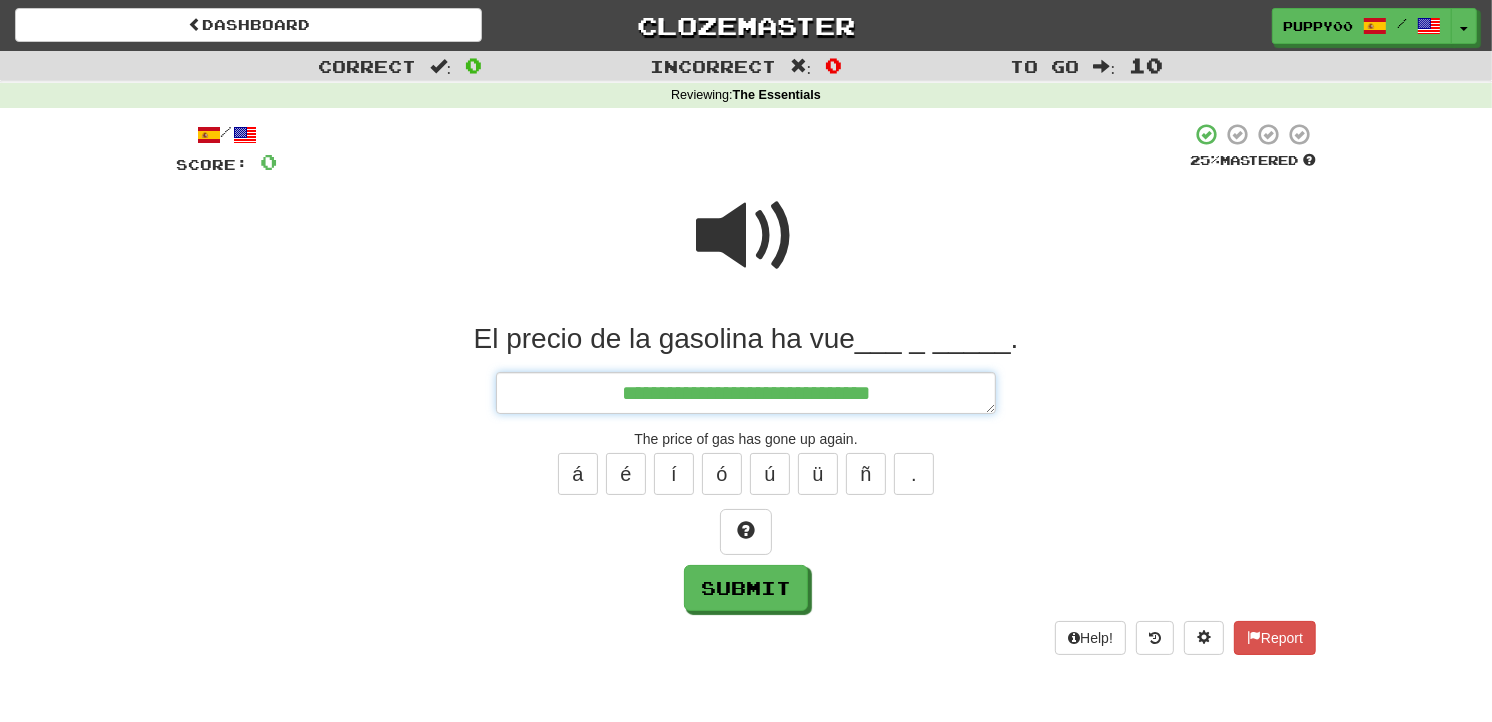 type on "*" 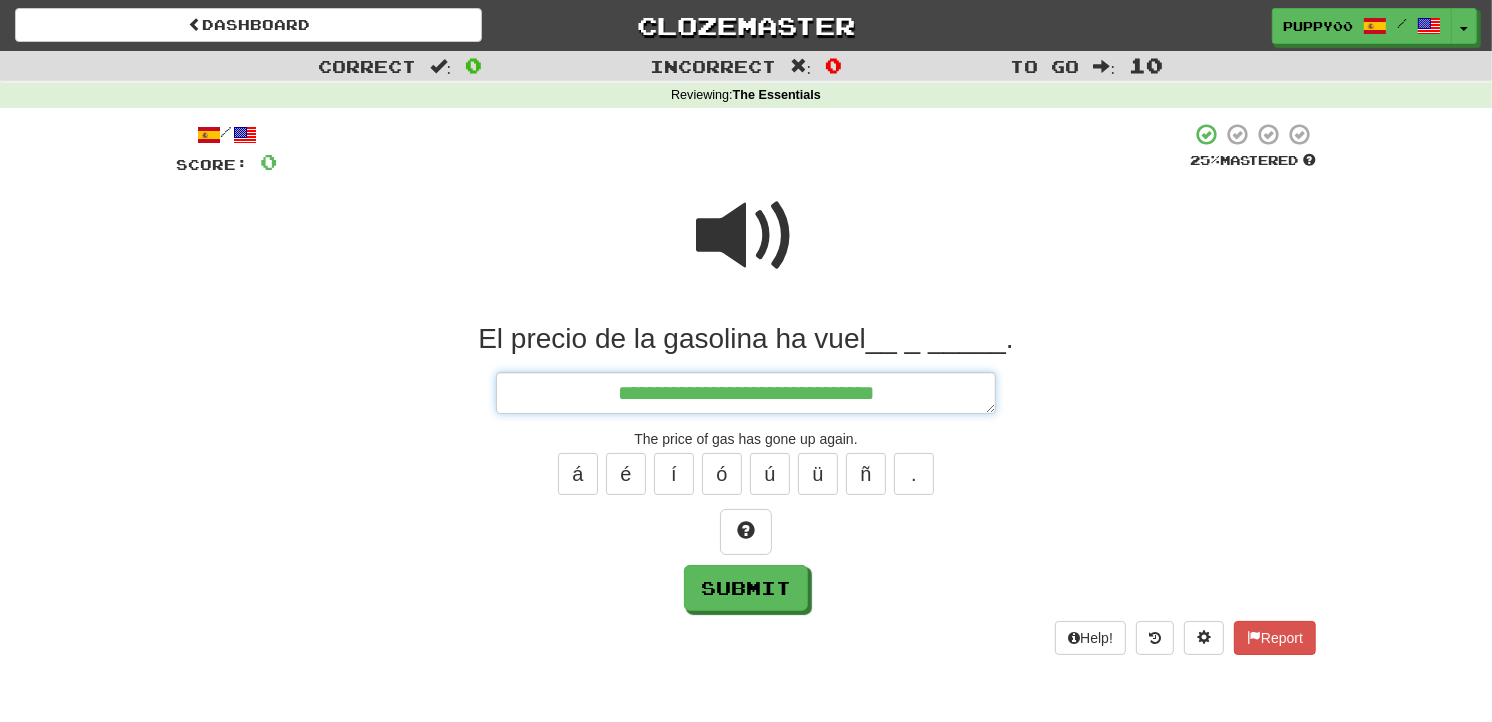 type on "*" 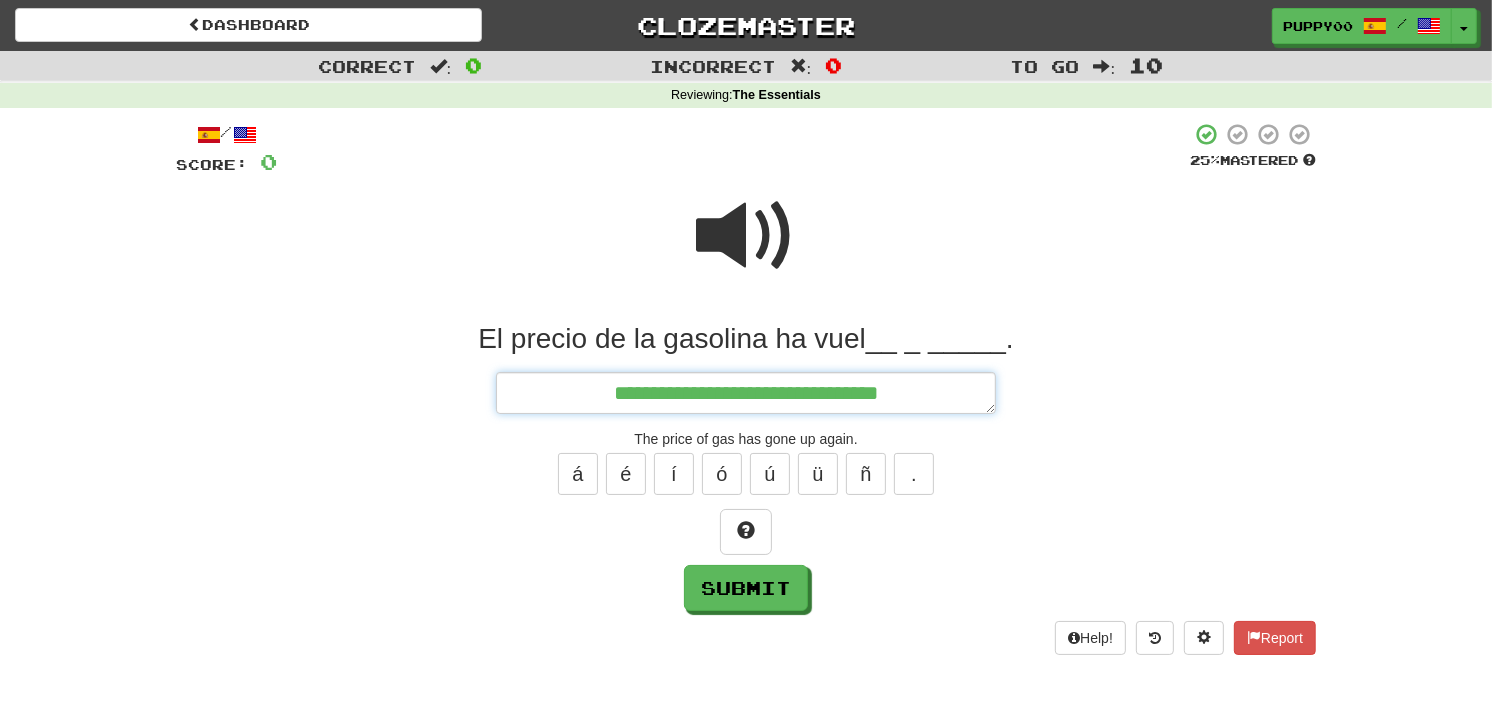 type on "*" 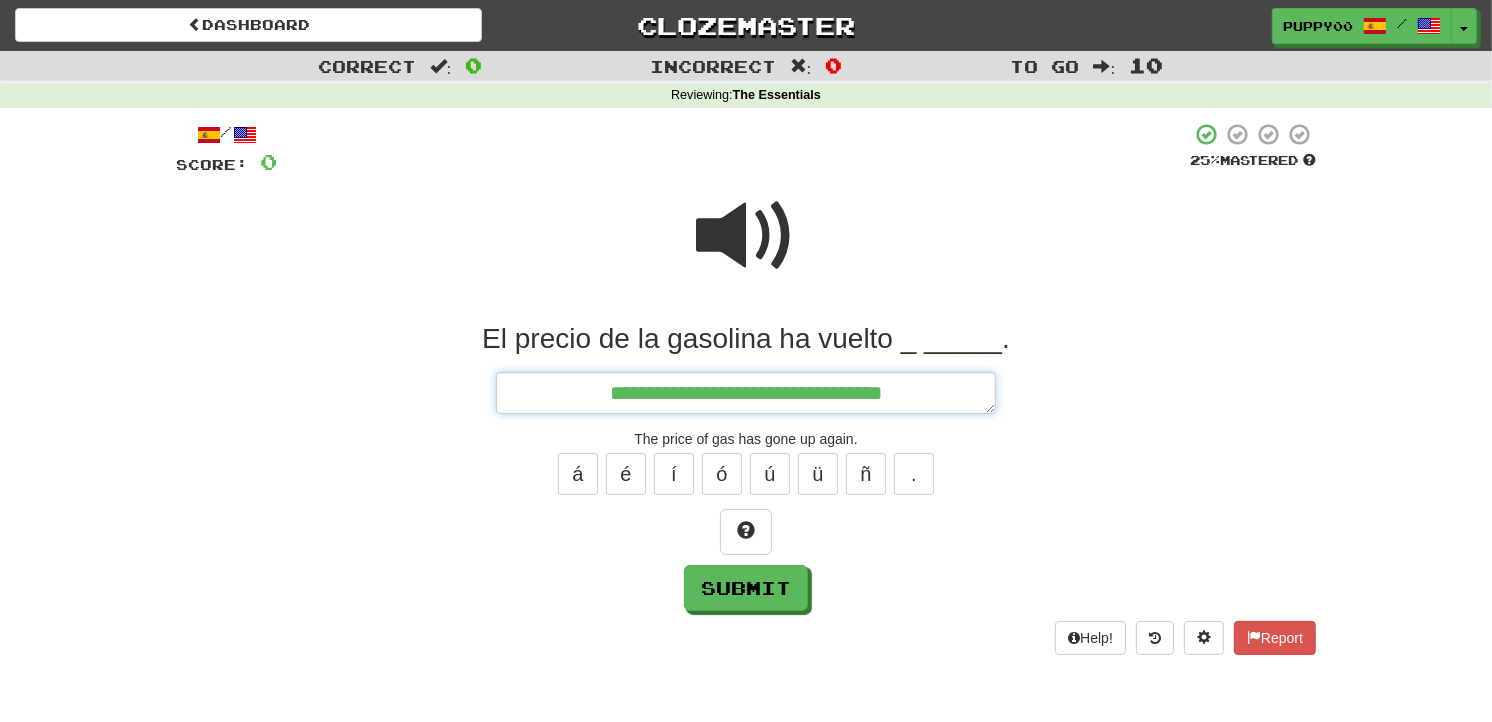 type on "*" 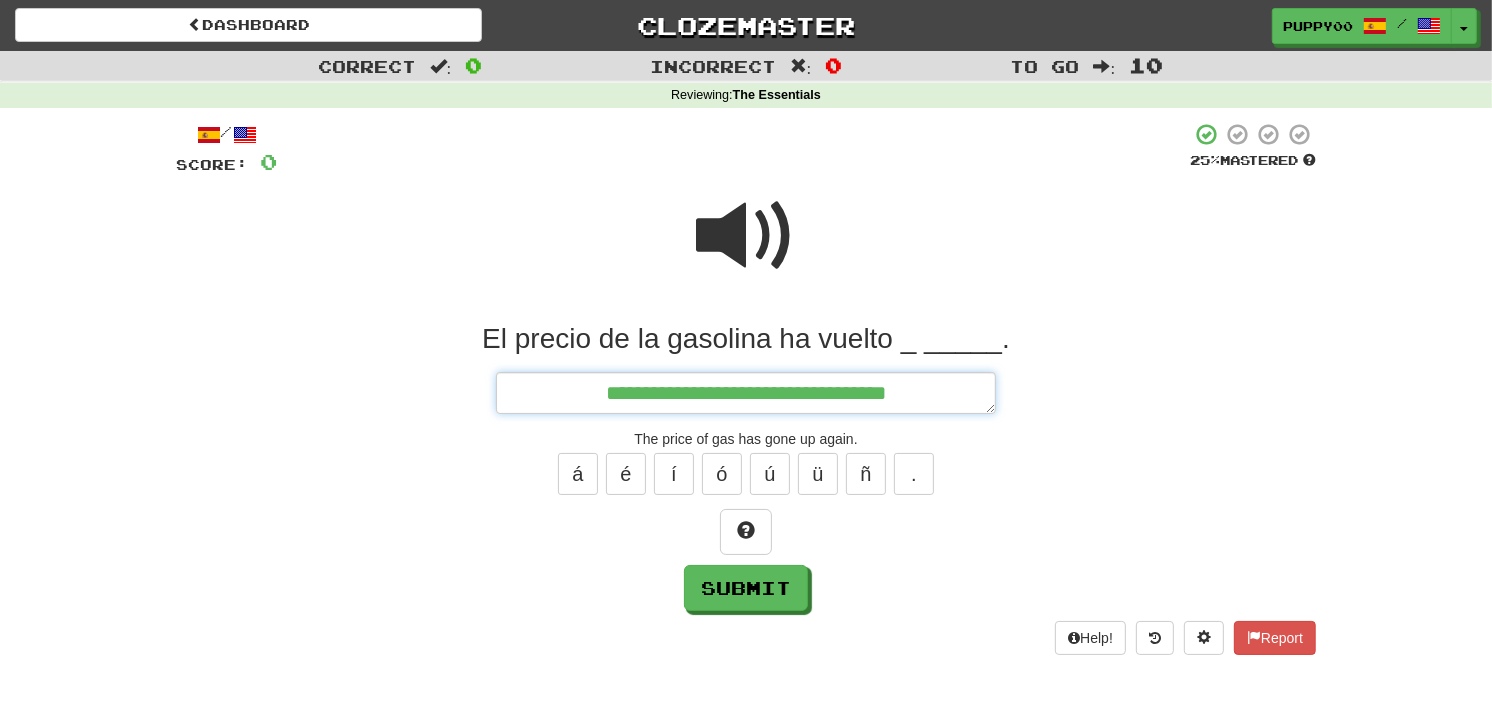 type on "*" 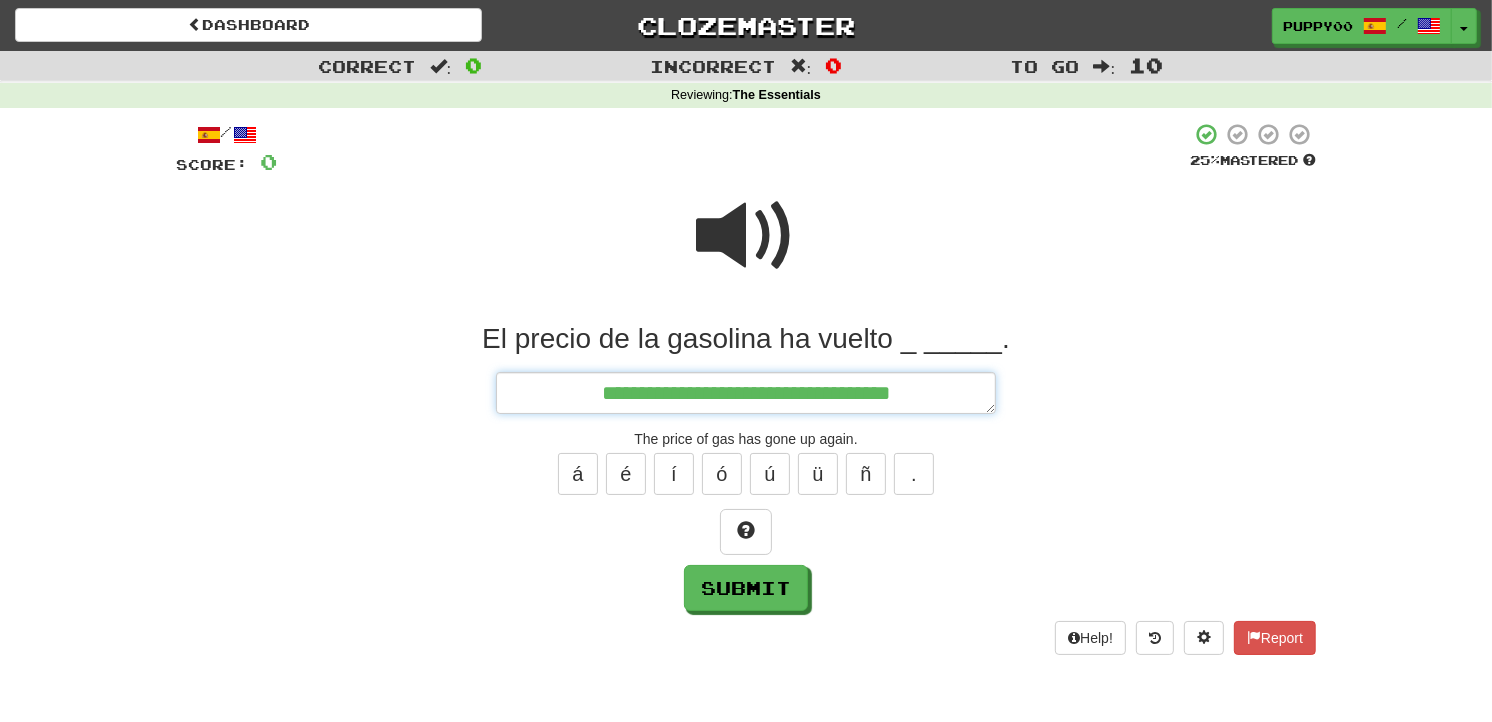 type on "*" 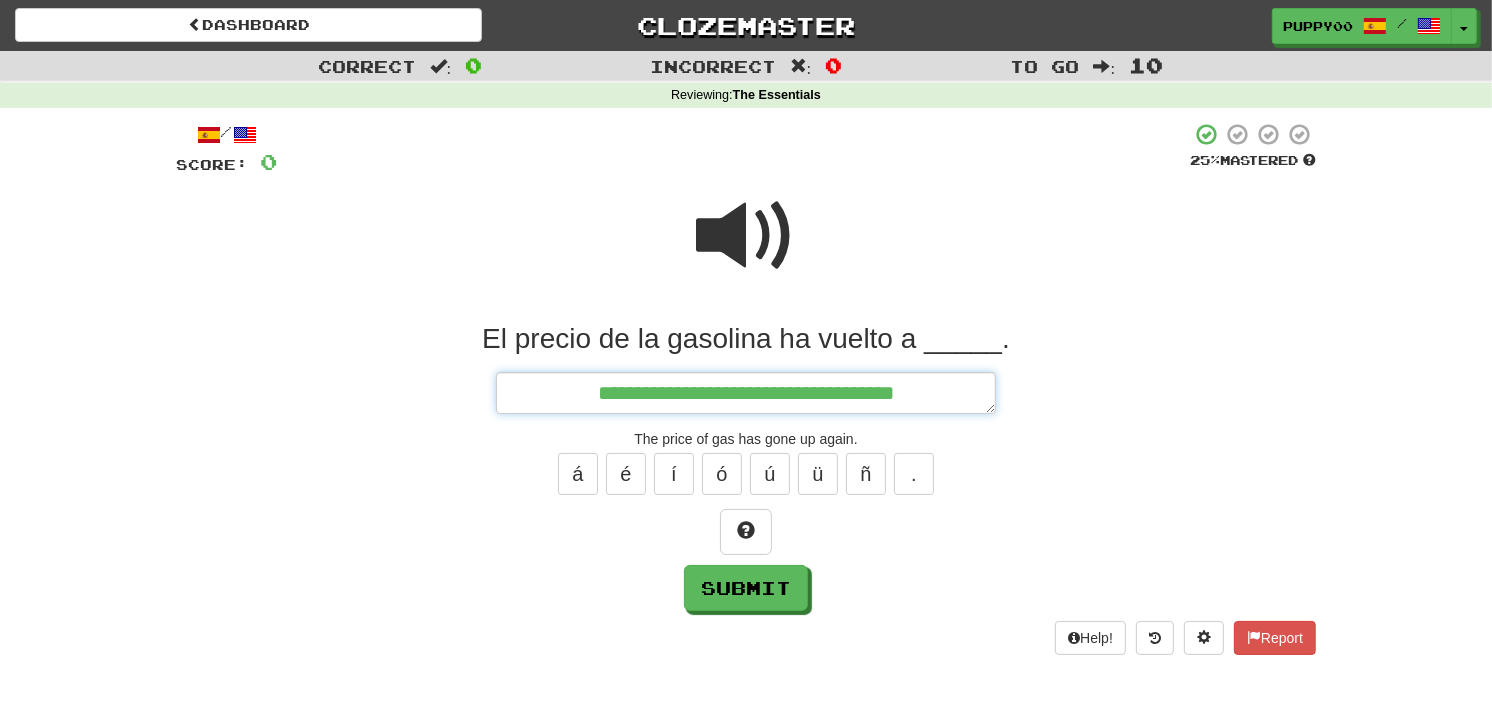 type on "*" 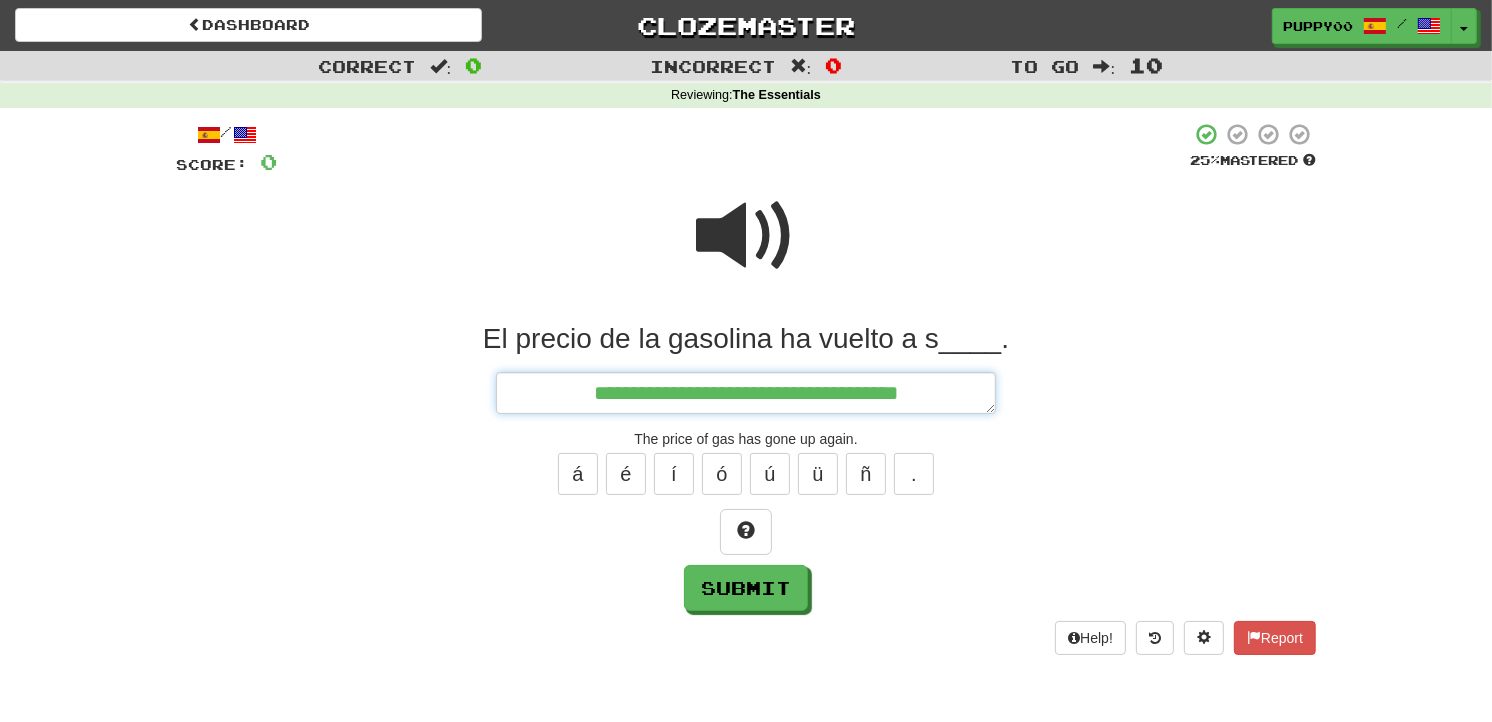 type on "*" 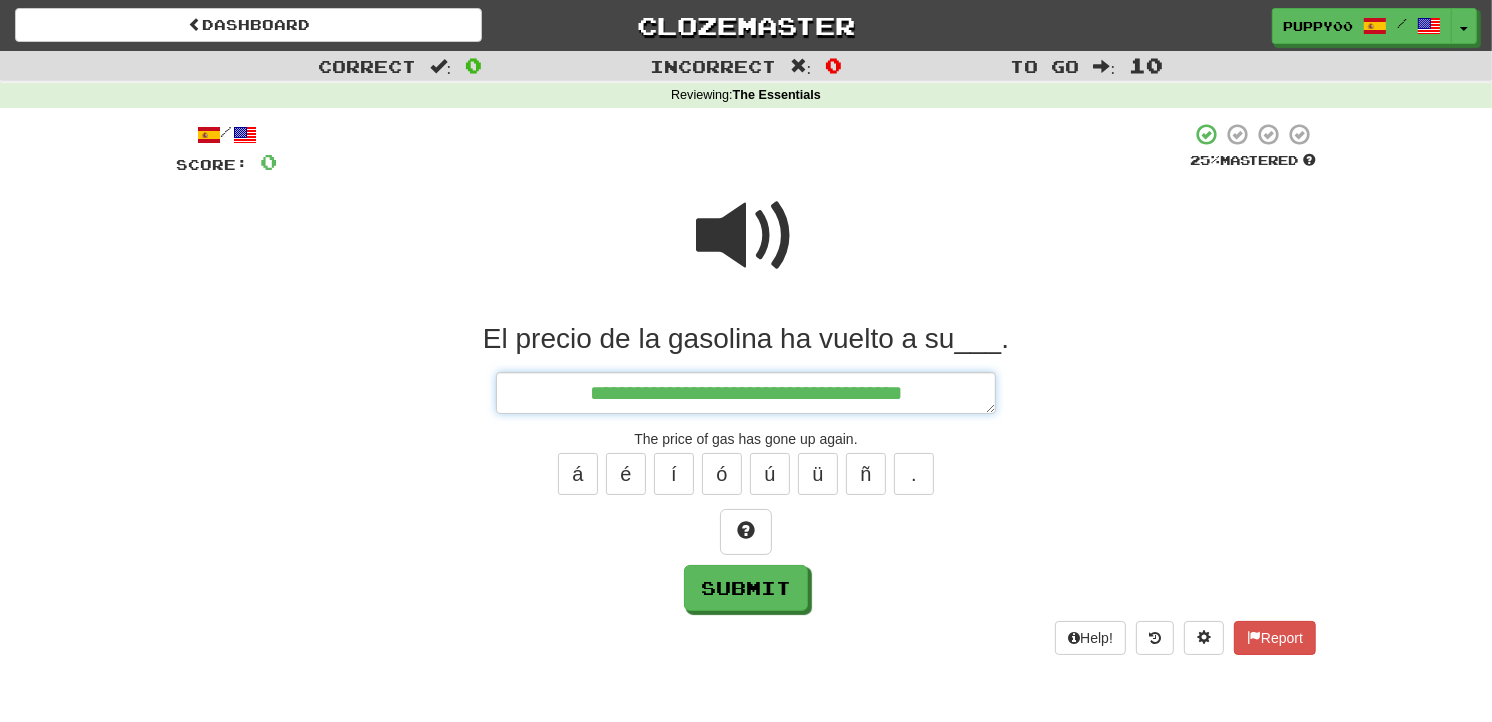 type on "*" 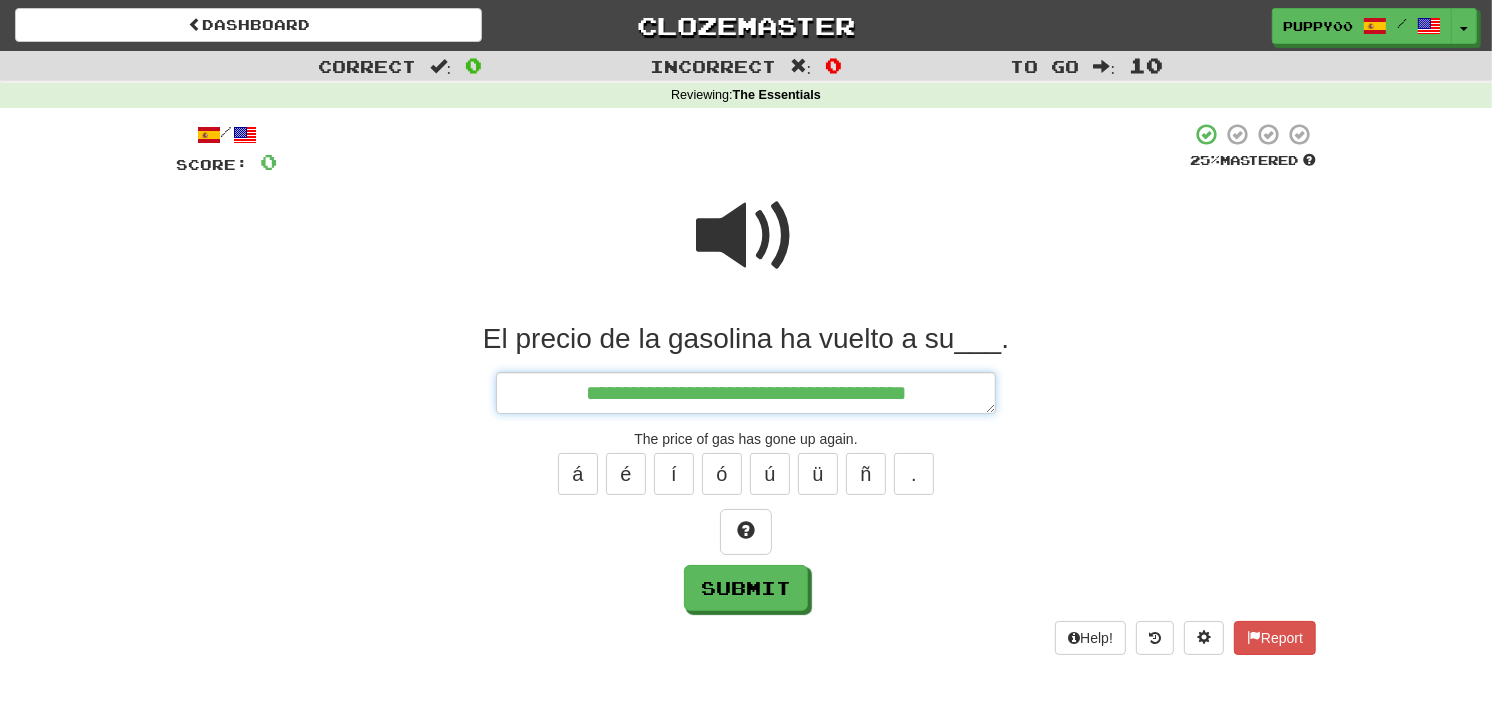 type on "*" 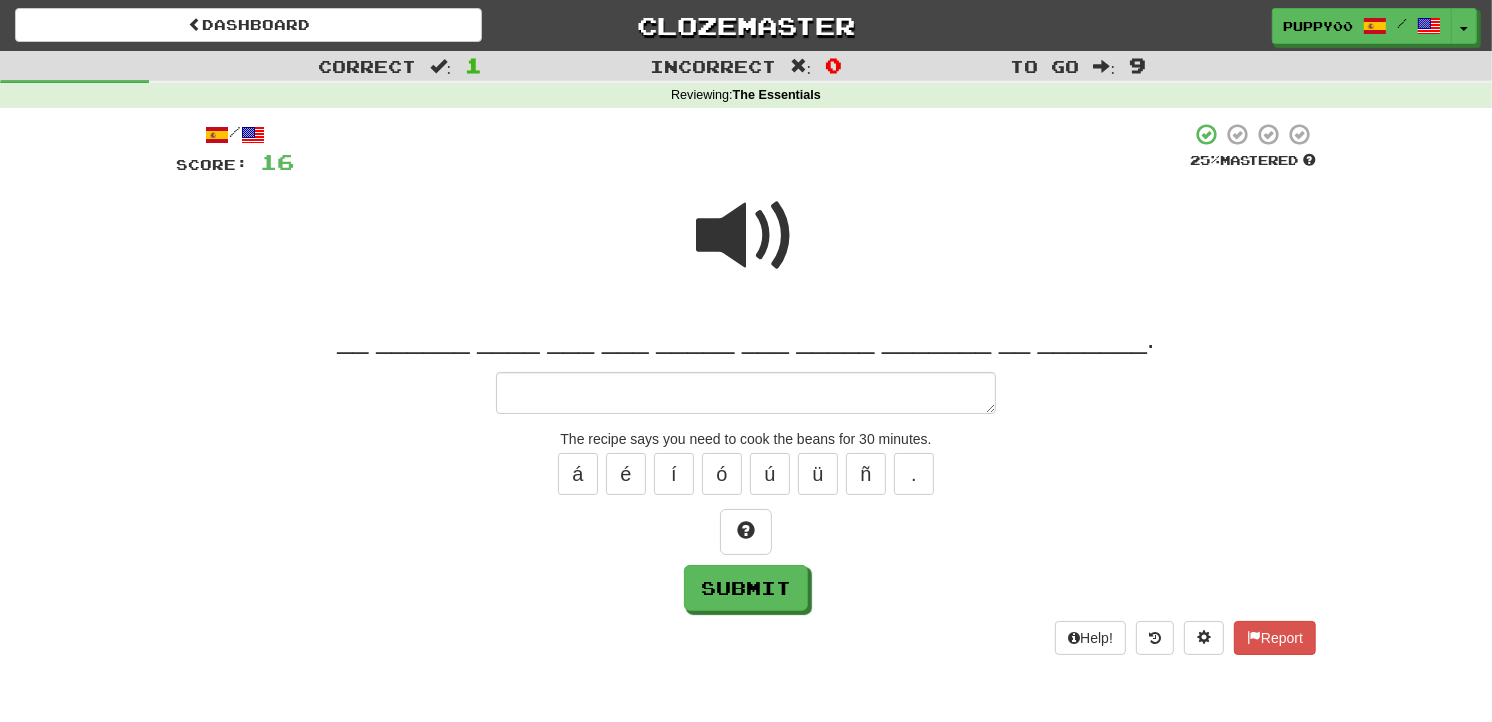 type on "*" 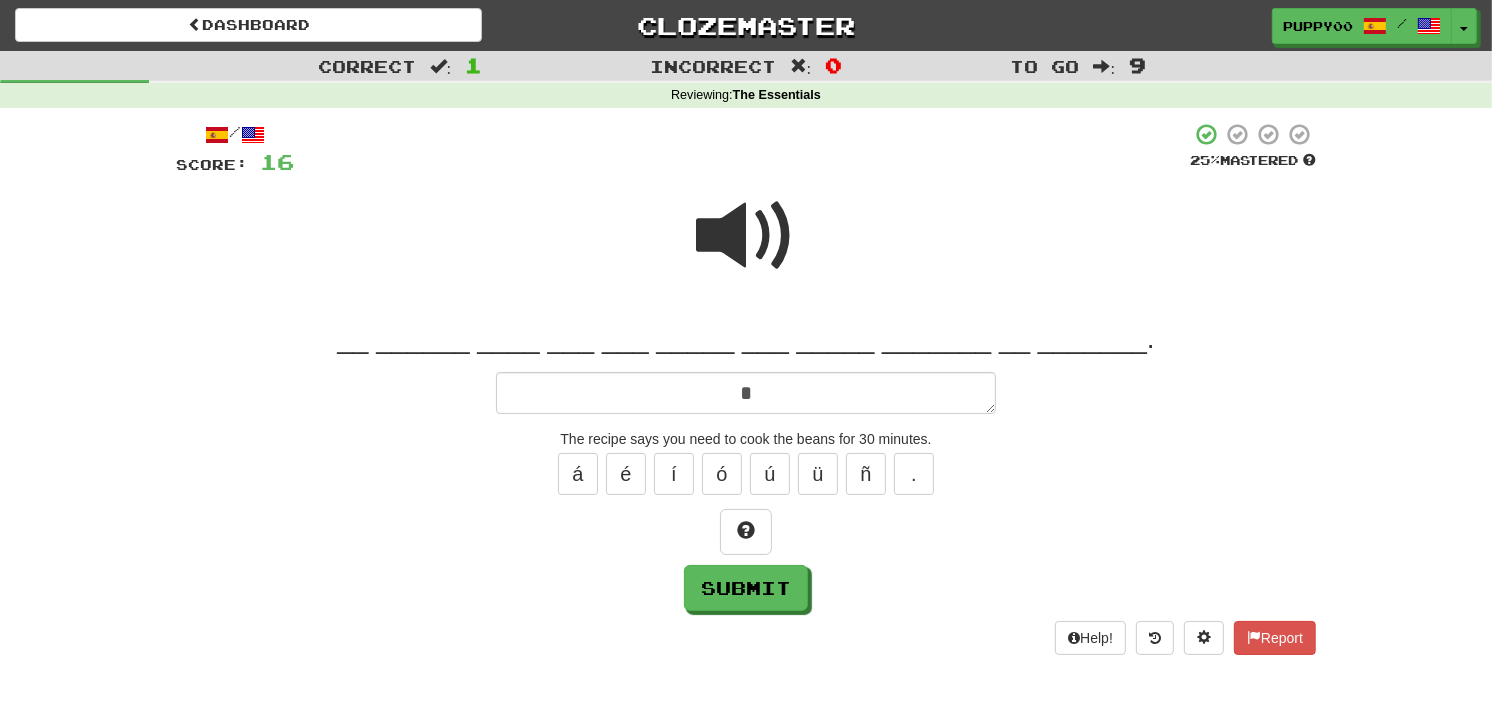 type on "*" 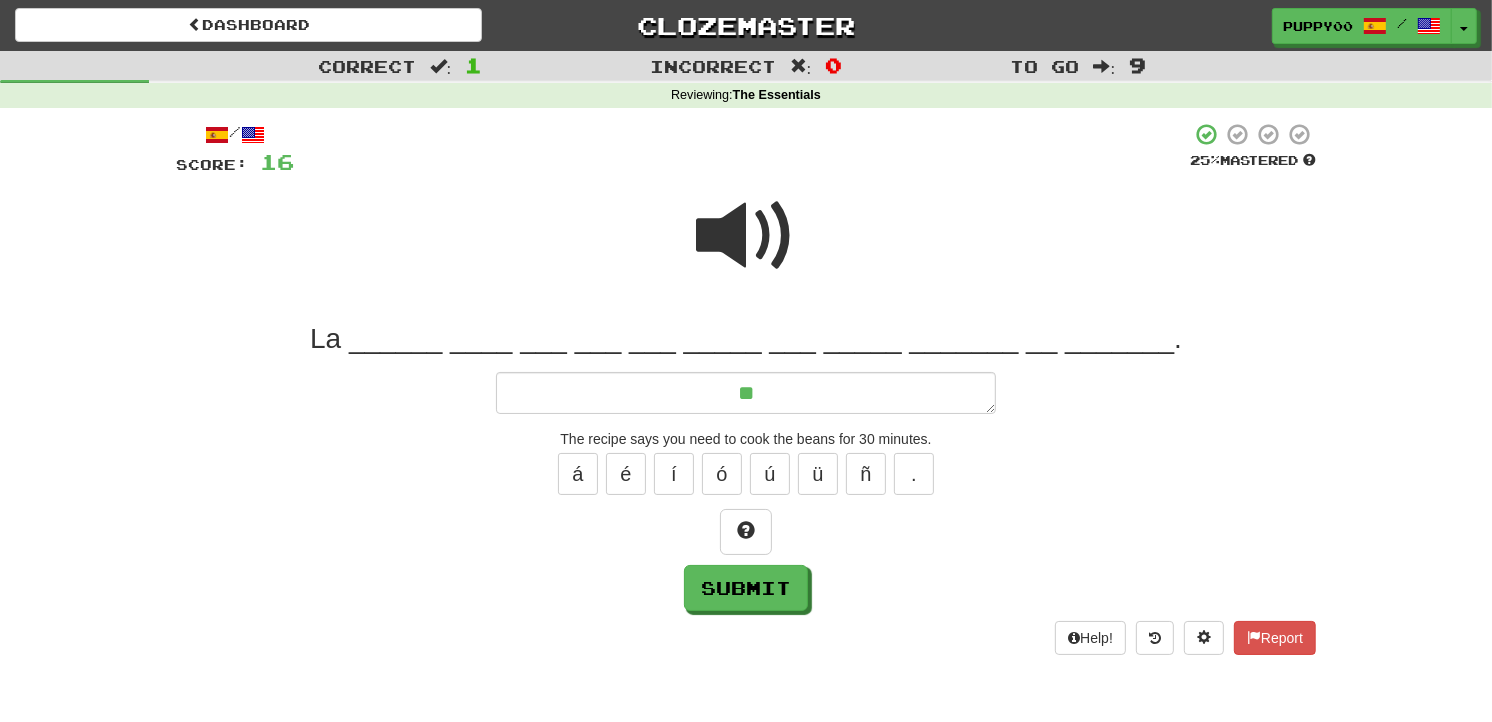 type on "*" 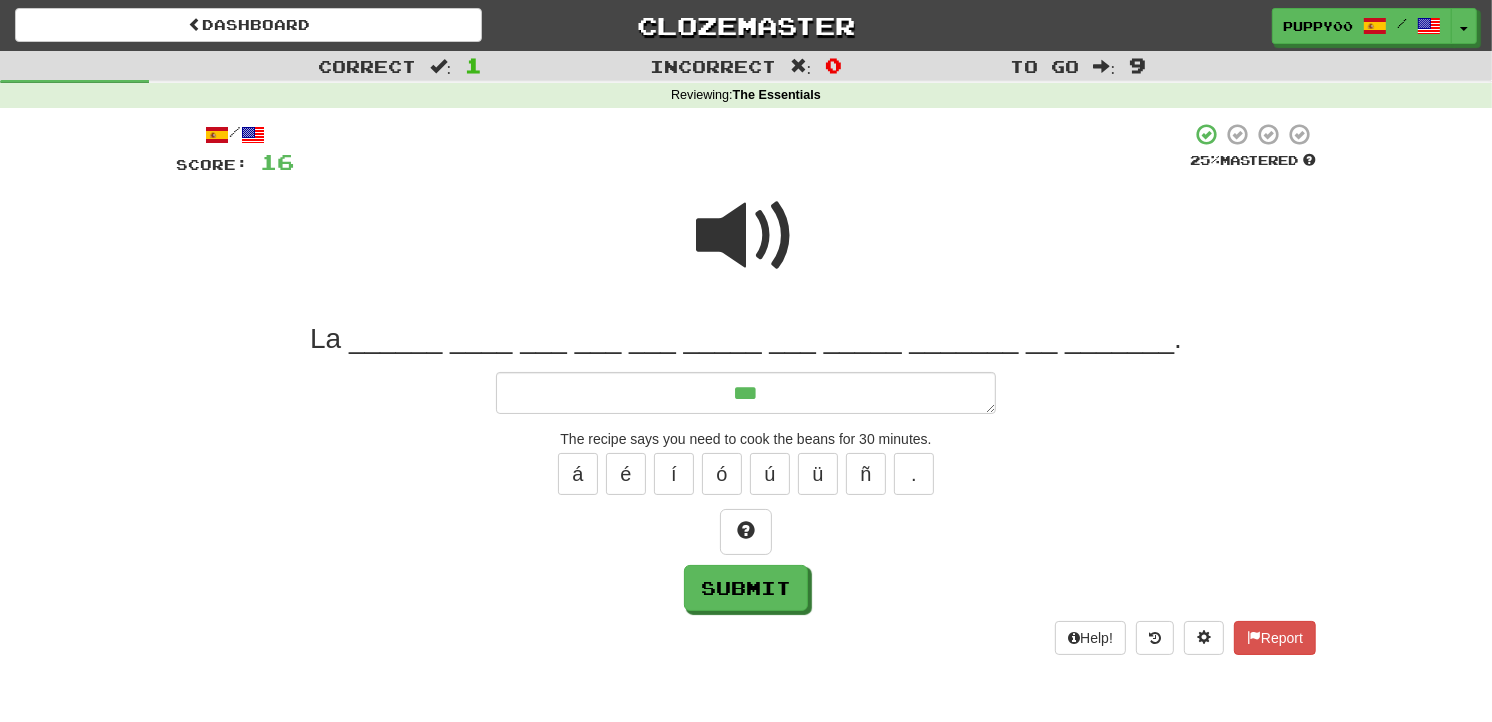 type on "*" 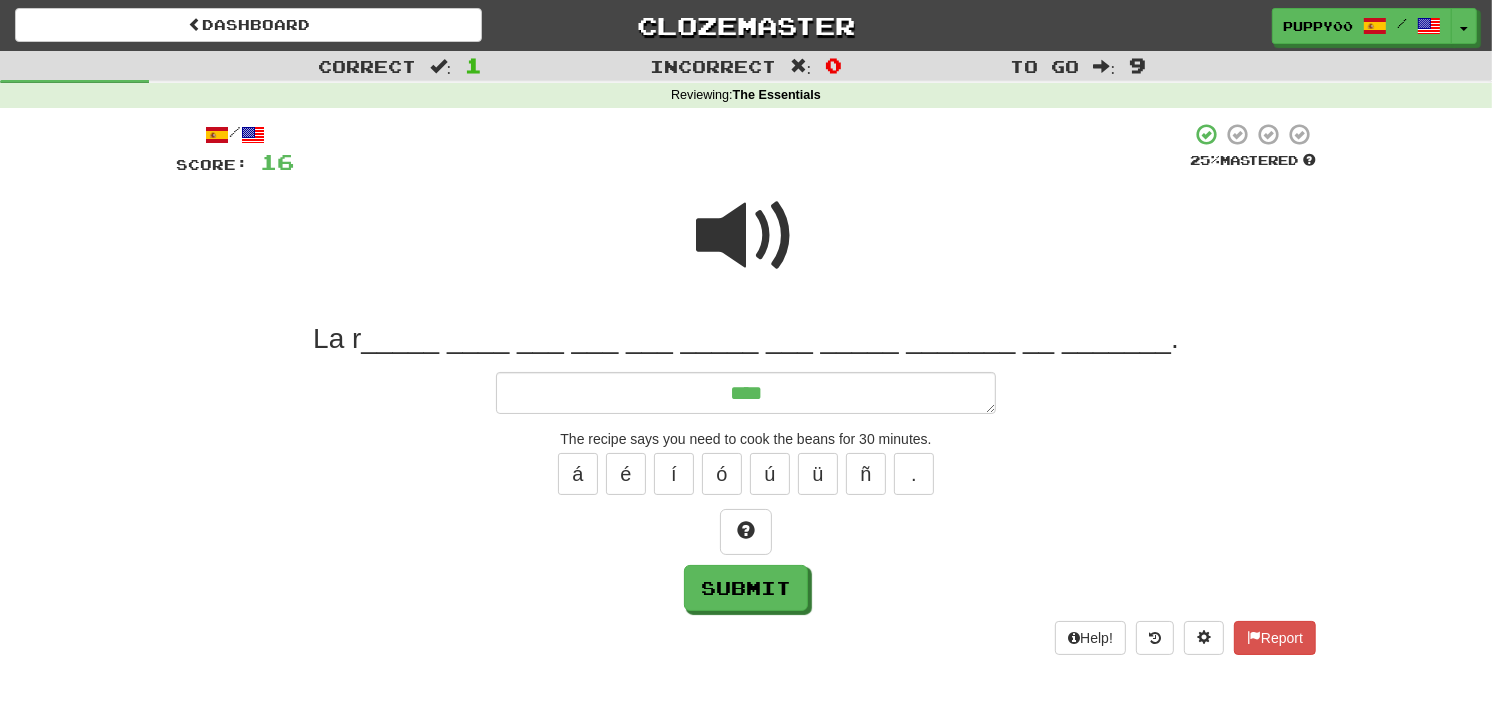 type on "*" 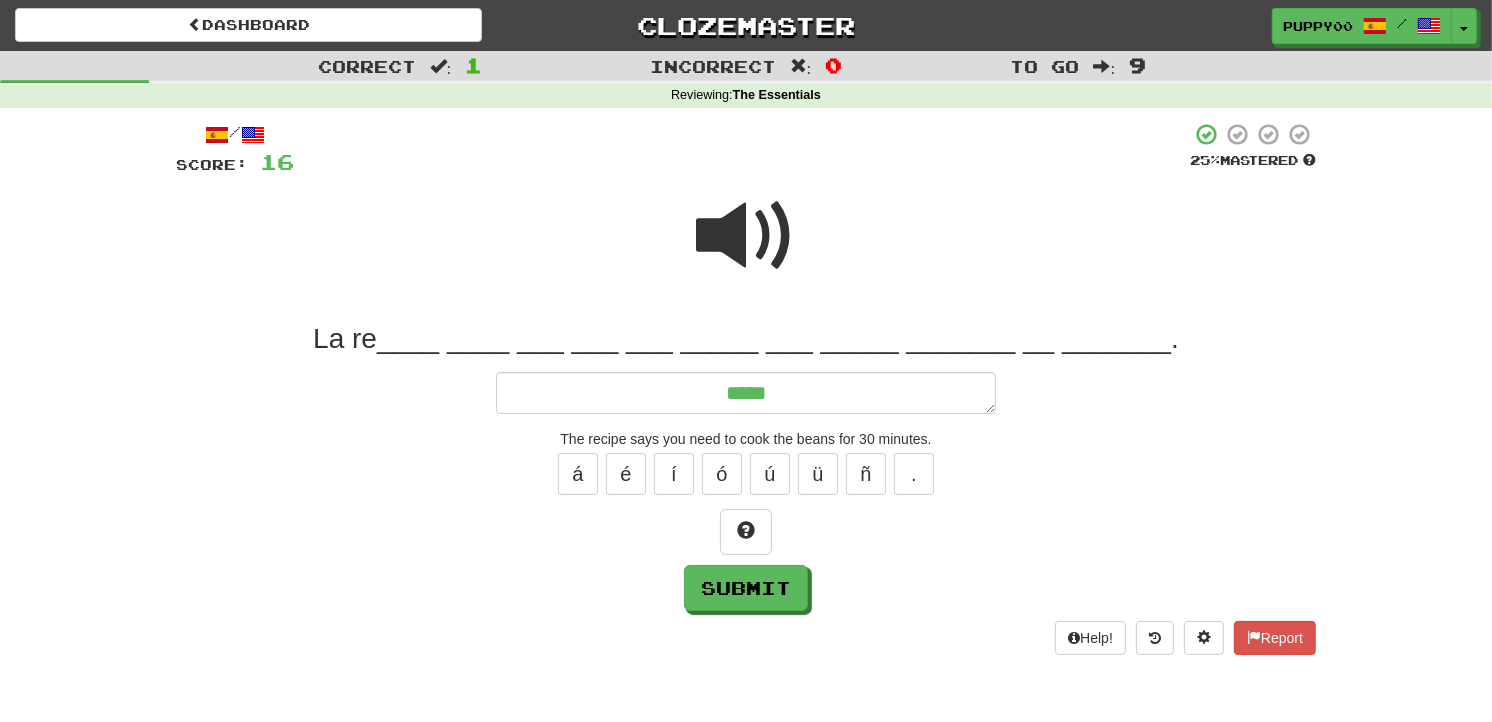 type on "*" 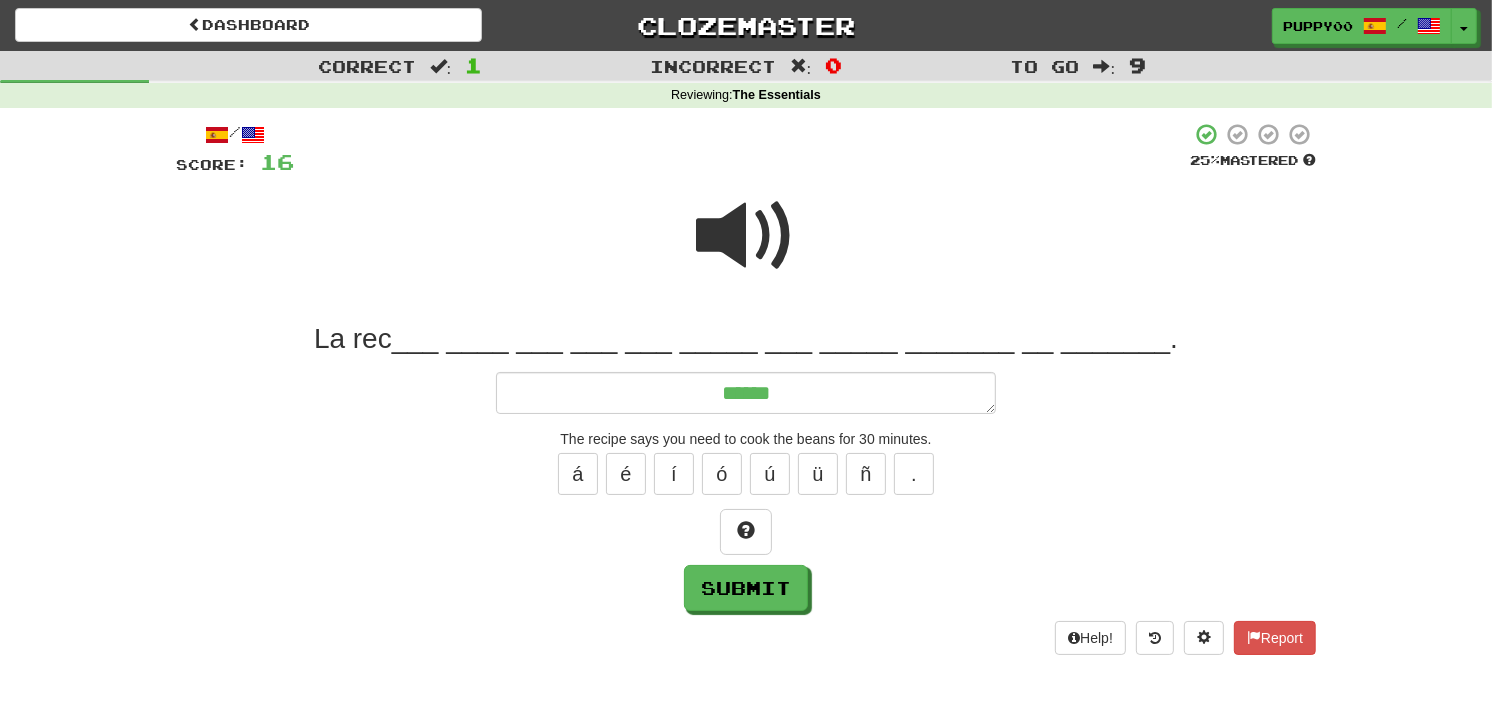 type on "*" 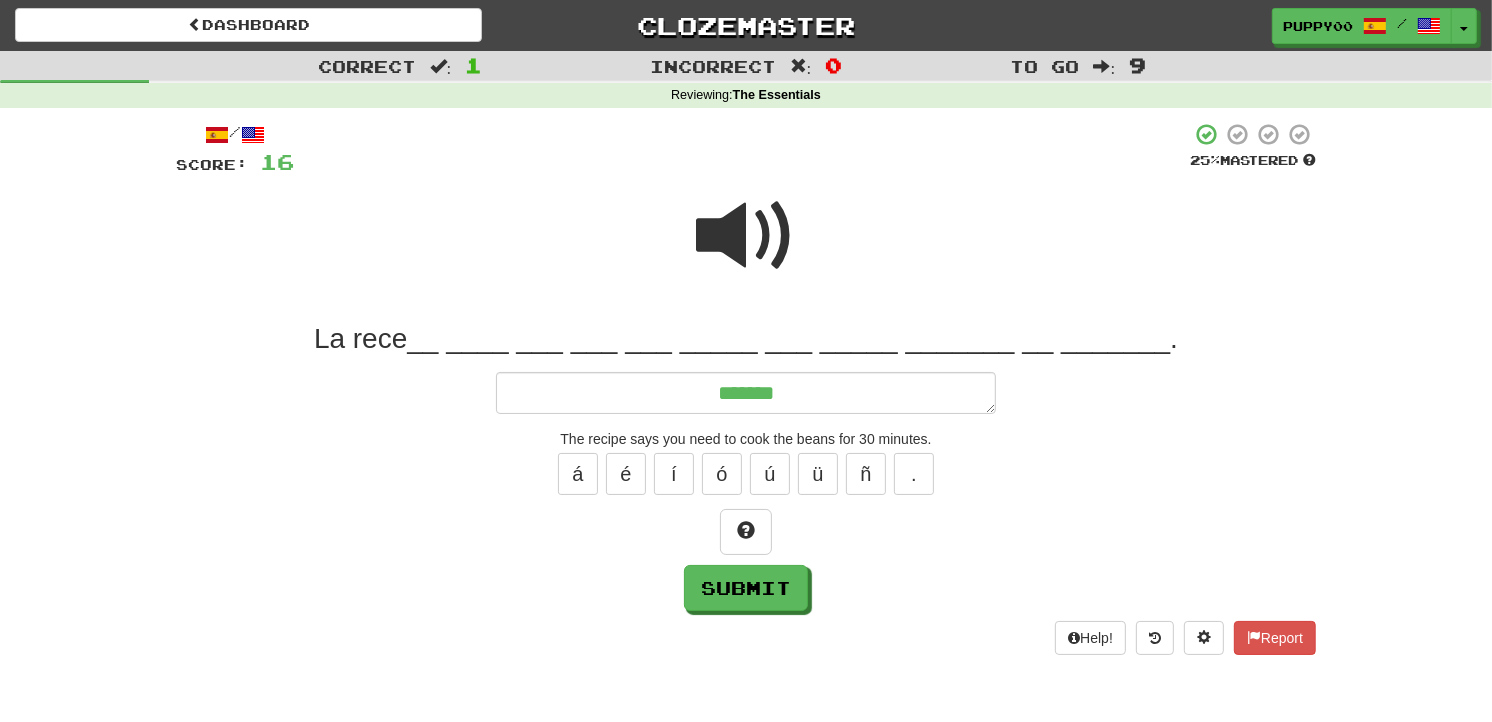 type on "*" 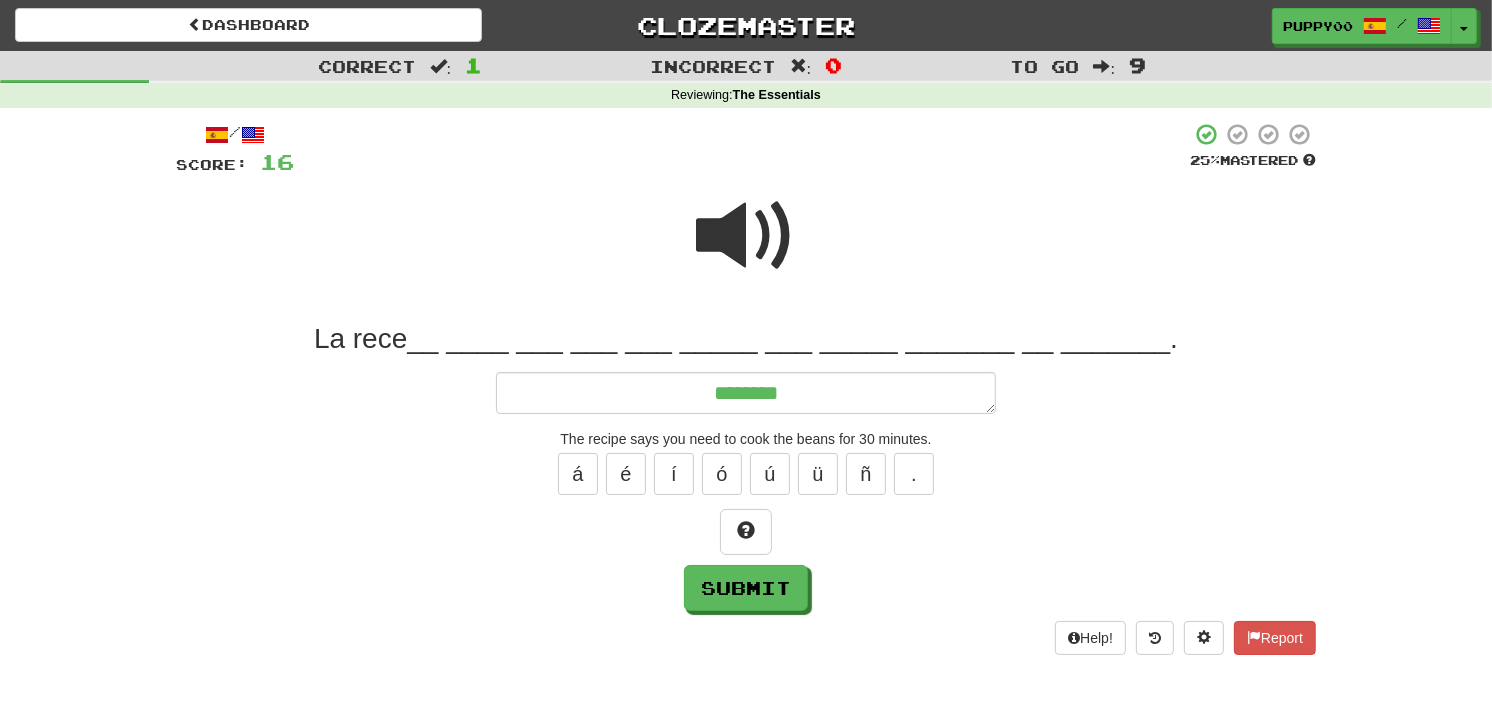 type on "*" 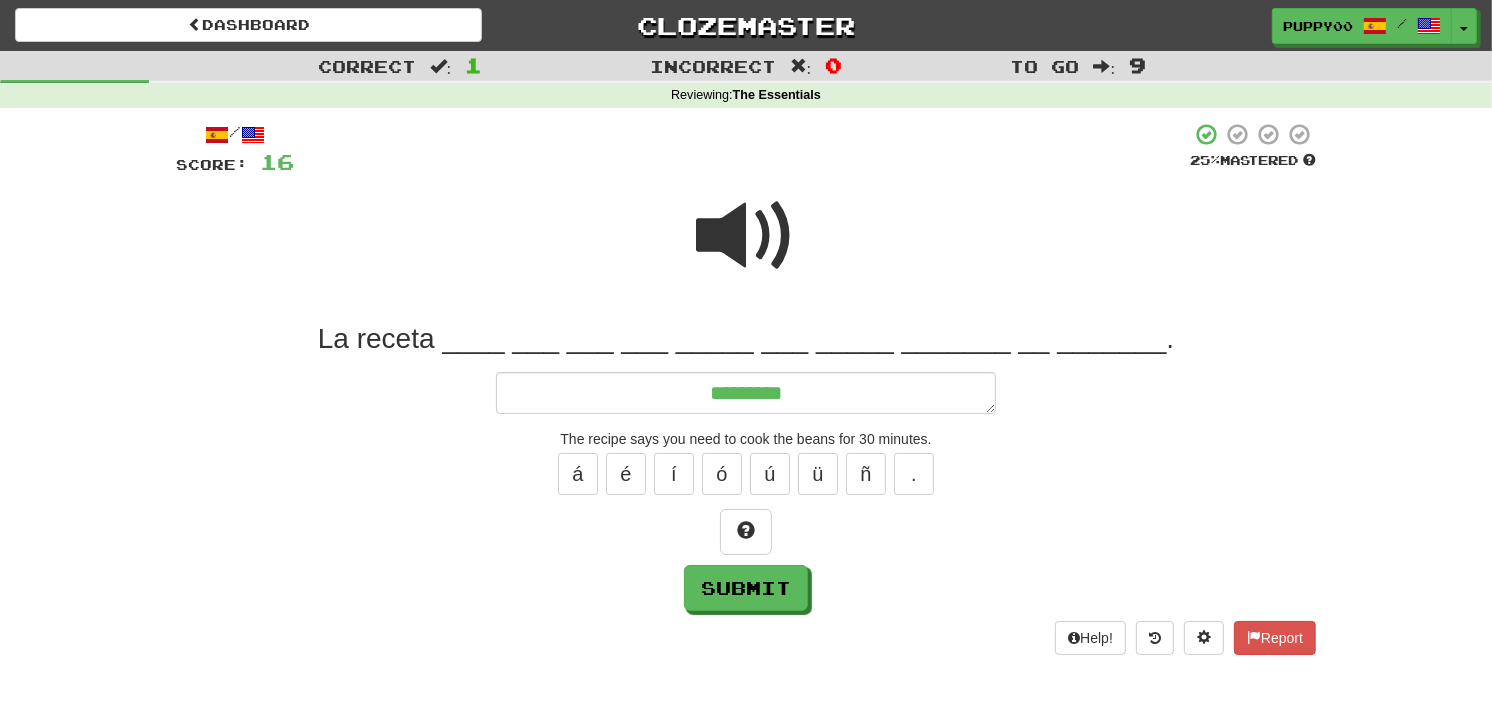 type on "*" 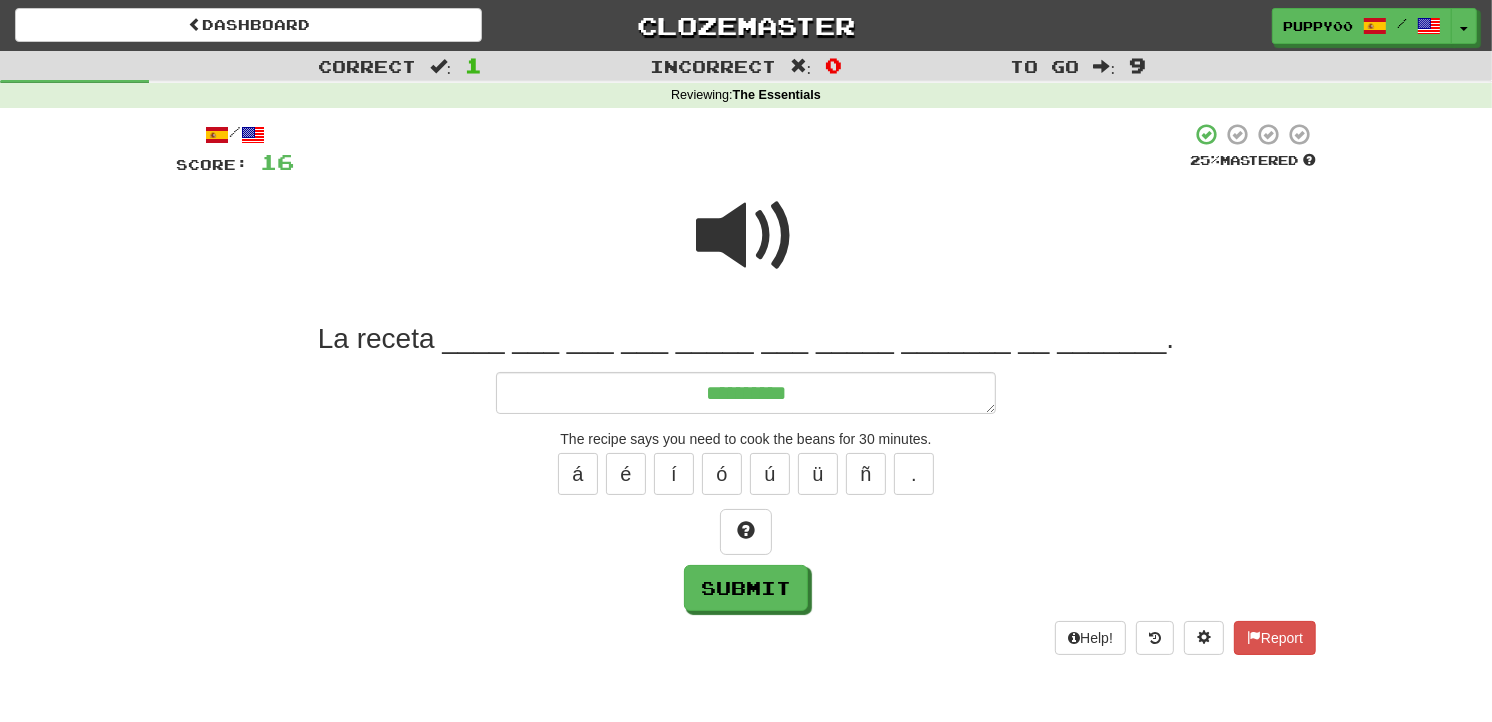 type on "*" 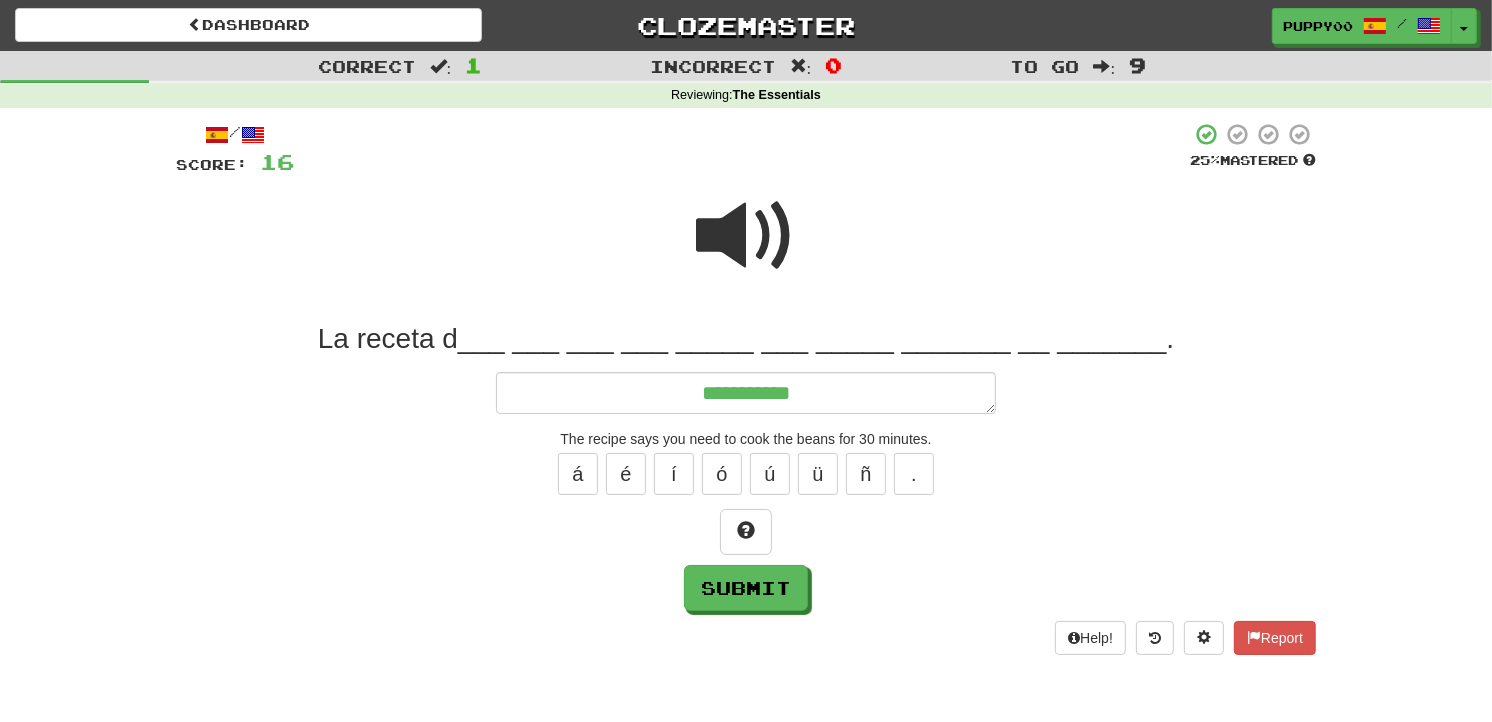type on "*" 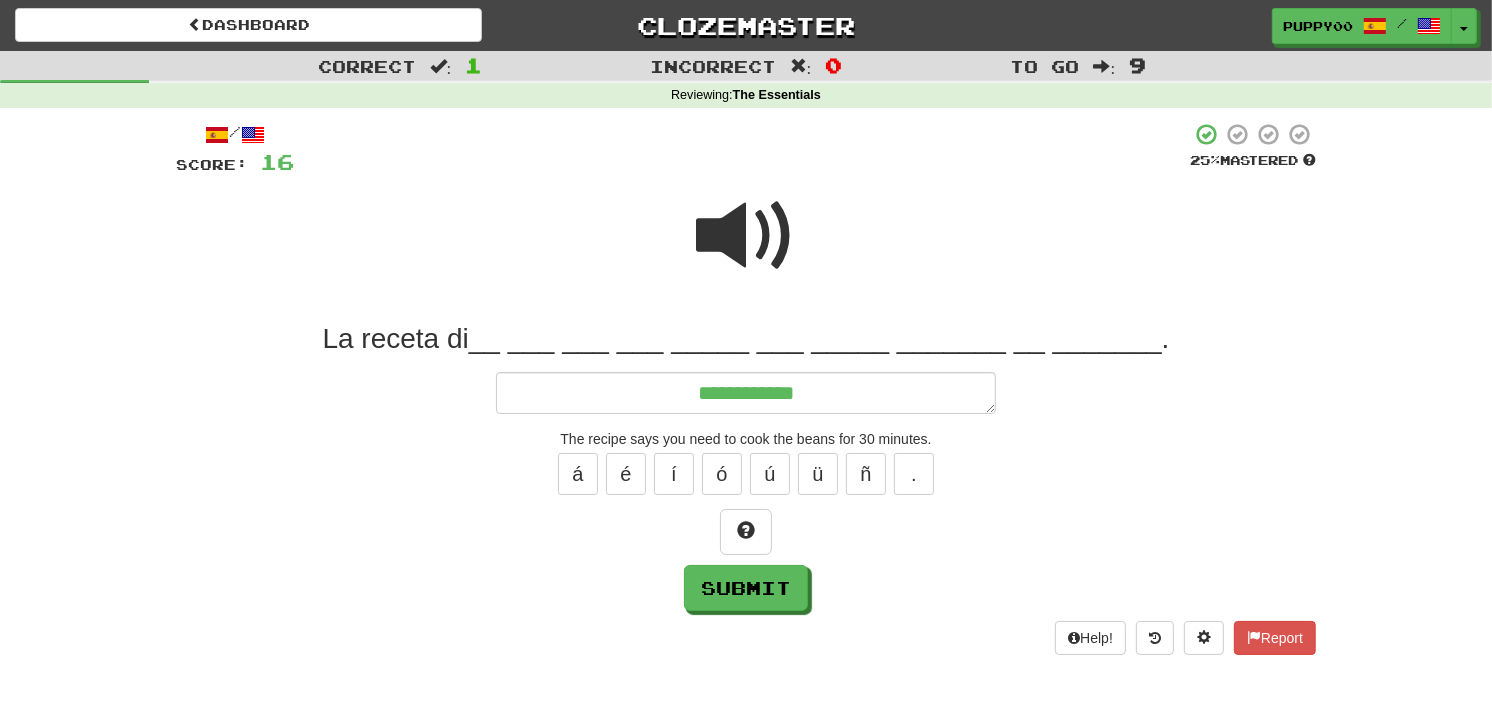 type on "*" 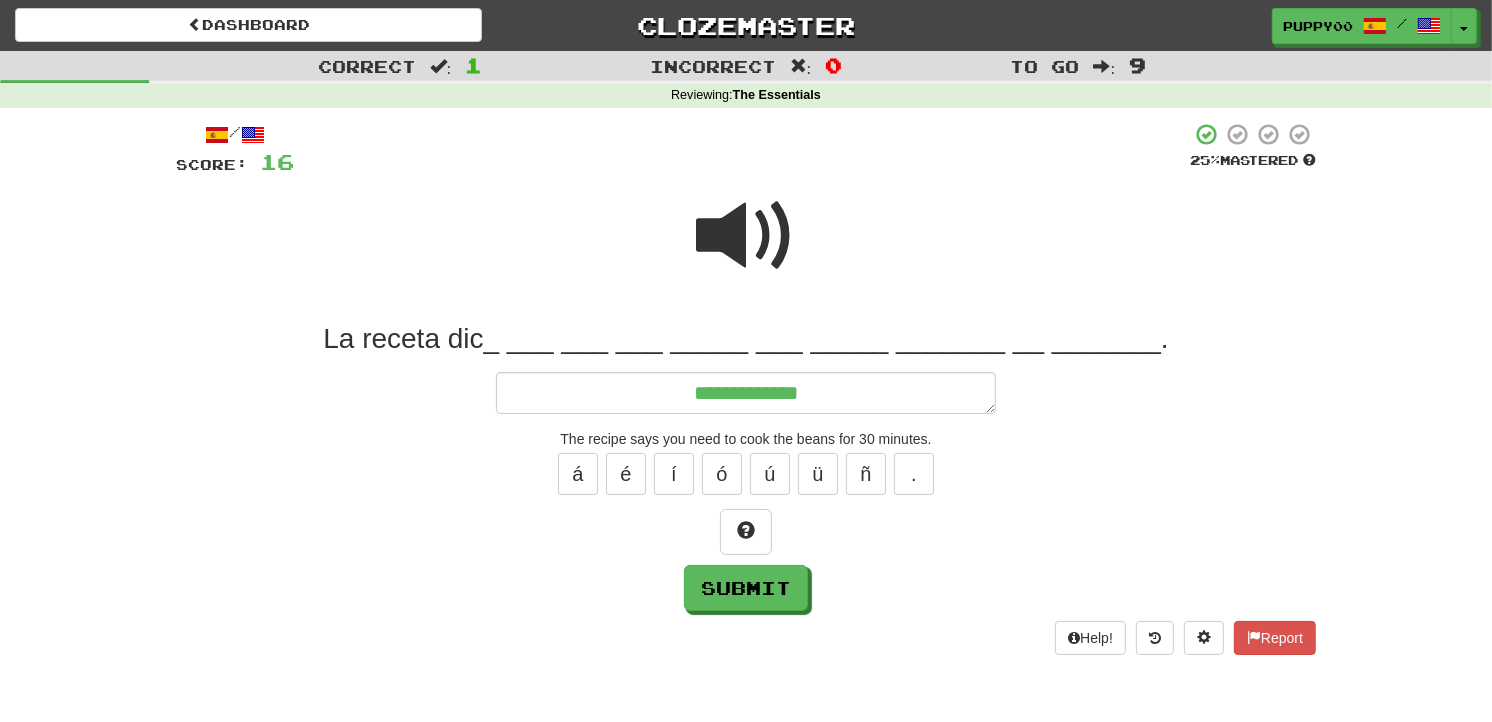 type on "*" 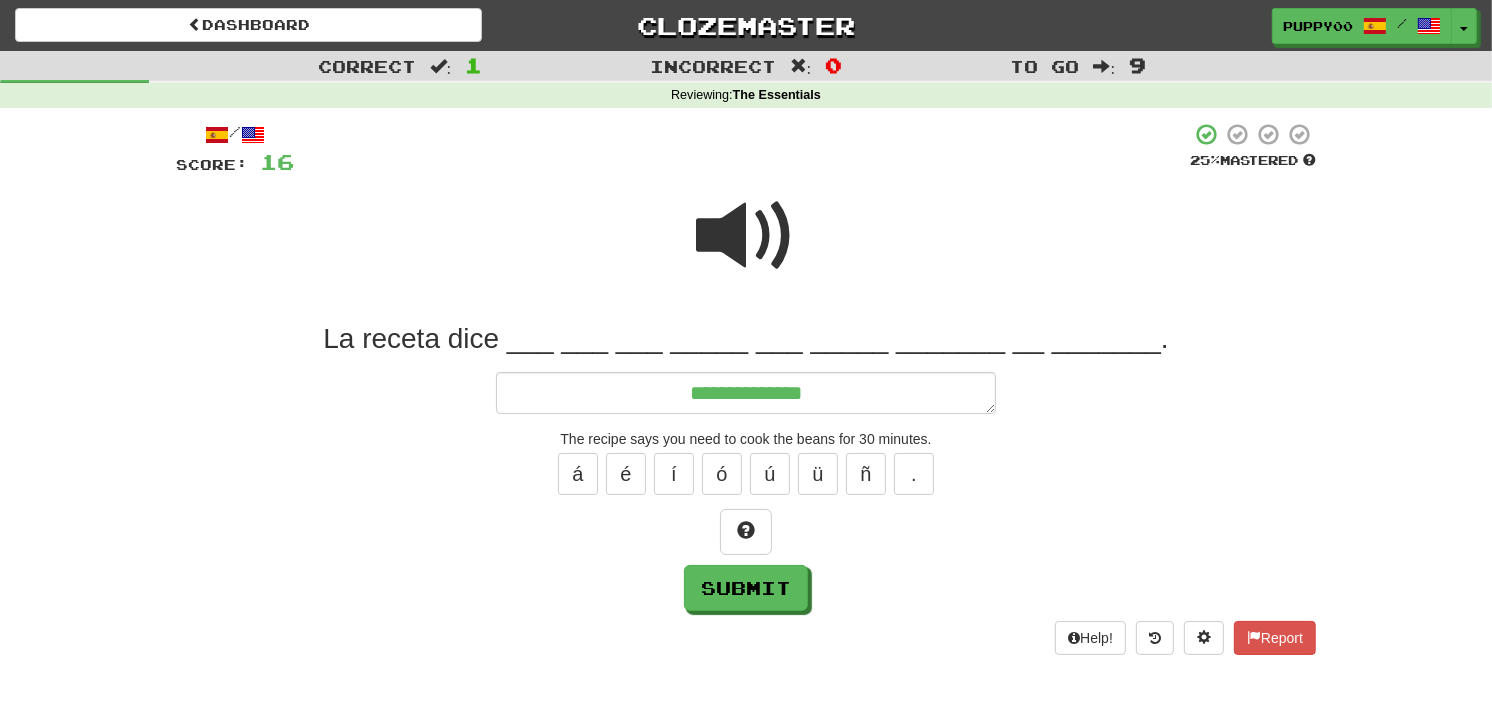 type on "*" 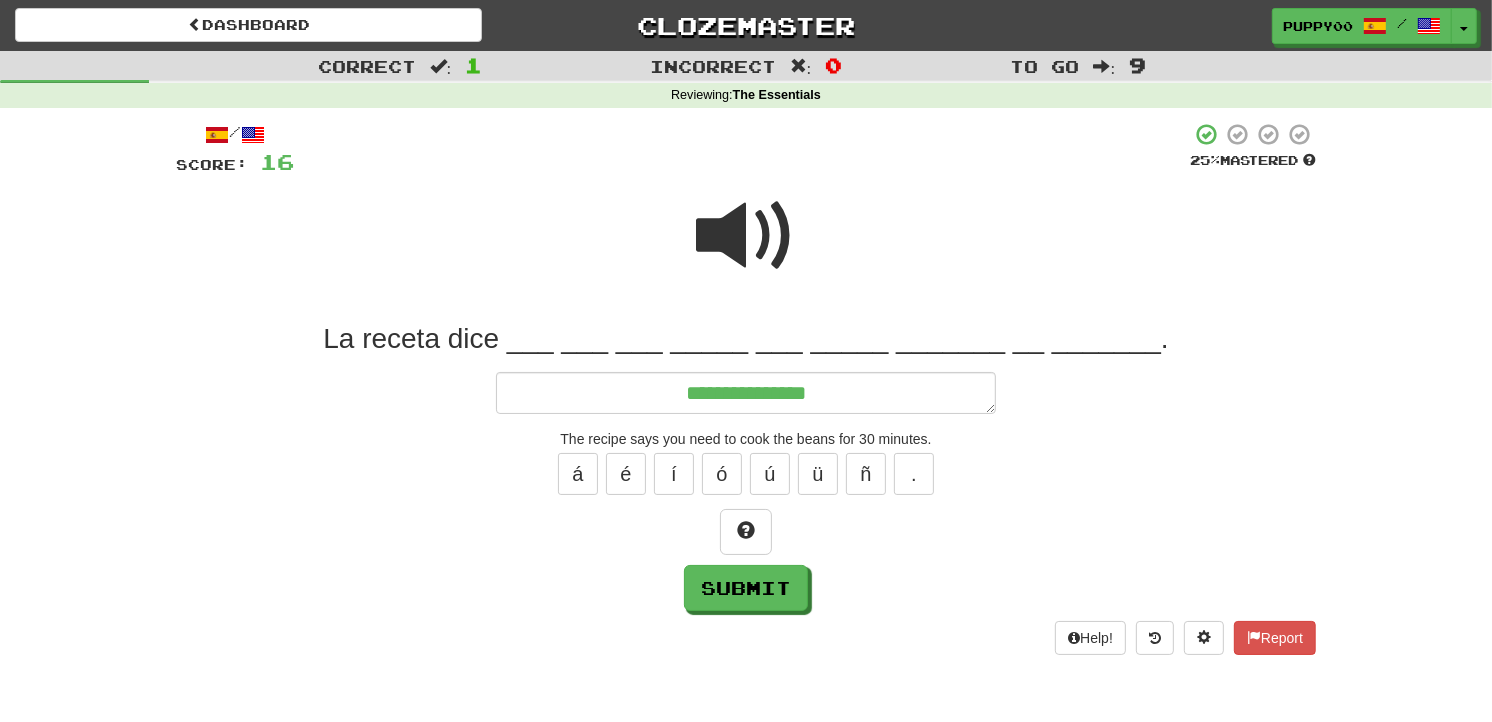 type on "*" 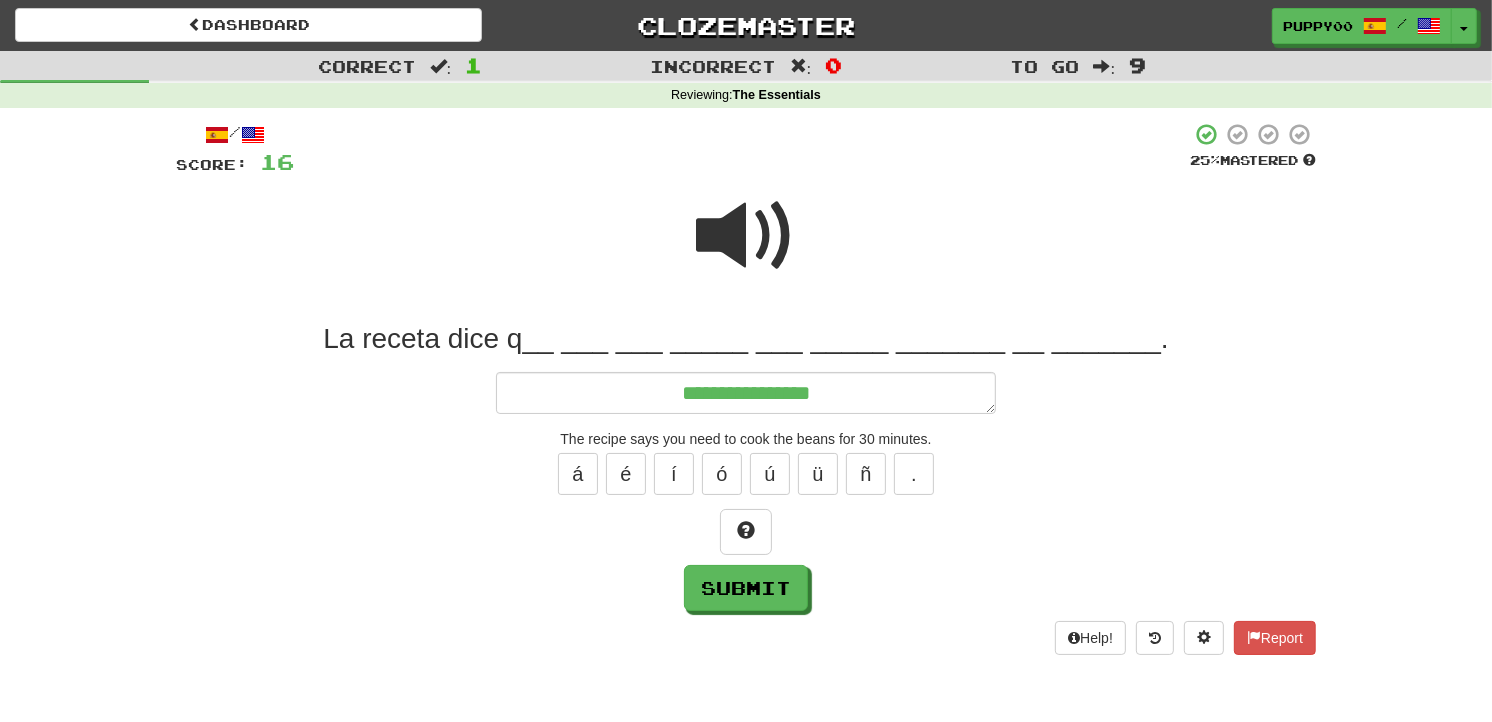 type on "*" 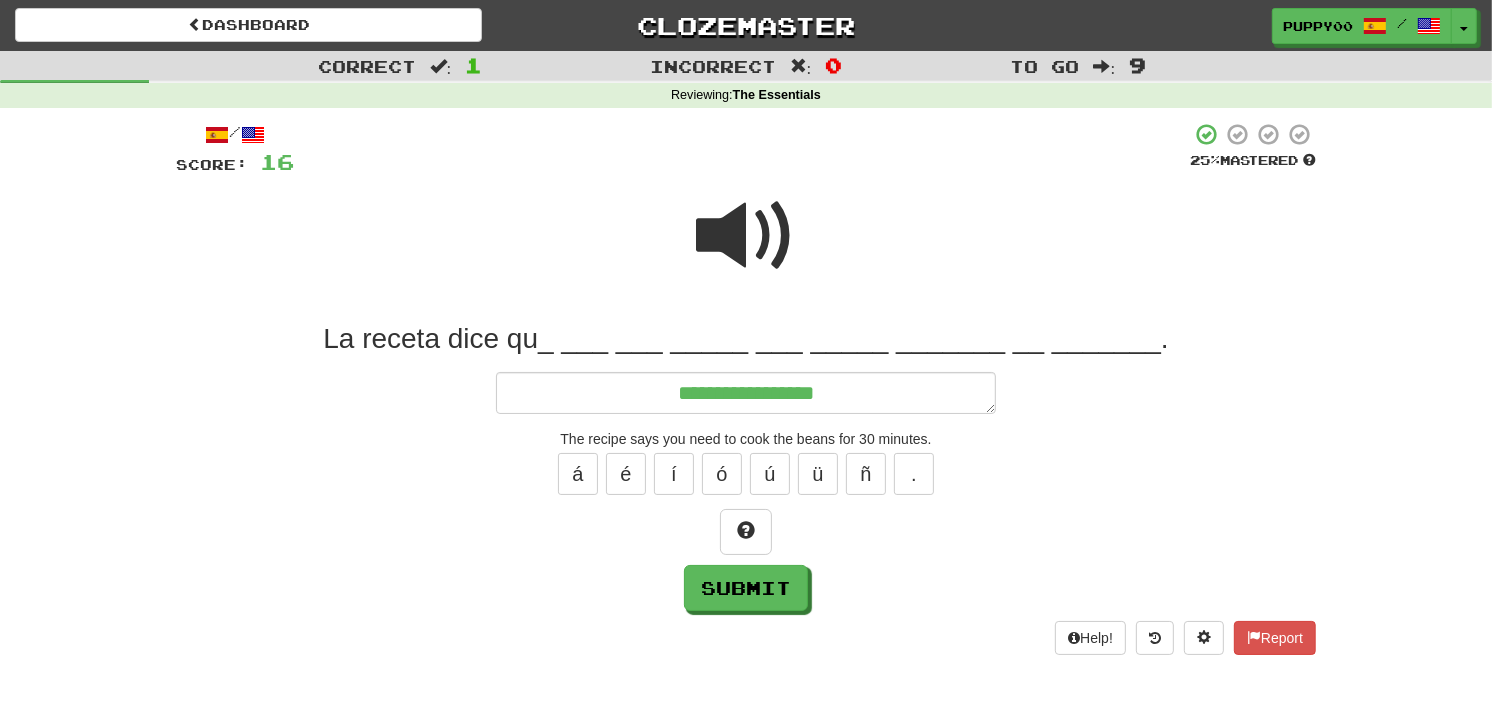 type on "*" 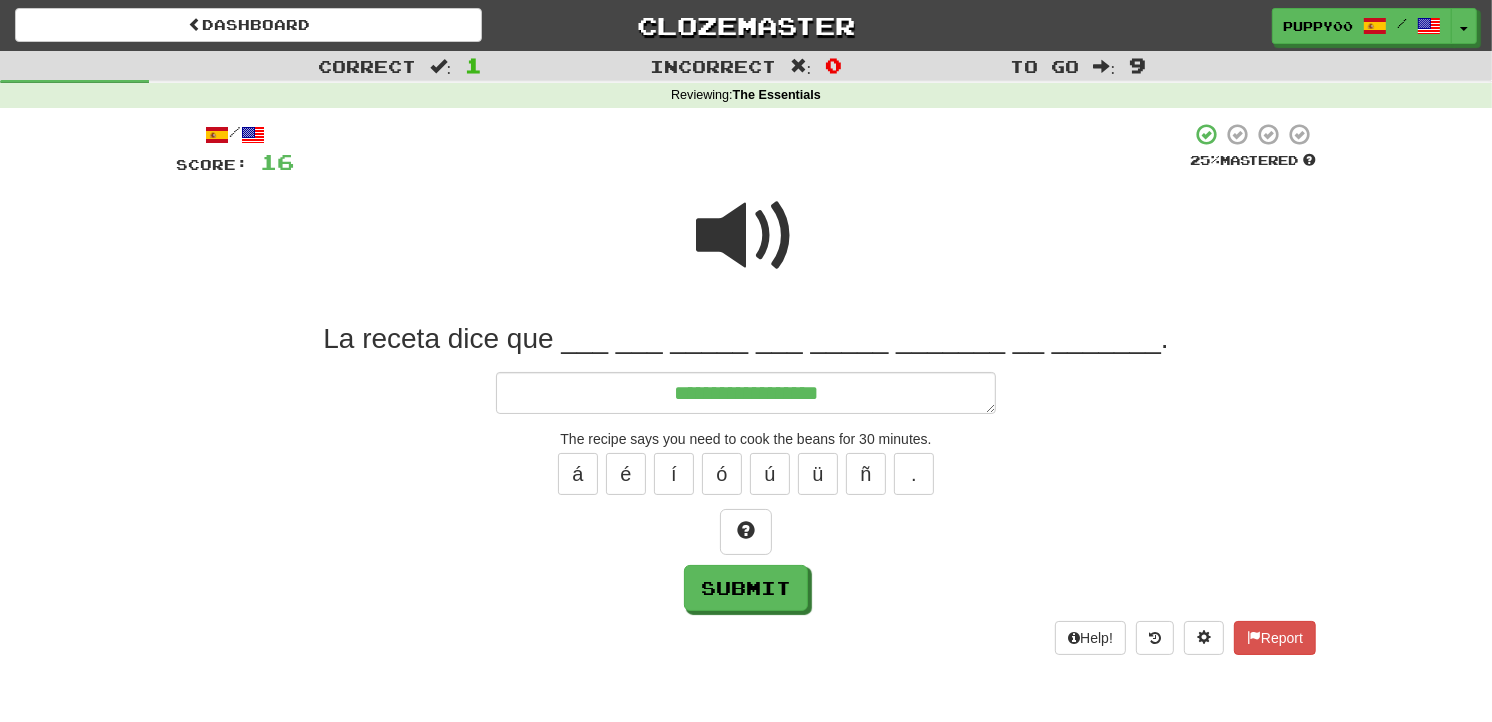 type on "*" 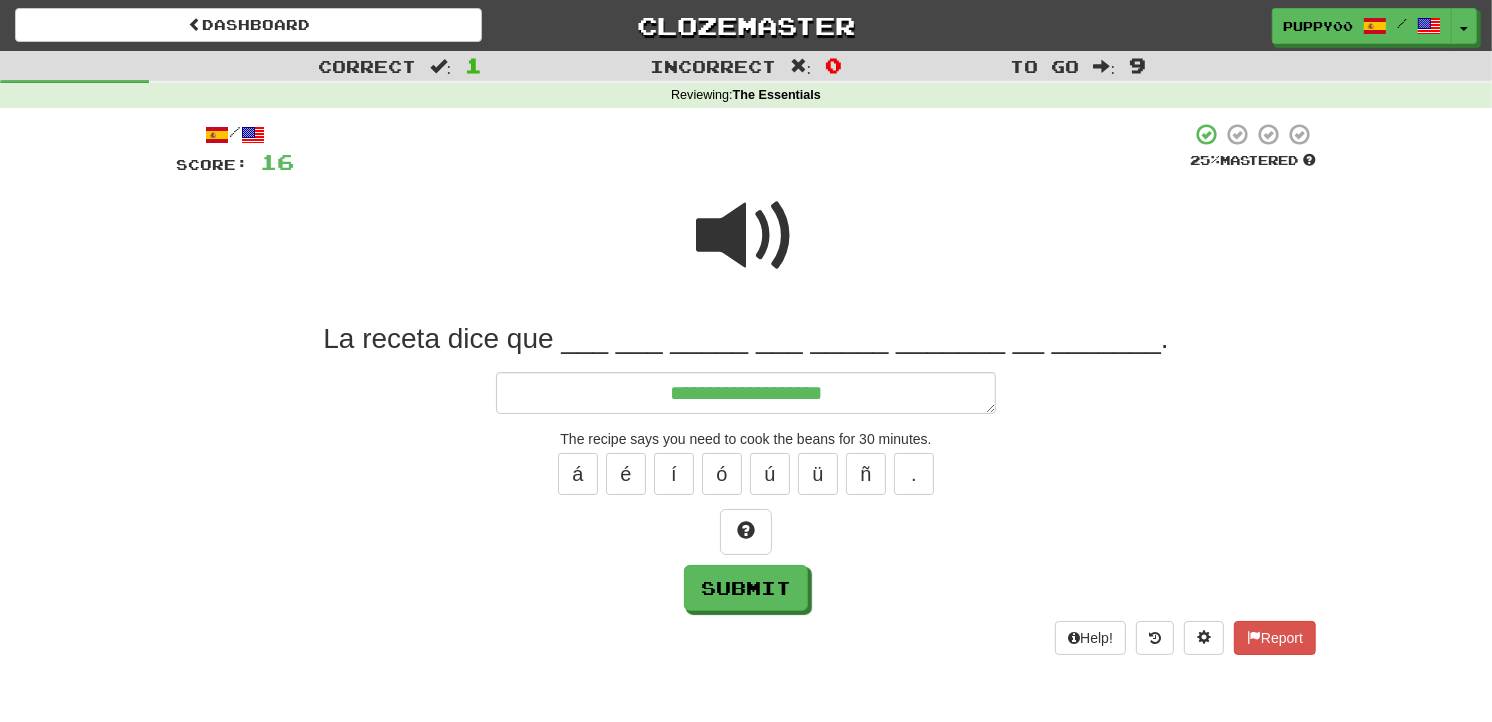 type on "*" 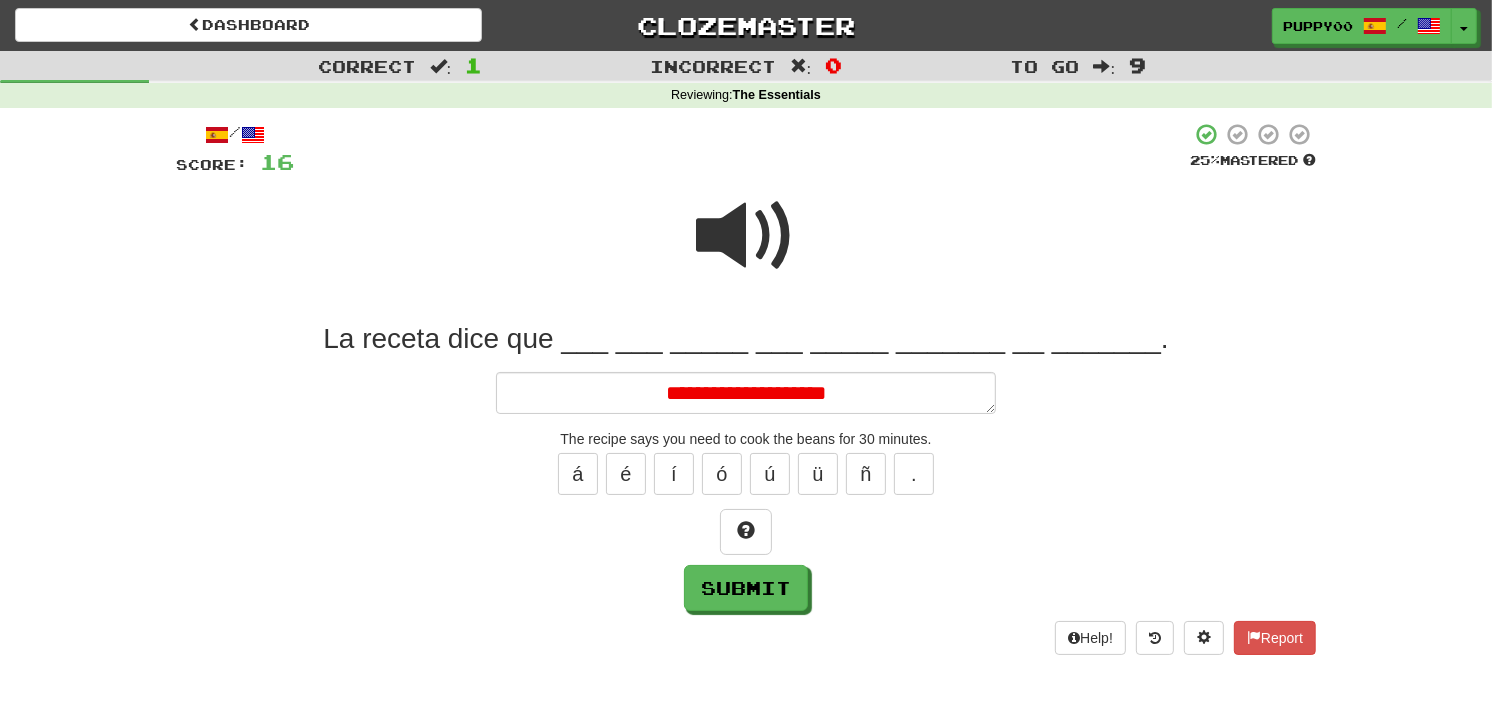 type on "*" 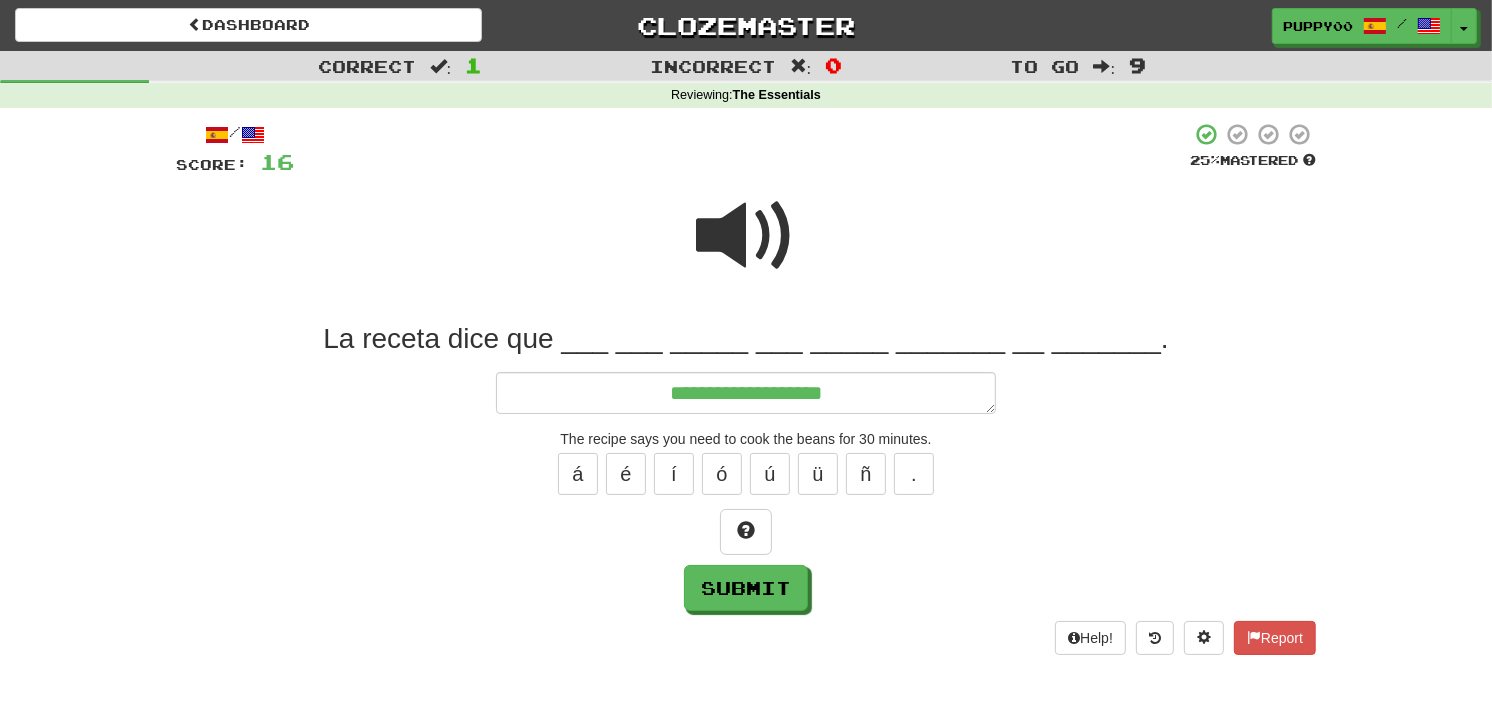 type on "**********" 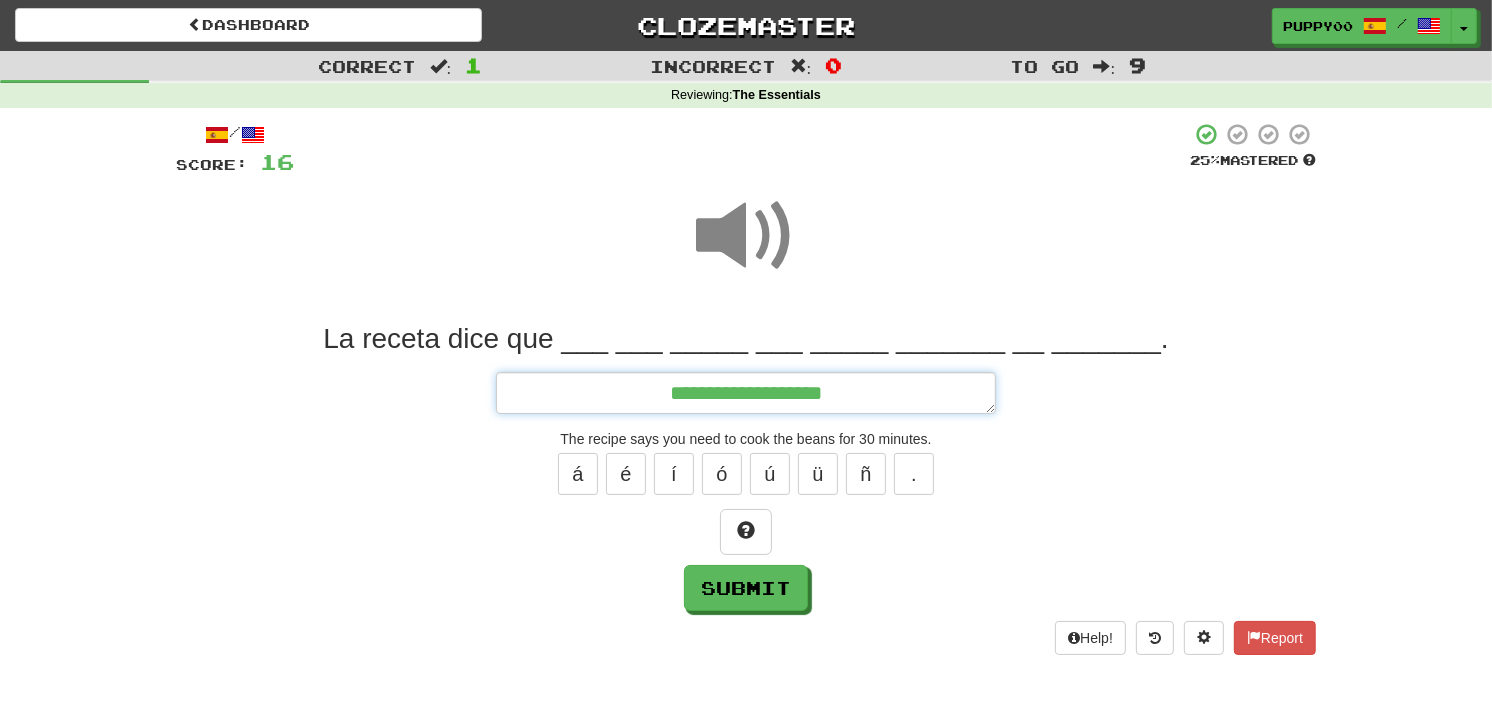 click on "**********" at bounding box center [746, 393] 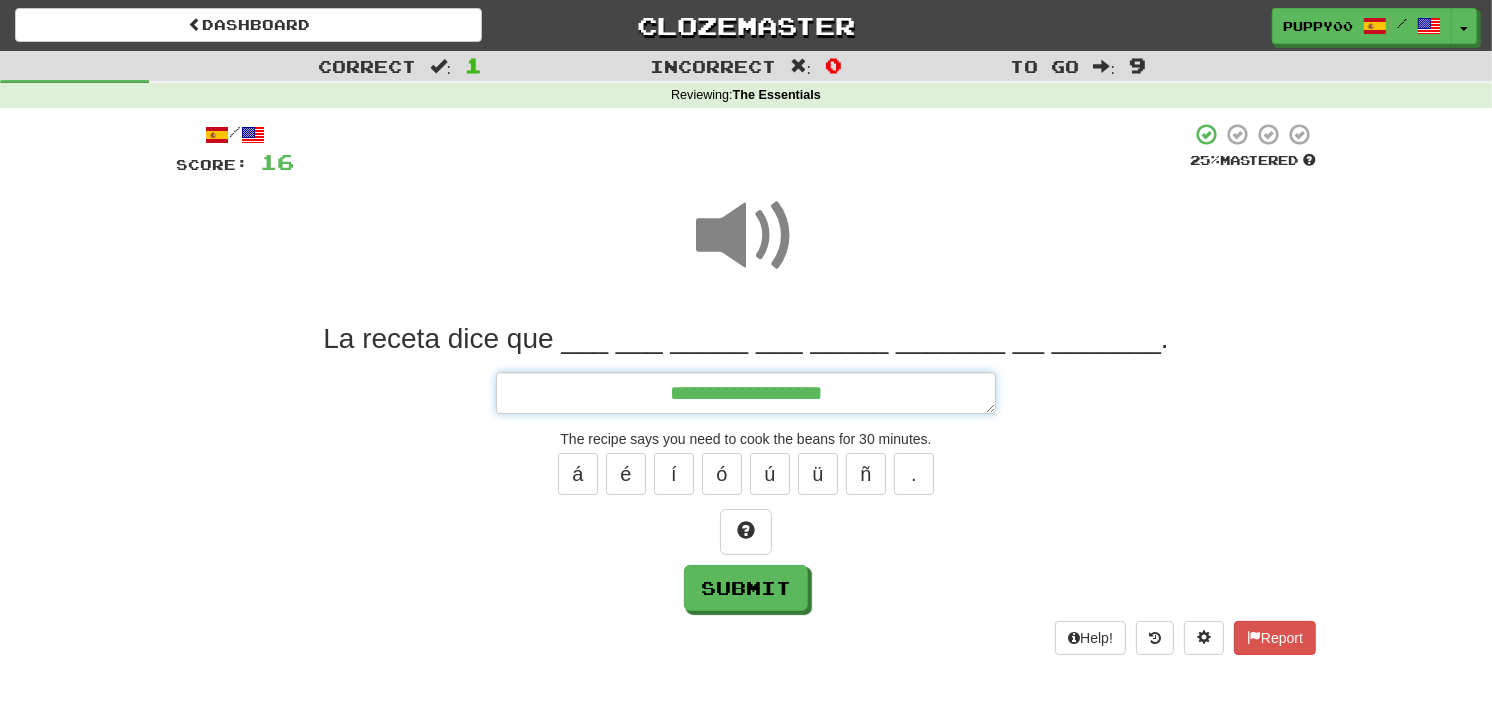 type on "*" 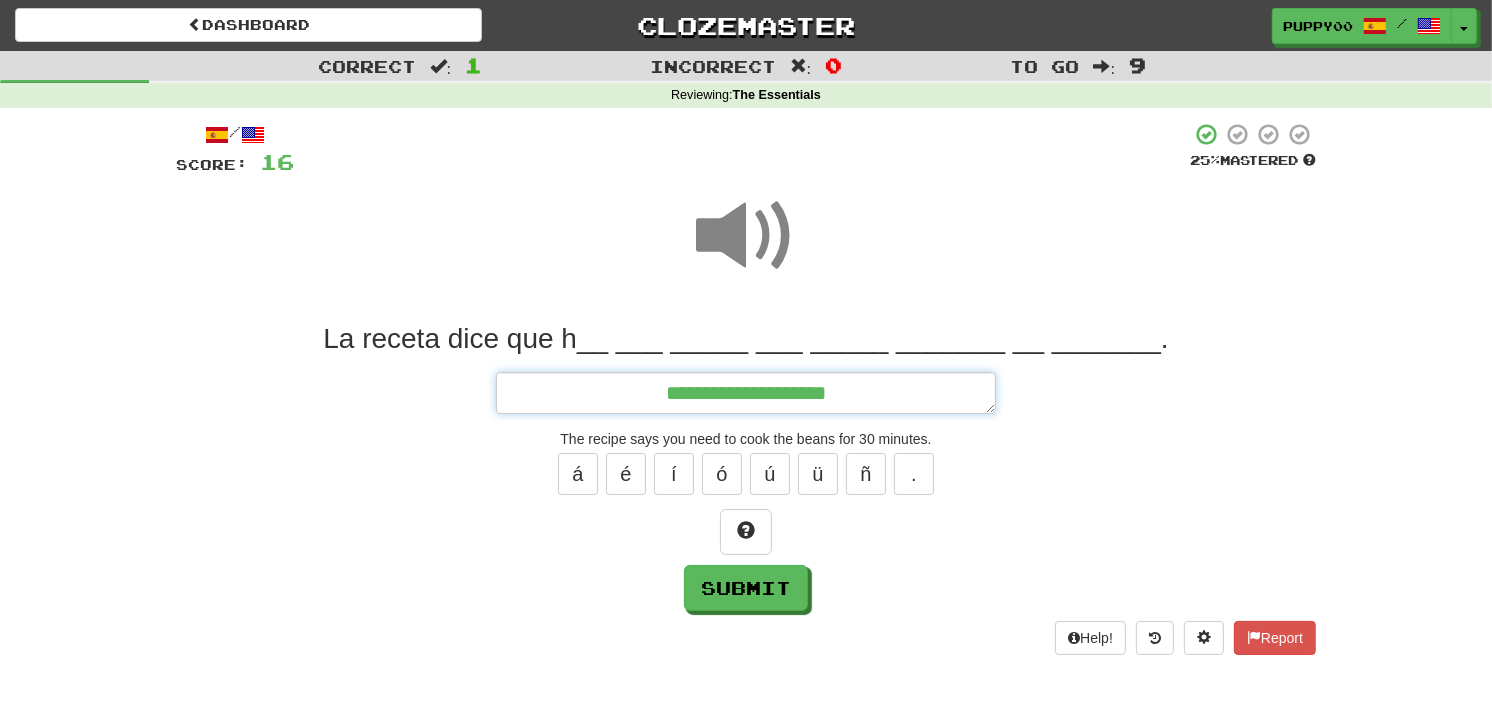 type on "*" 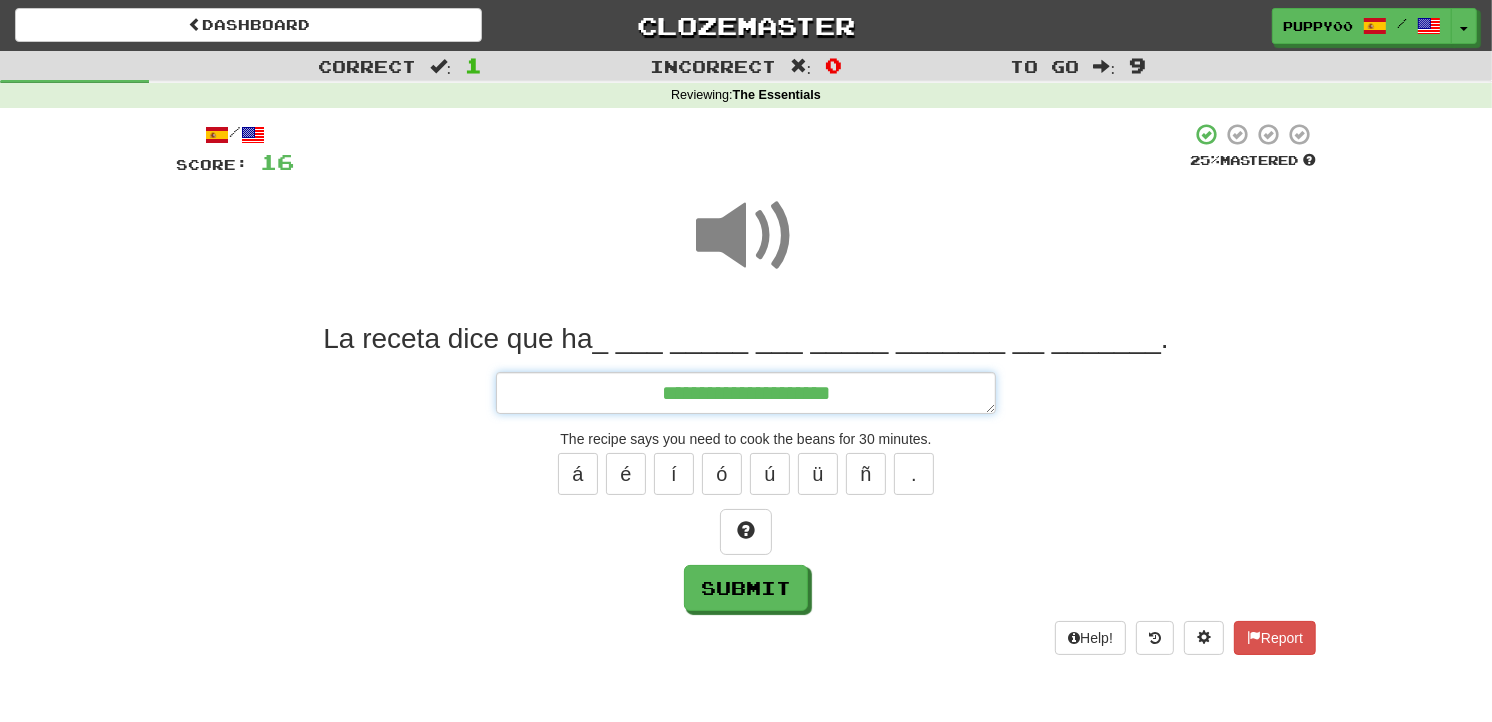 type on "*" 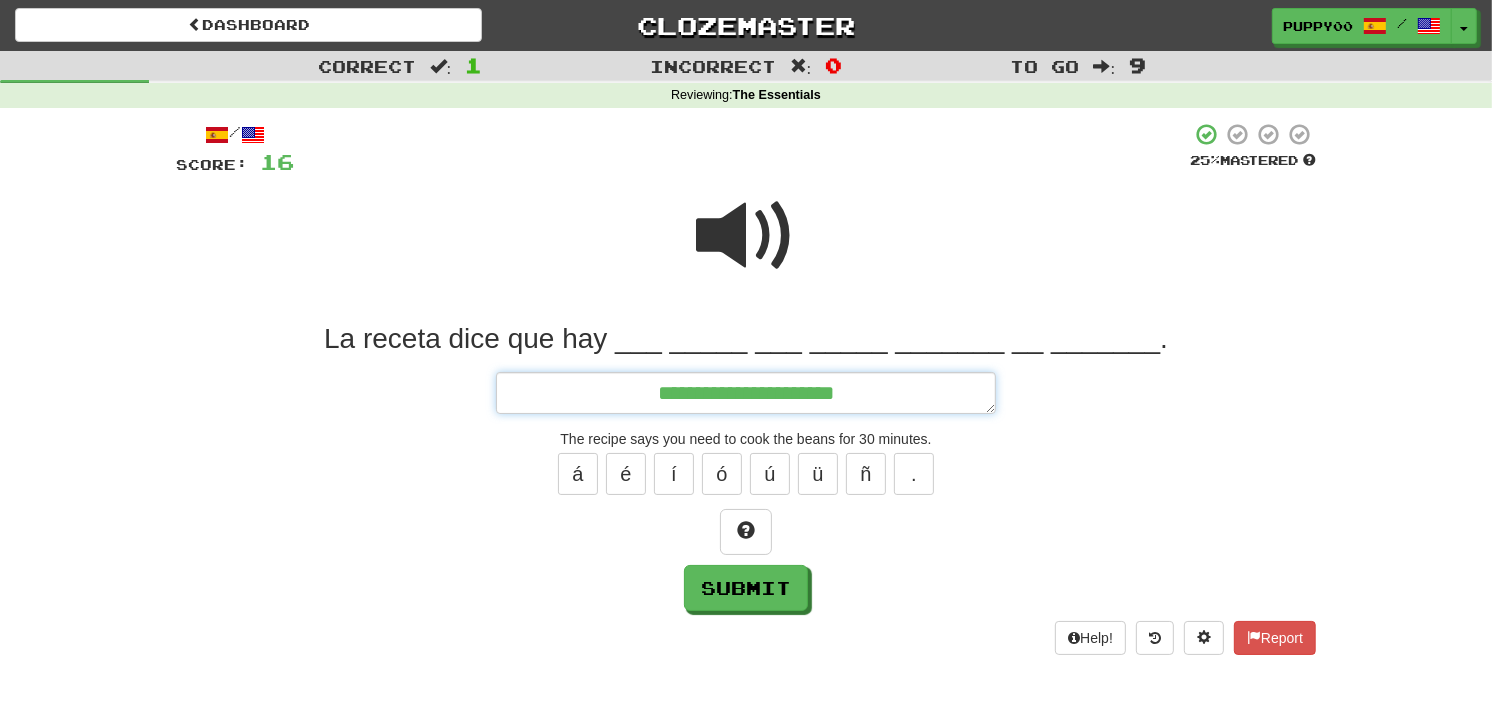 type on "*" 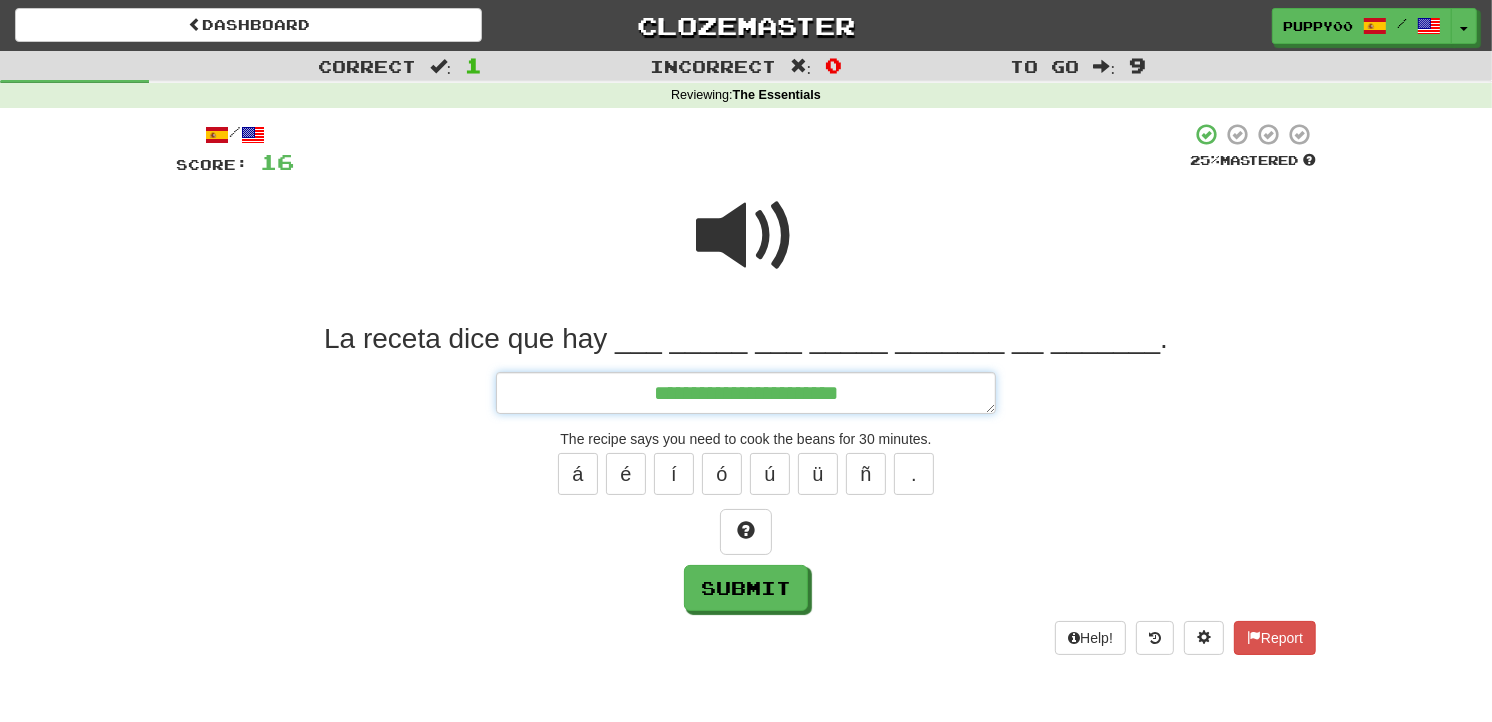 type on "*" 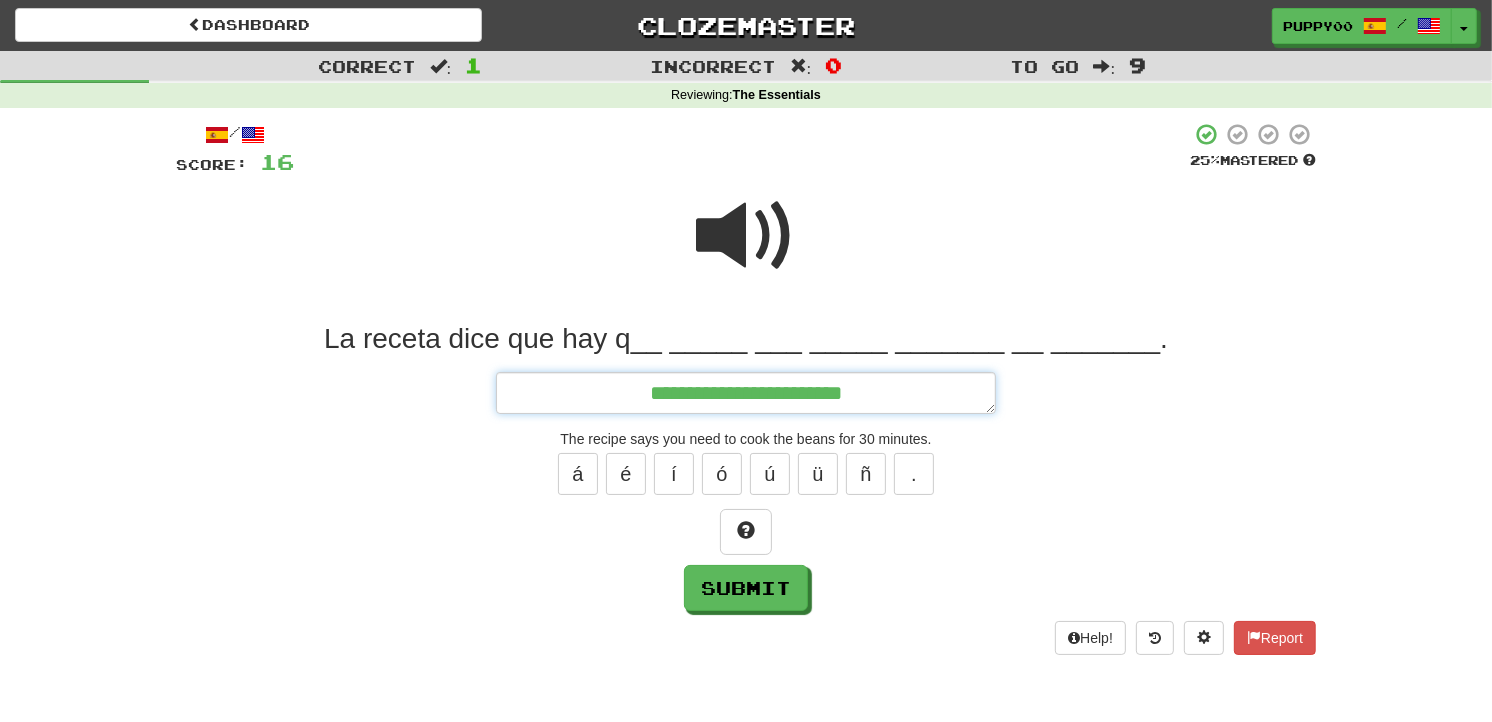 type on "*" 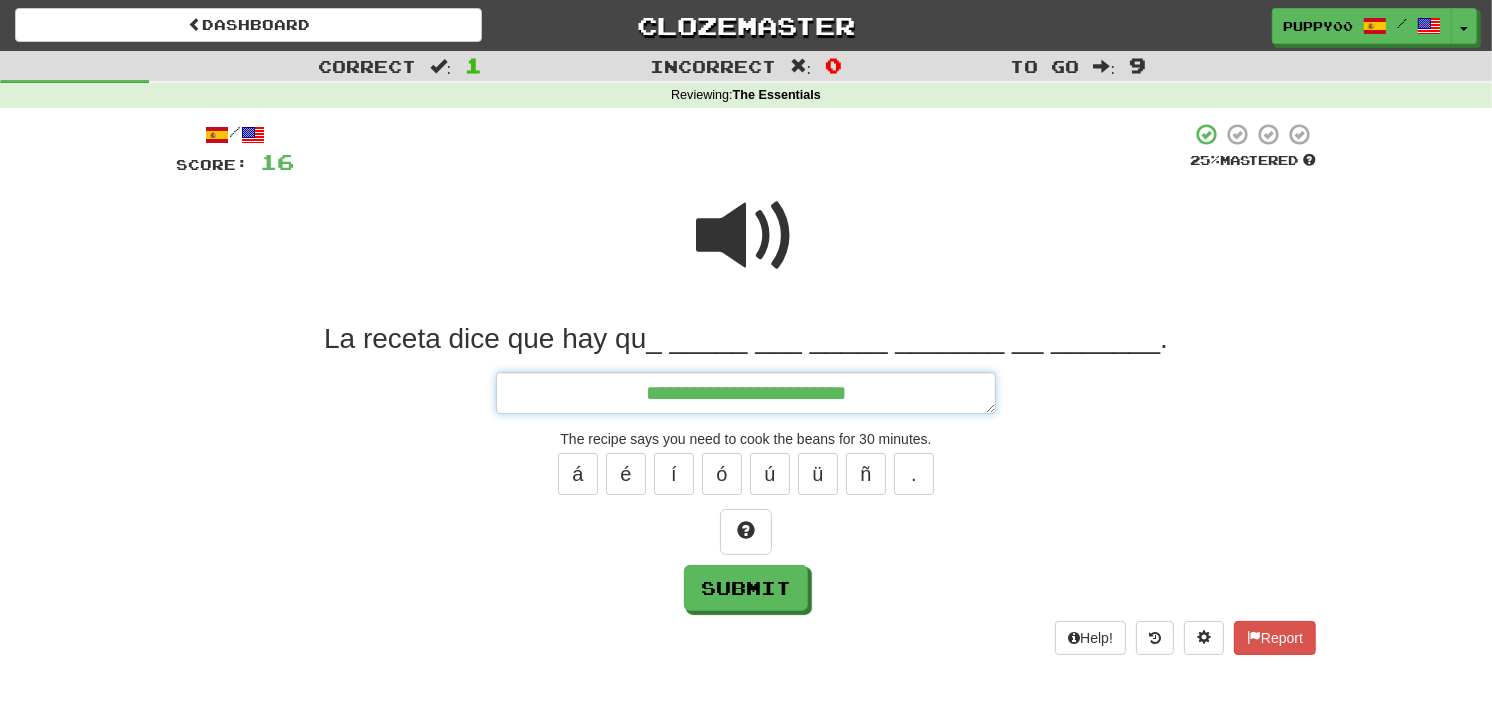 type on "*" 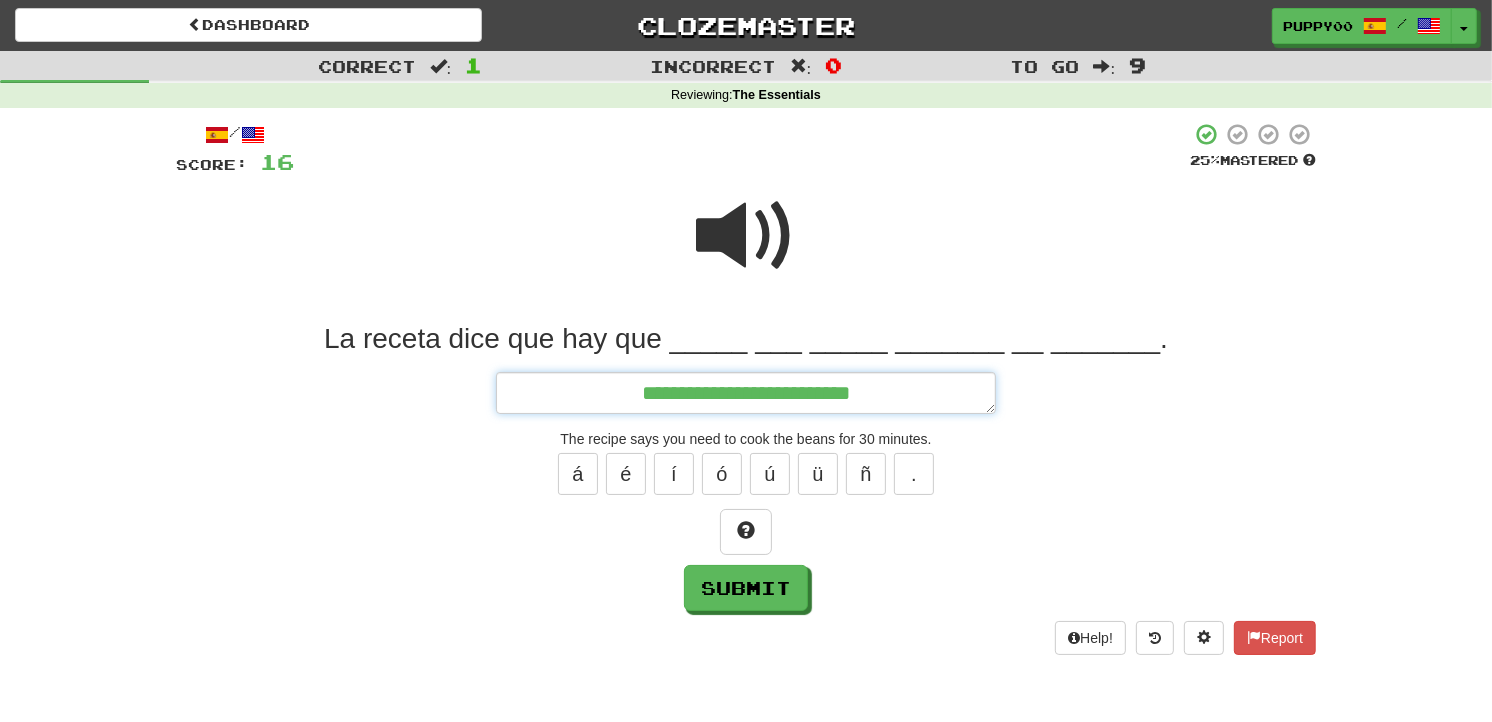 type on "*" 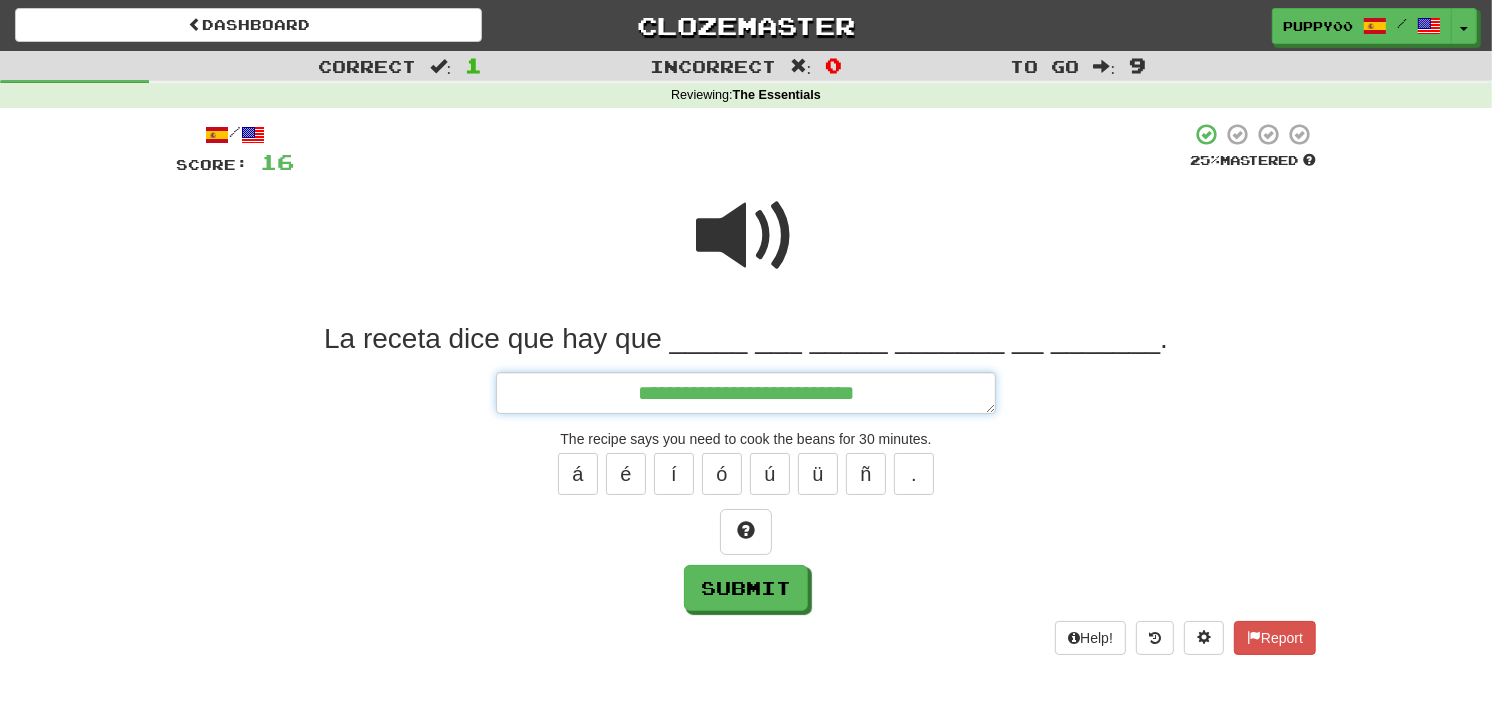 type on "**********" 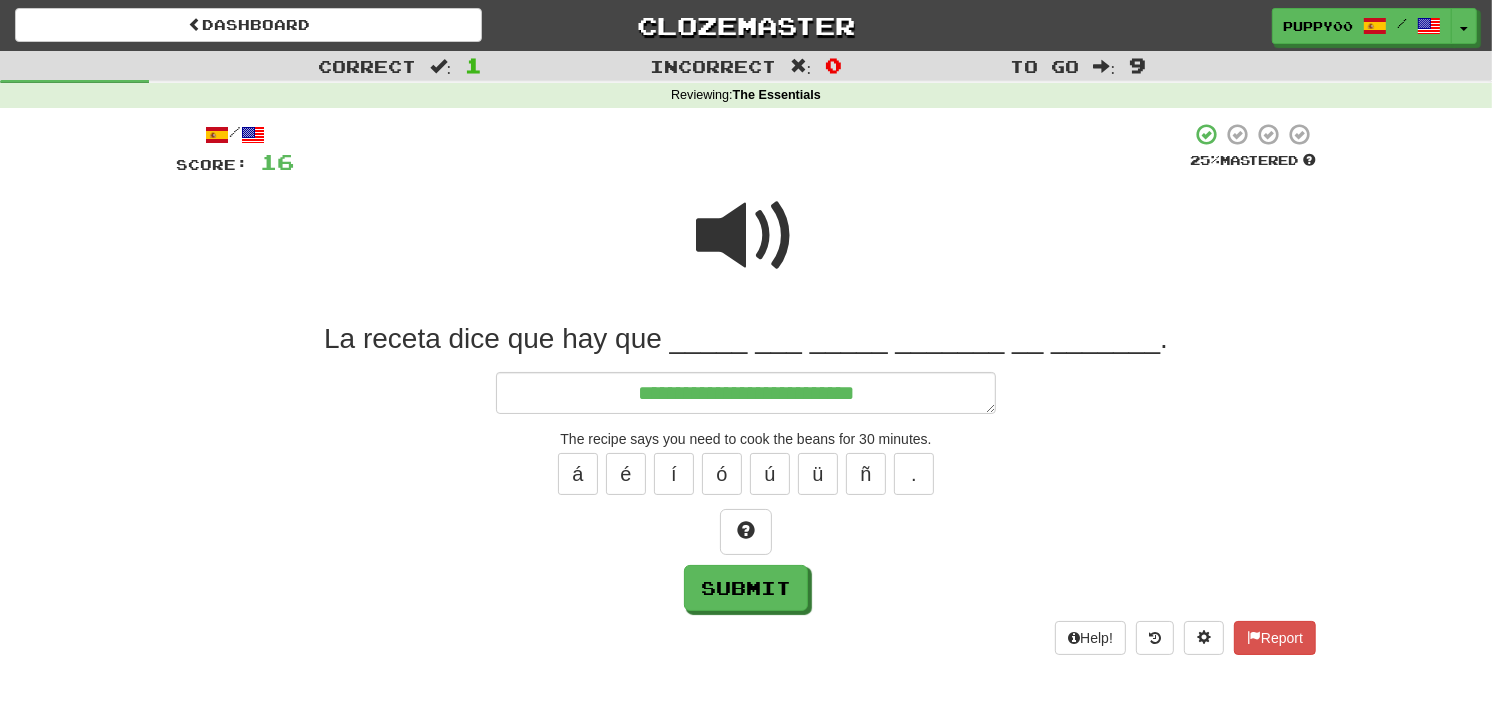 click at bounding box center (746, 236) 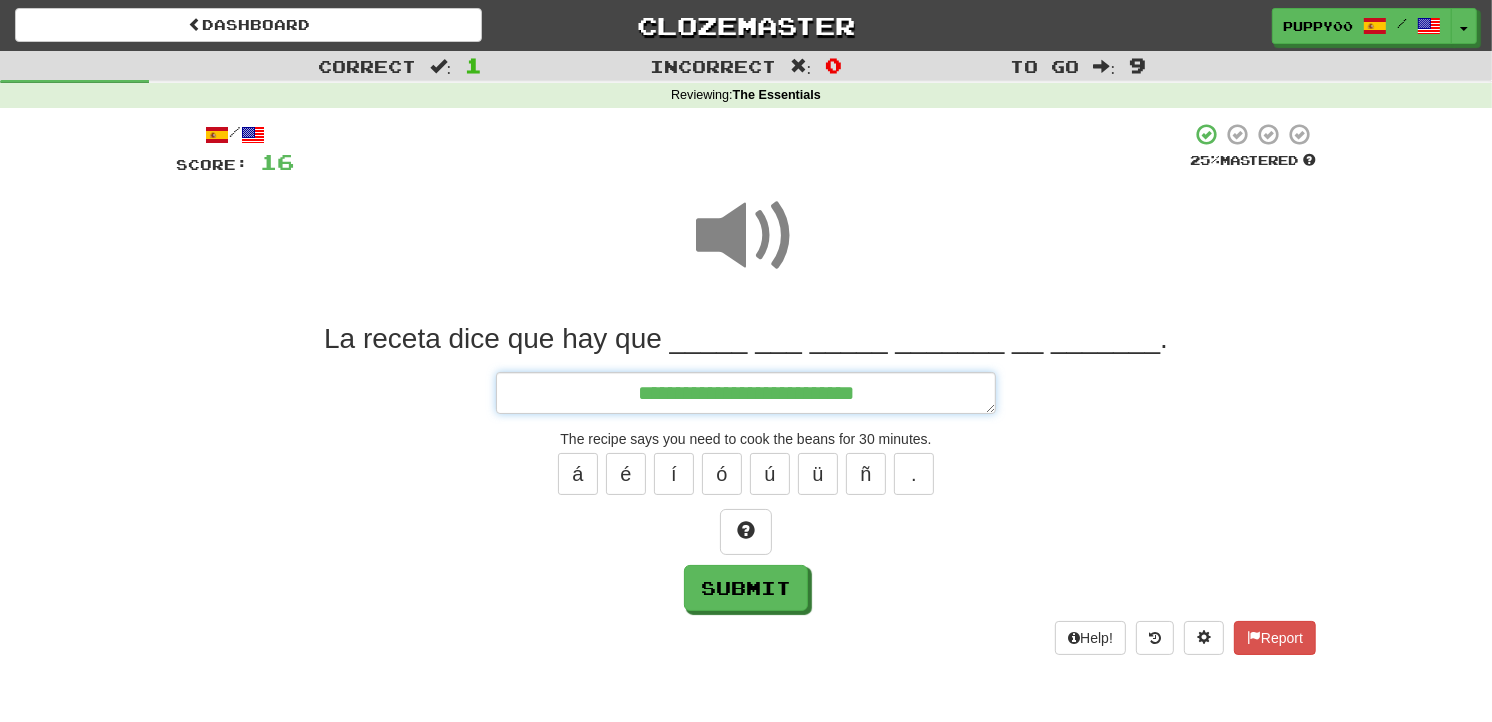 click on "**********" at bounding box center (746, 393) 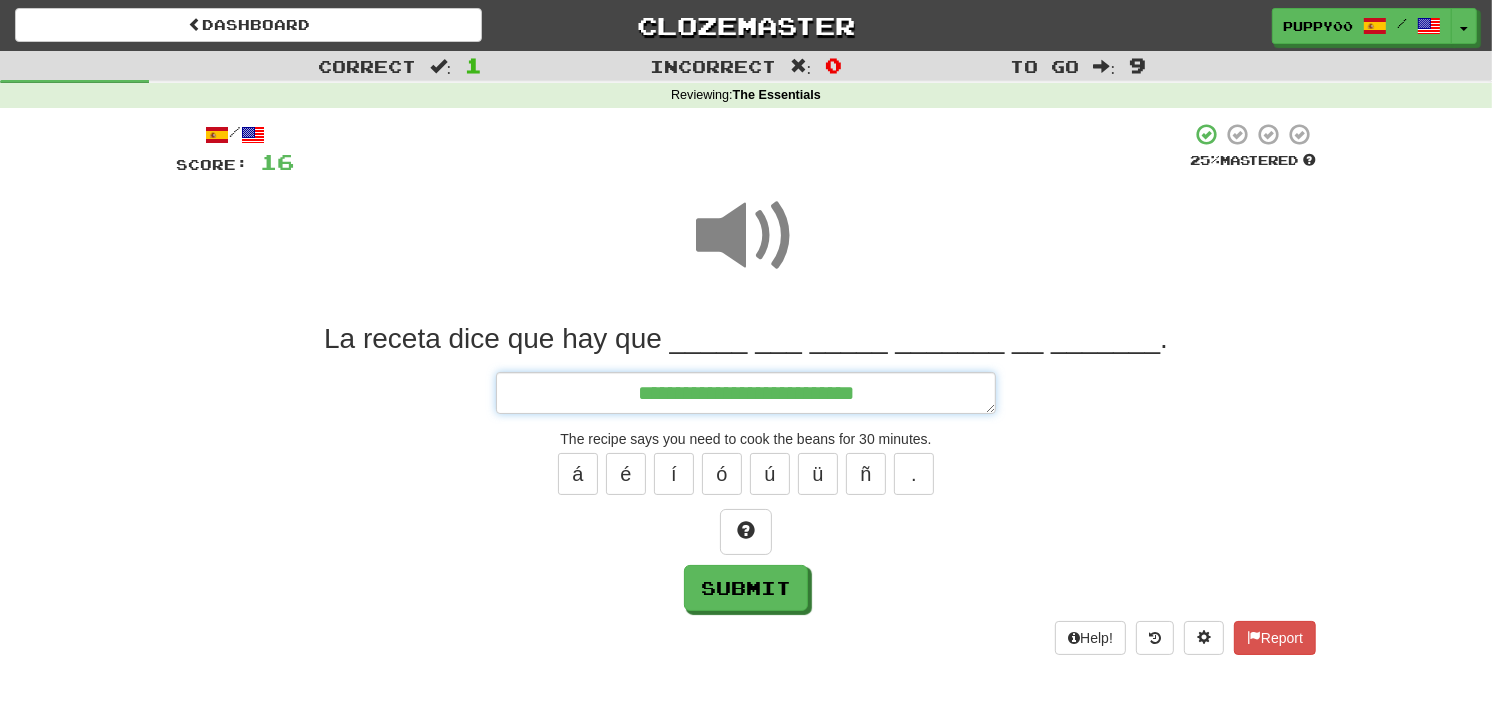 type on "*" 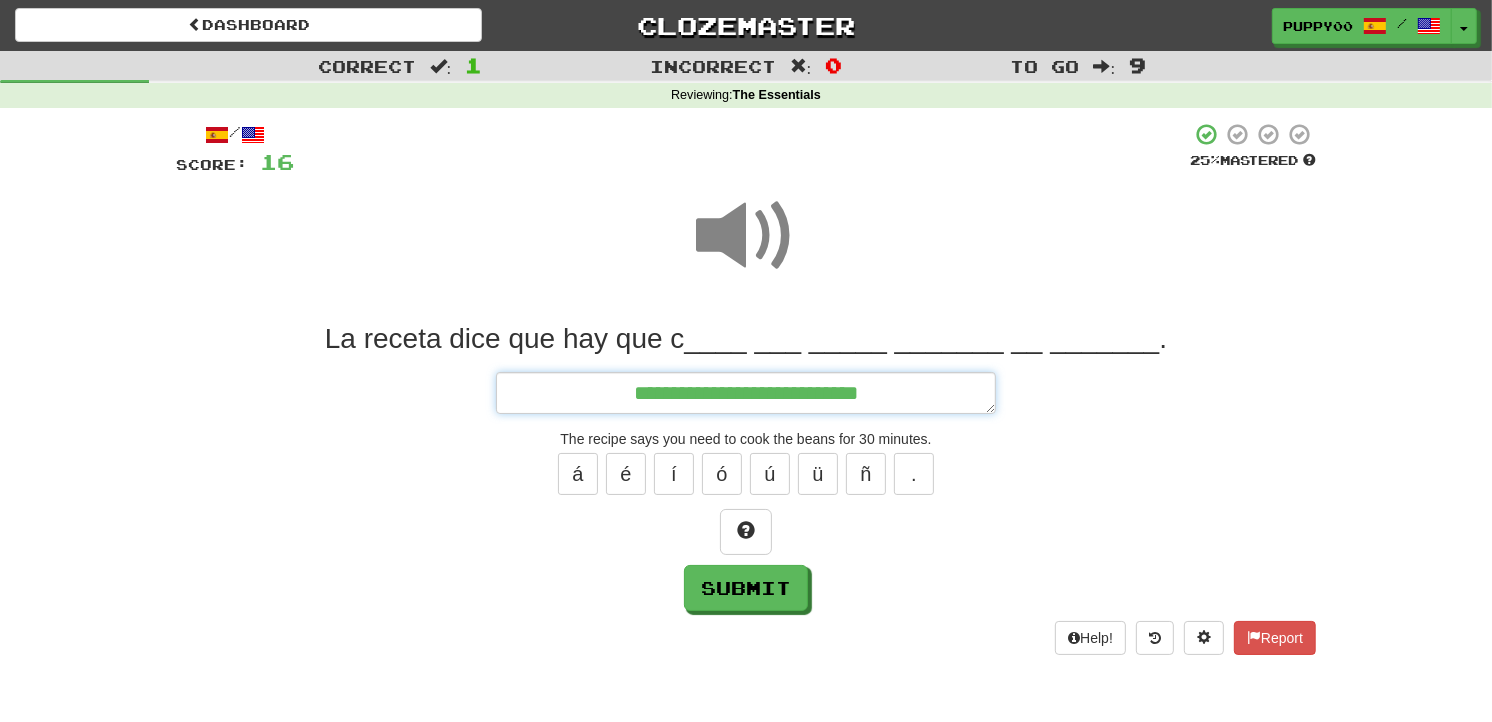 type on "*" 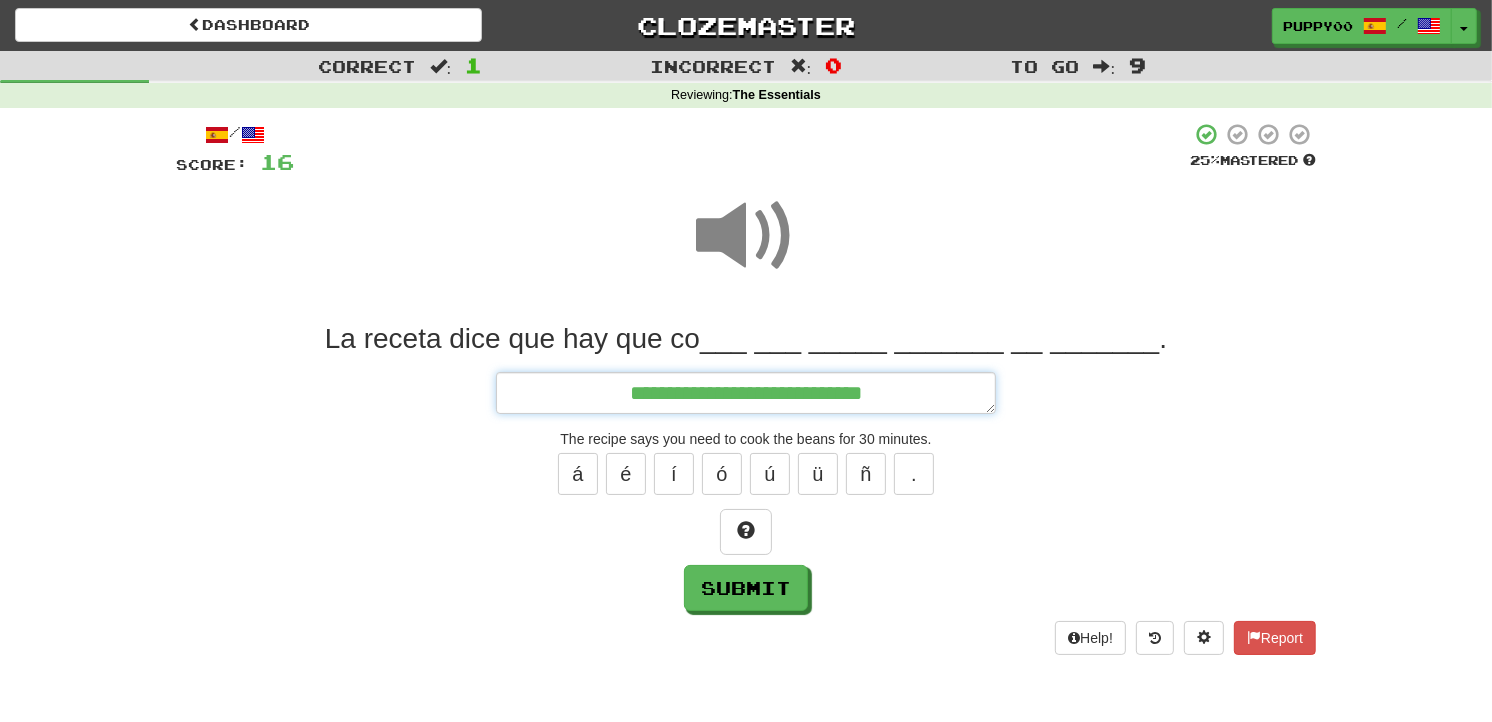 type on "*" 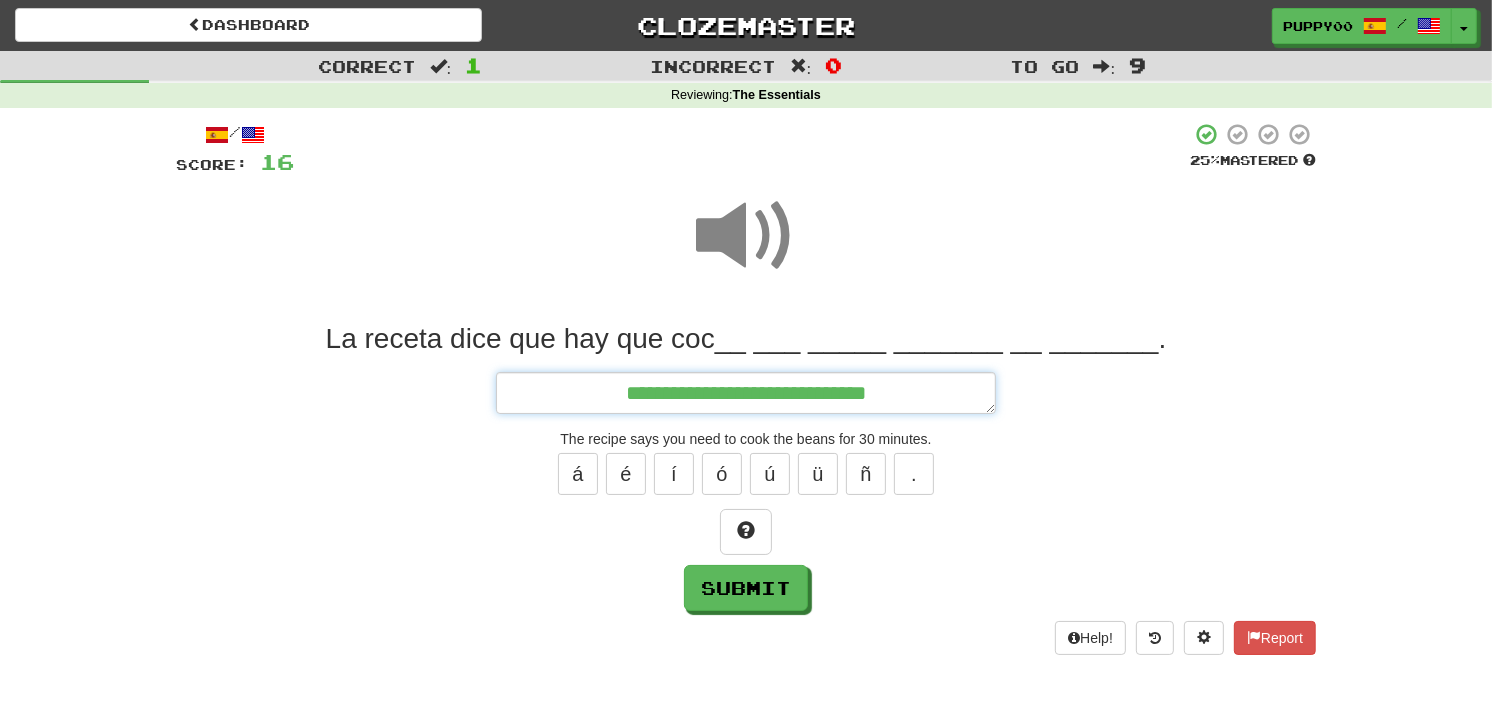 type on "*" 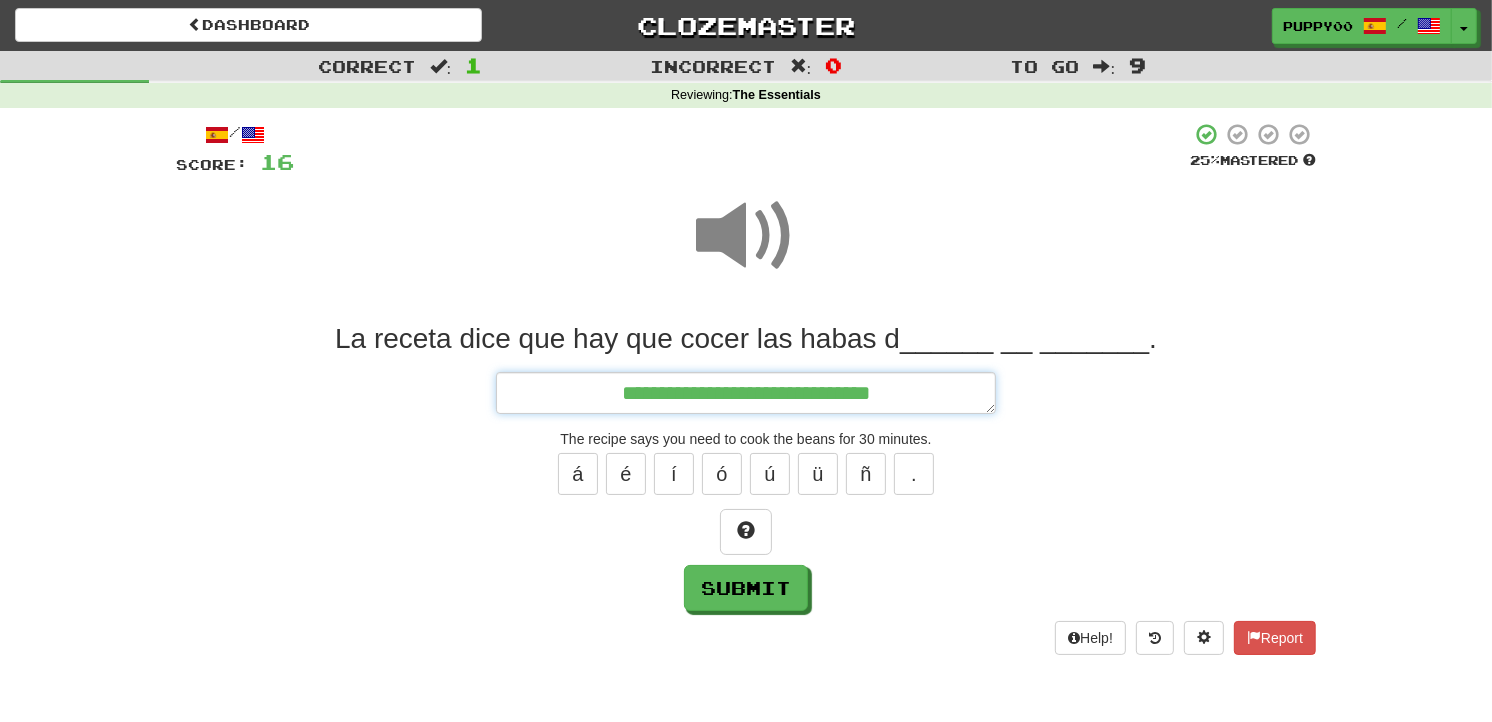 type on "*" 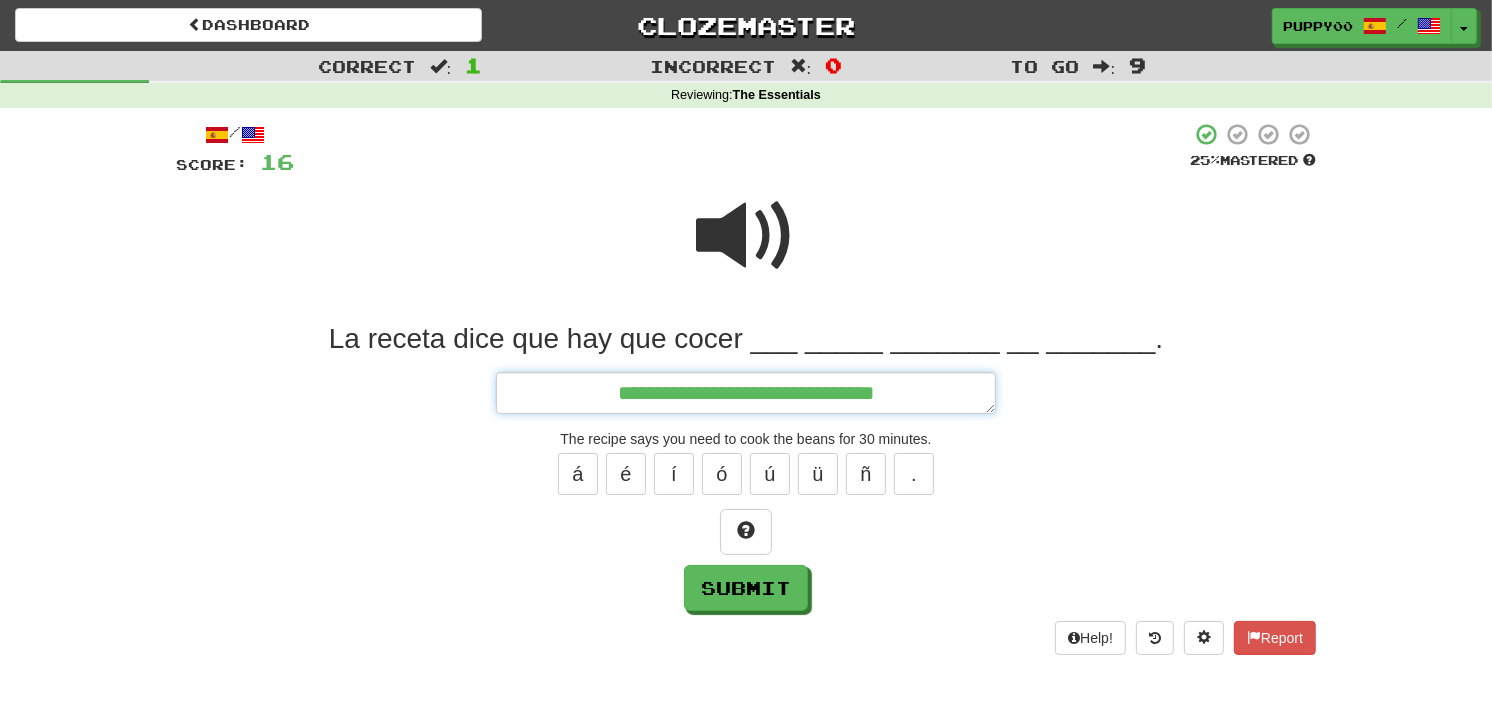 type on "*" 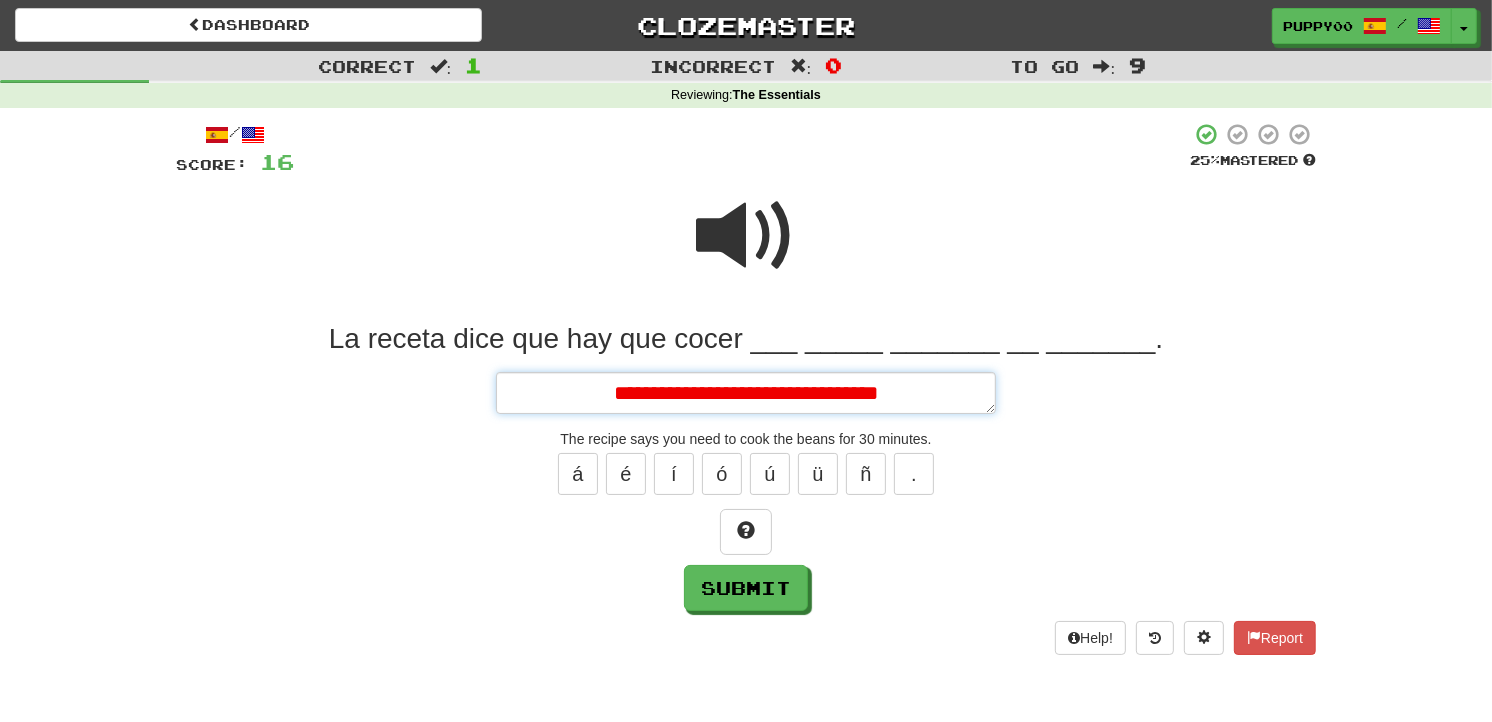 type on "*" 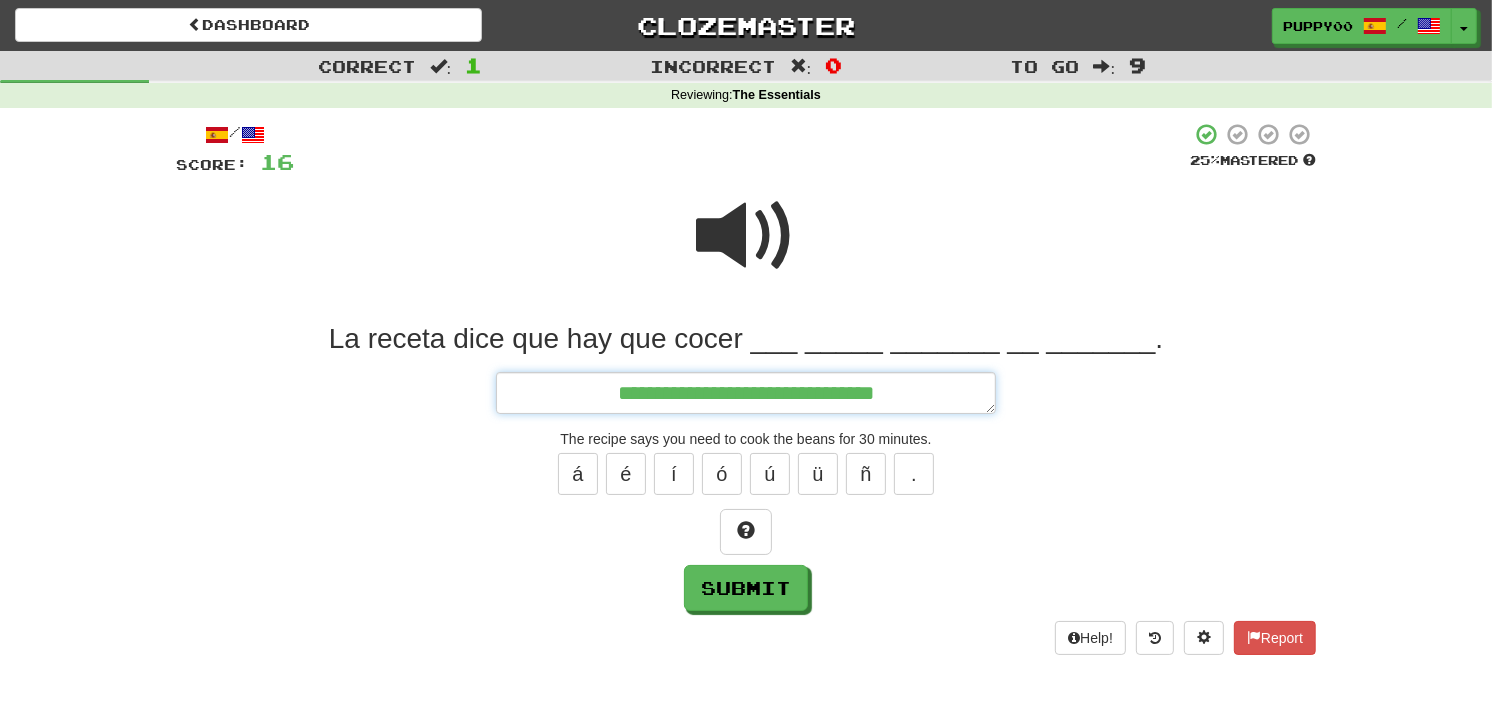 type on "*" 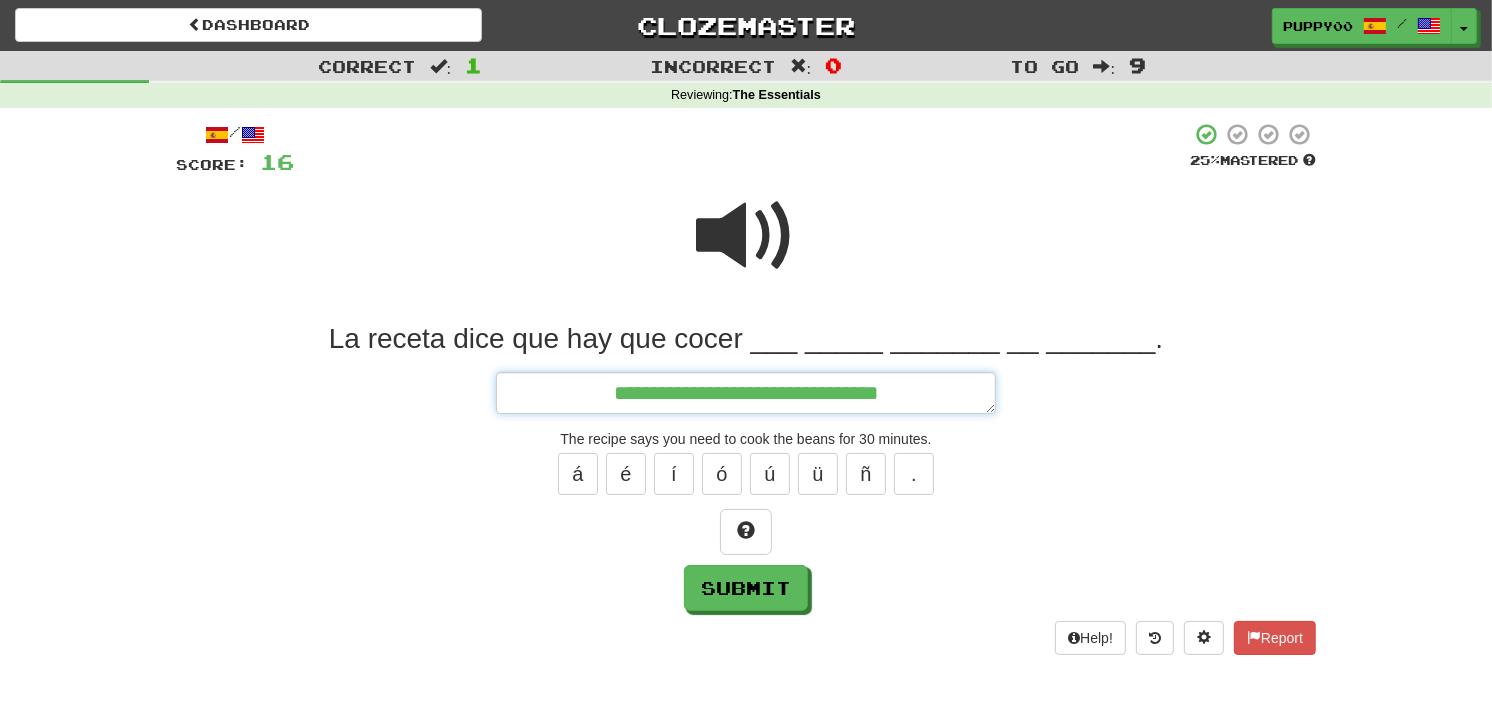 type on "*" 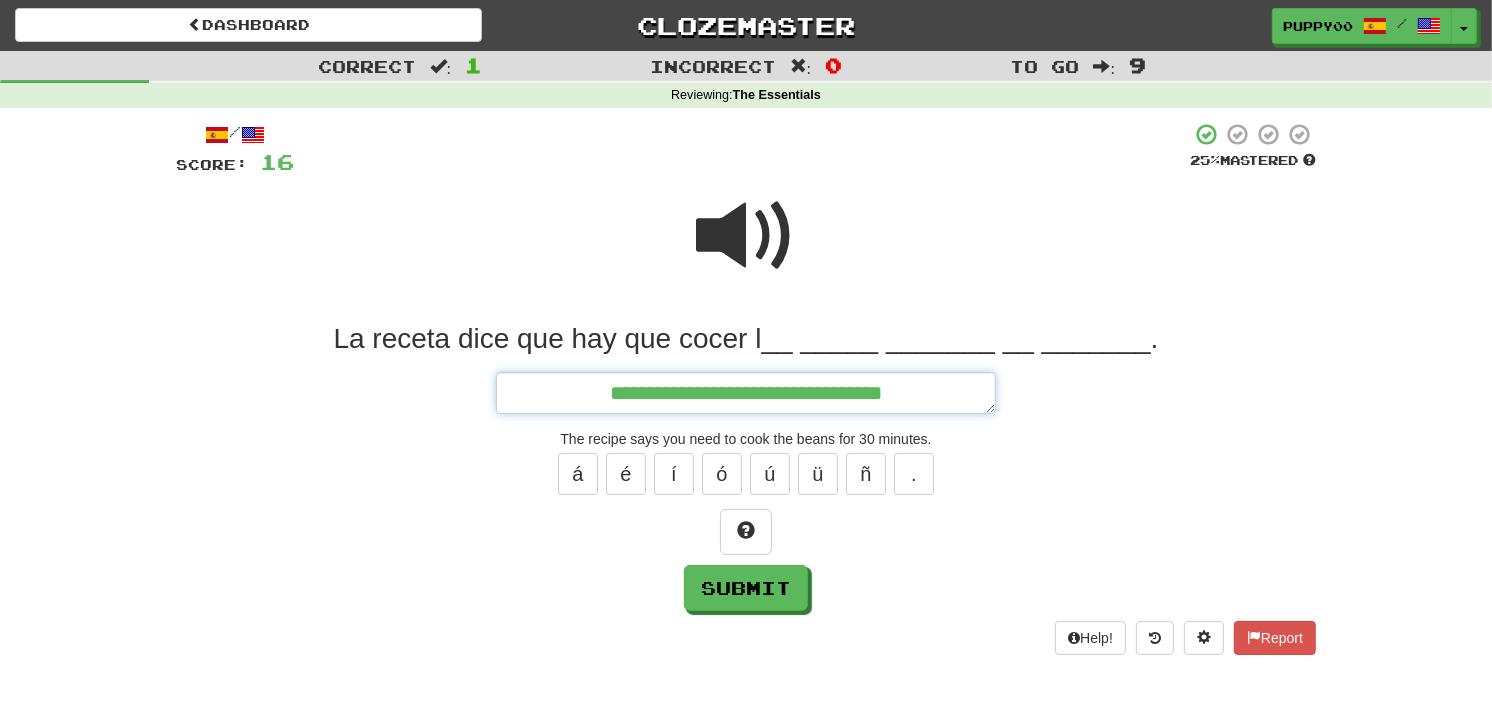 type on "*" 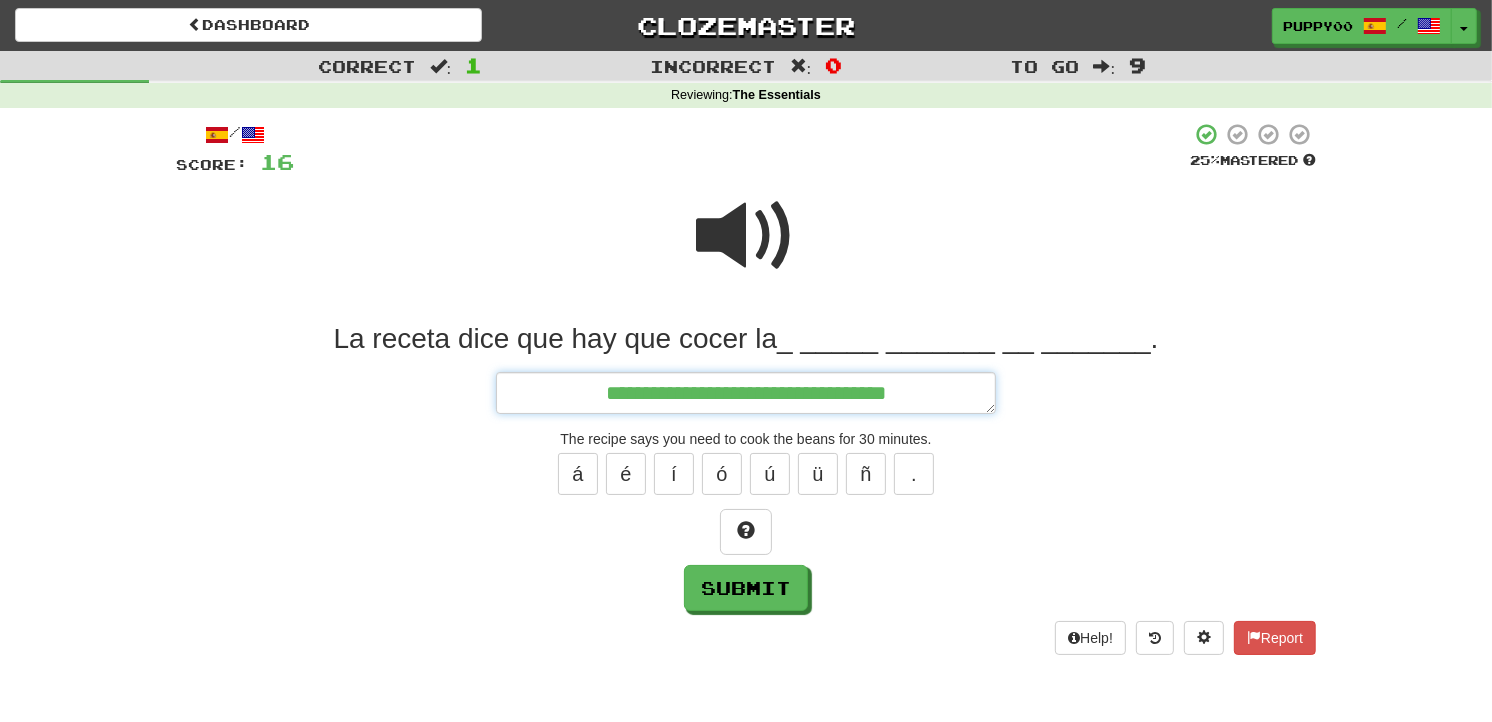 type on "*" 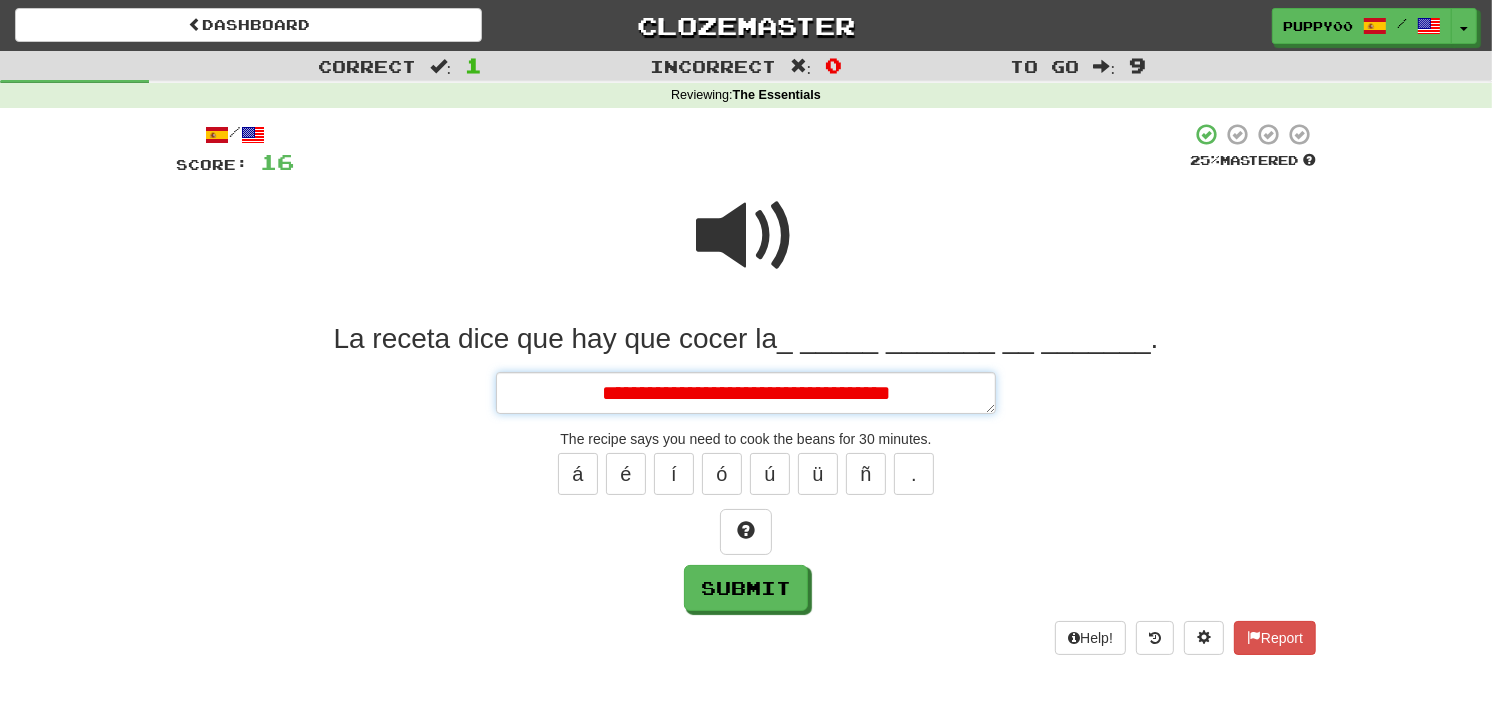type on "*" 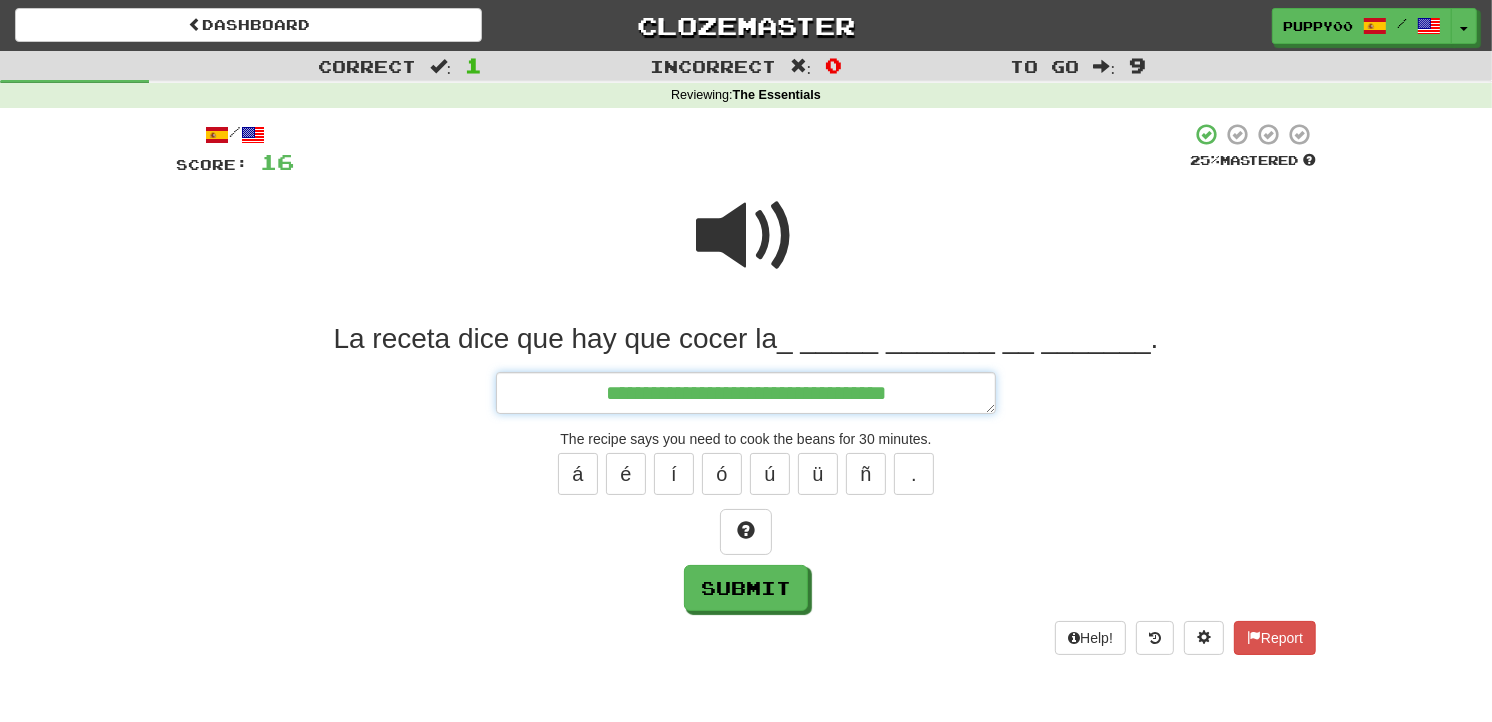 type on "*" 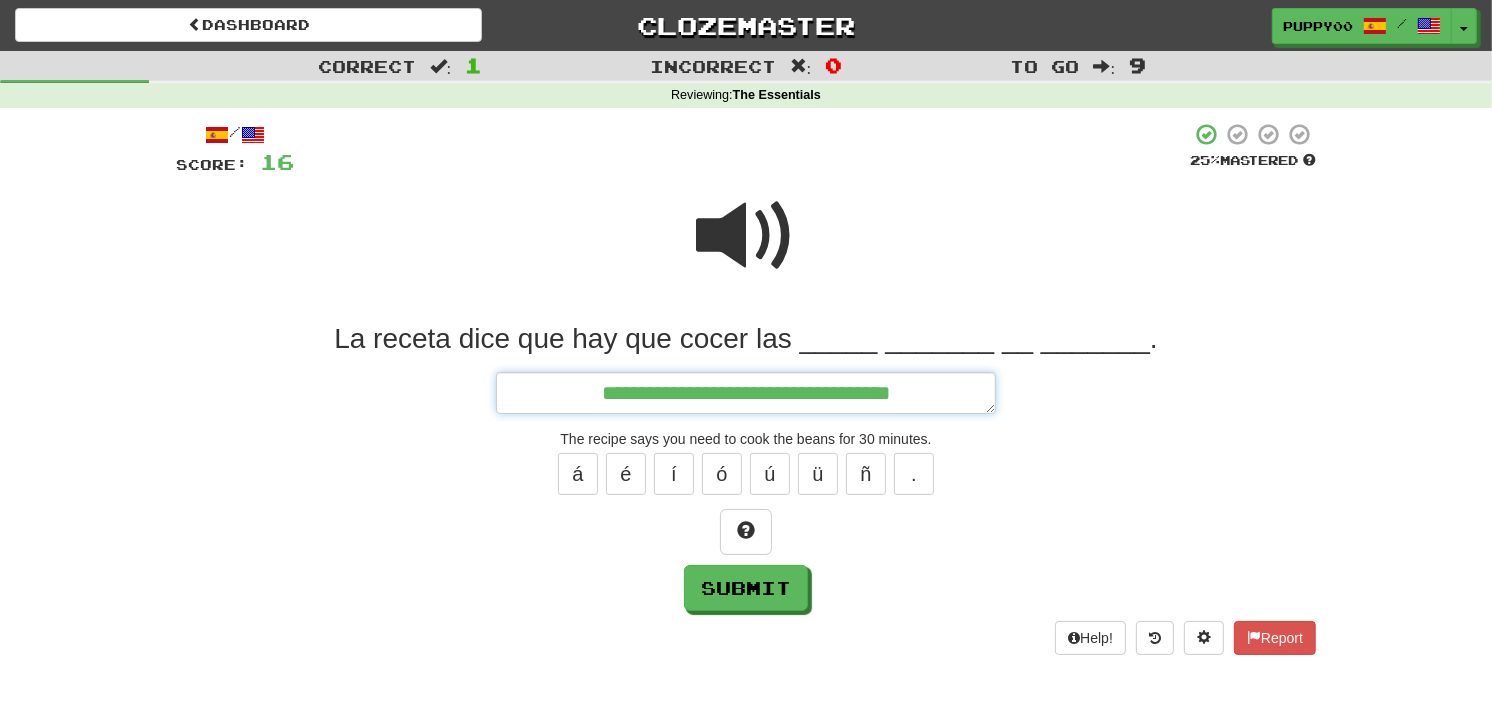 type on "*" 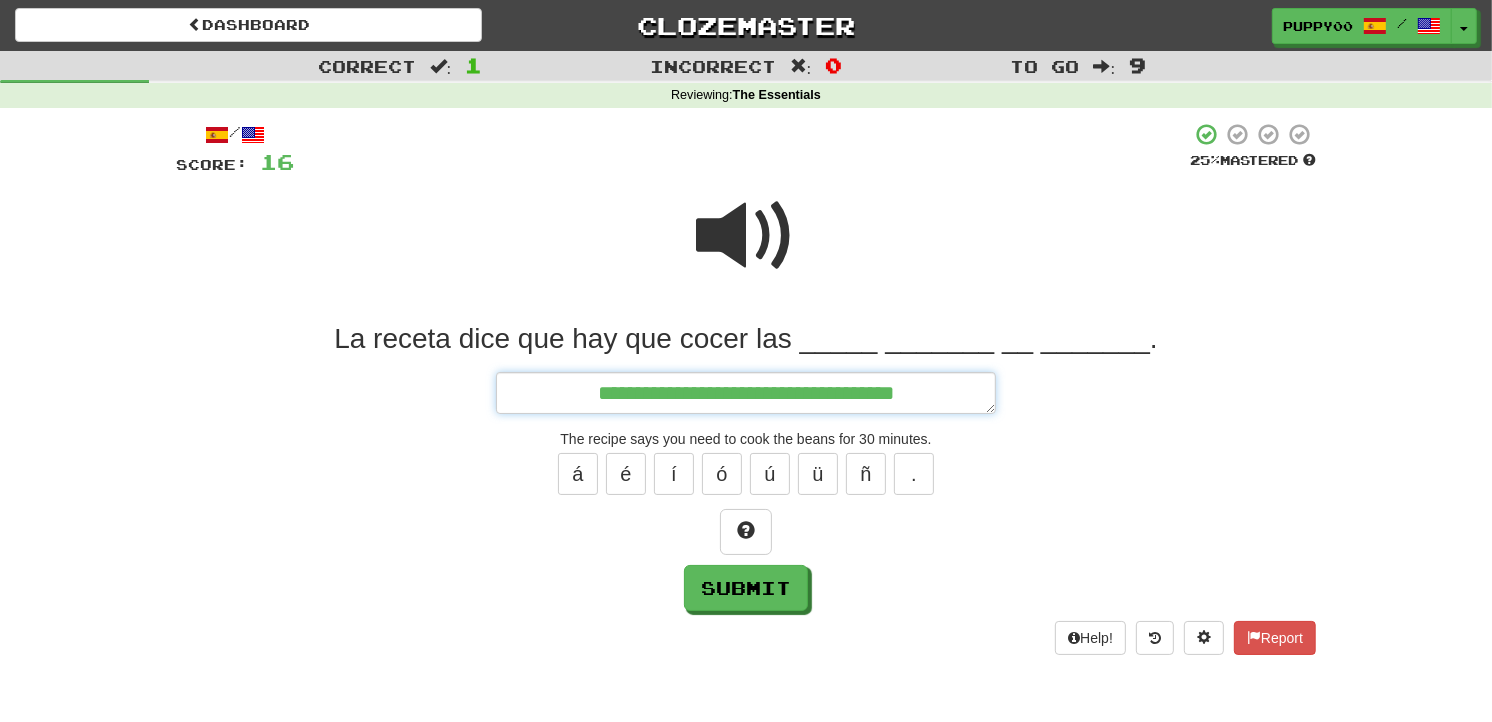 type on "*" 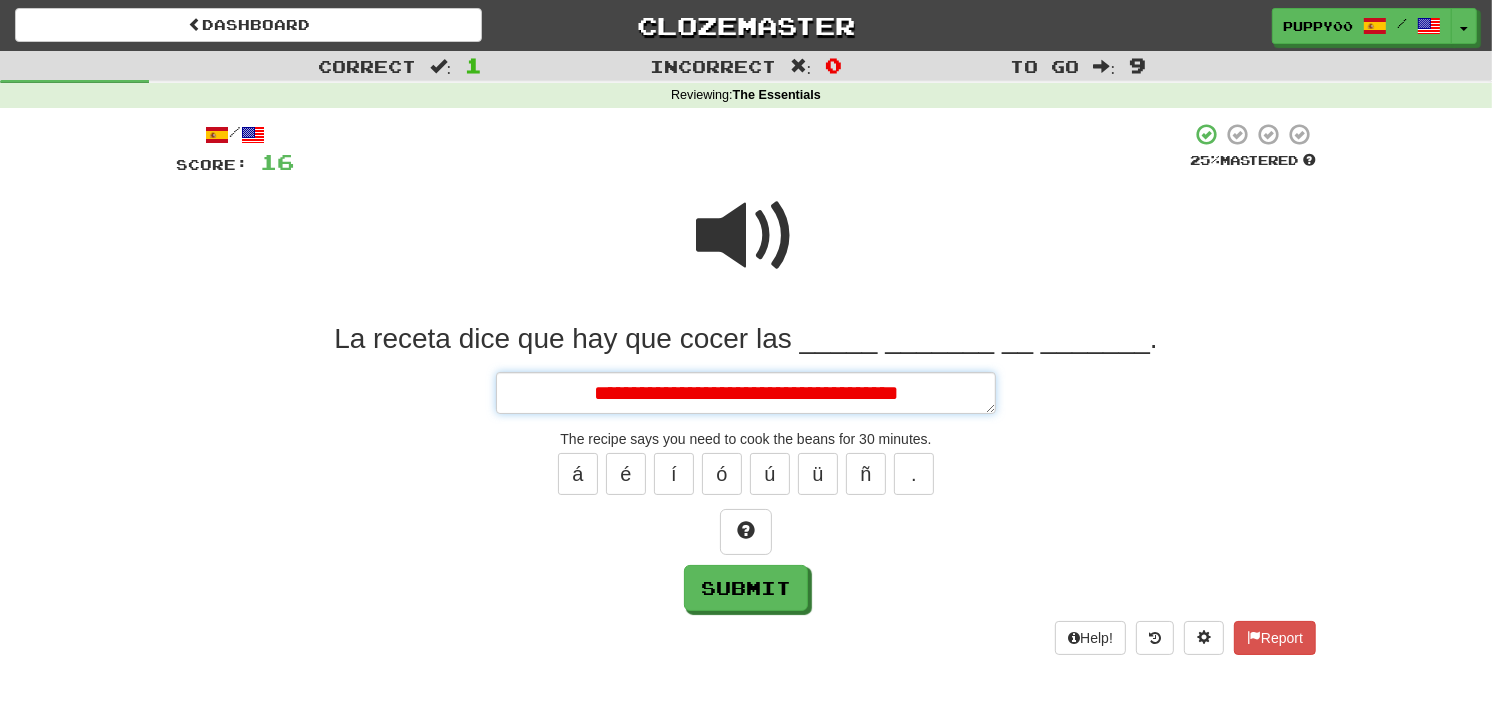 type on "*" 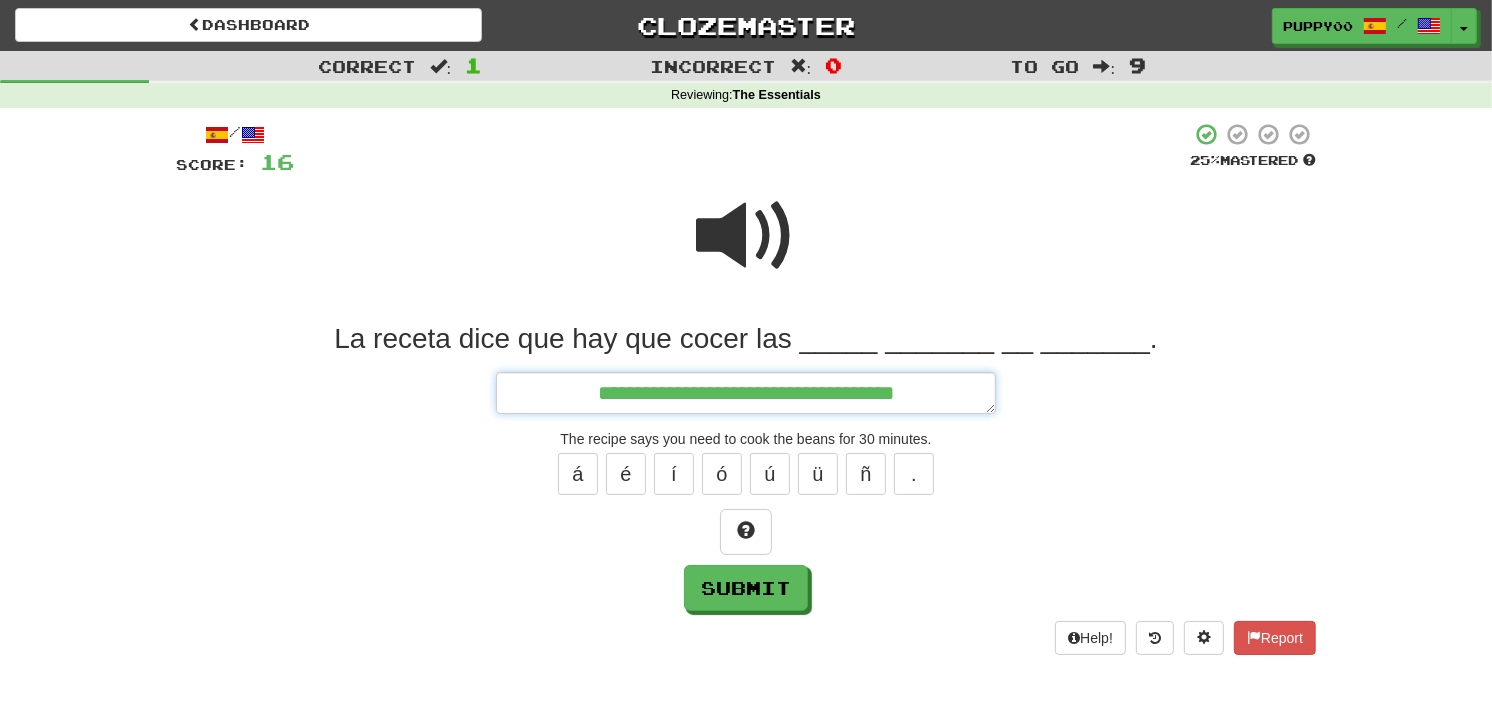 type on "**********" 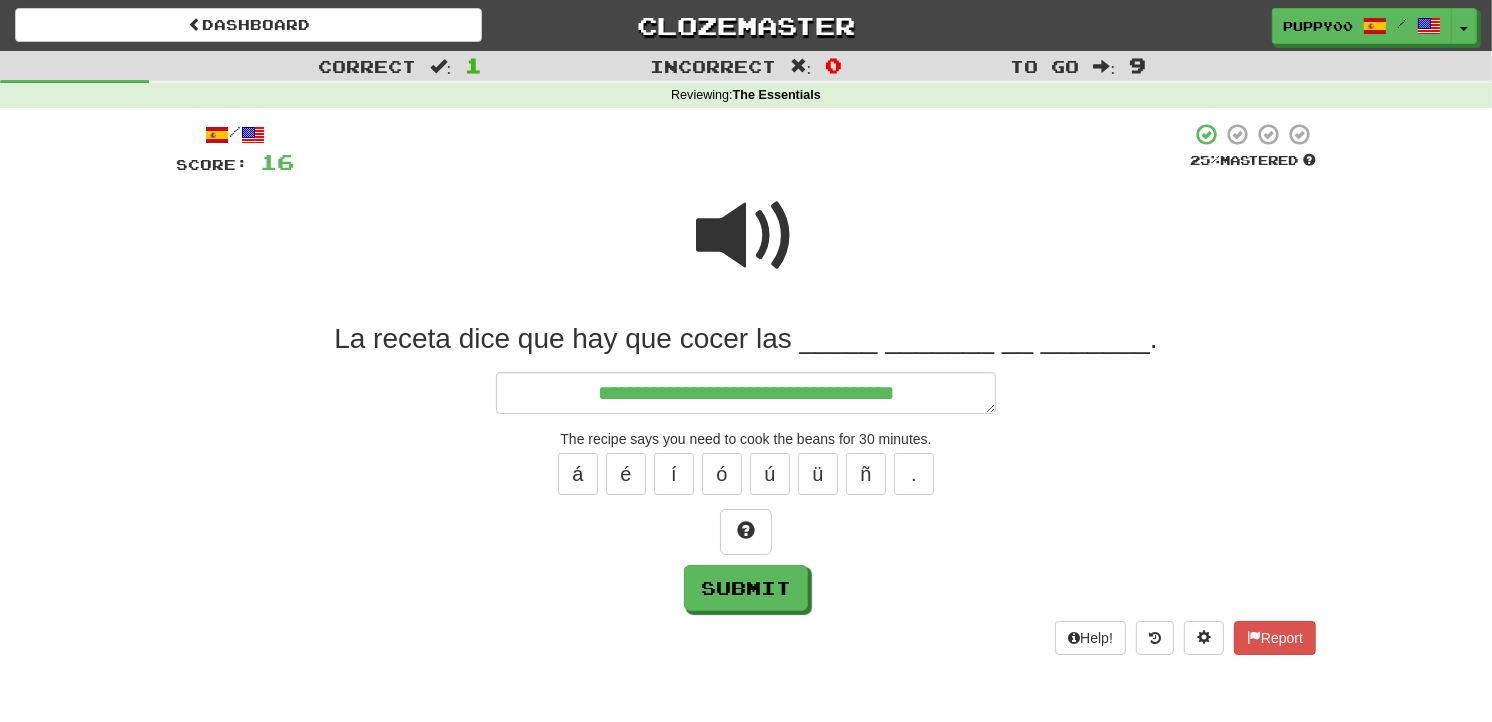 click at bounding box center (746, 236) 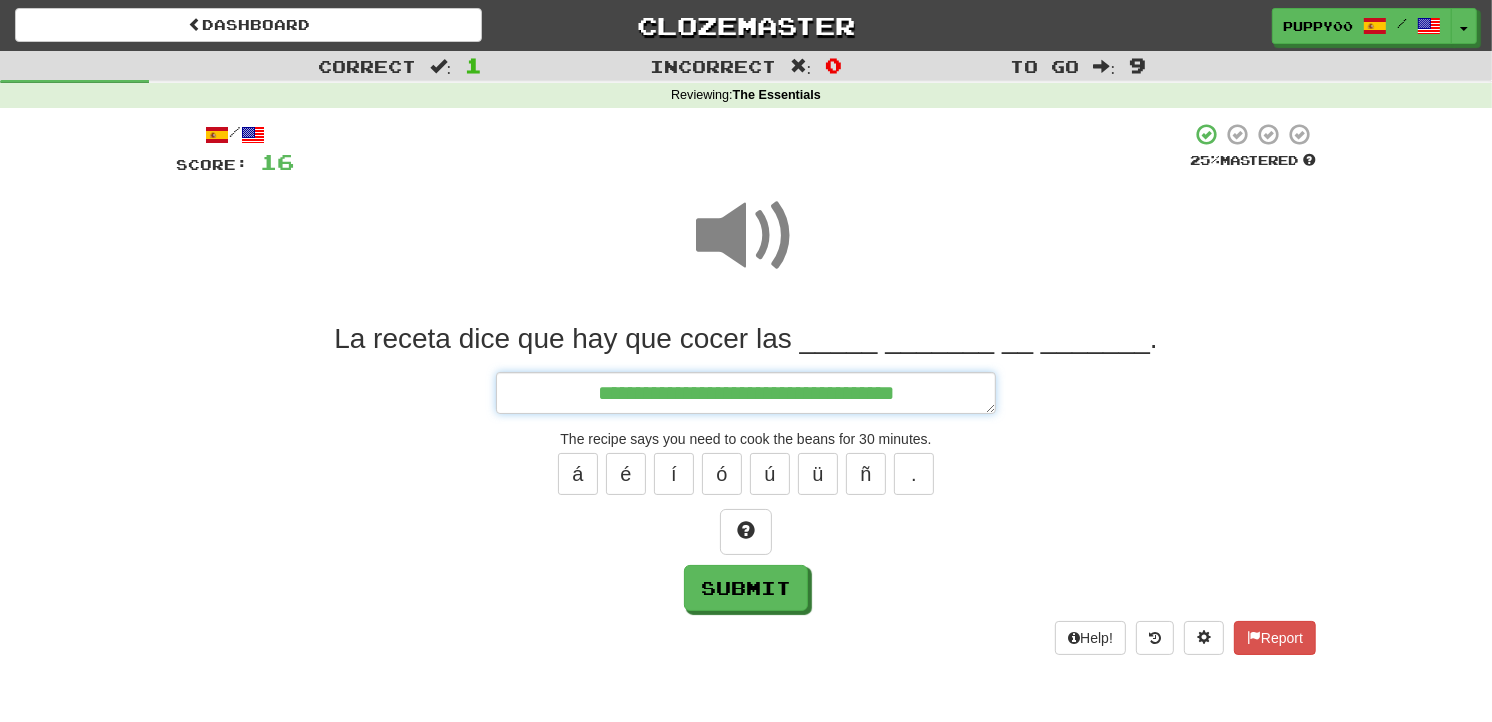 click on "**********" at bounding box center (746, 393) 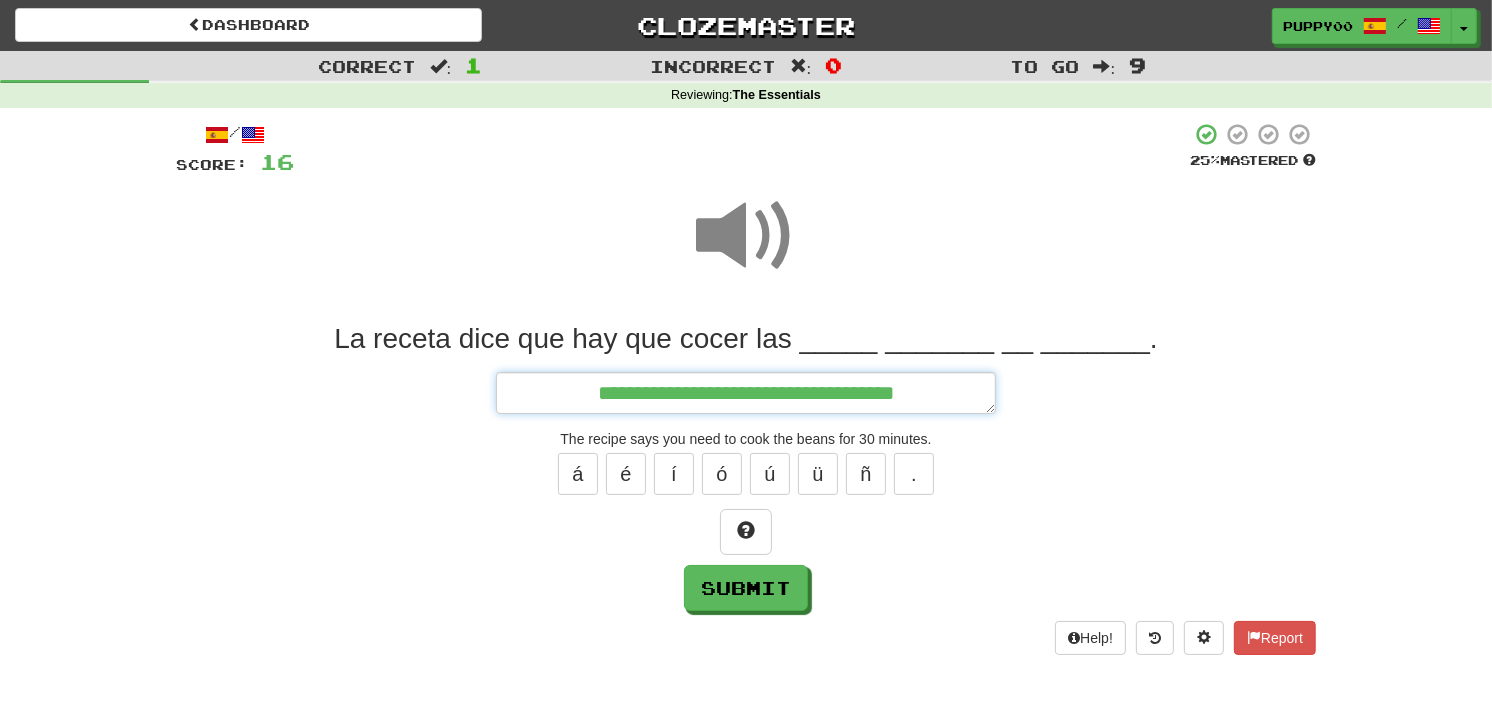 type on "*" 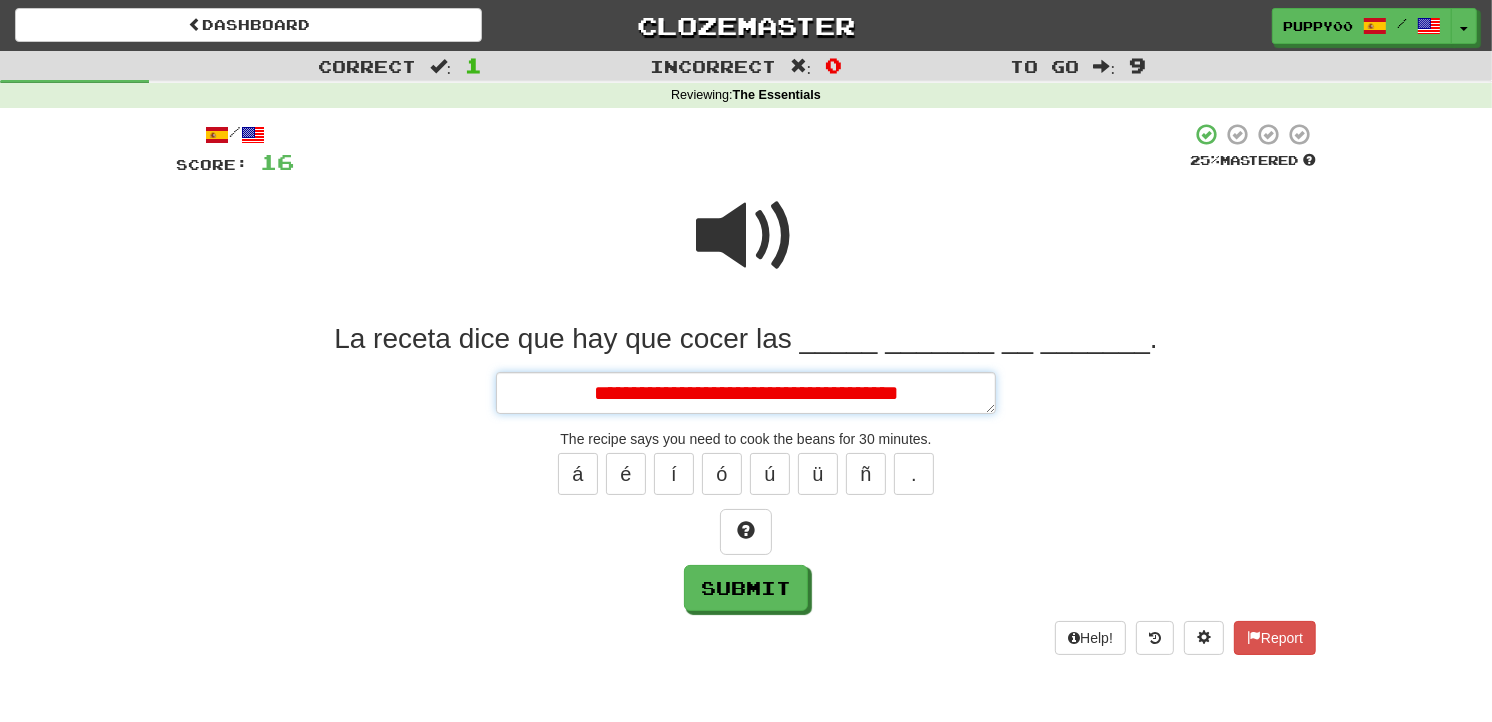 type on "*" 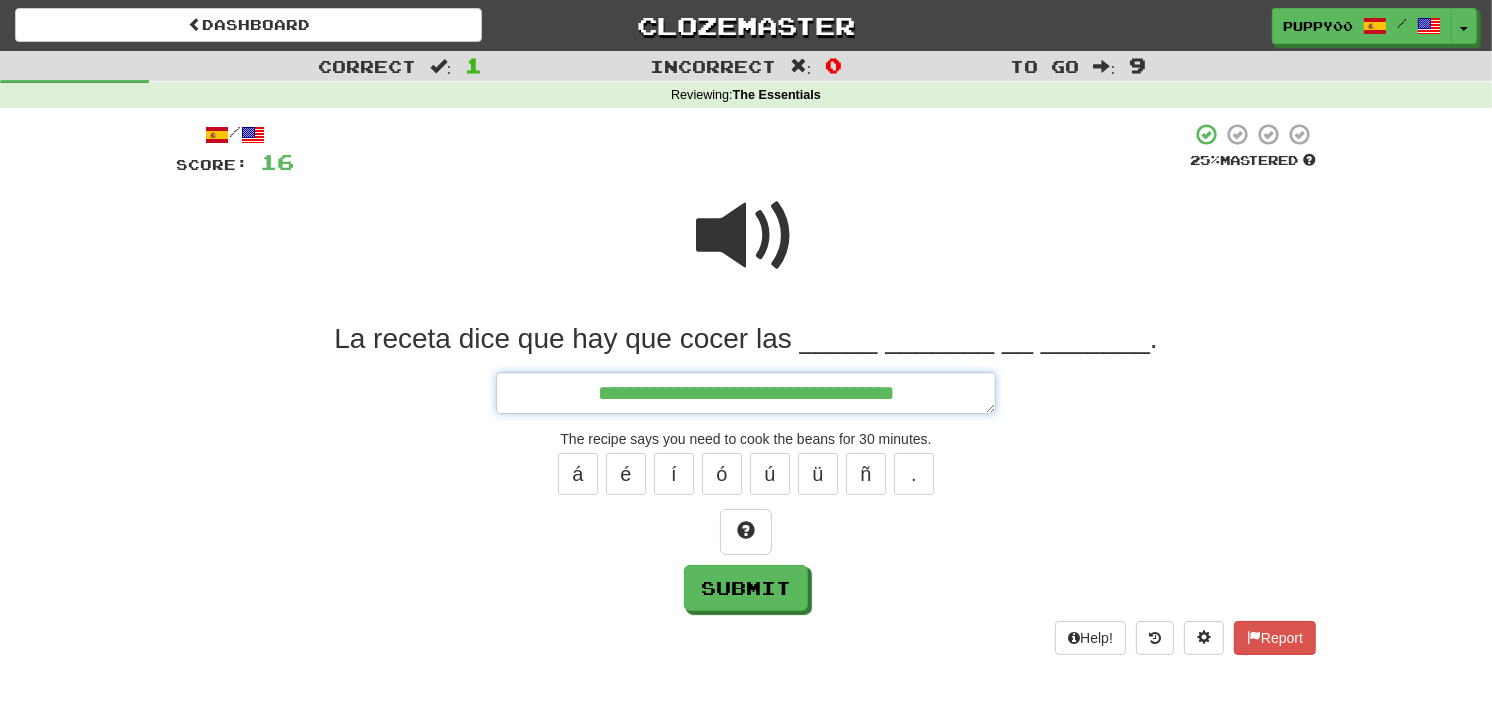 type 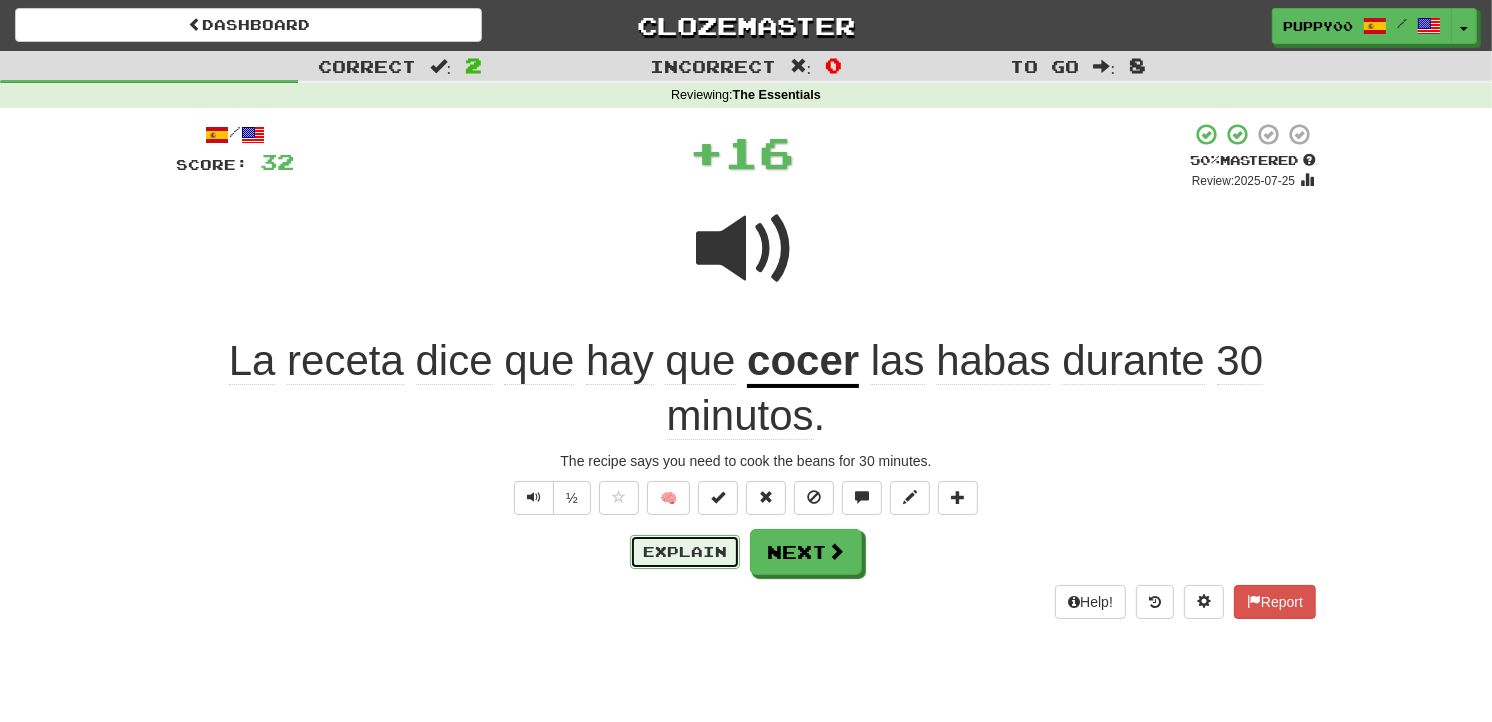 click on "Explain" at bounding box center (685, 552) 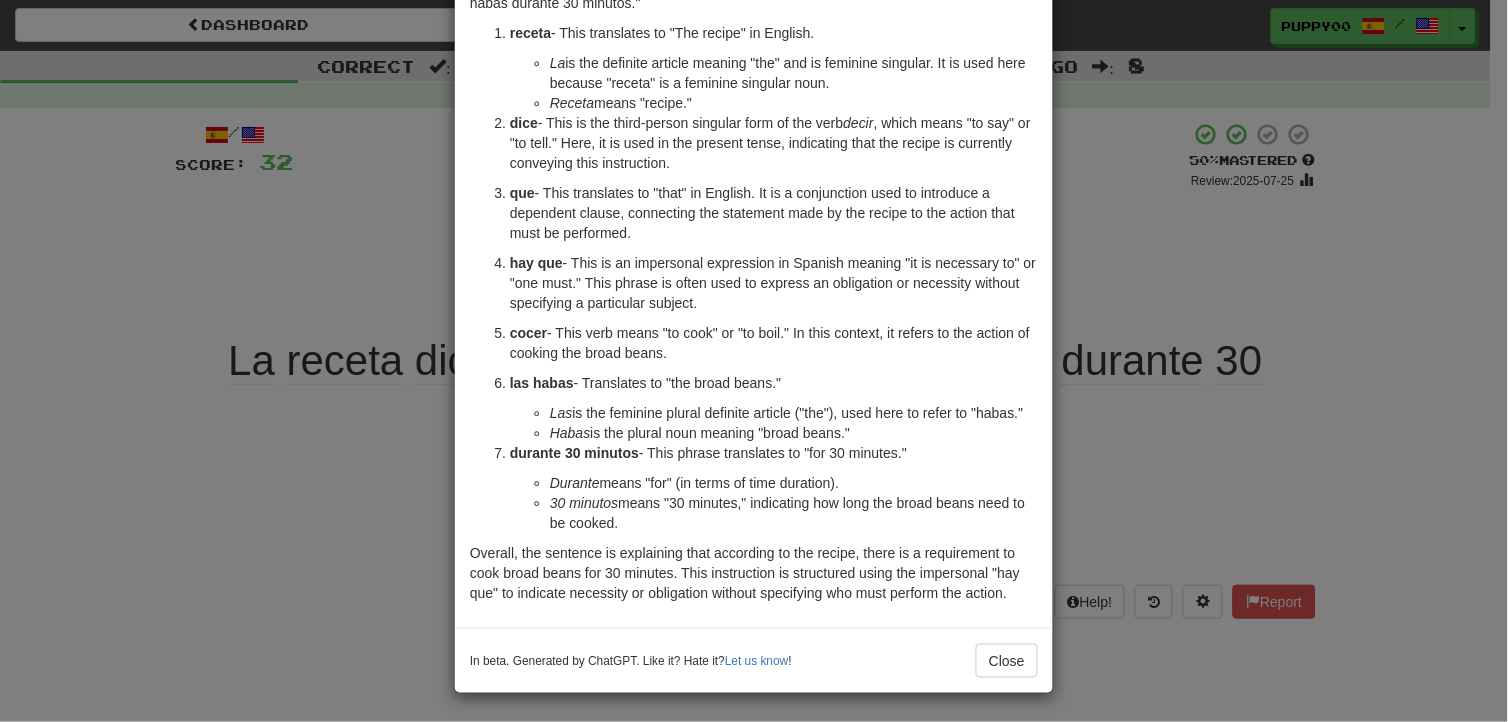scroll, scrollTop: 125, scrollLeft: 0, axis: vertical 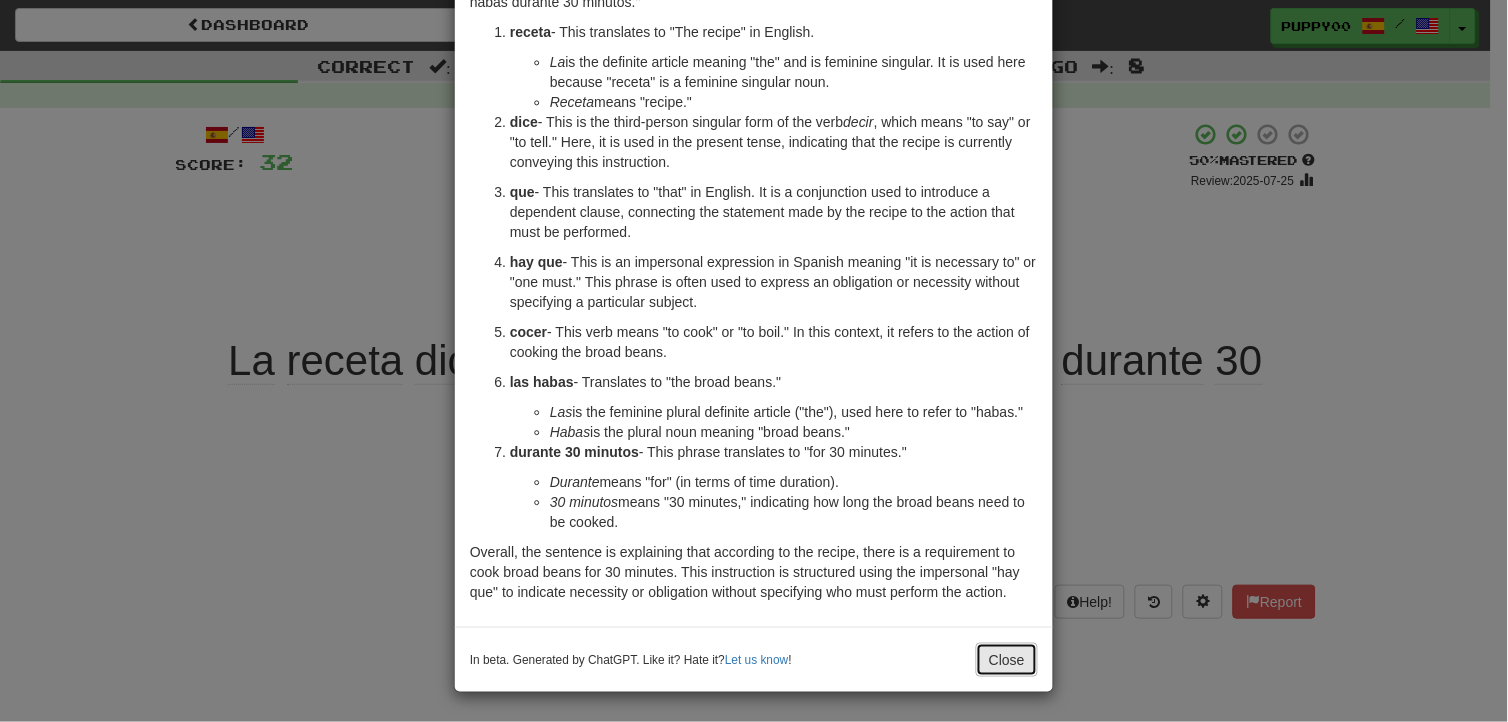 click on "Close" at bounding box center (1007, 660) 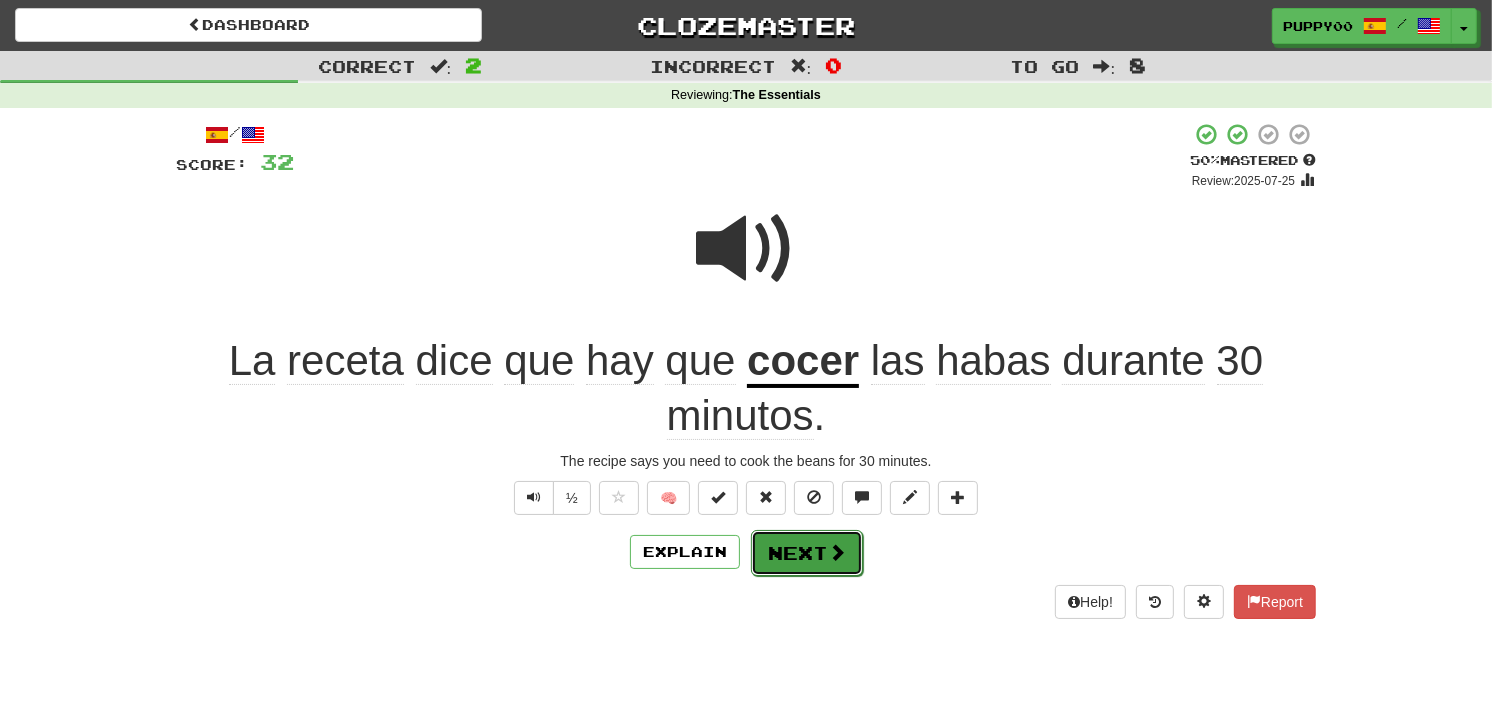 click on "Next" at bounding box center (807, 553) 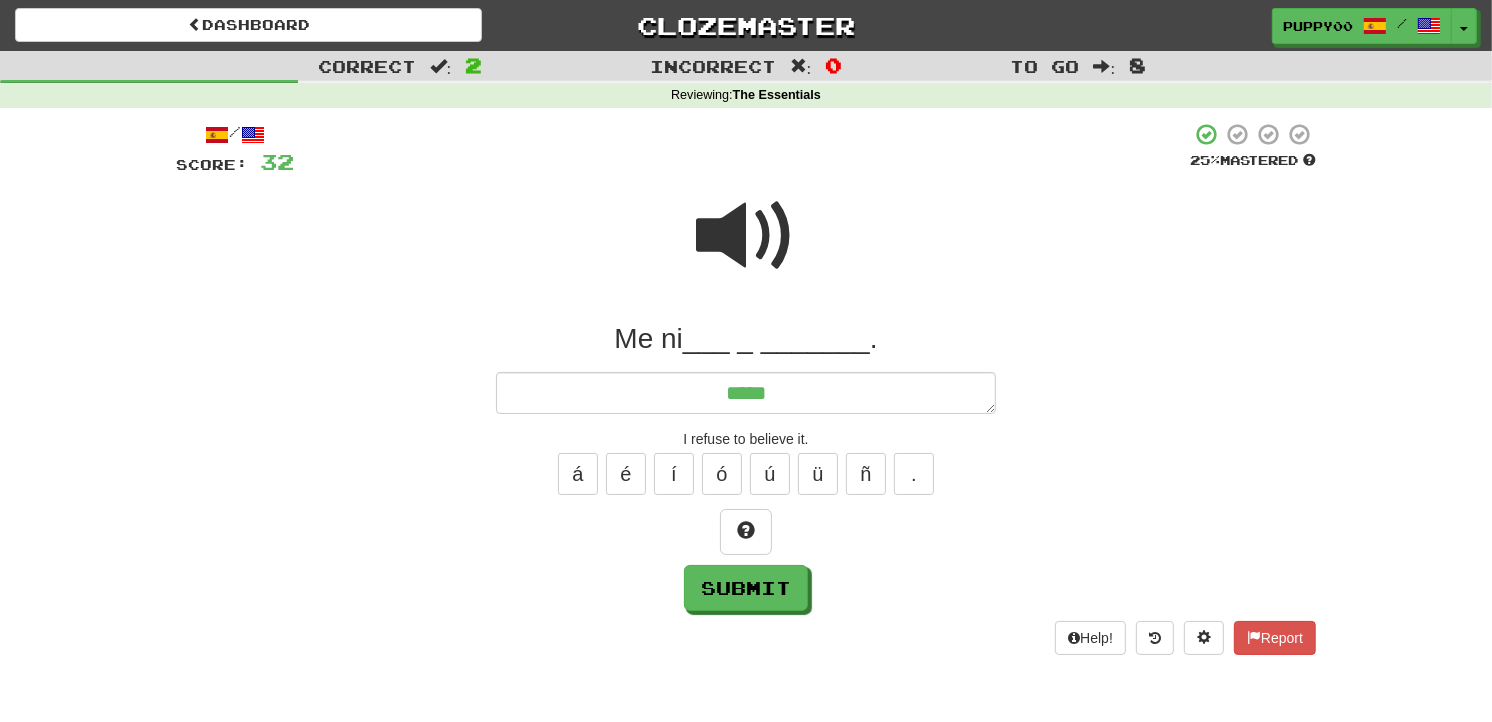 click at bounding box center (746, 236) 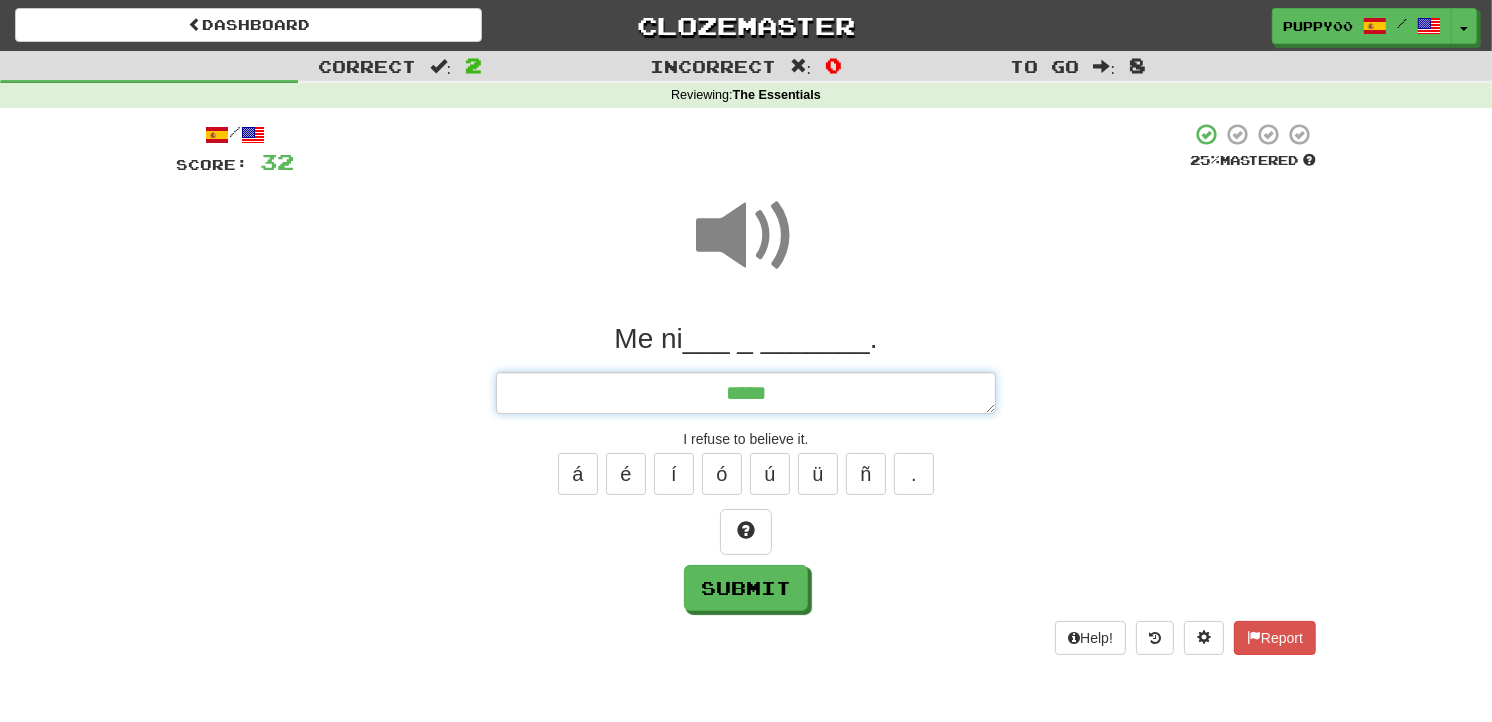 click on "*****" at bounding box center [746, 393] 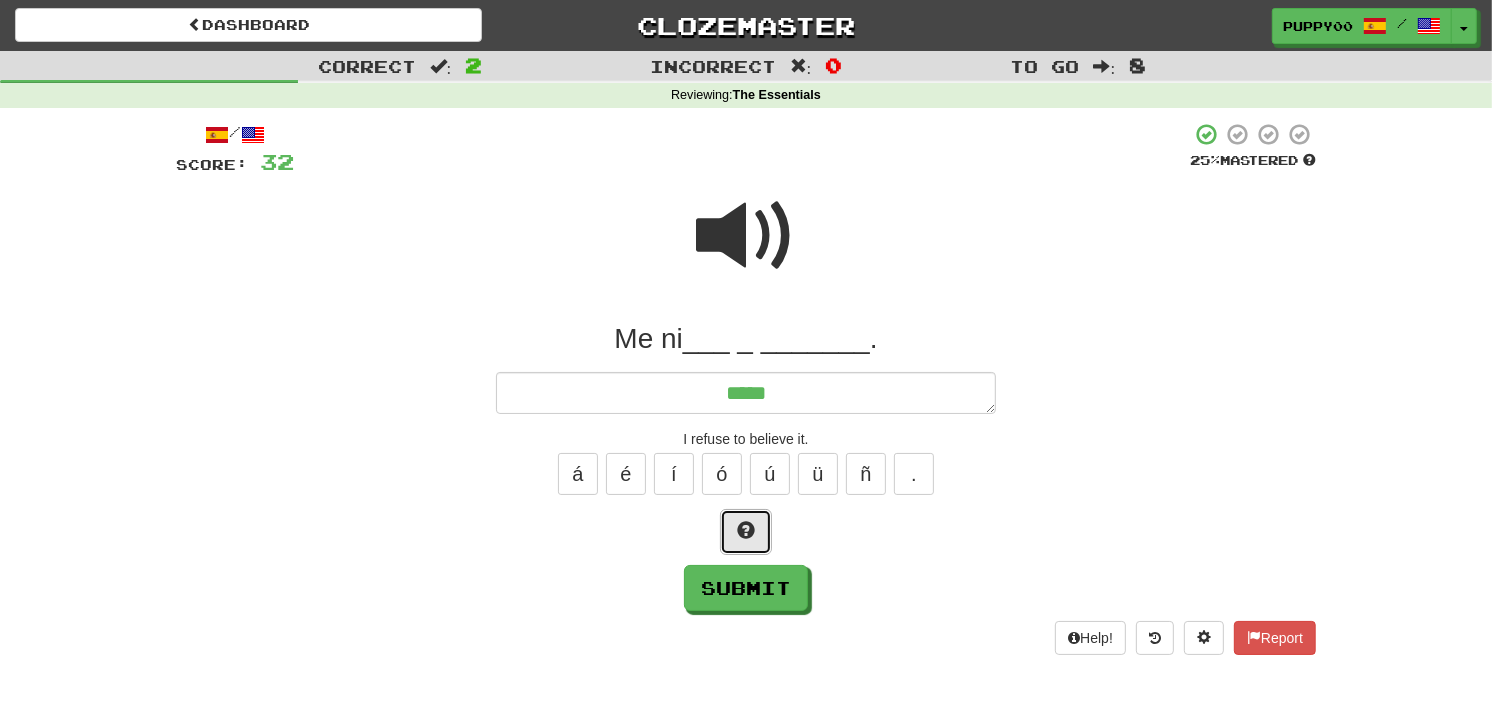 click at bounding box center [746, 530] 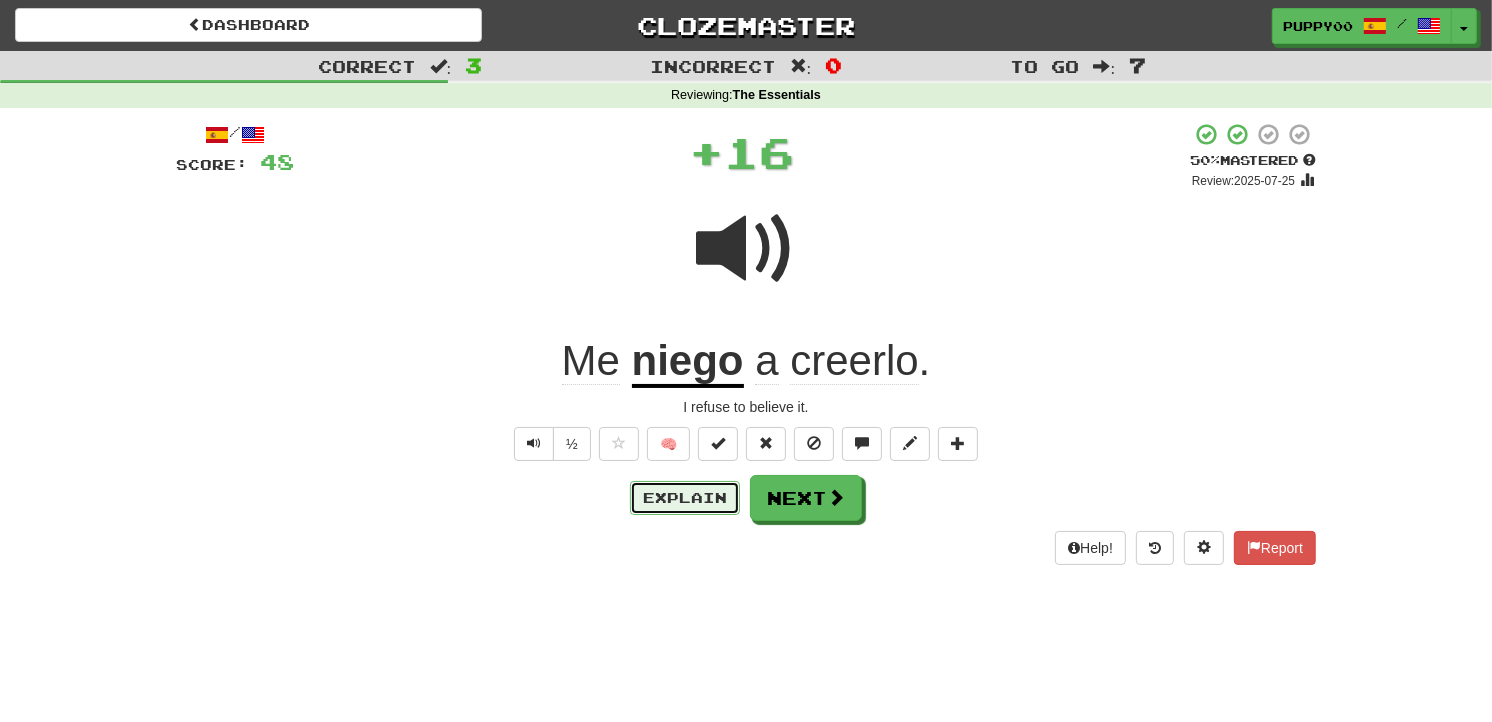 click on "Explain" at bounding box center [685, 498] 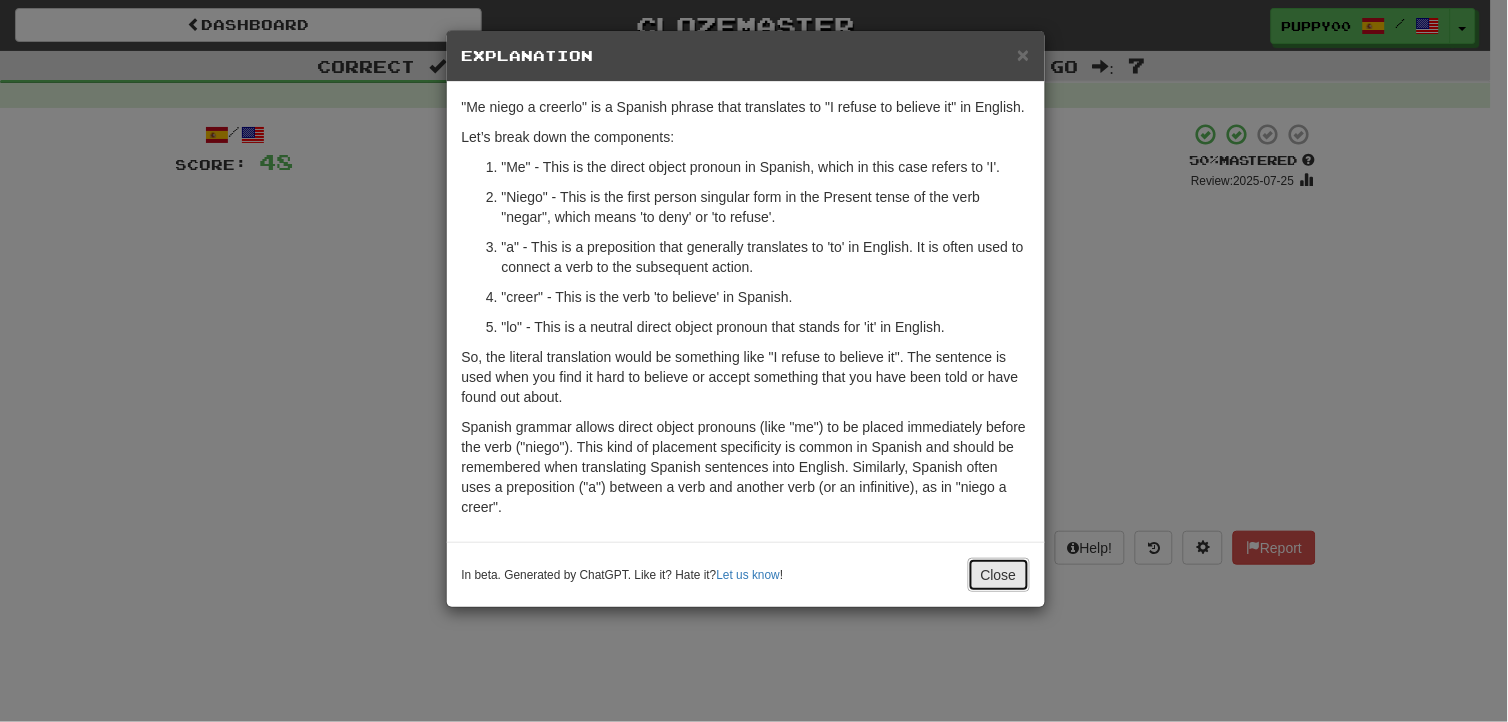 click on "Close" at bounding box center (999, 575) 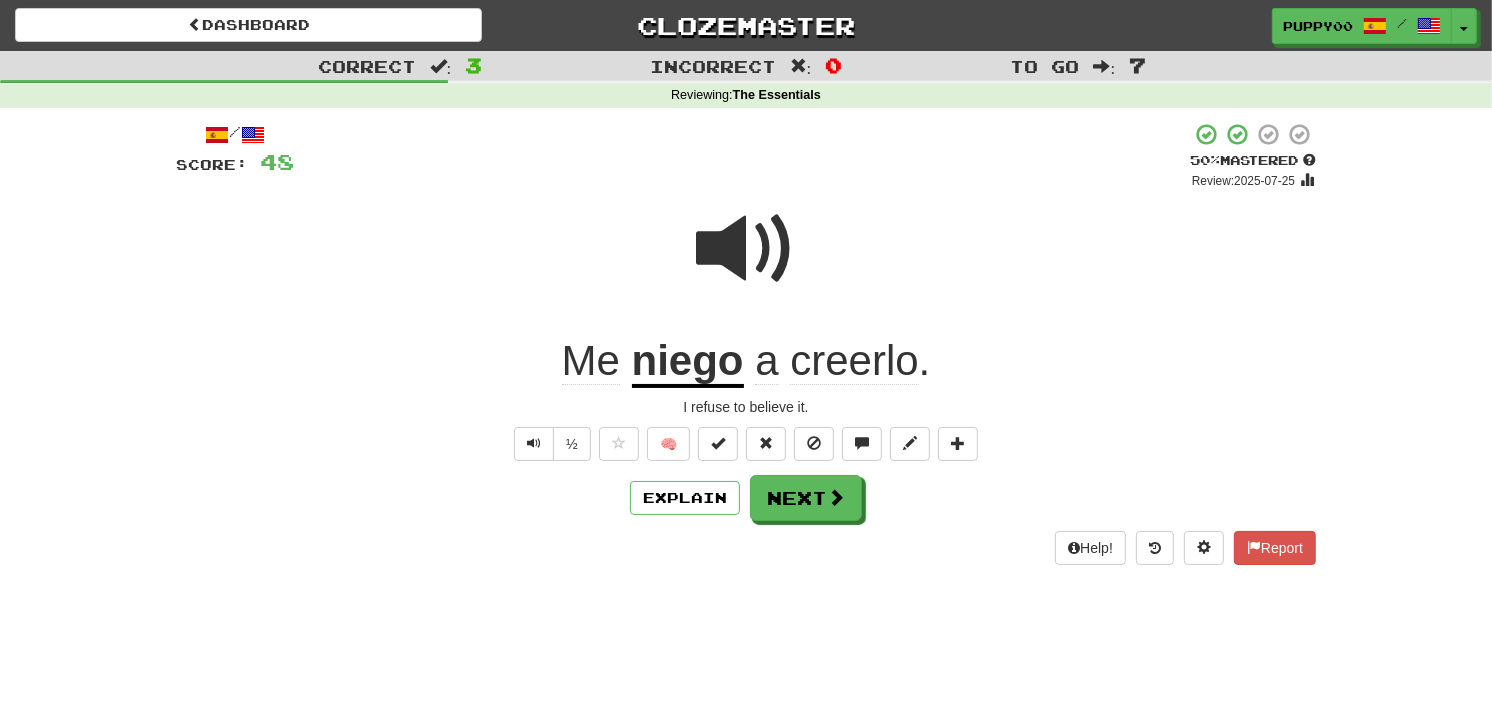 click on "Correct   :   3 Incorrect   :   0 To go   :   7 Reviewing :  The Essentials  /  Score:   48 + 16 50 %  Mastered Review:  2025-07-25 Me   niego   a   creerlo . I refuse to believe it. ½ 🧠 Explain Next  Help!  Report" at bounding box center [746, 322] 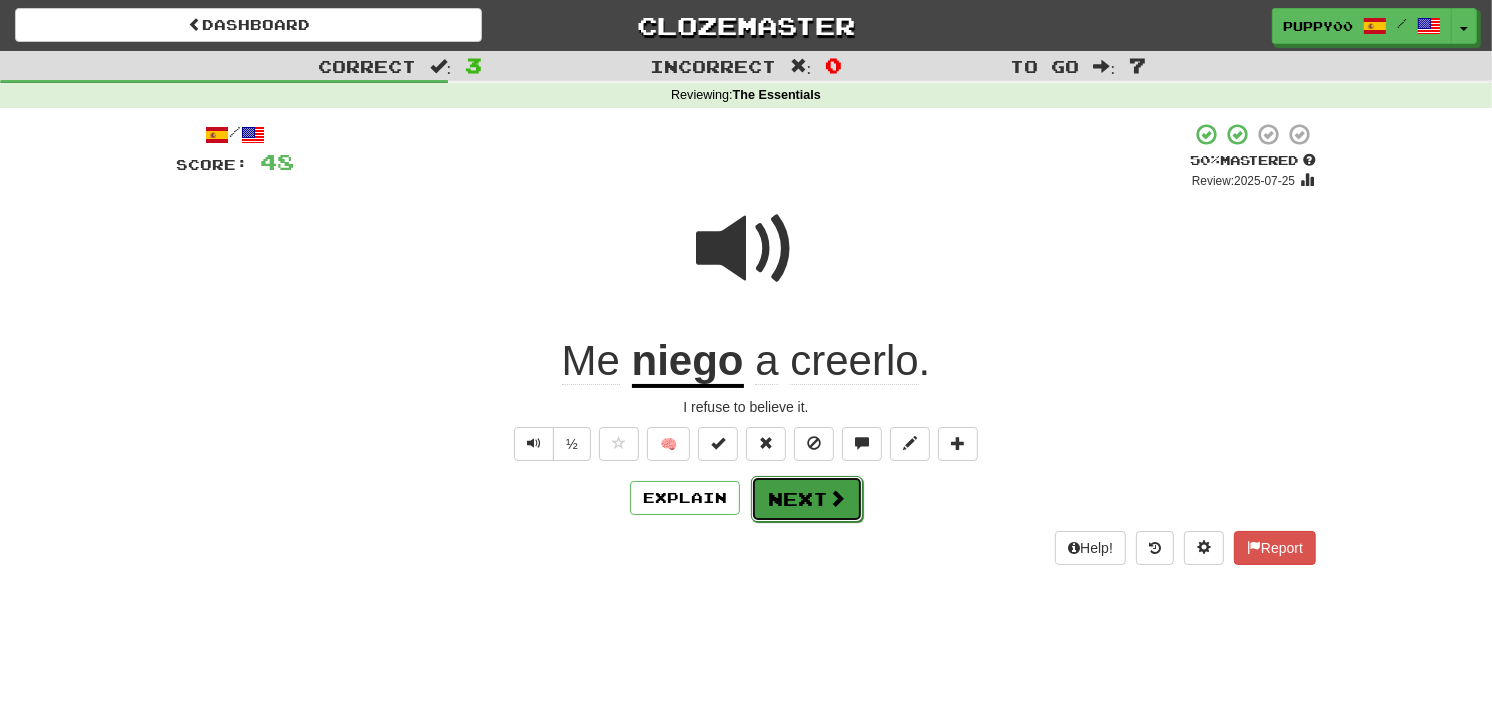 click on "Next" at bounding box center [807, 499] 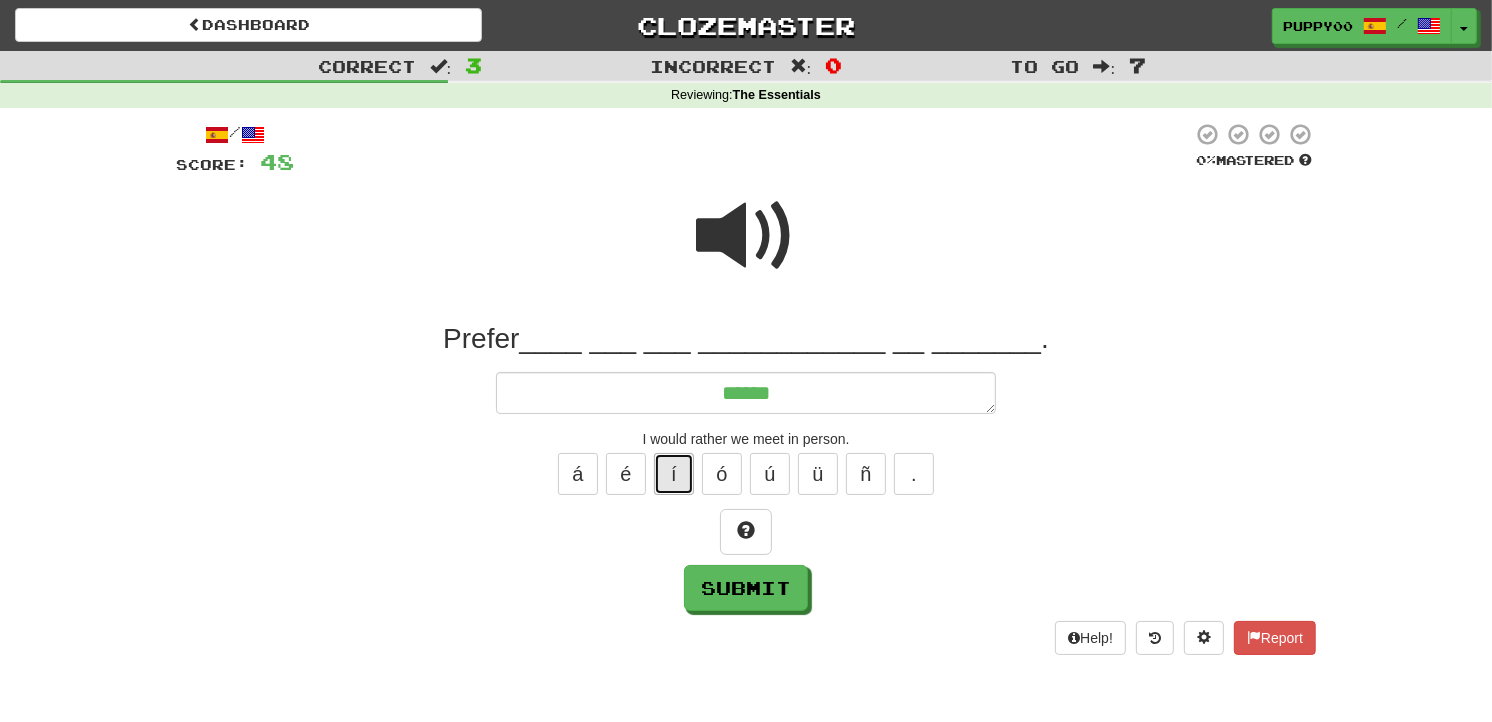 click on "í" at bounding box center (674, 474) 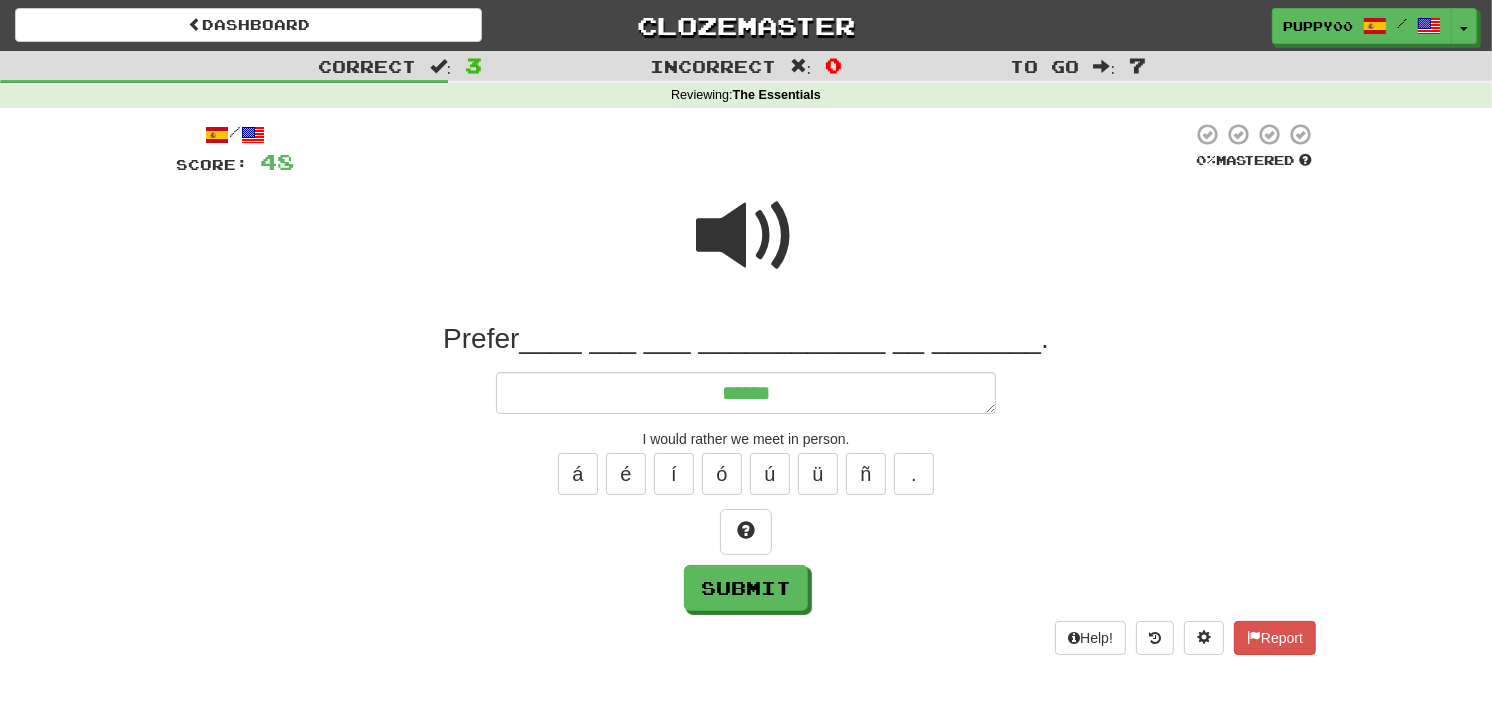click at bounding box center [746, 236] 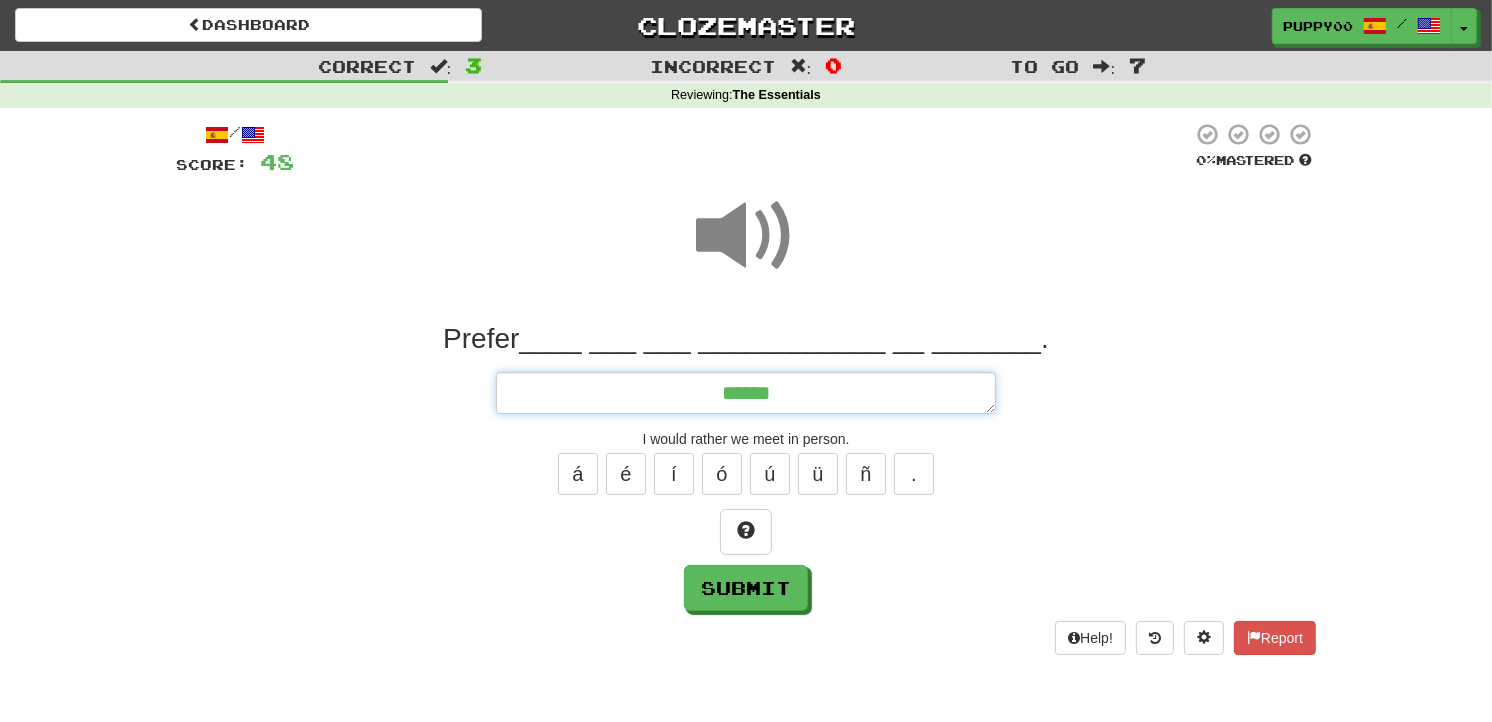 click on "******" at bounding box center (746, 393) 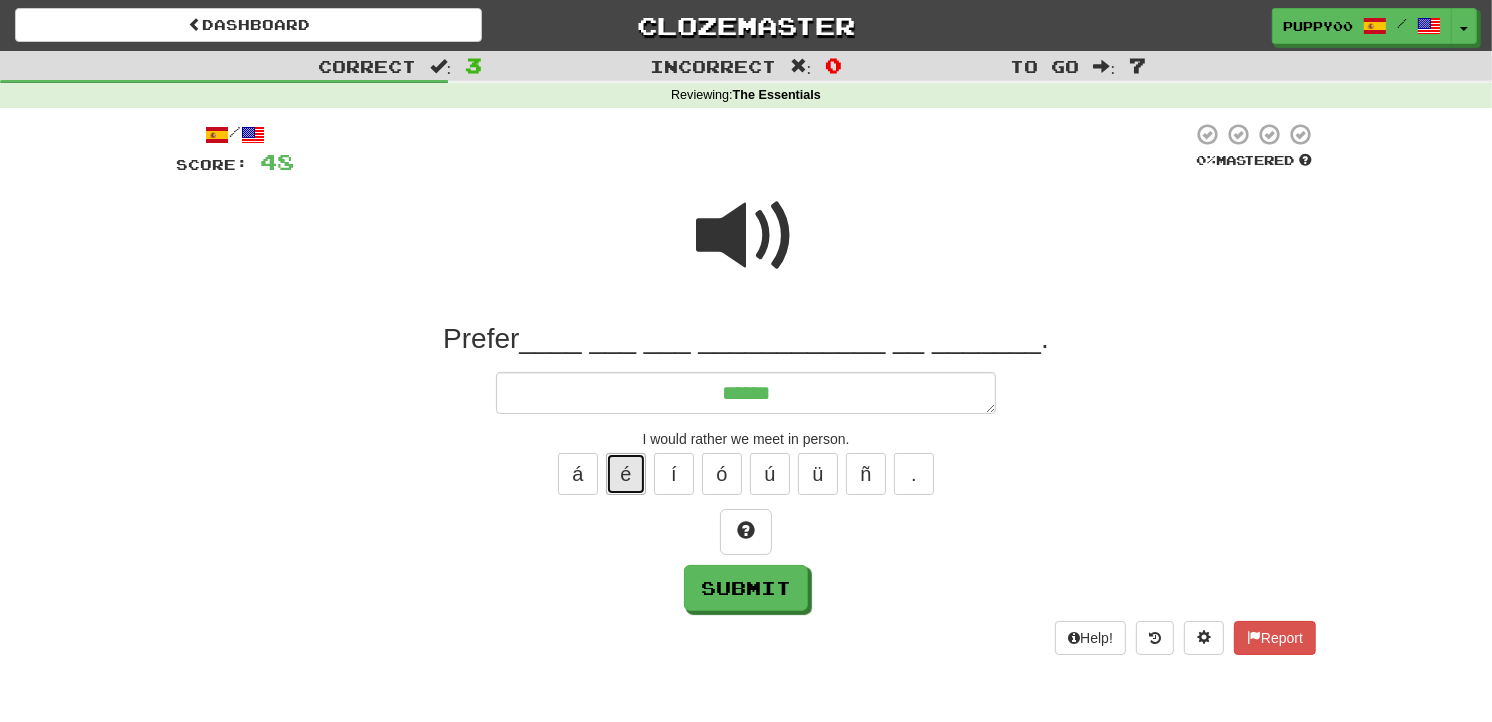click on "é" at bounding box center [626, 474] 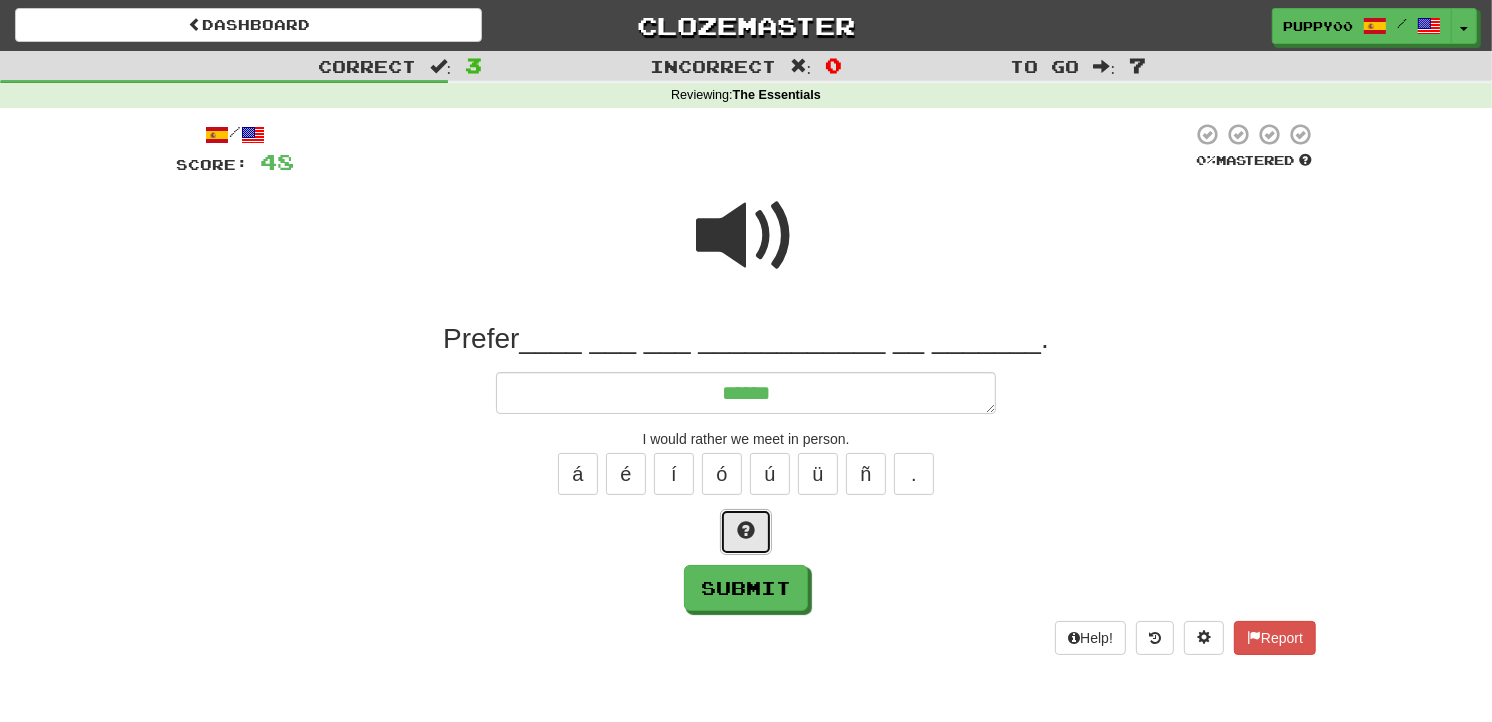 click at bounding box center (746, 532) 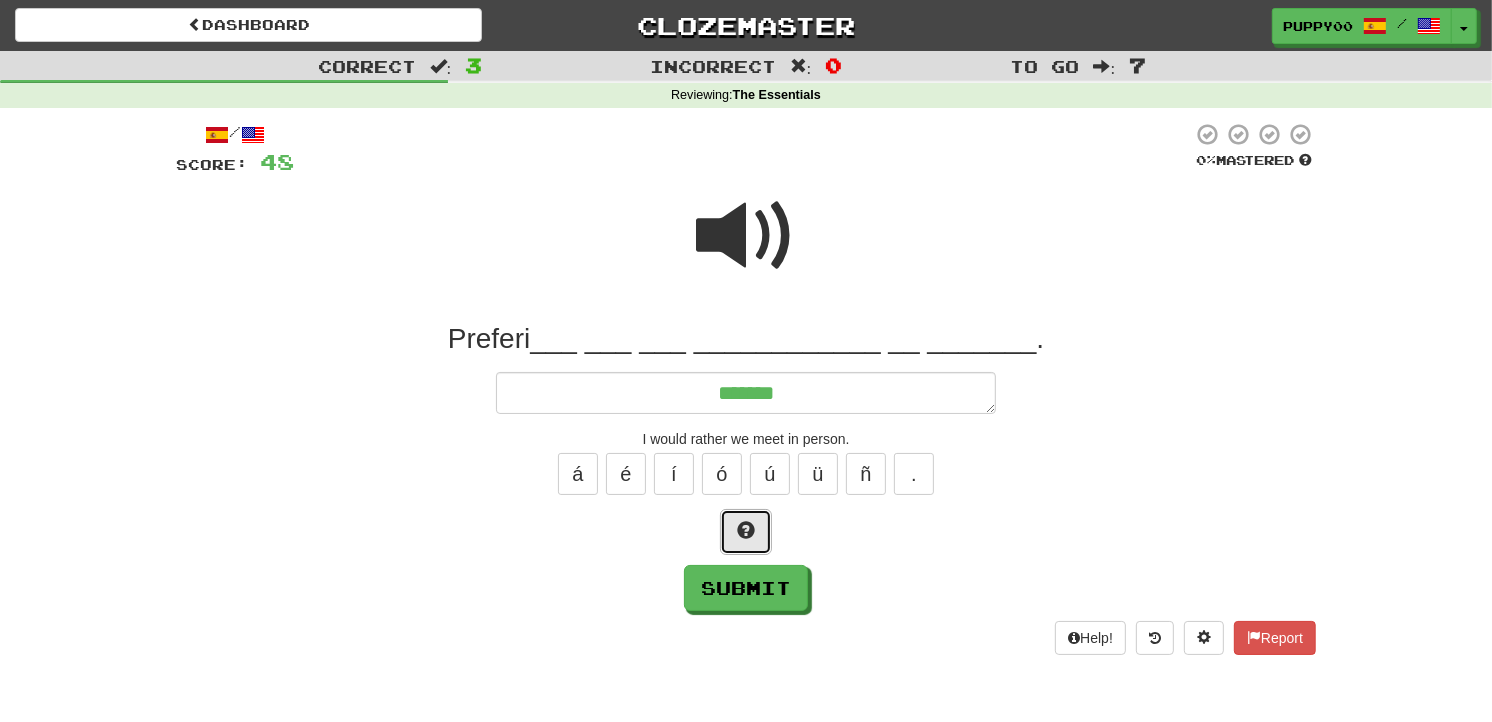 click at bounding box center [746, 532] 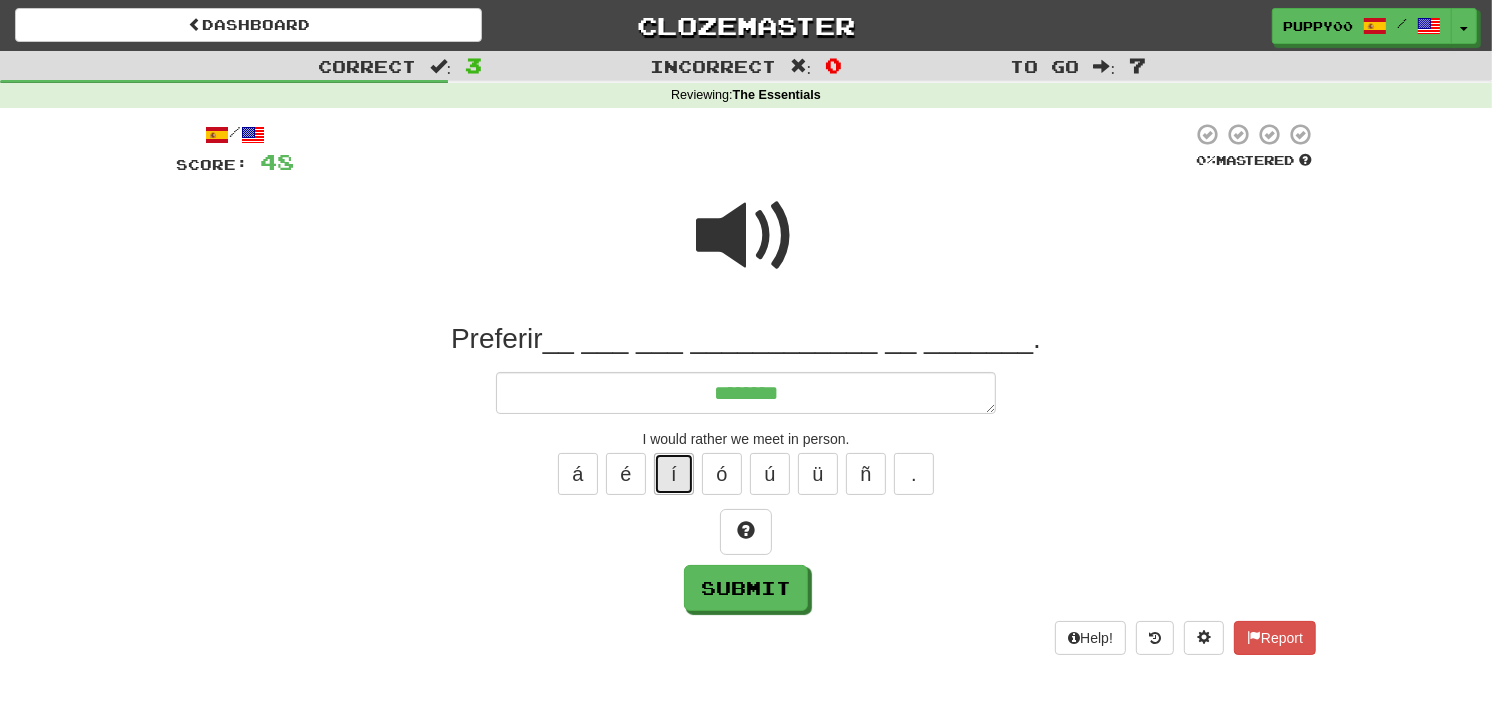 click on "í" at bounding box center [674, 474] 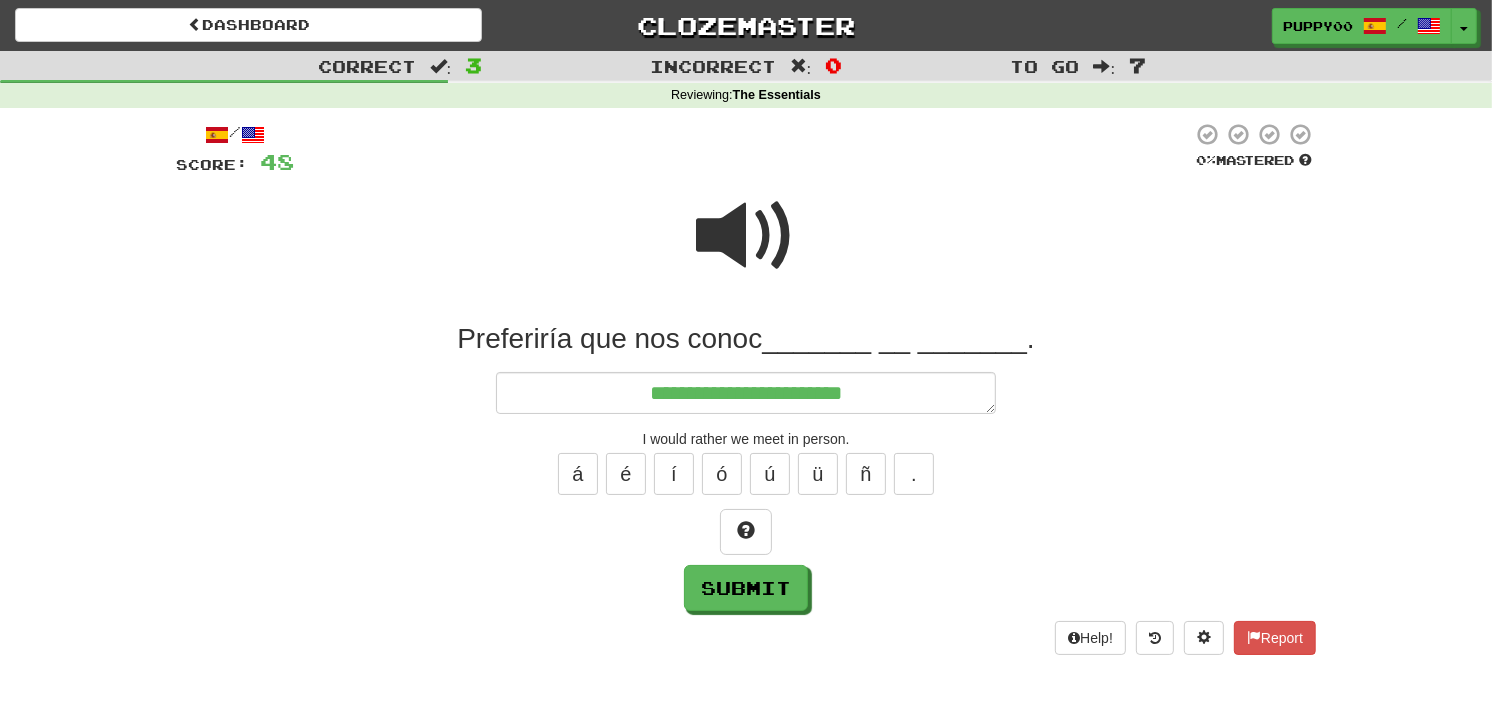click at bounding box center (746, 236) 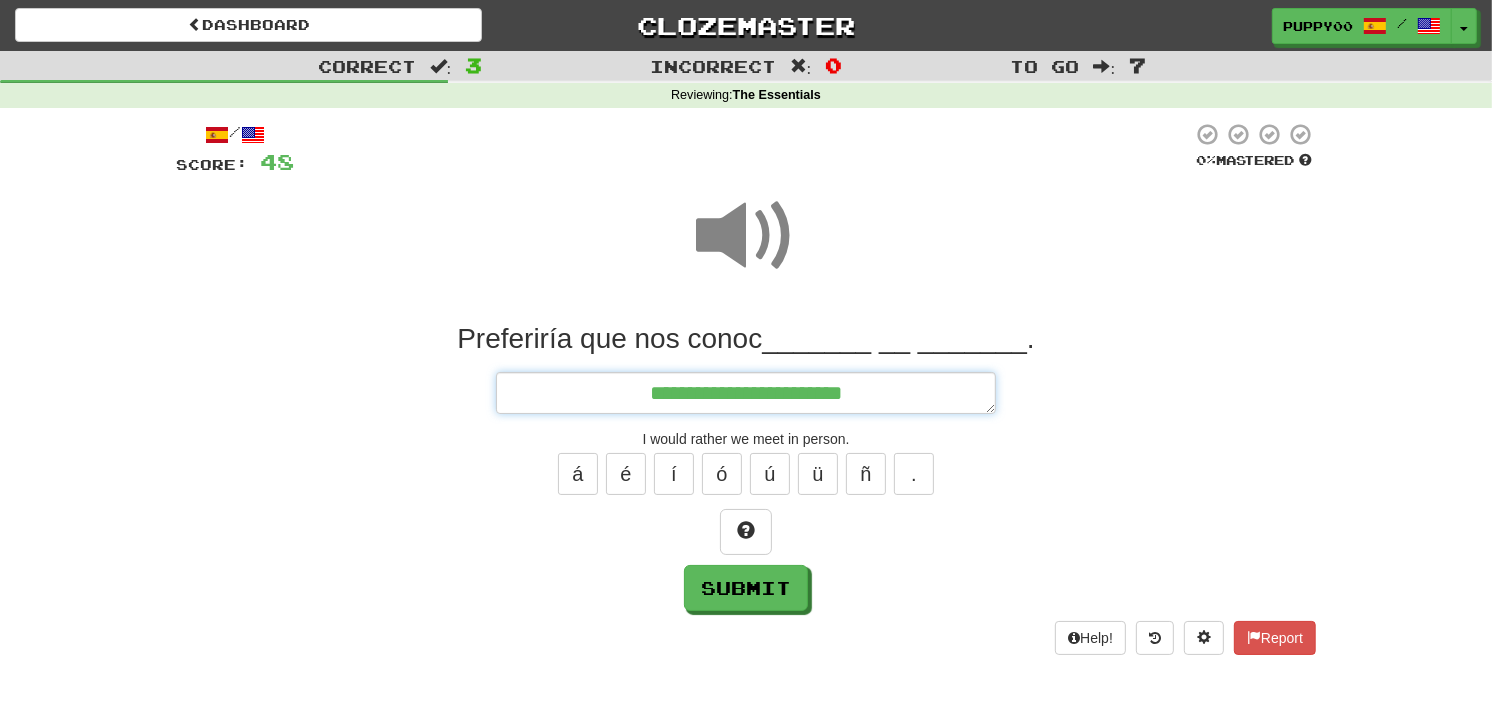click on "**********" at bounding box center [746, 393] 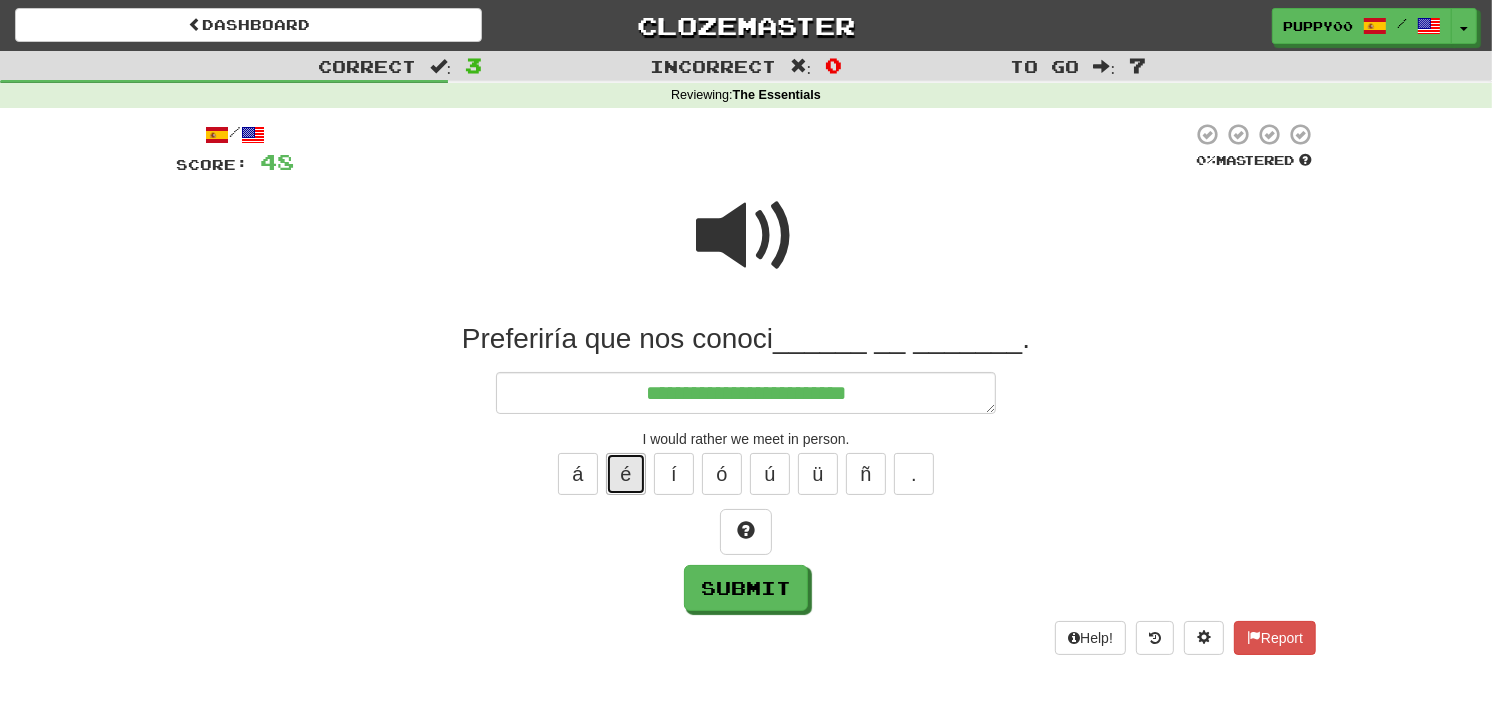 click on "é" at bounding box center (626, 474) 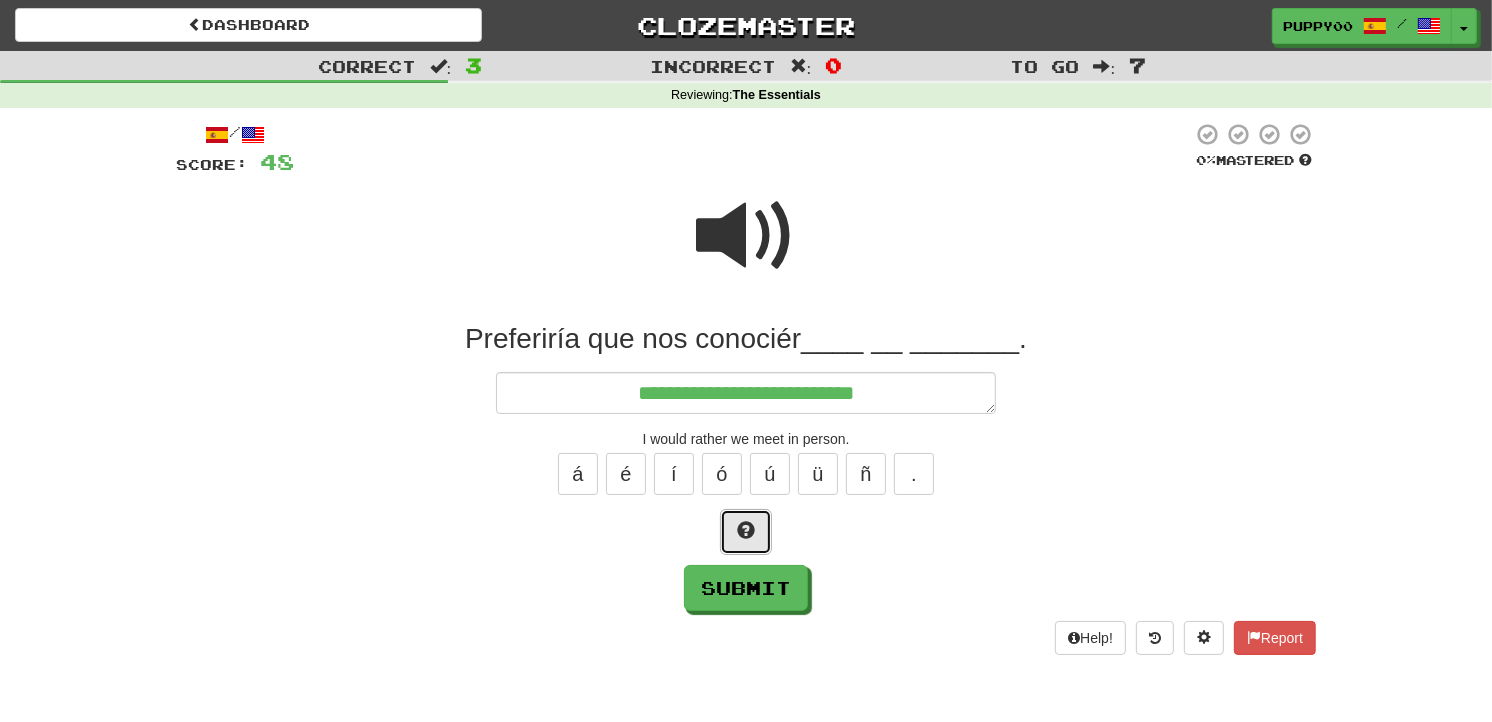 click at bounding box center (746, 532) 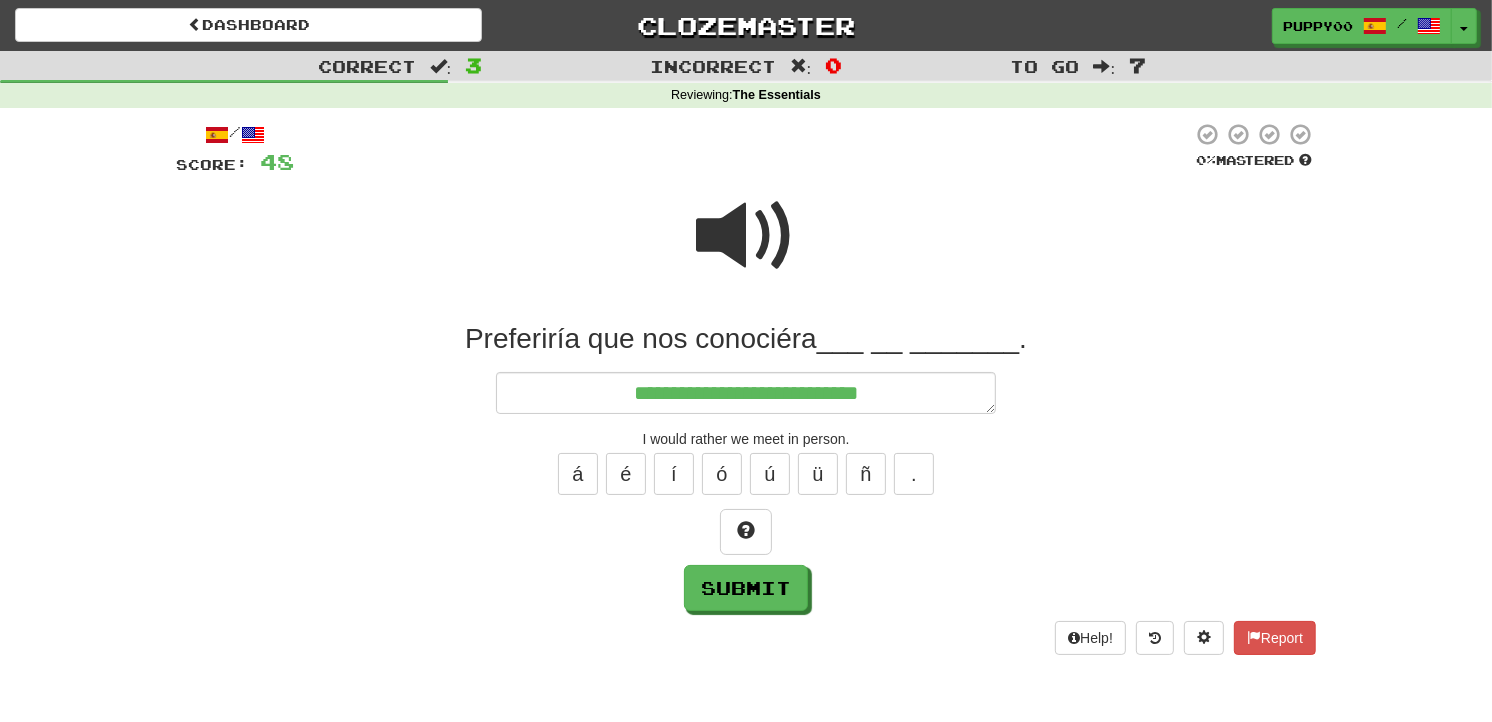 click at bounding box center (746, 236) 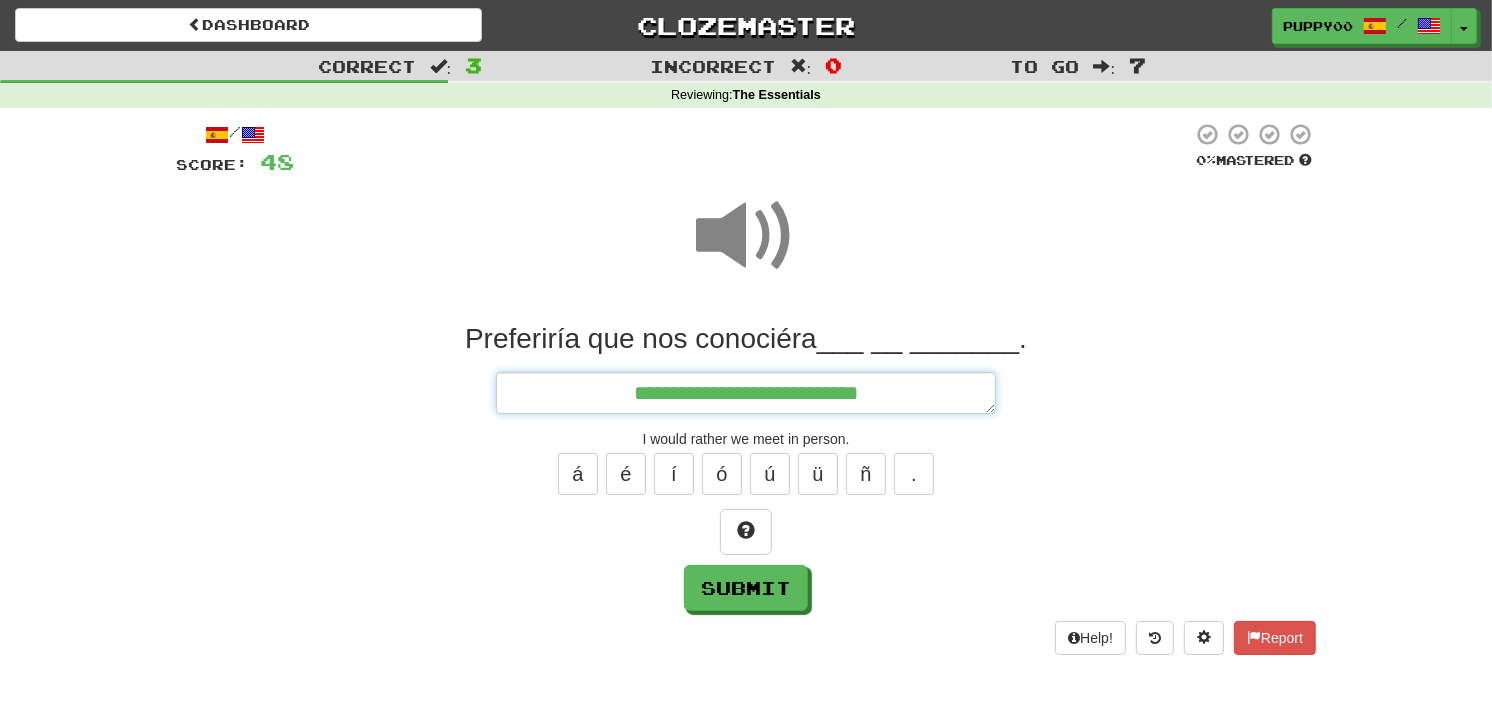 click on "**********" at bounding box center (746, 393) 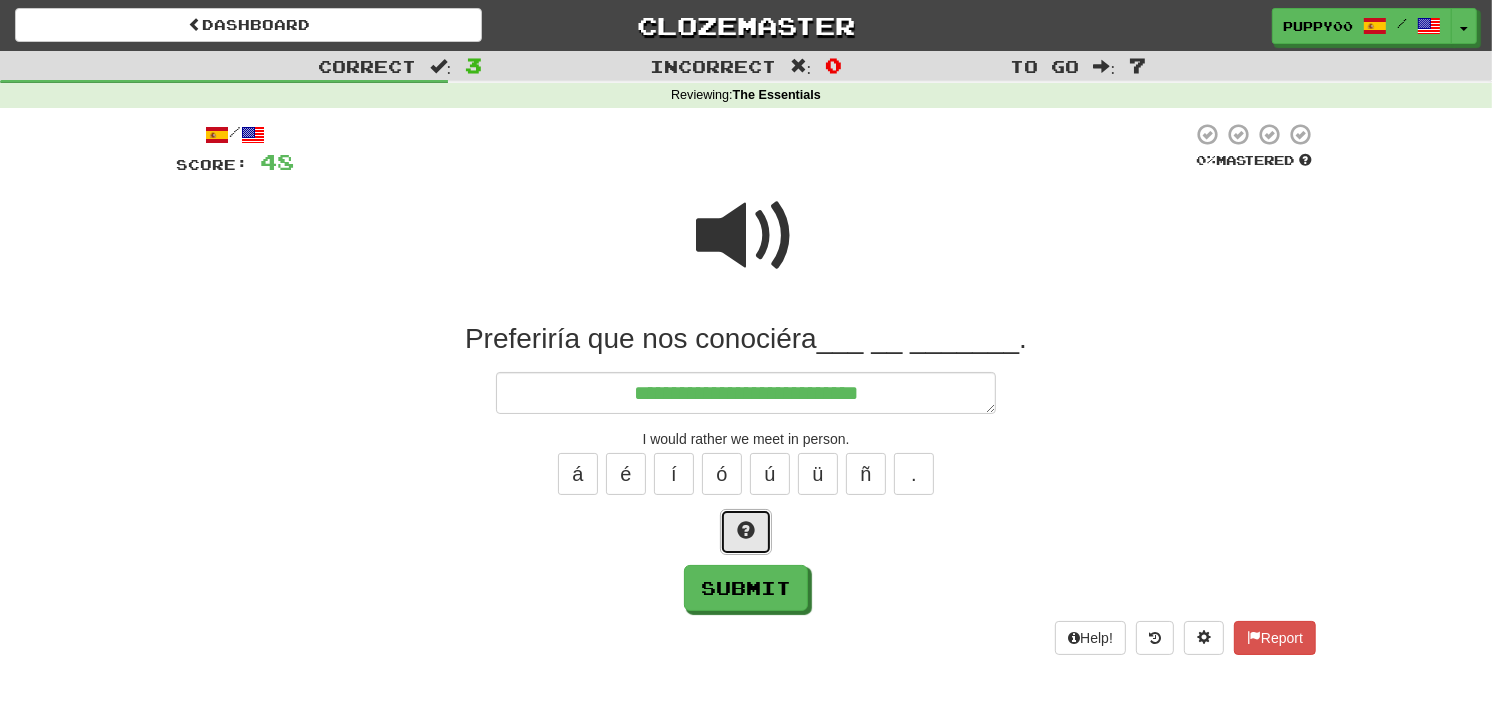 click at bounding box center (746, 530) 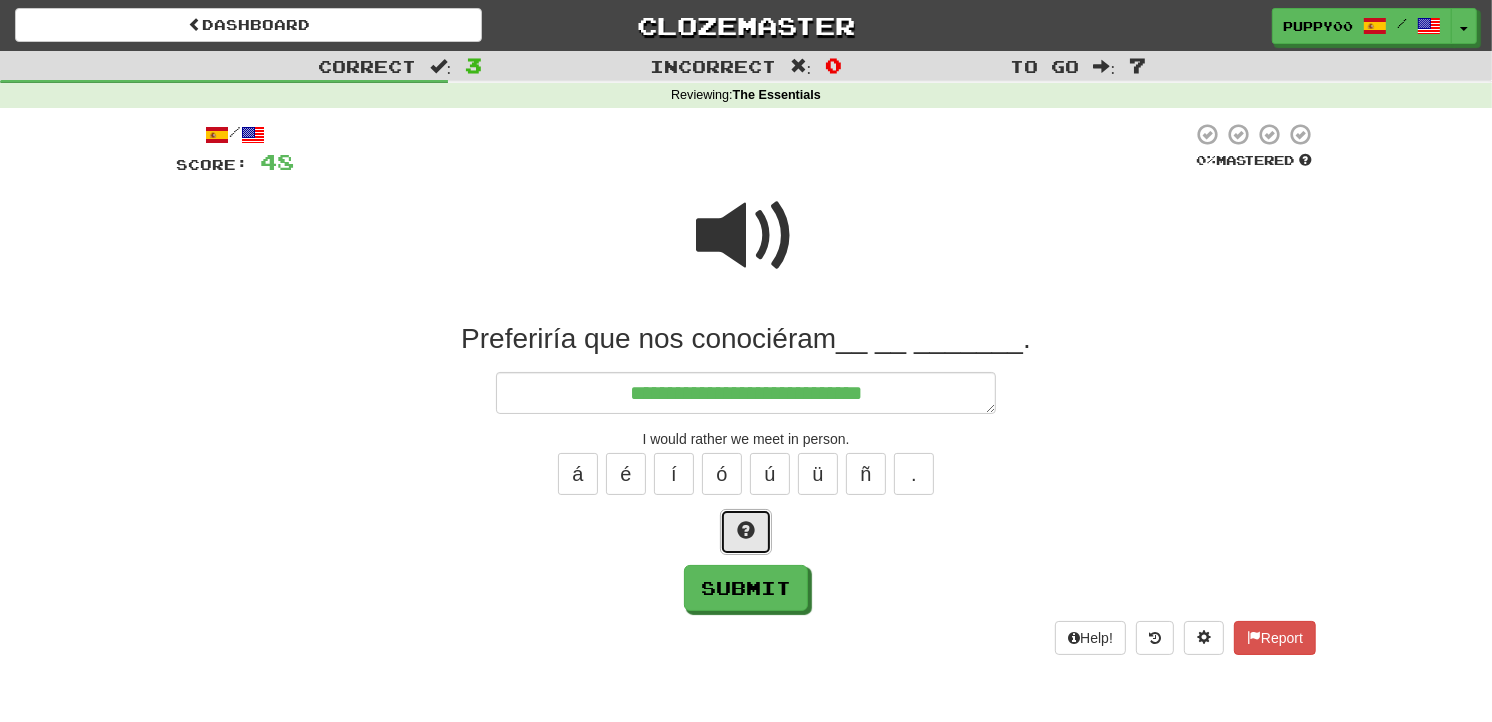 click at bounding box center (746, 530) 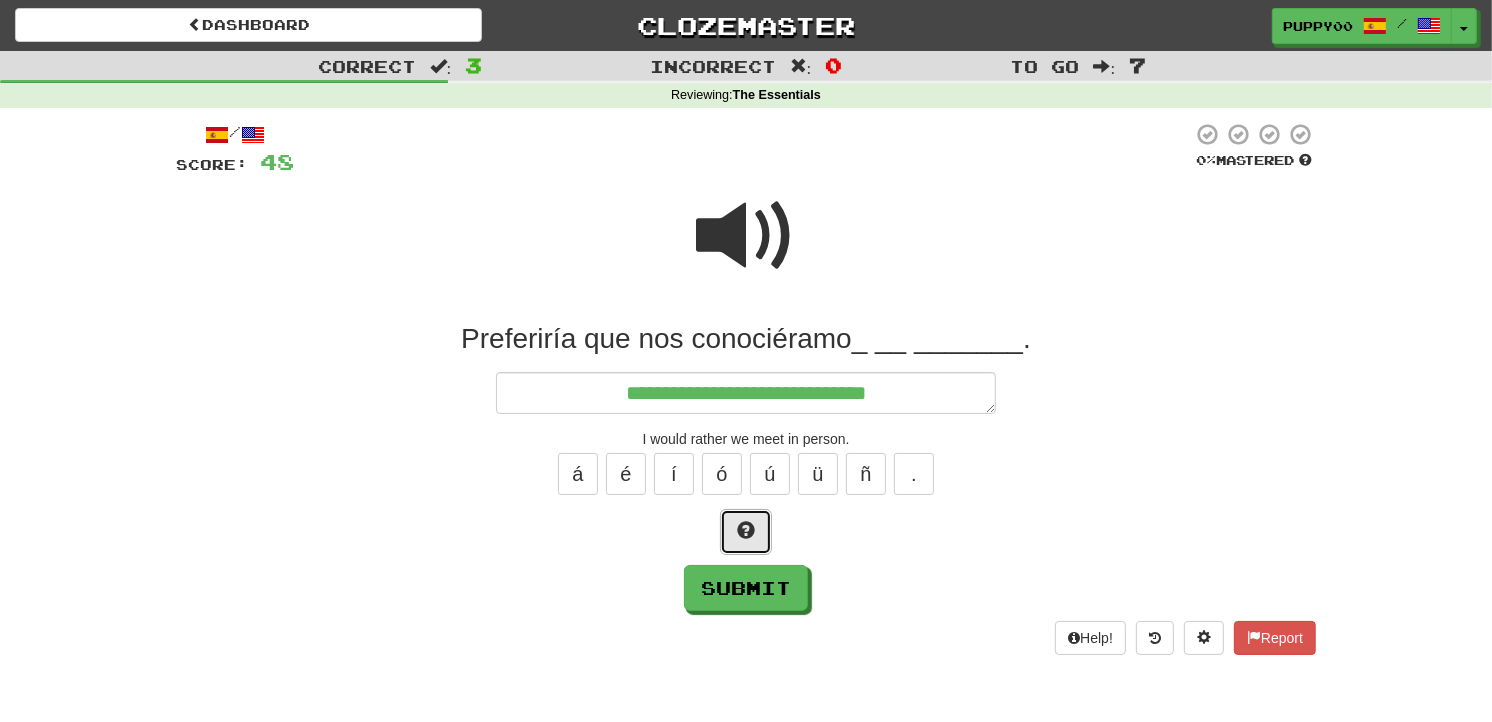 click at bounding box center (746, 530) 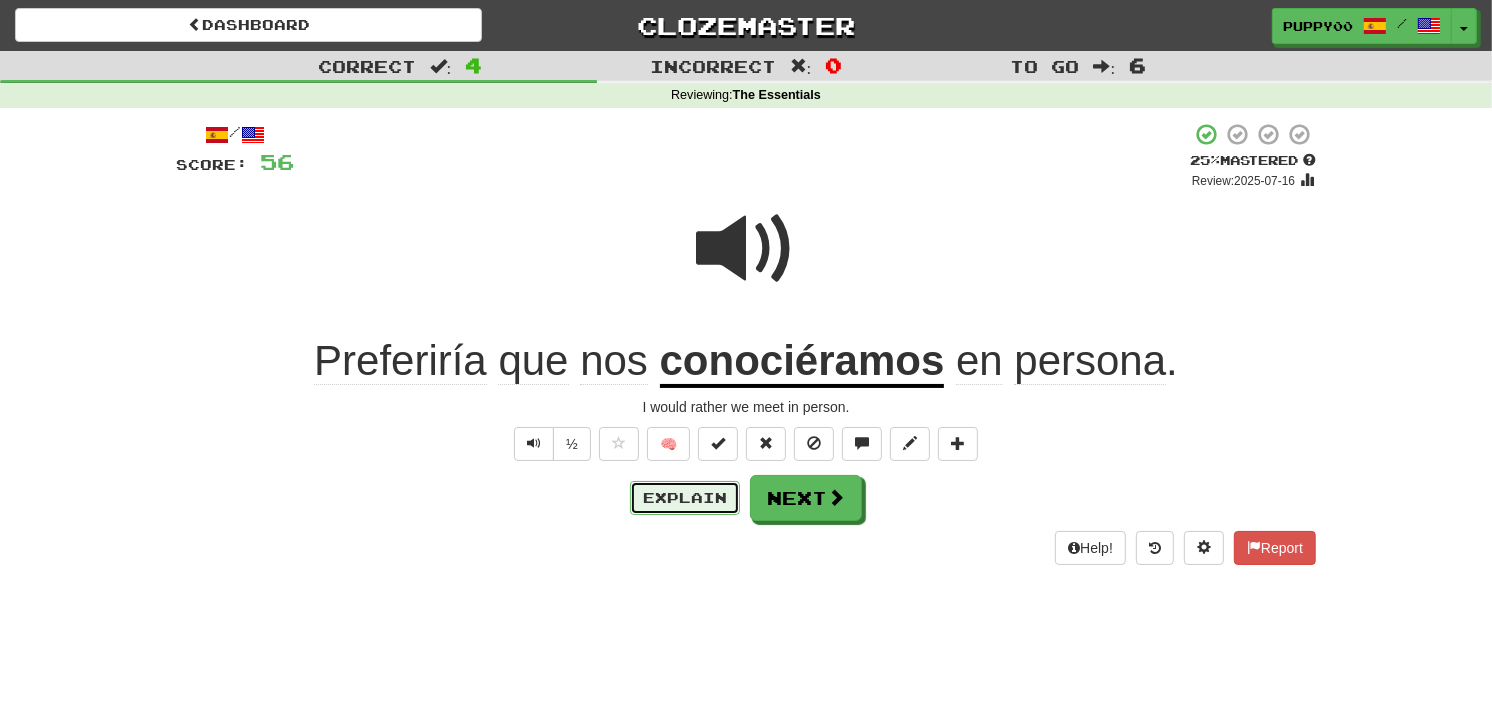 click on "Explain" at bounding box center [685, 498] 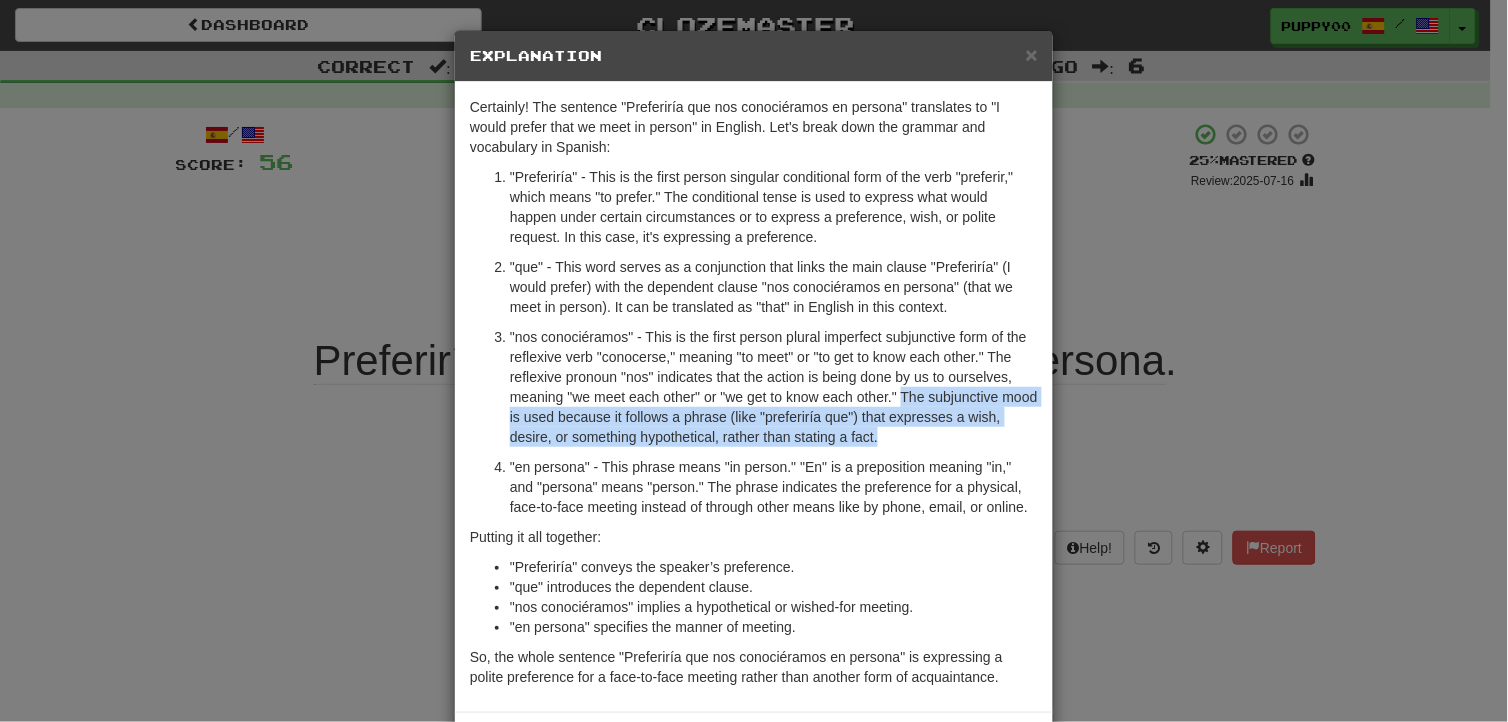 drag, startPoint x: 913, startPoint y: 435, endPoint x: 896, endPoint y: 393, distance: 45.310043 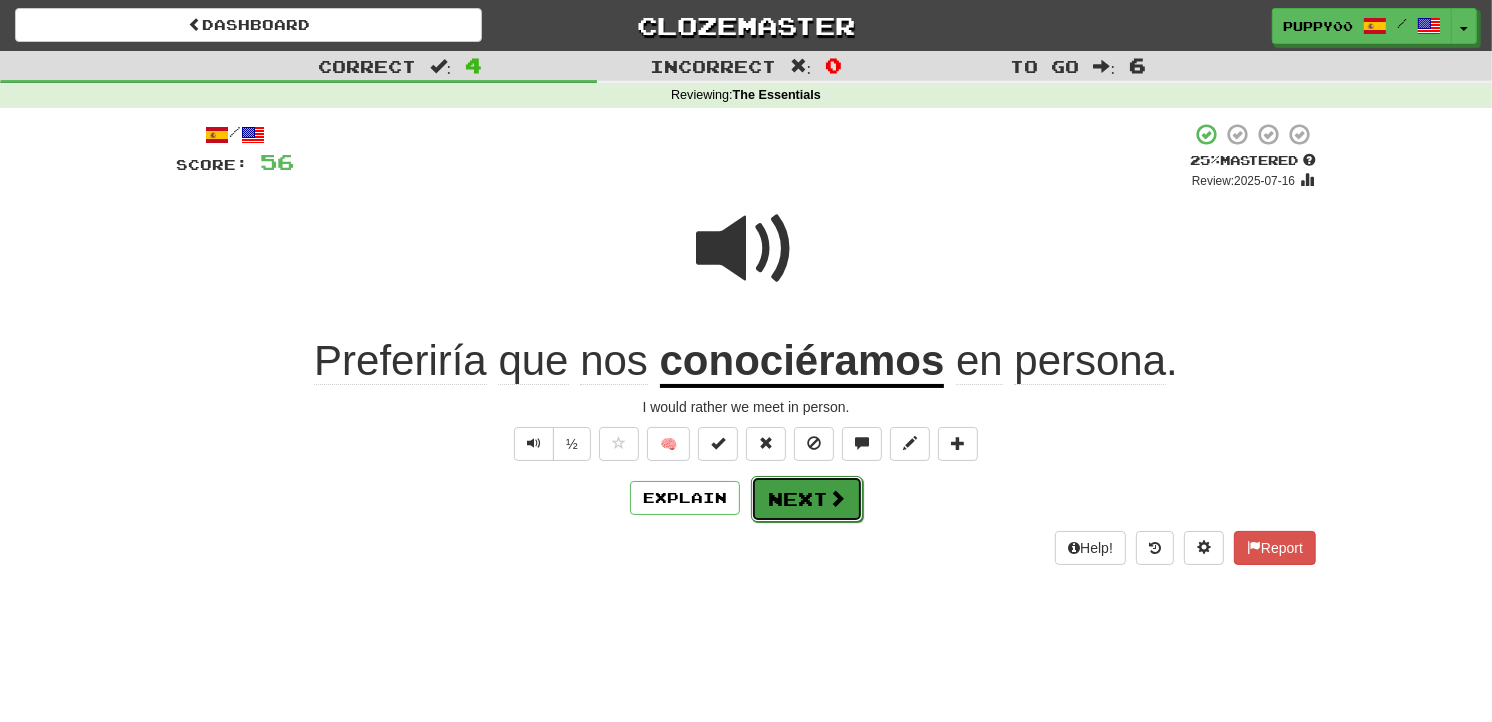 click at bounding box center [837, 498] 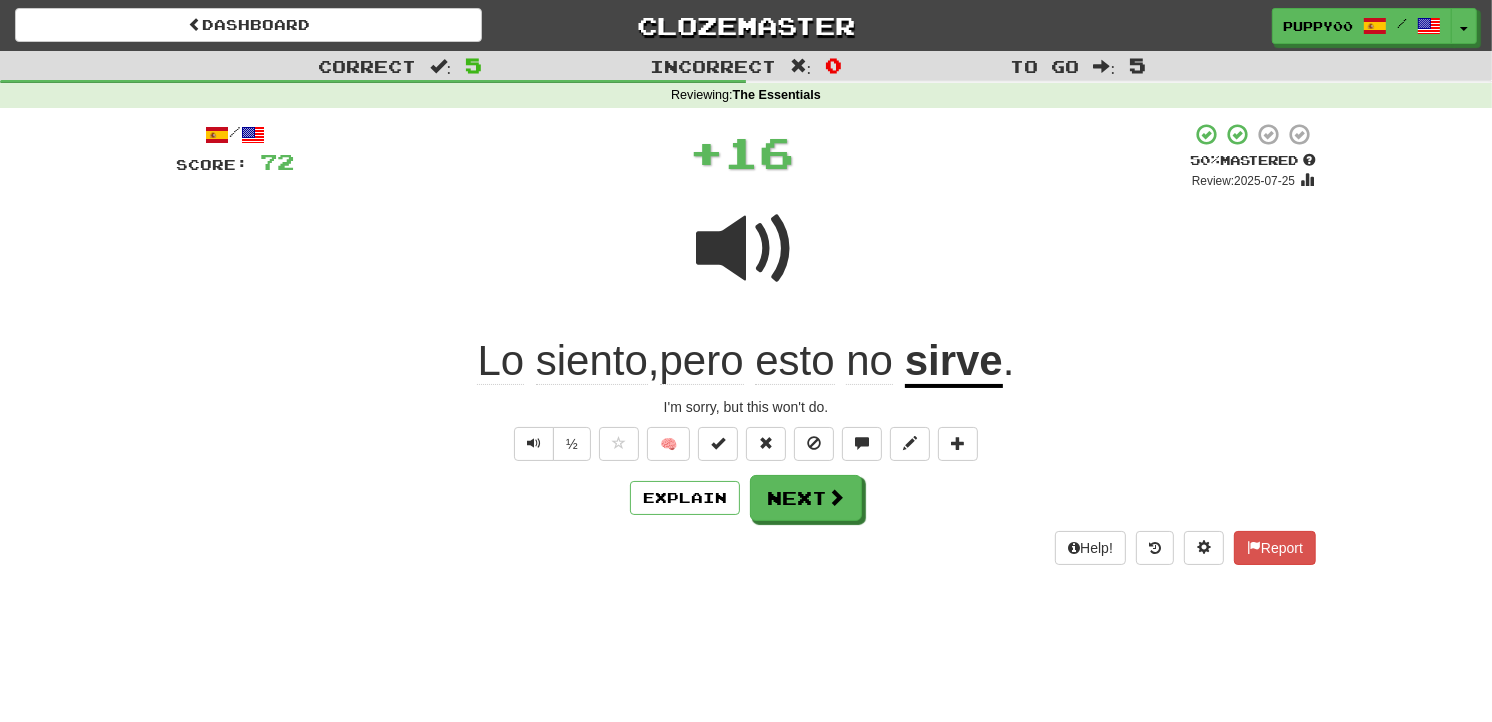 click on "Explain Next" at bounding box center (746, 498) 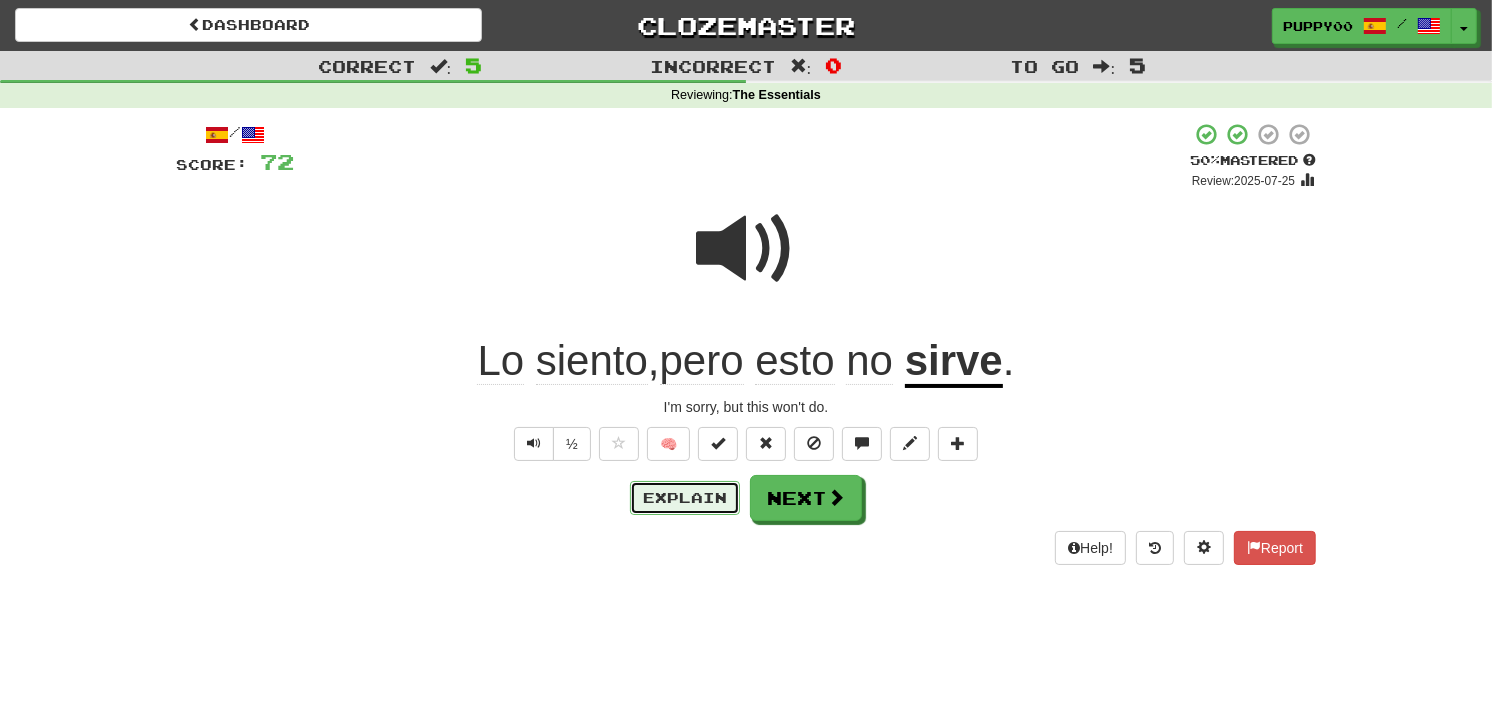 click on "Explain" at bounding box center (685, 498) 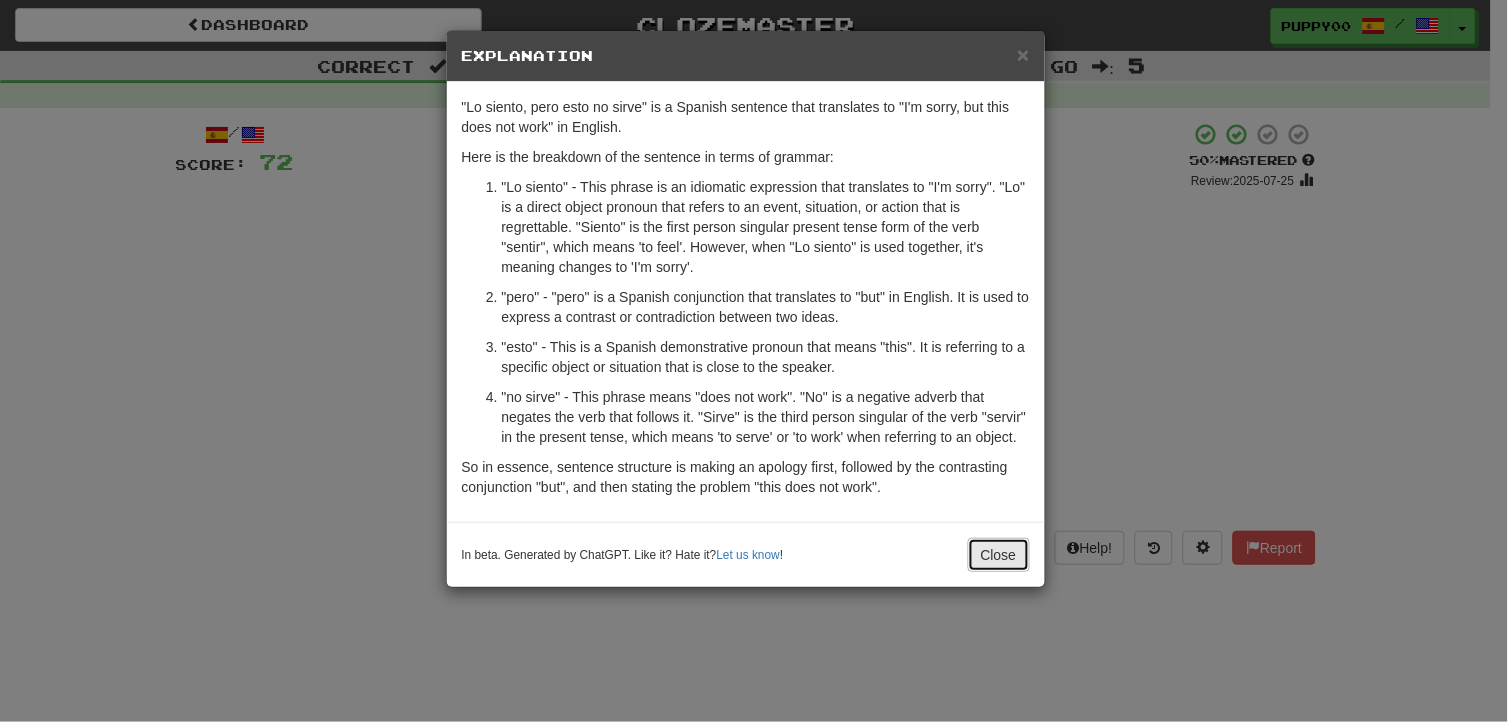 click on "Close" at bounding box center [999, 555] 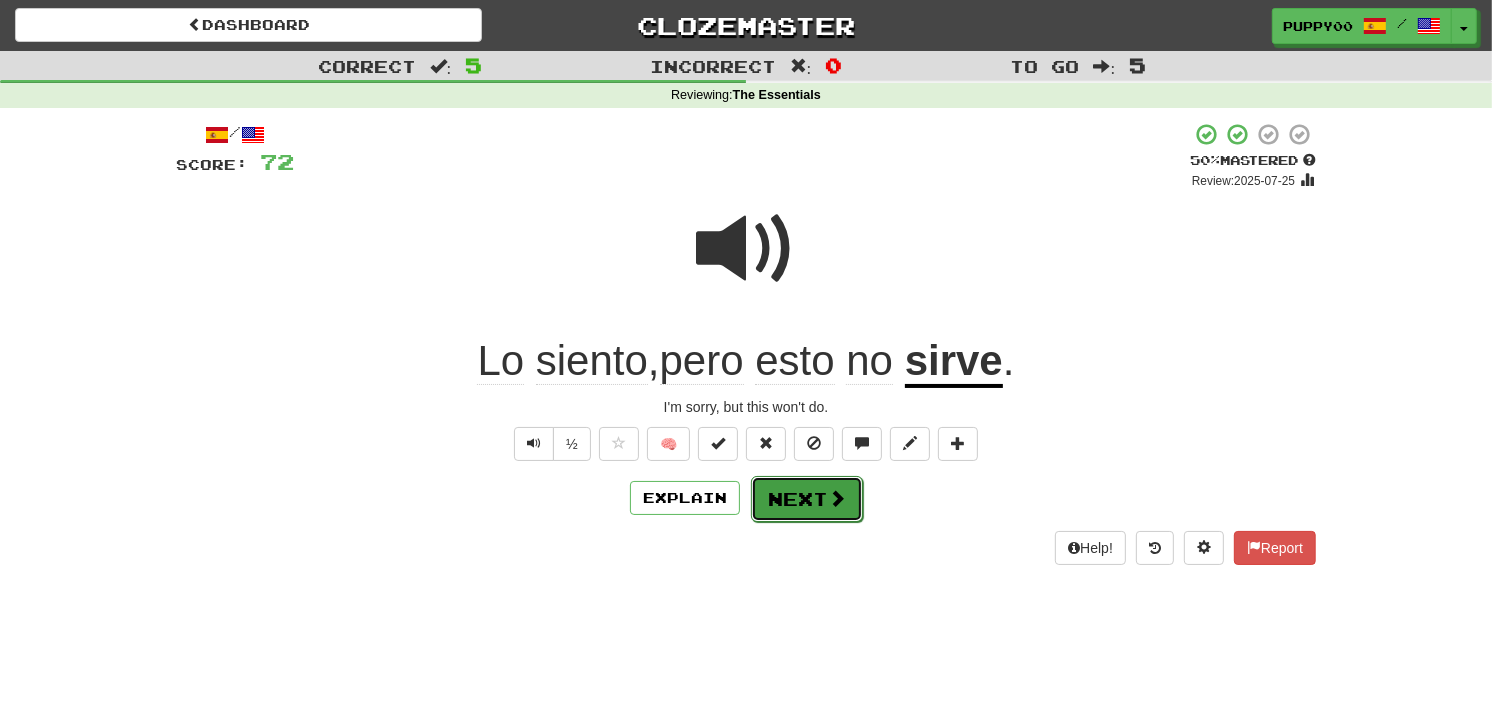 click at bounding box center [837, 498] 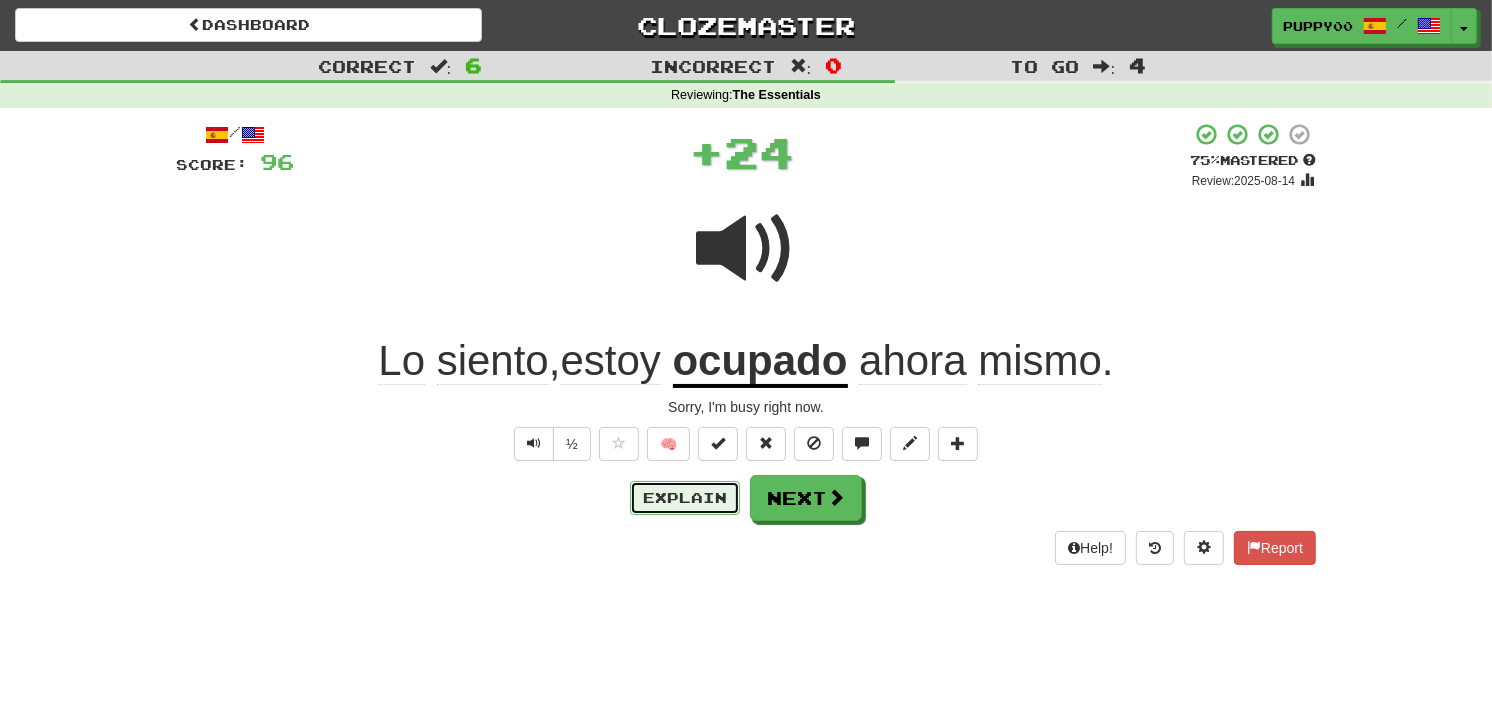 click on "Explain" at bounding box center (685, 498) 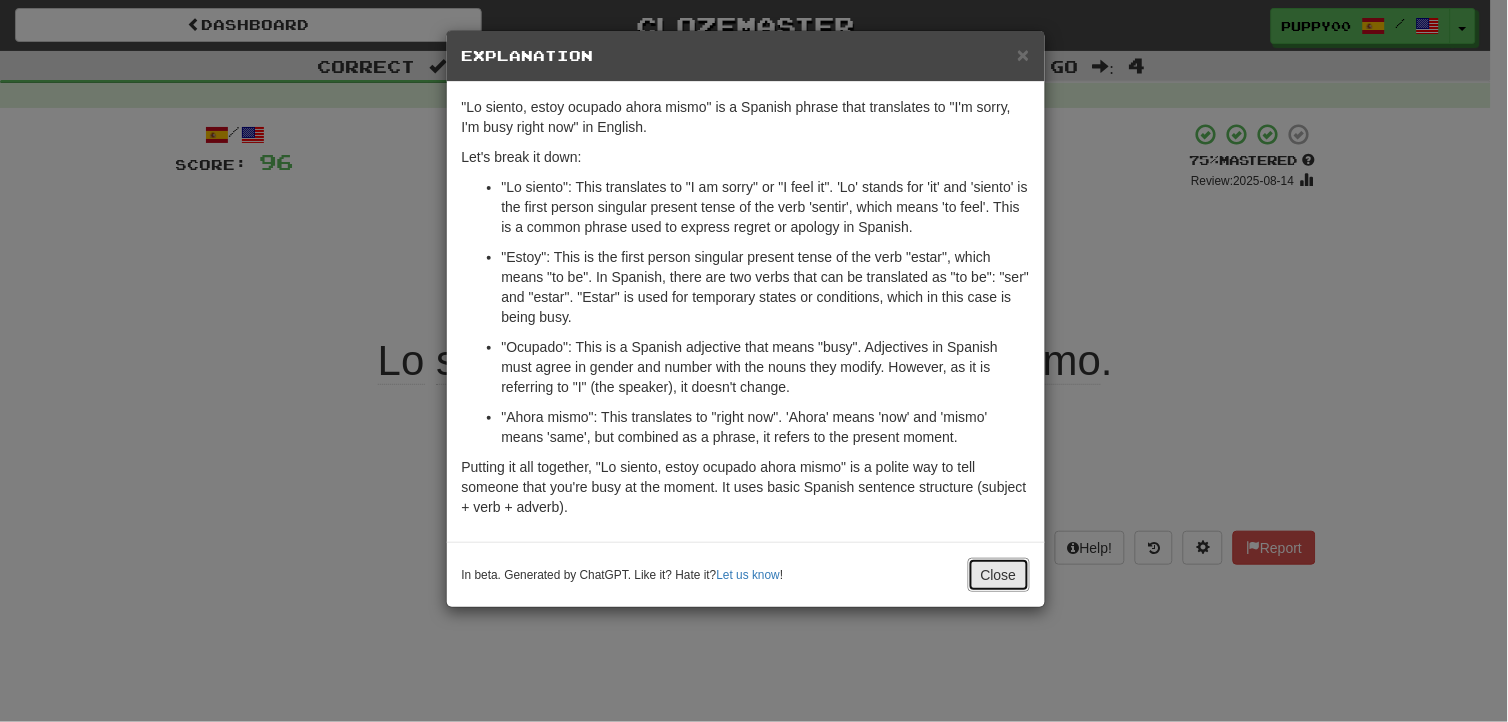 drag, startPoint x: 1000, startPoint y: 565, endPoint x: 988, endPoint y: 538, distance: 29.546574 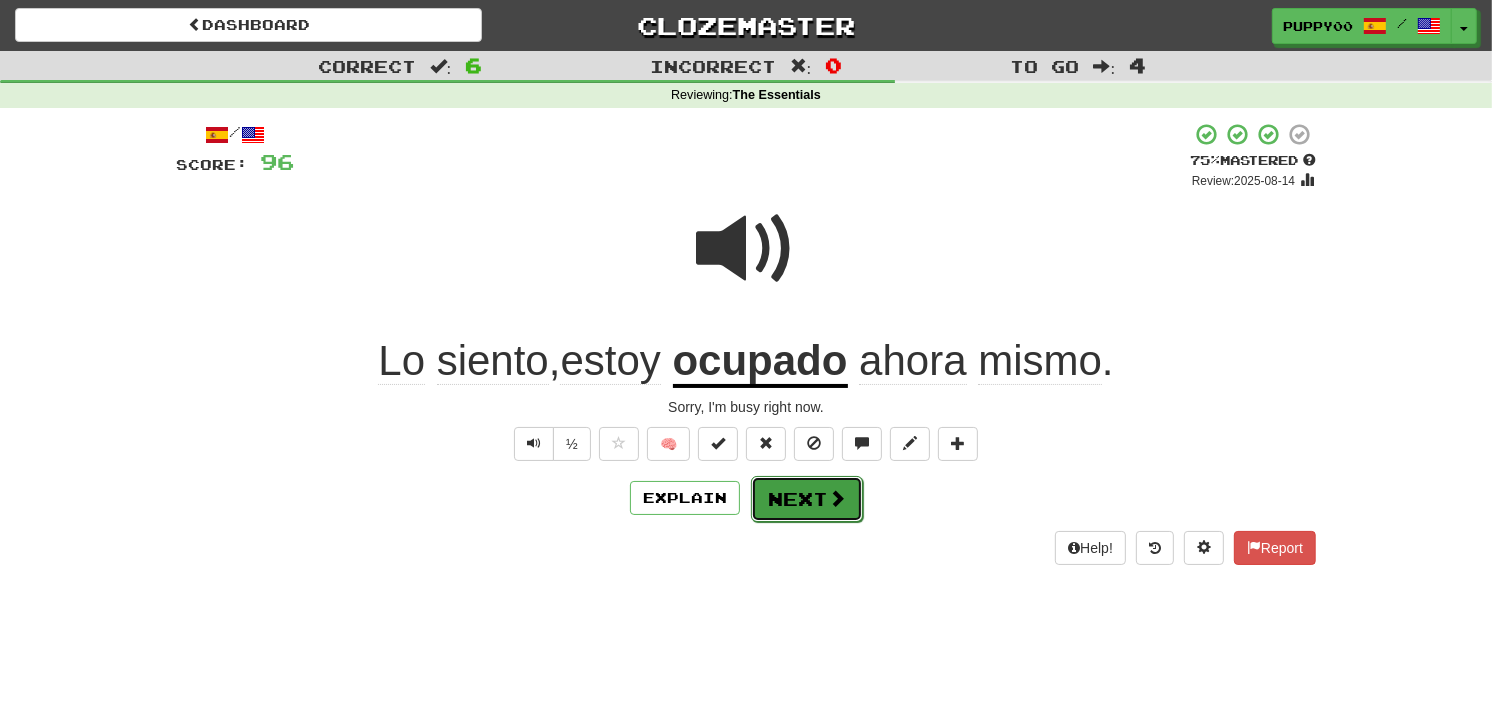 click at bounding box center (837, 498) 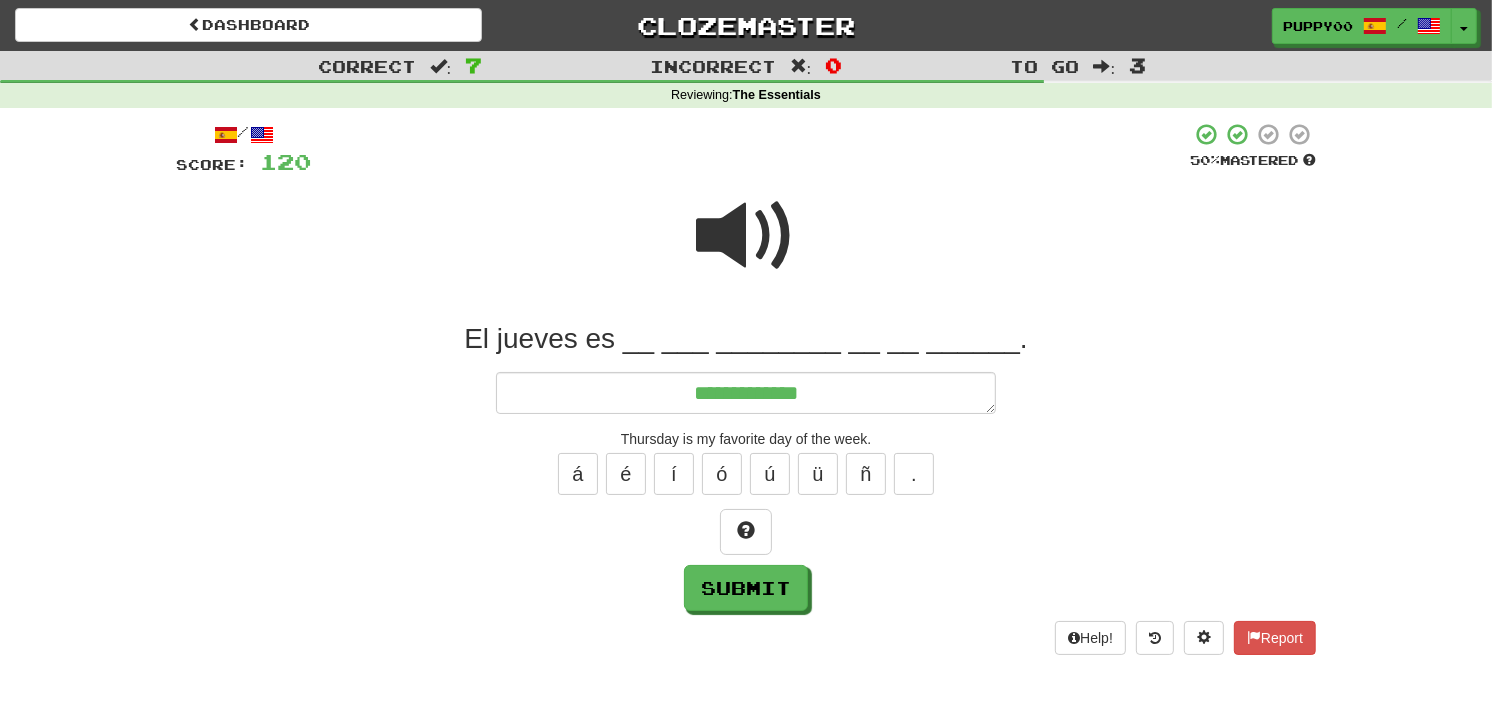 click at bounding box center (746, 236) 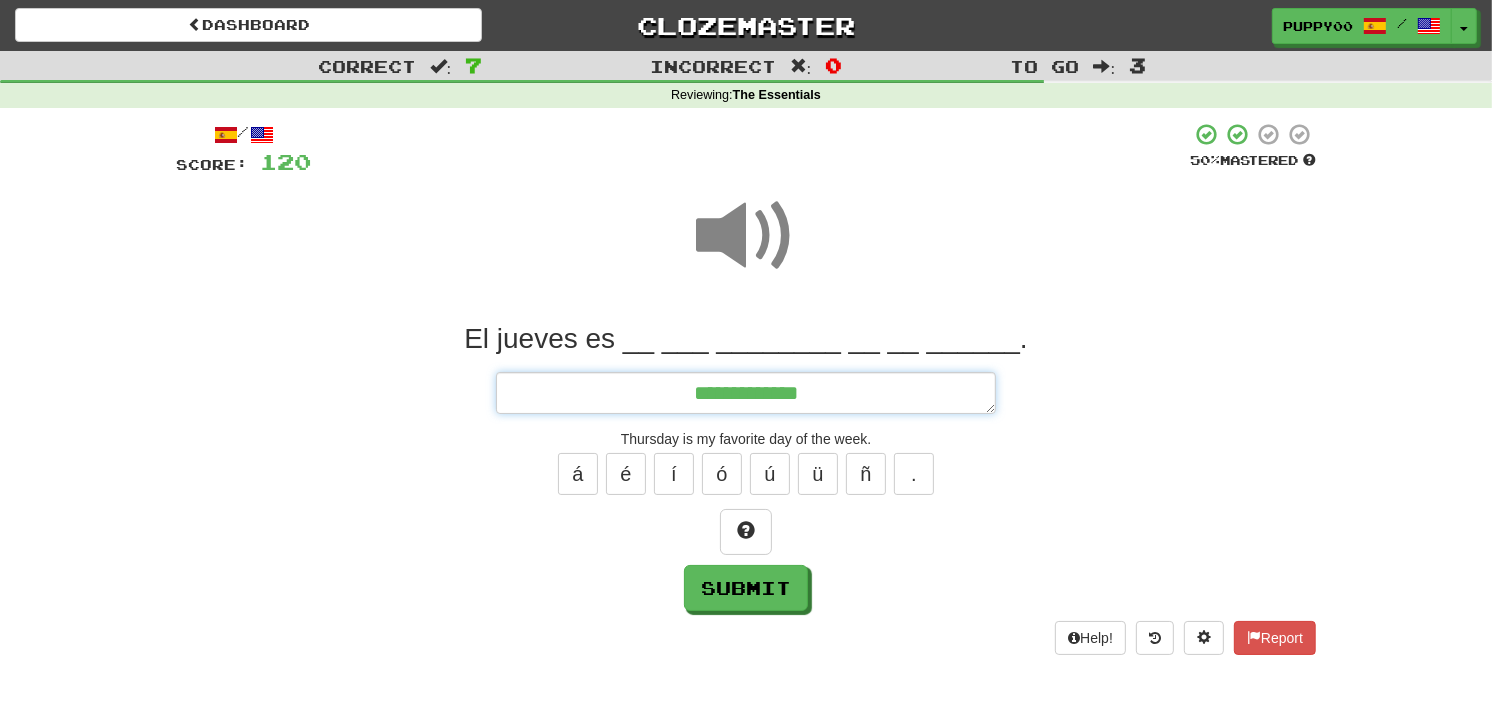 click on "**********" at bounding box center [746, 393] 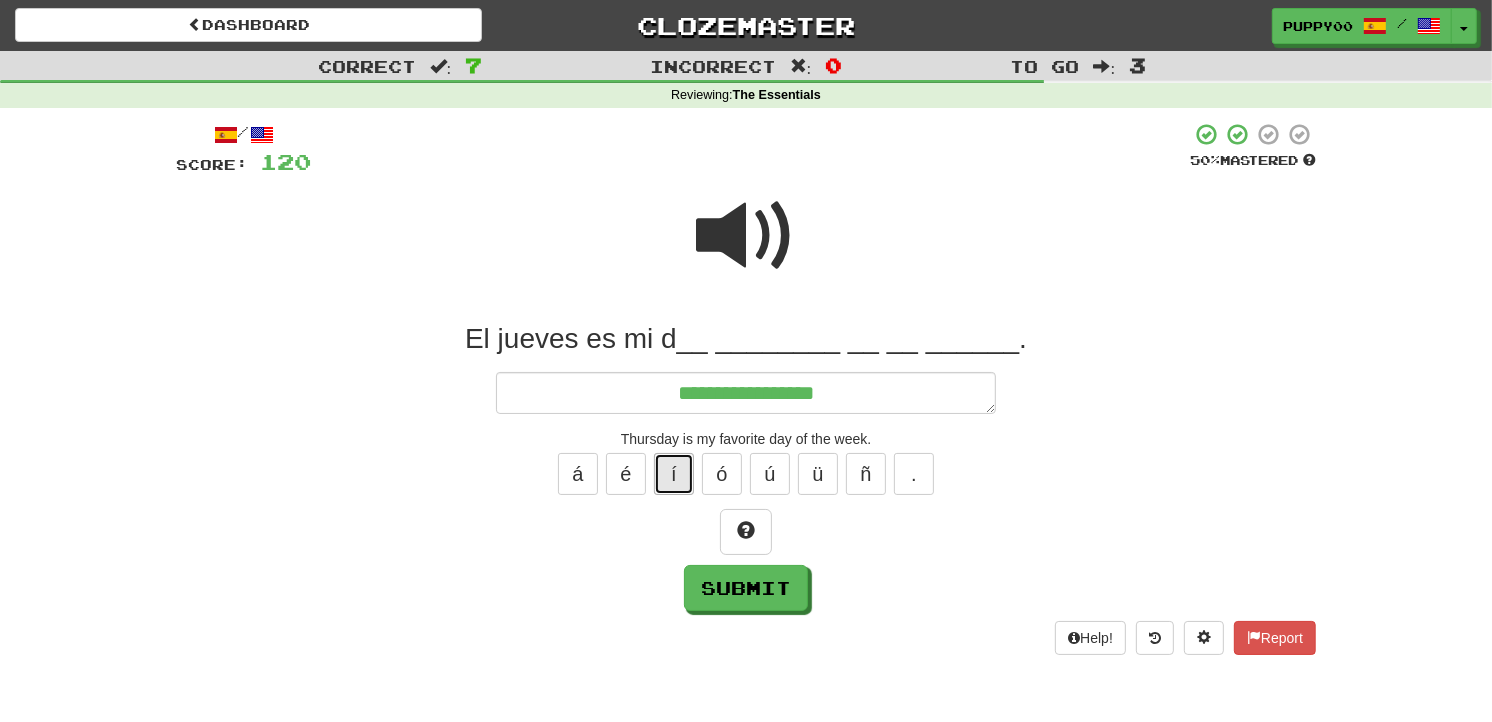 click on "í" at bounding box center (674, 474) 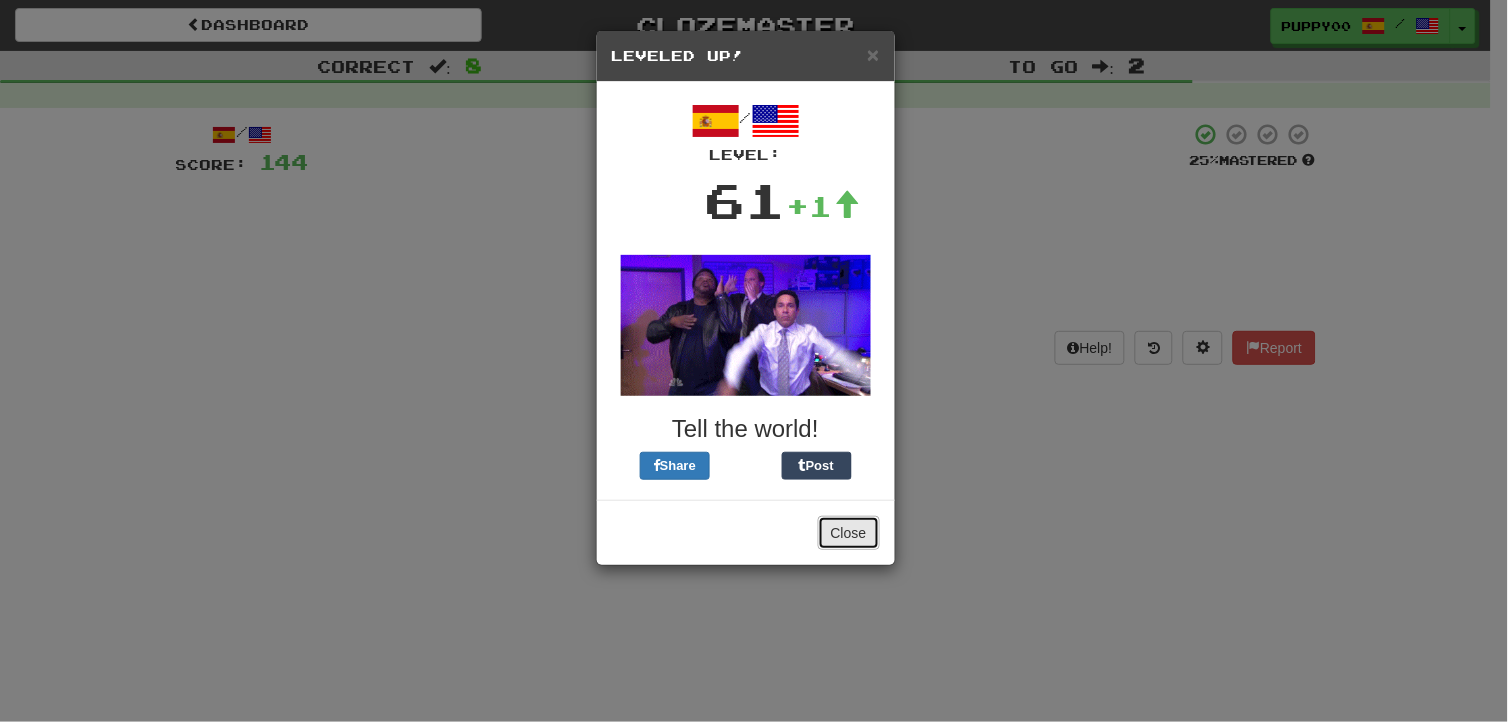 click on "Close" at bounding box center [849, 533] 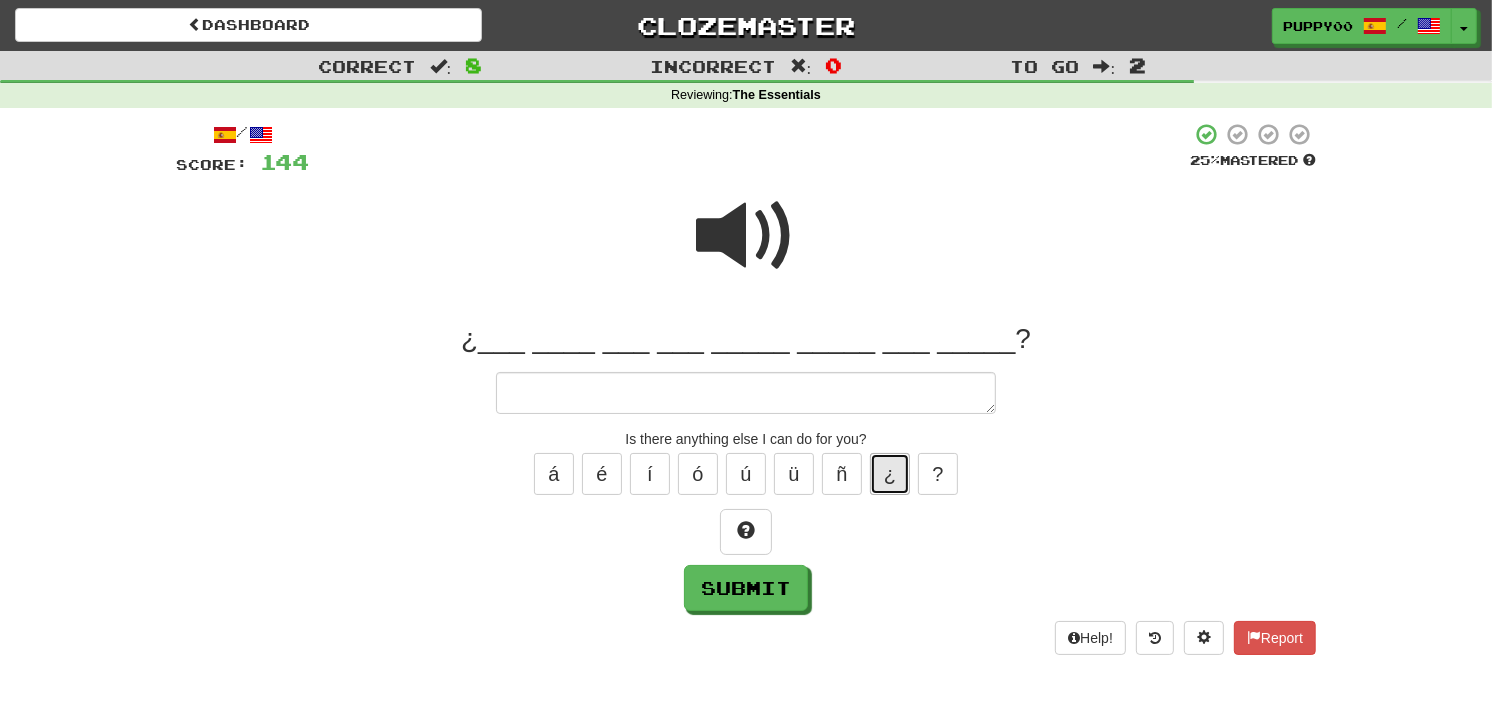 click on "¿" at bounding box center (890, 474) 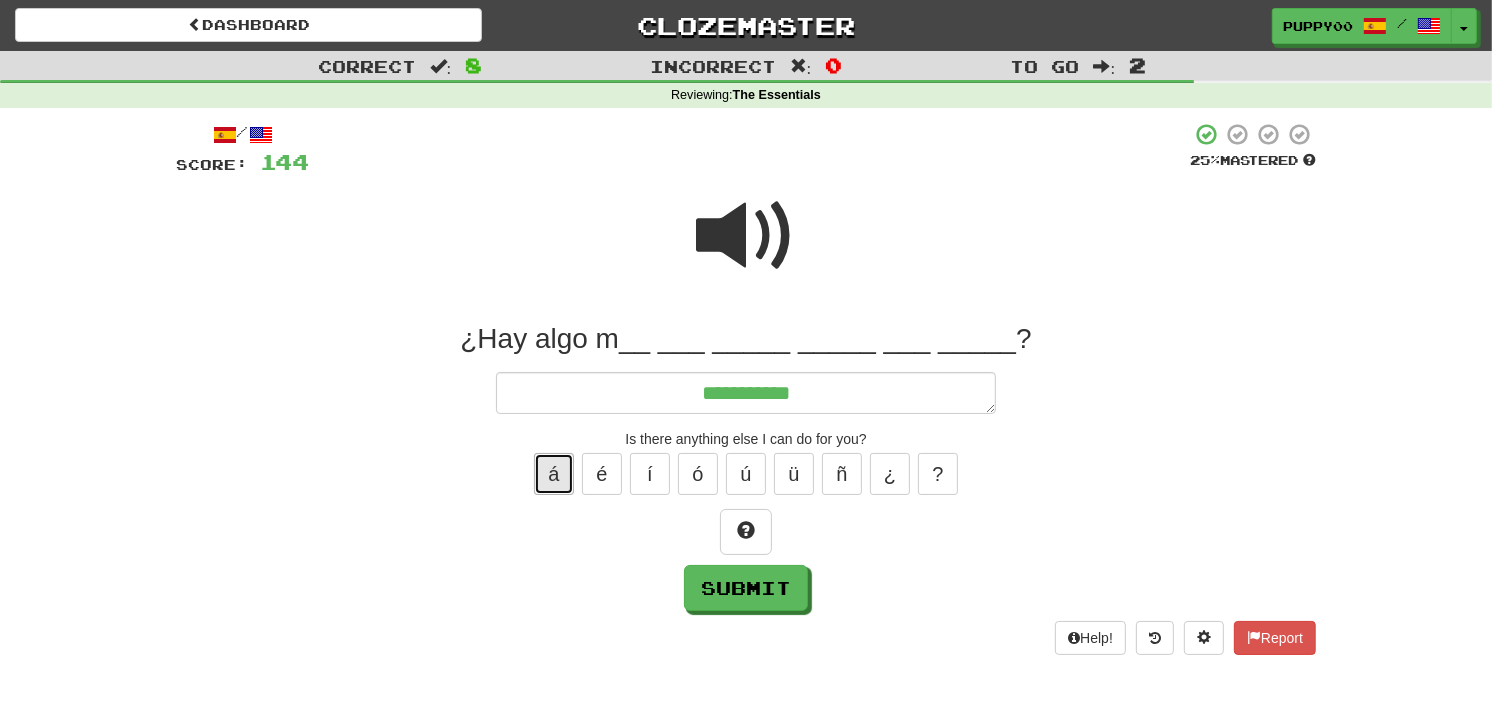 click on "á" at bounding box center [554, 474] 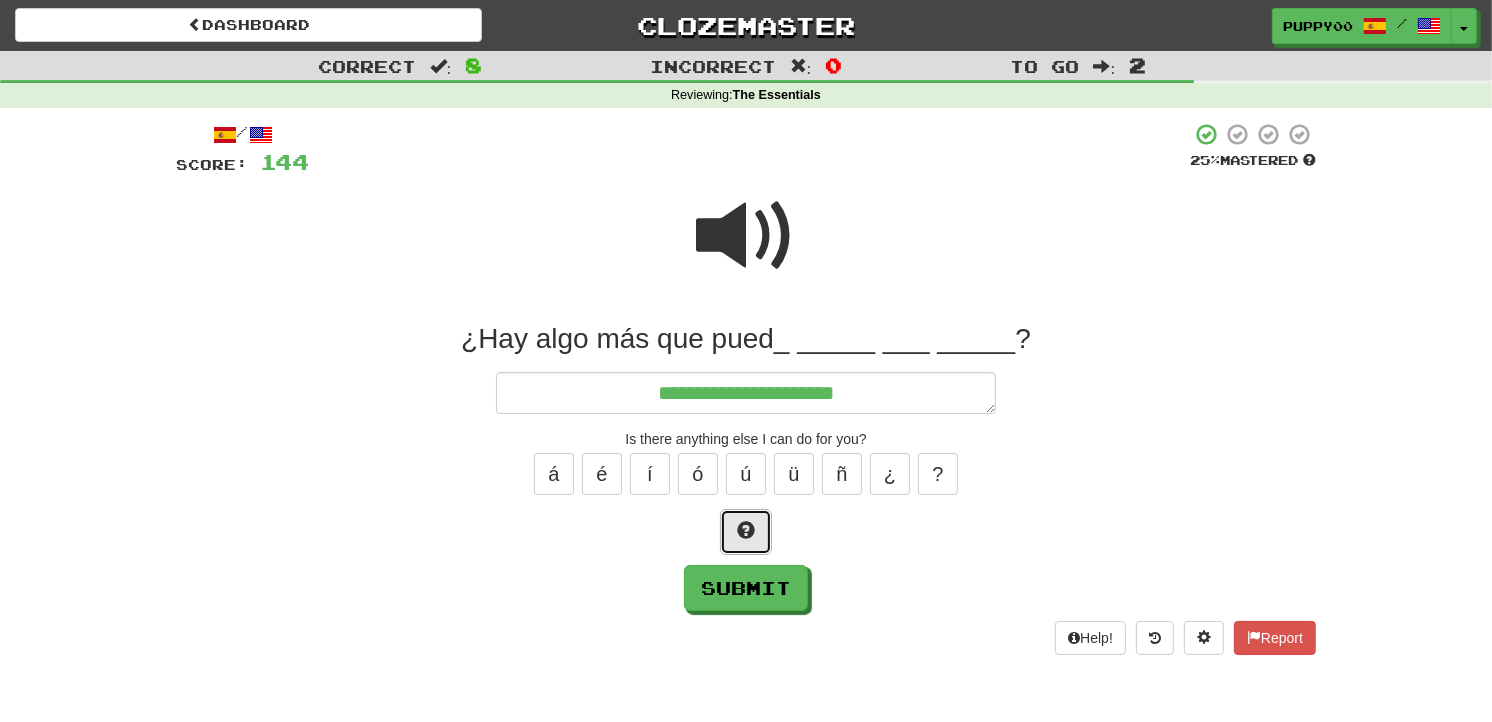 click at bounding box center [746, 530] 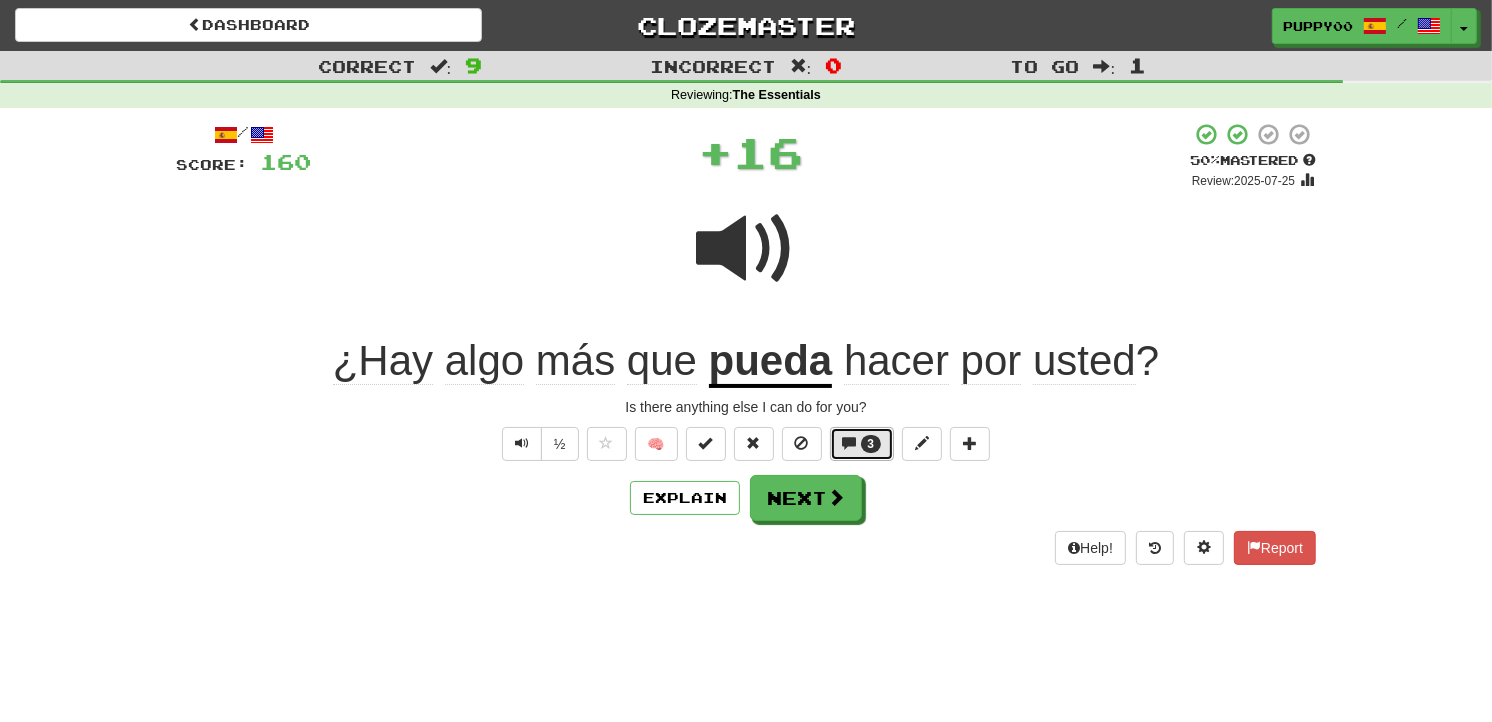 click on "3" at bounding box center (862, 444) 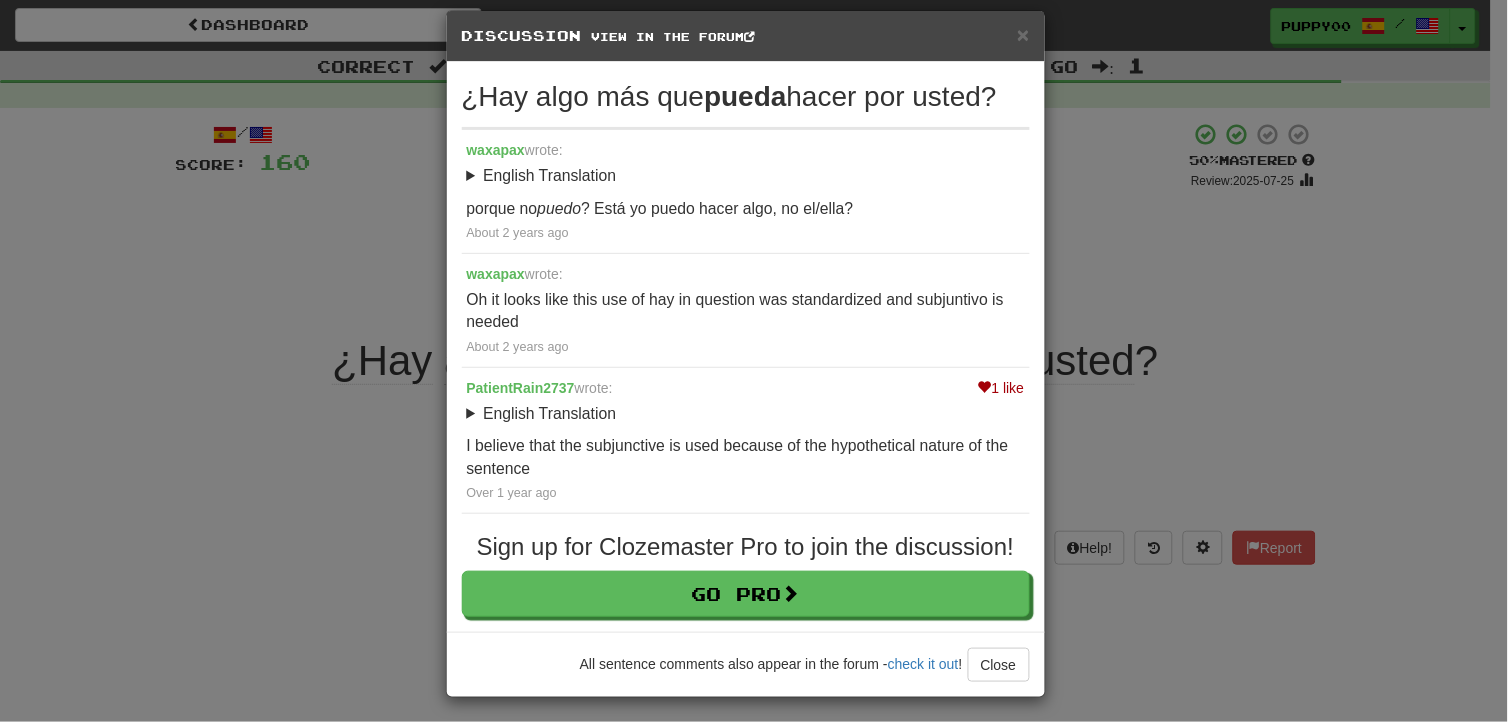 scroll, scrollTop: 25, scrollLeft: 0, axis: vertical 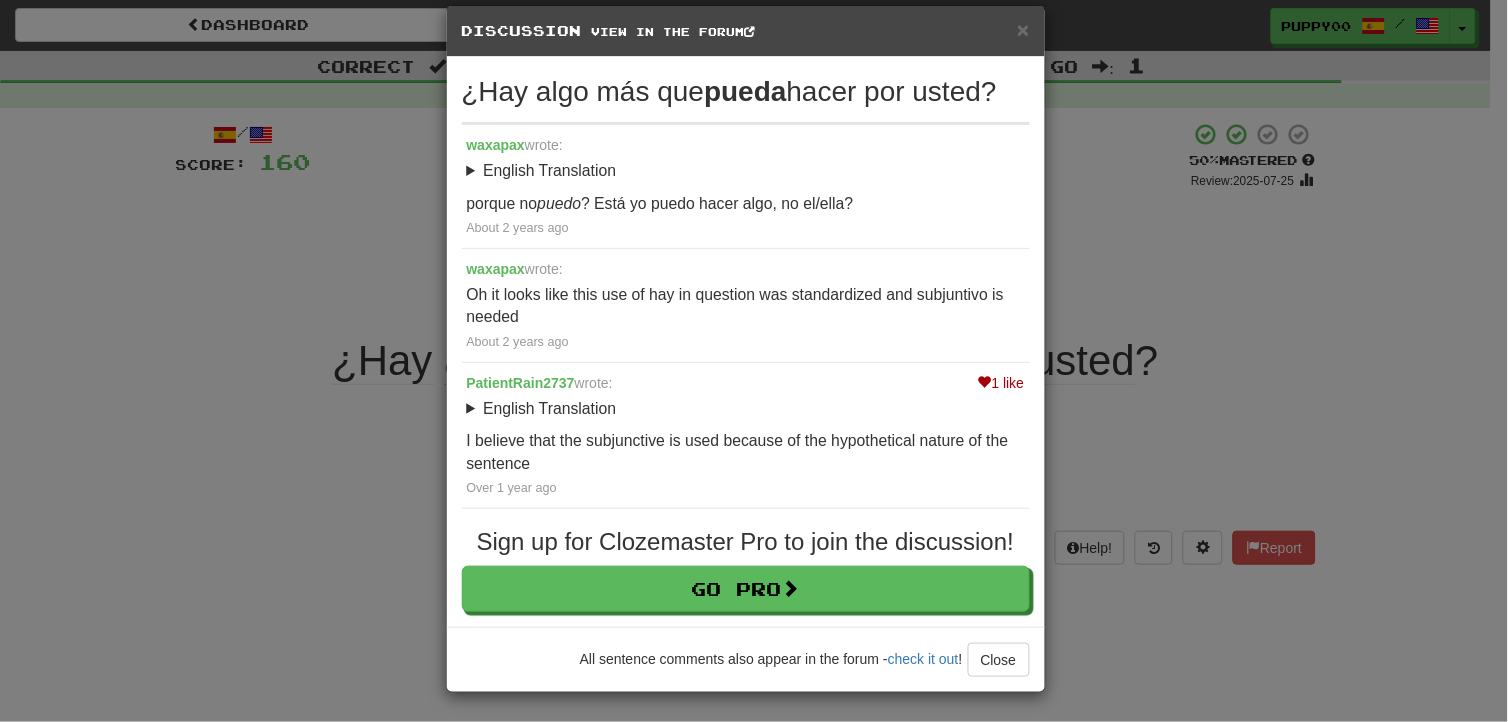 click on "× Discussion View in the forum  ¿Hay algo más que  pueda  hacer por usted?
waxapax
wrote:
English Translation
Is there anything else I can get for you?
porque no  puedo ? Está yo puedo hacer algo, no el/ella?
About 2 years ago
waxapax
wrote:
Oh it looks like this use of hay in question was standardized and subjuntivo is needed
About 2 years ago
1
like
PatientRain2737
wrote:
English Translation
Is there anything else I can get for you?
I believe that the subjunctive is used because of the hypothetical nature of the sentence
Over 1 year ago
Sign up for Clozemaster Pro to join the discussion! Go Pro  All sentence comments also appear in the forum -  check it out ! Close Loading" at bounding box center [754, 361] 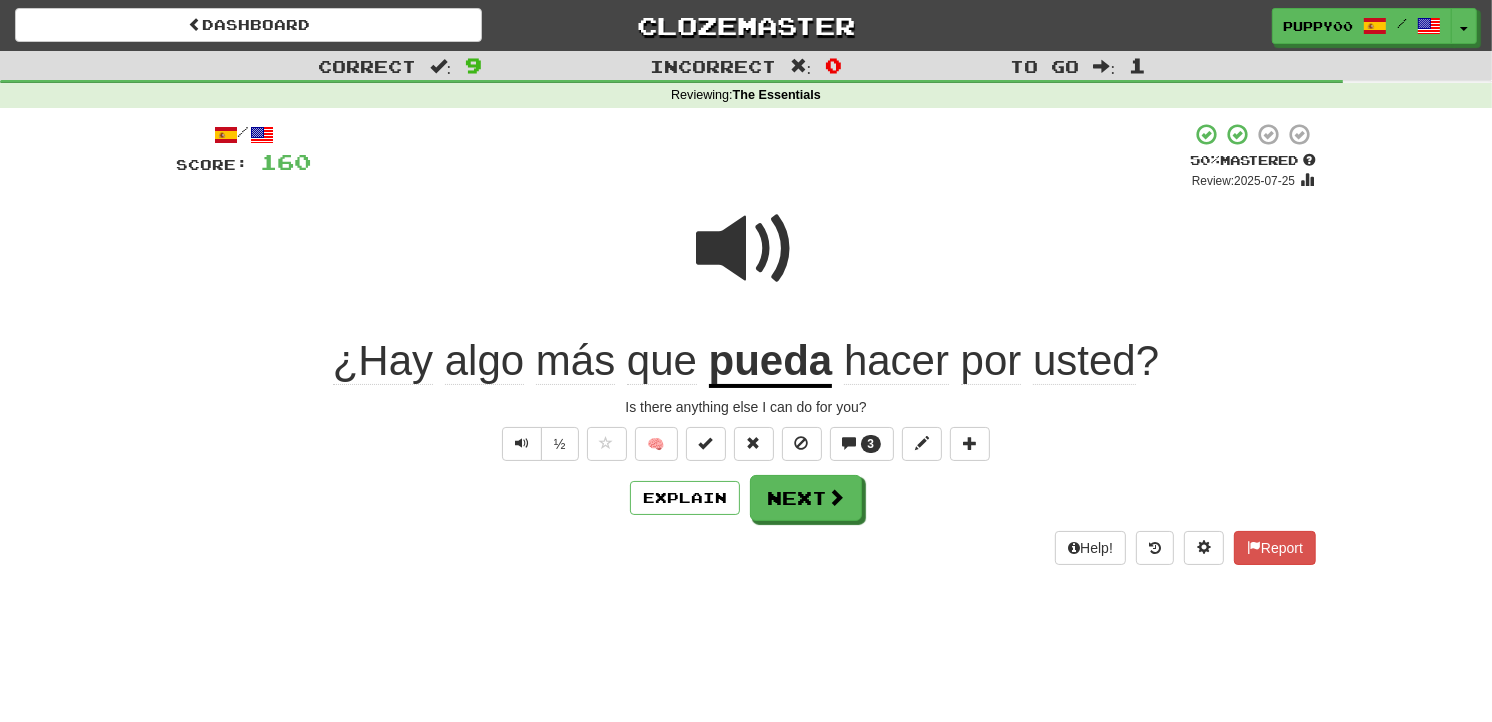 click on "Explain Next" at bounding box center [746, 498] 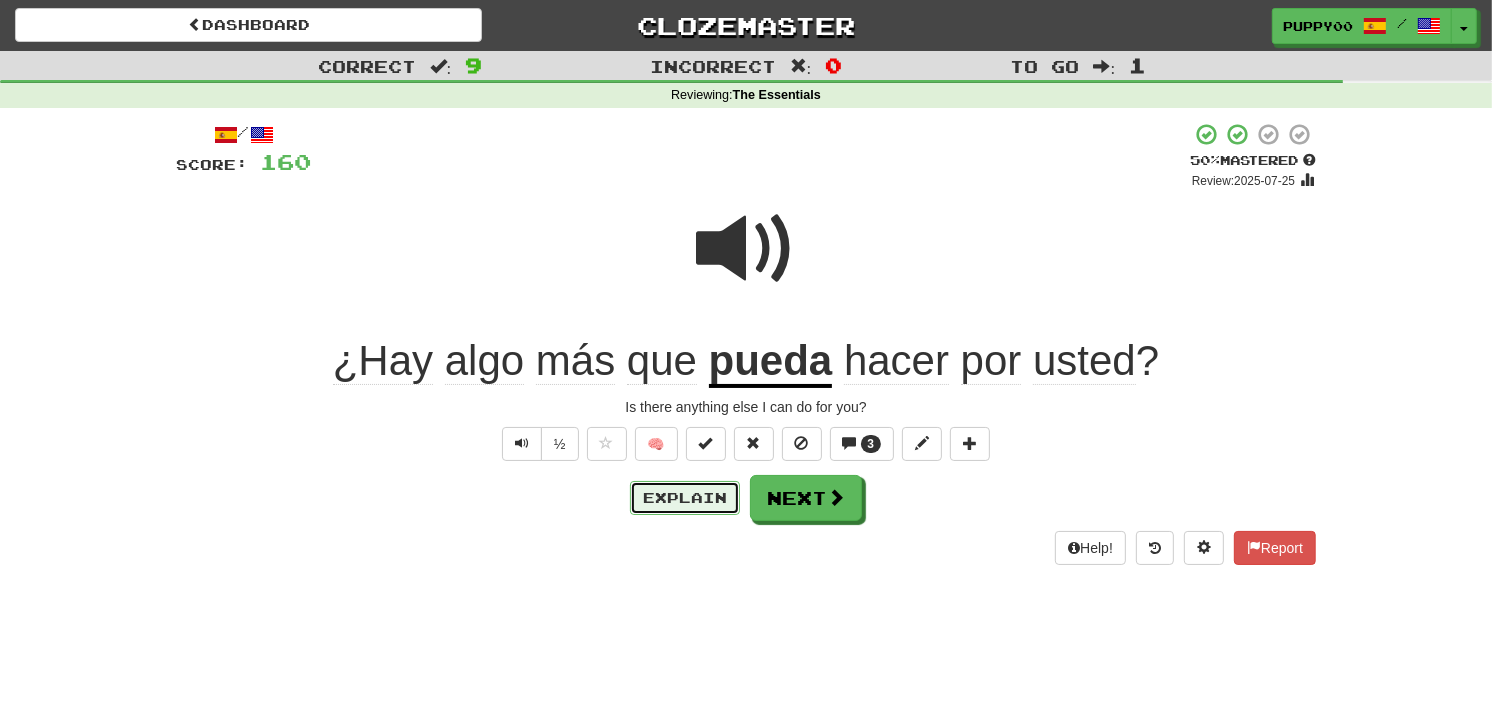 click on "Explain" at bounding box center [685, 498] 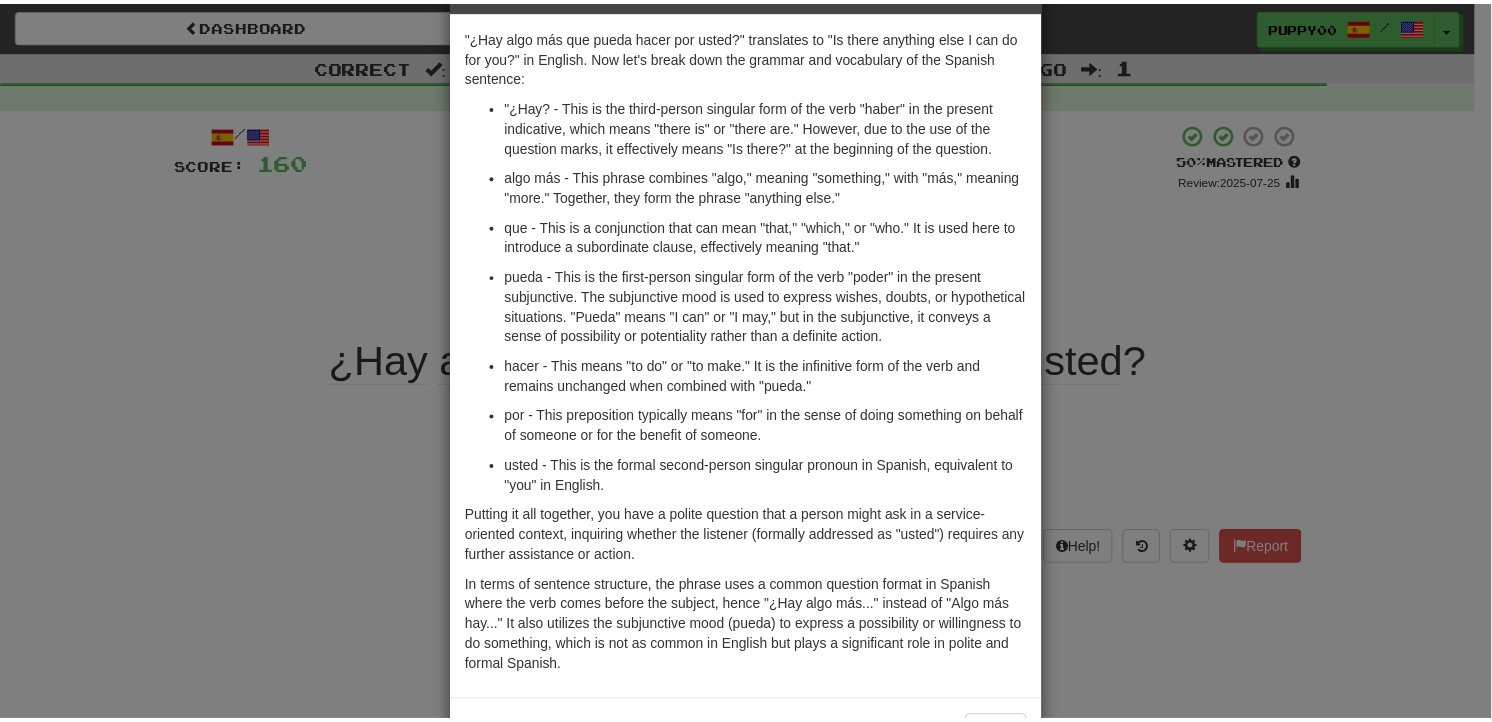 scroll, scrollTop: 145, scrollLeft: 0, axis: vertical 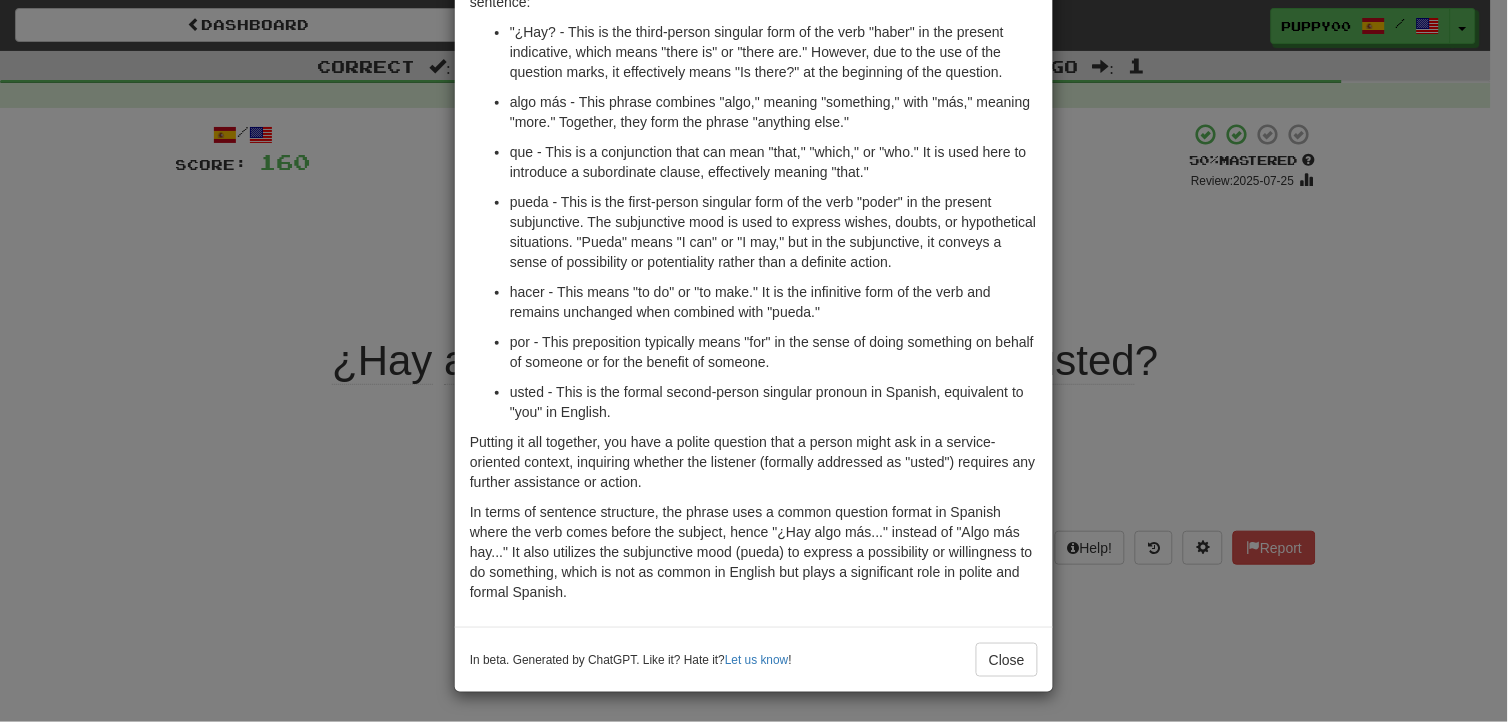 click on "× Explanation "¿Hay algo más que pueda hacer por usted?" translates to "Is there anything else I can do for you?" in English. Now let's break down the grammar and vocabulary of the Spanish sentence:
¿Hay? - This is the third-person singular form of the verb "haber" in the present indicative, which means "there is" or "there are." However, due to the use of the question marks, it effectively means "Is there?" at the beginning of the question.
algo más - This phrase combines "algo," meaning "something," with "más," meaning "more." Together, they form the phrase "anything else."
que - This is a conjunction that can mean "that," "which," or "who." It is used here to introduce a subordinate clause, effectively meaning "that."
hacer - This means "to do" or "to make." It is the infinitive form of the verb and remains unchanged when combined with "pueda."
usted - This is the formal second-person singular pronoun in Spanish, equivalent to "you" in English.
!" at bounding box center [754, 361] 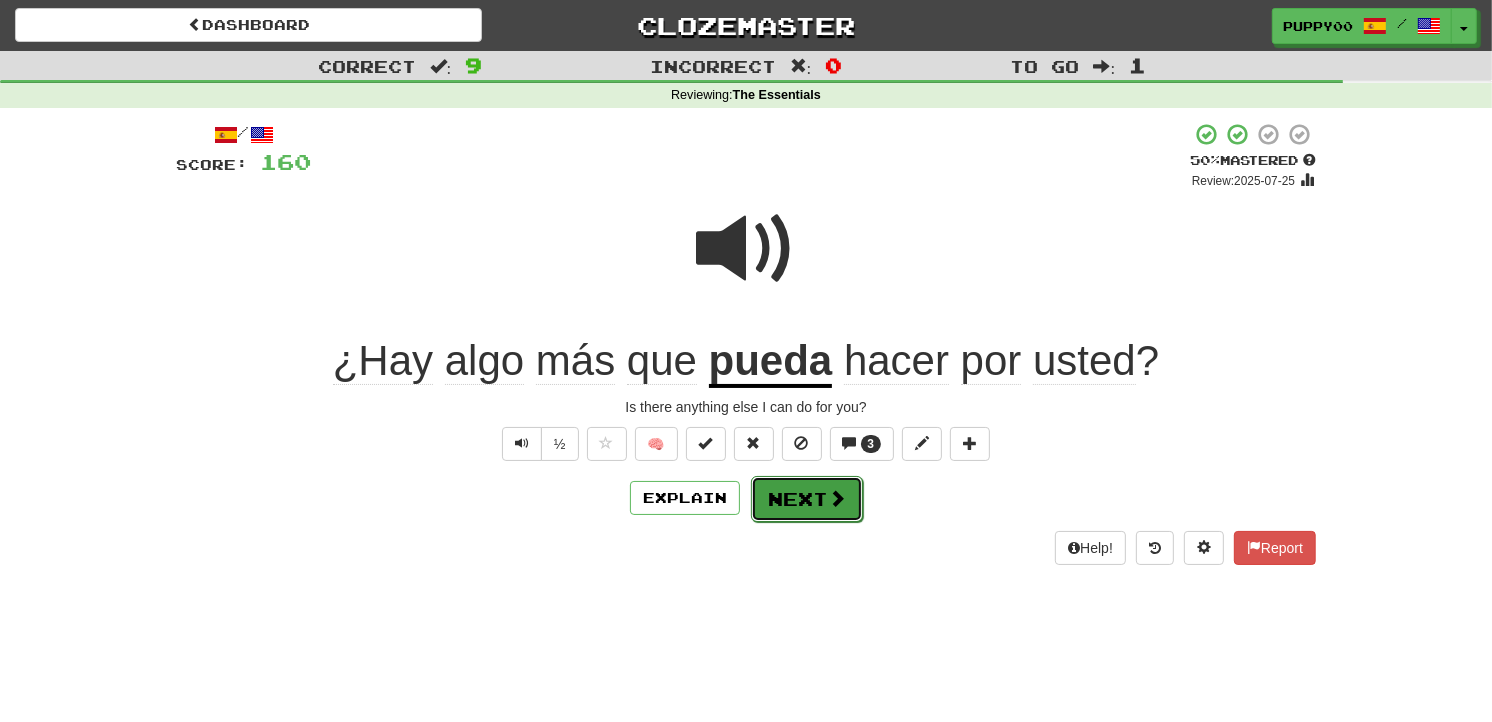 click at bounding box center [837, 498] 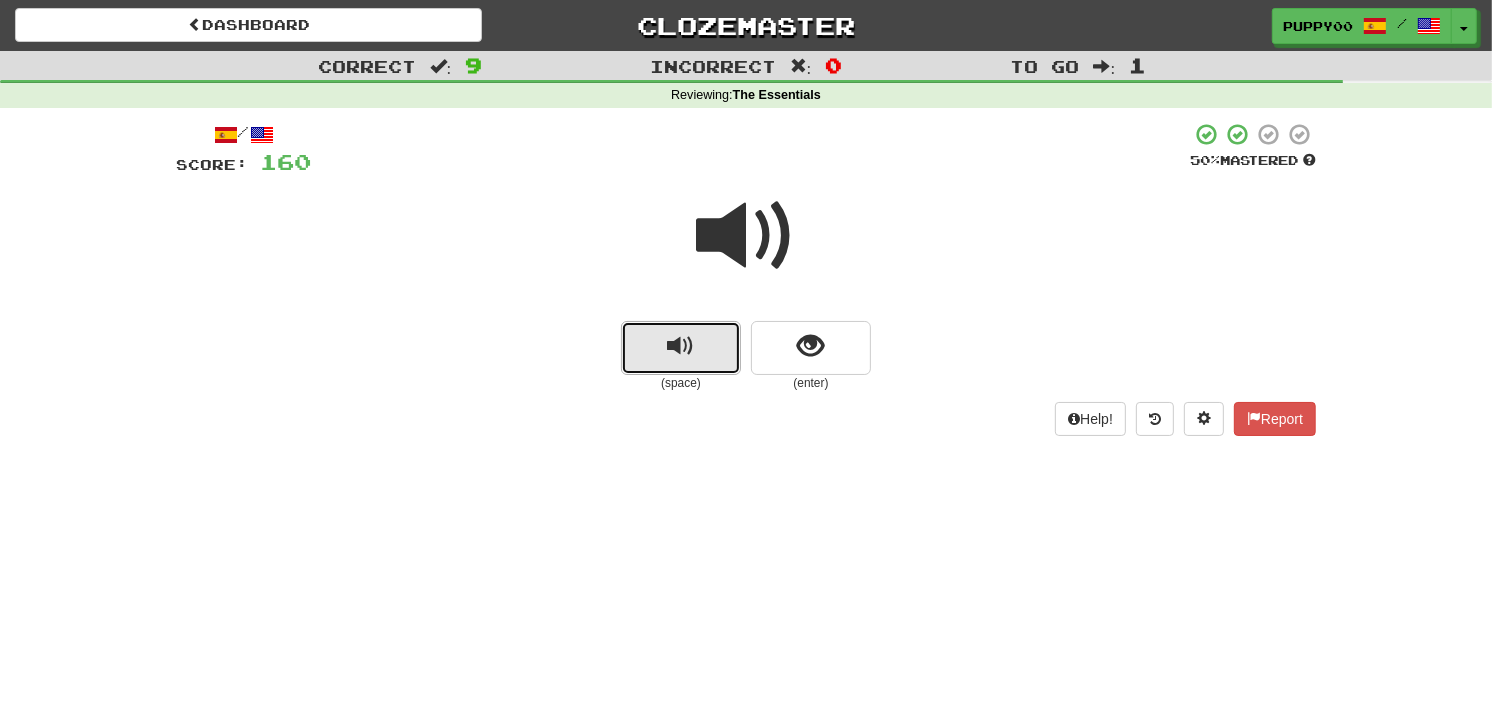 click at bounding box center (681, 348) 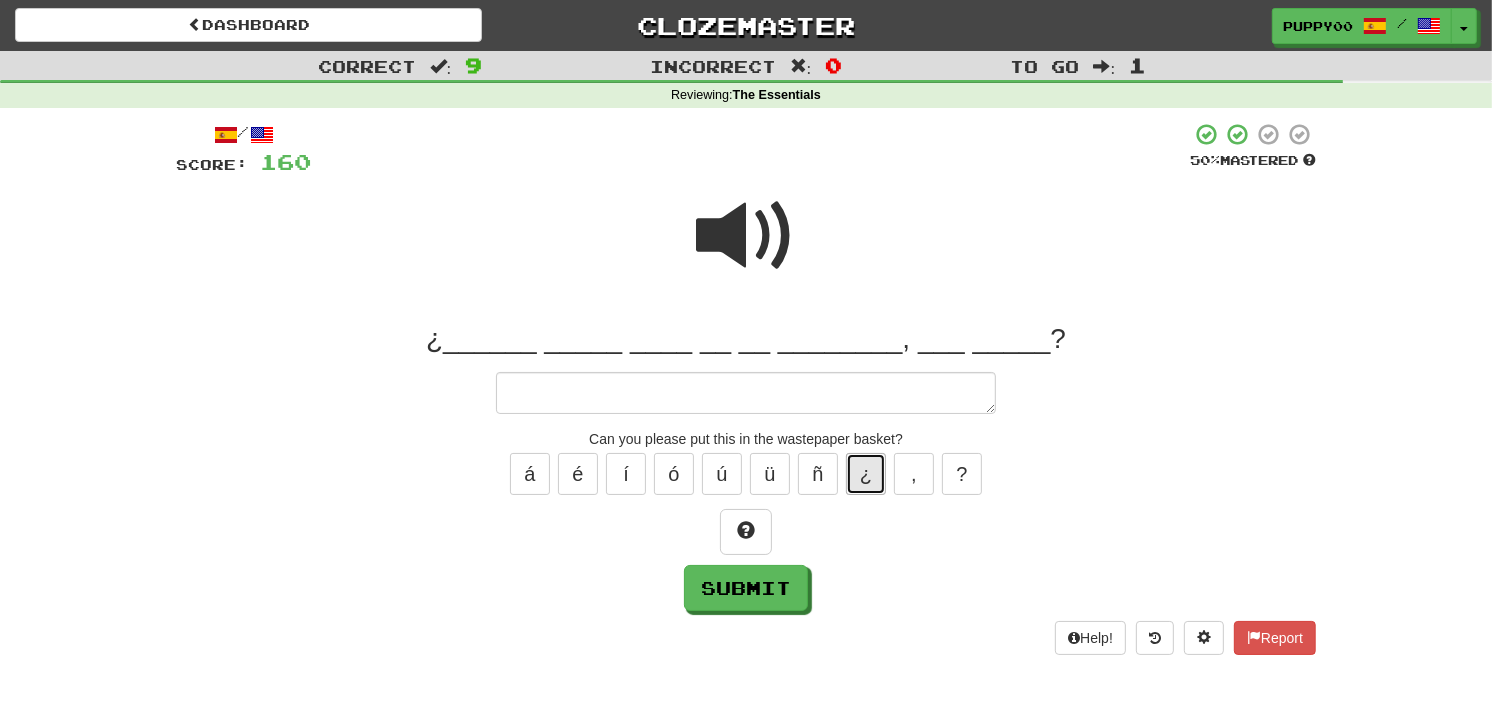 click on "¿" at bounding box center [866, 474] 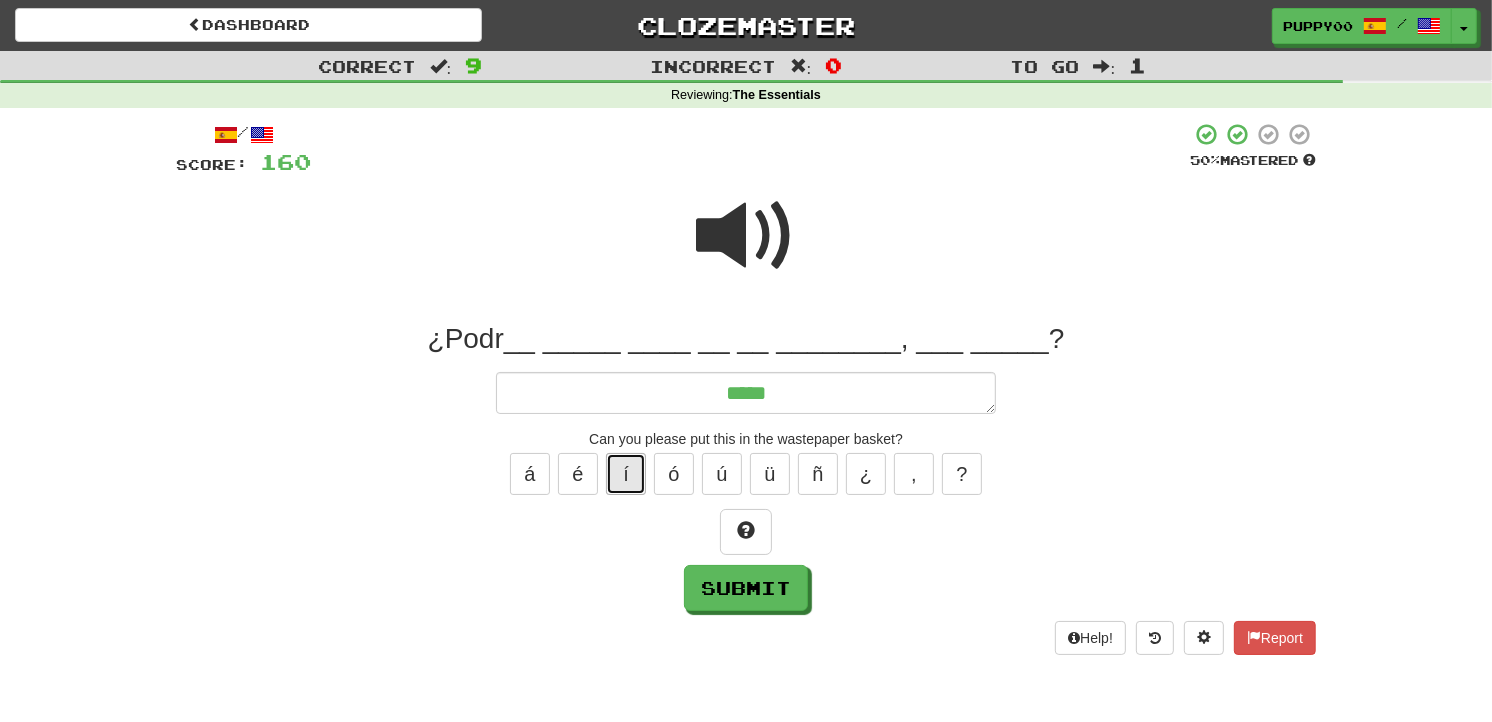 click on "í" at bounding box center [626, 474] 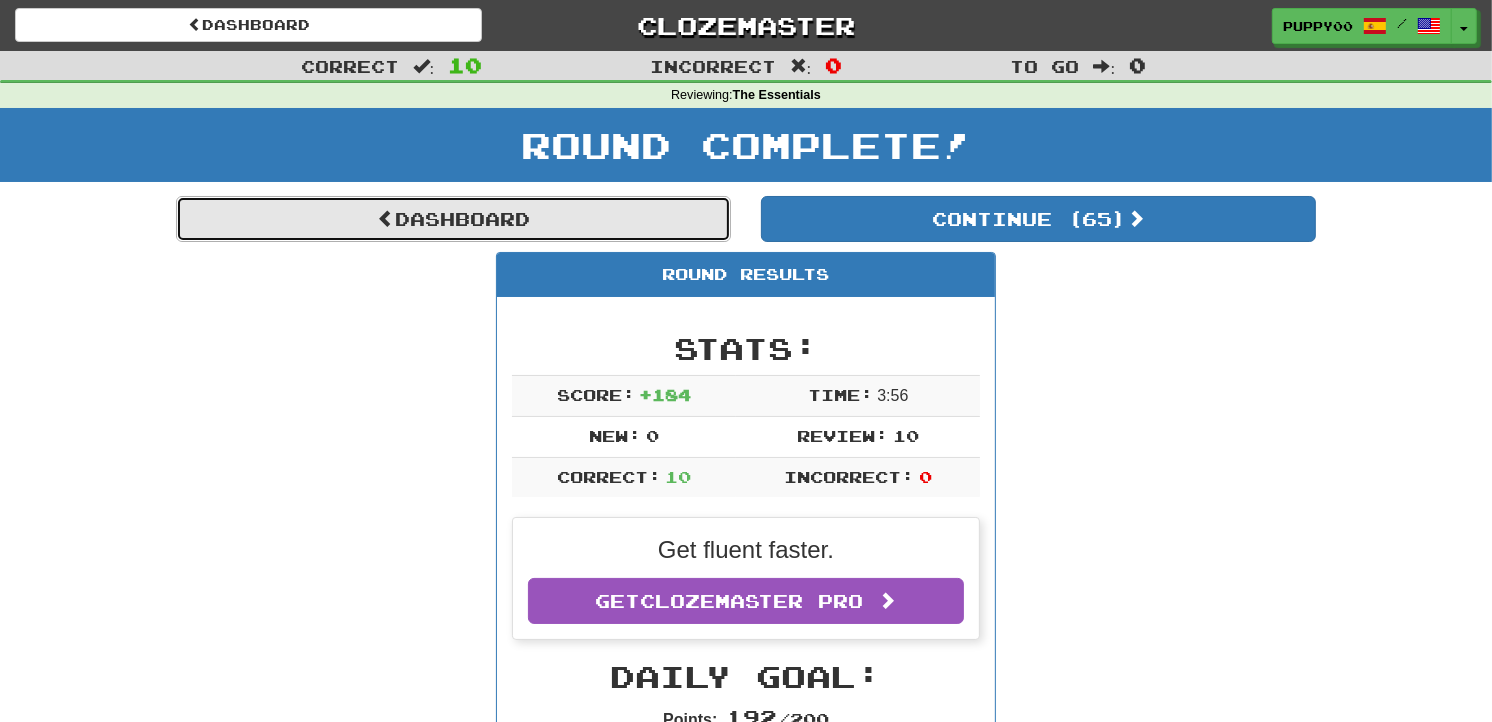 click on "Dashboard" at bounding box center (453, 219) 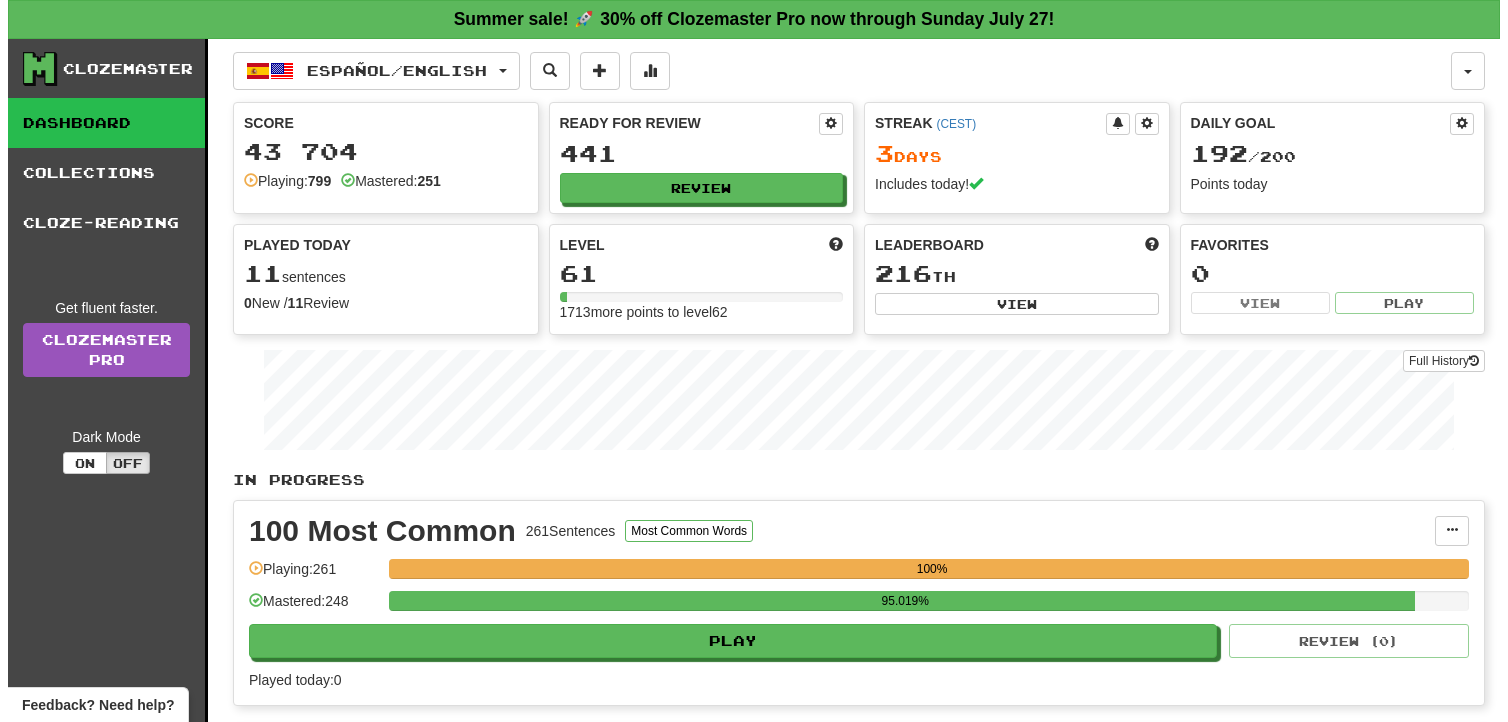 scroll, scrollTop: 0, scrollLeft: 0, axis: both 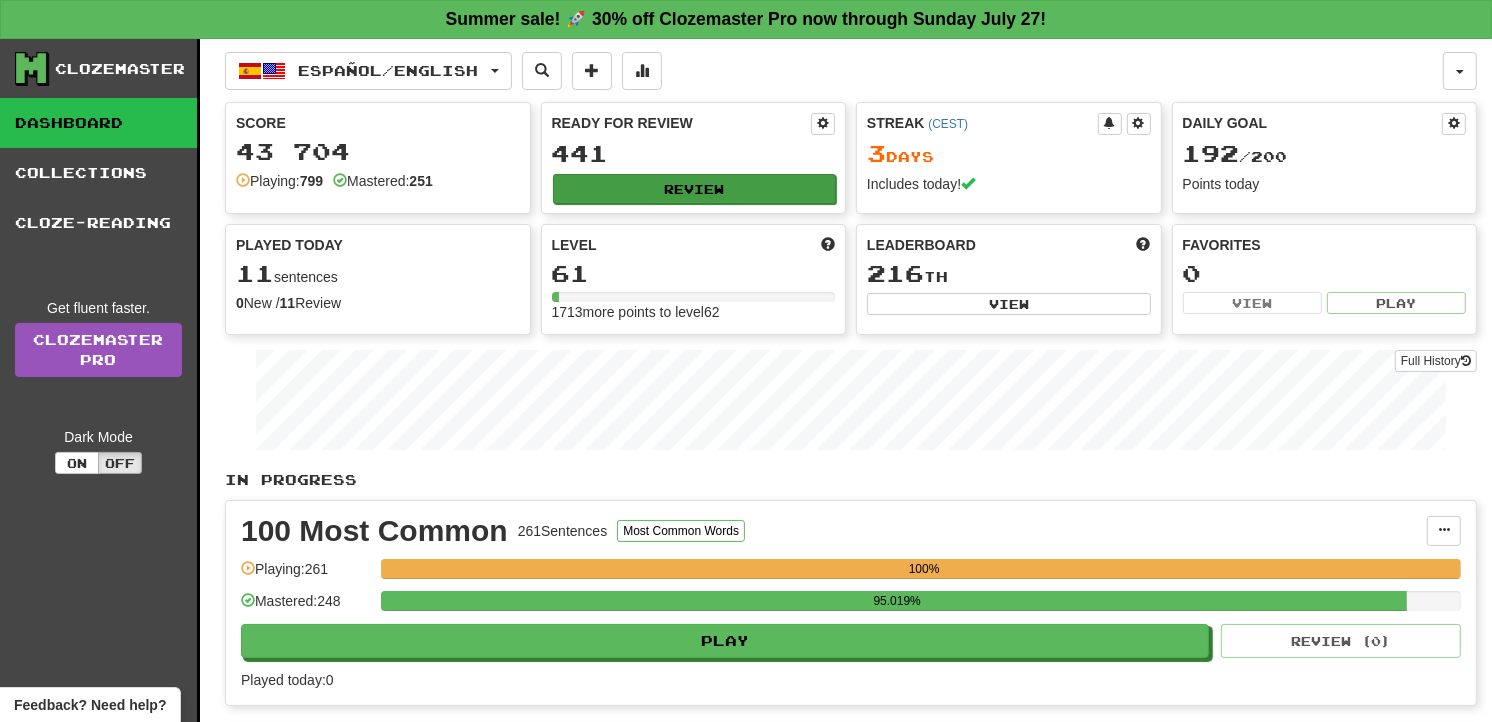 click on "Ready for Review 441 Review" at bounding box center [694, 158] 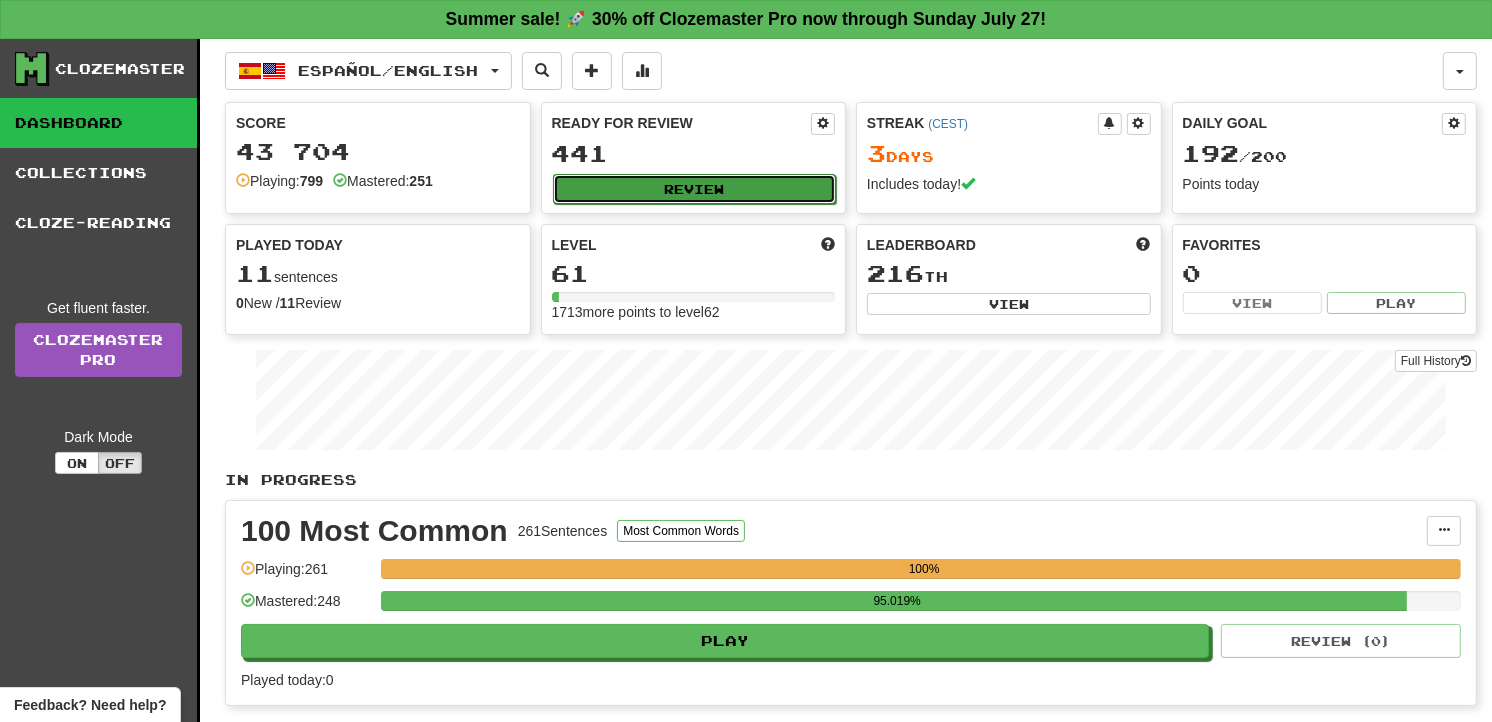click on "Review" at bounding box center (695, 189) 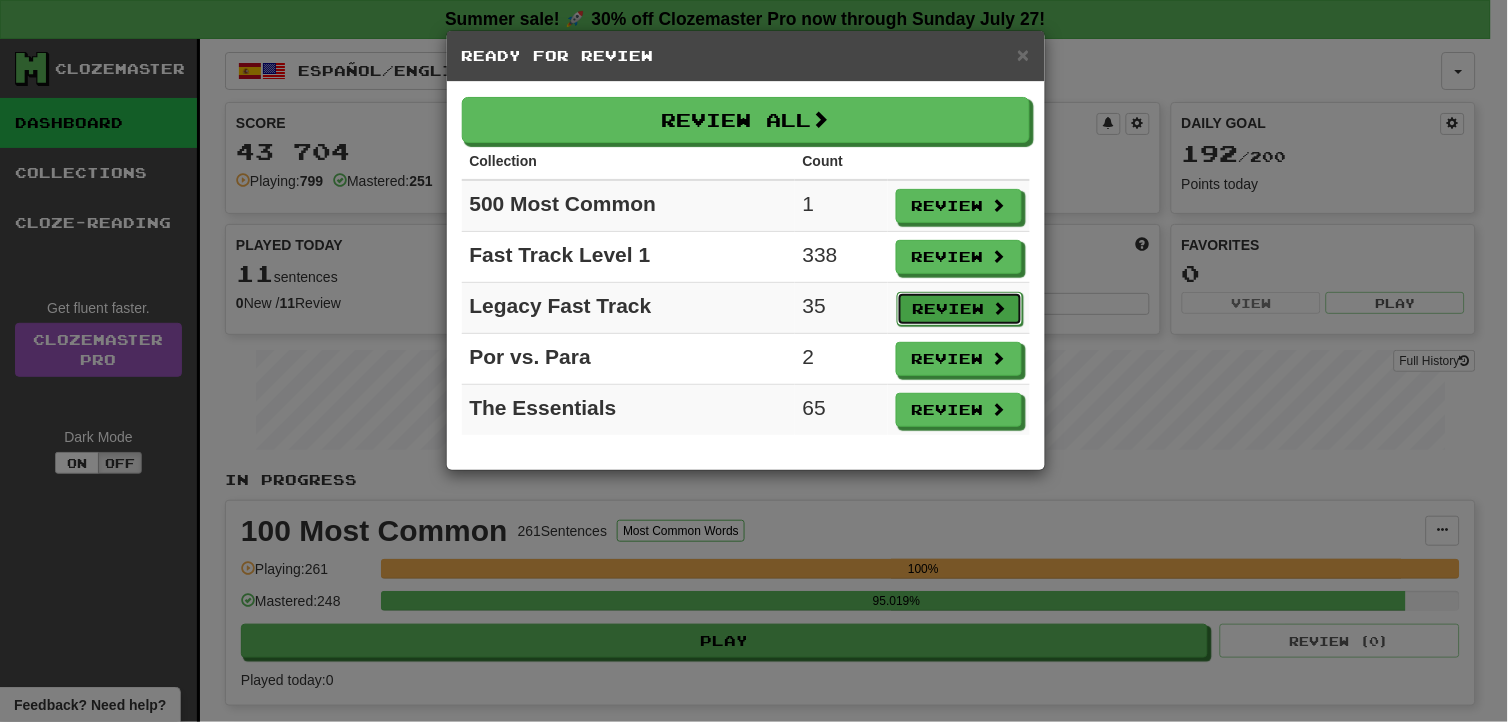 click on "Review" at bounding box center [960, 309] 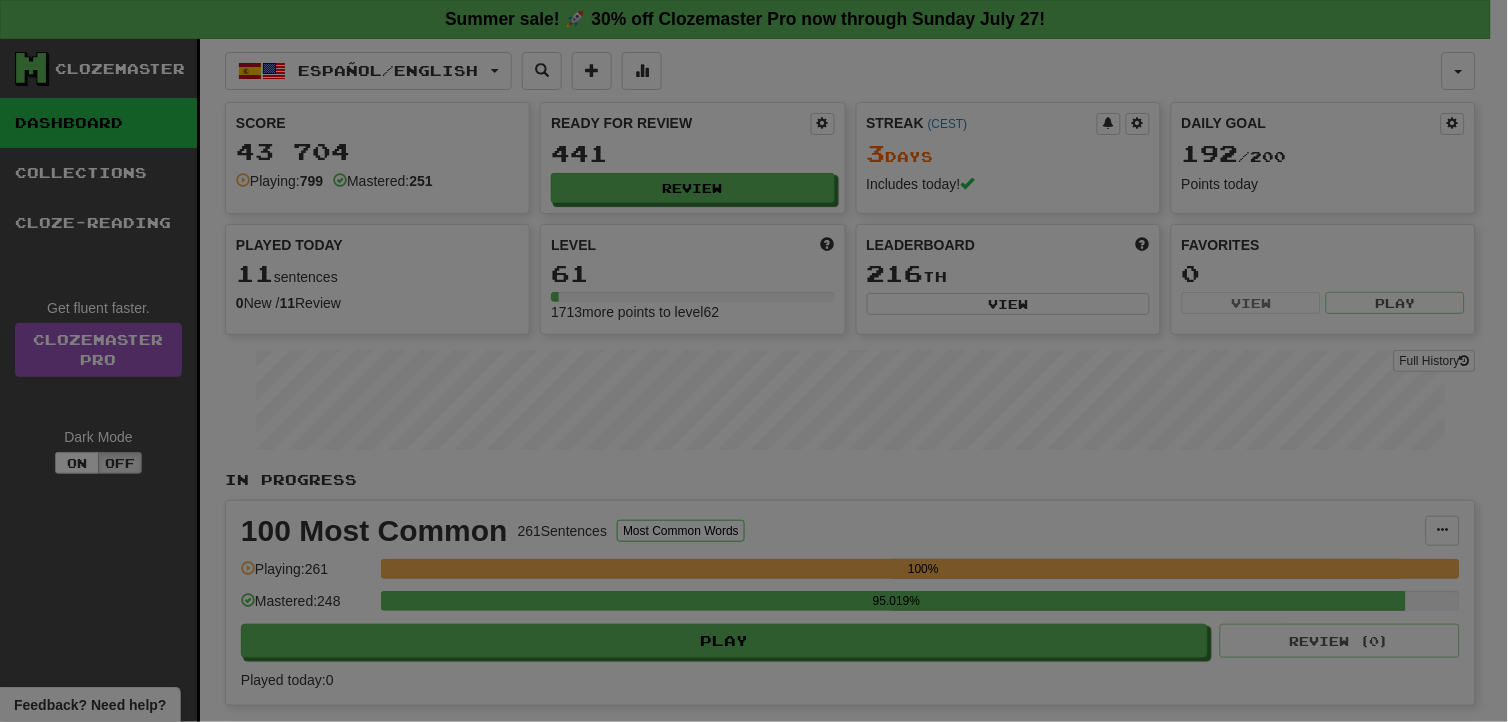 select on "**" 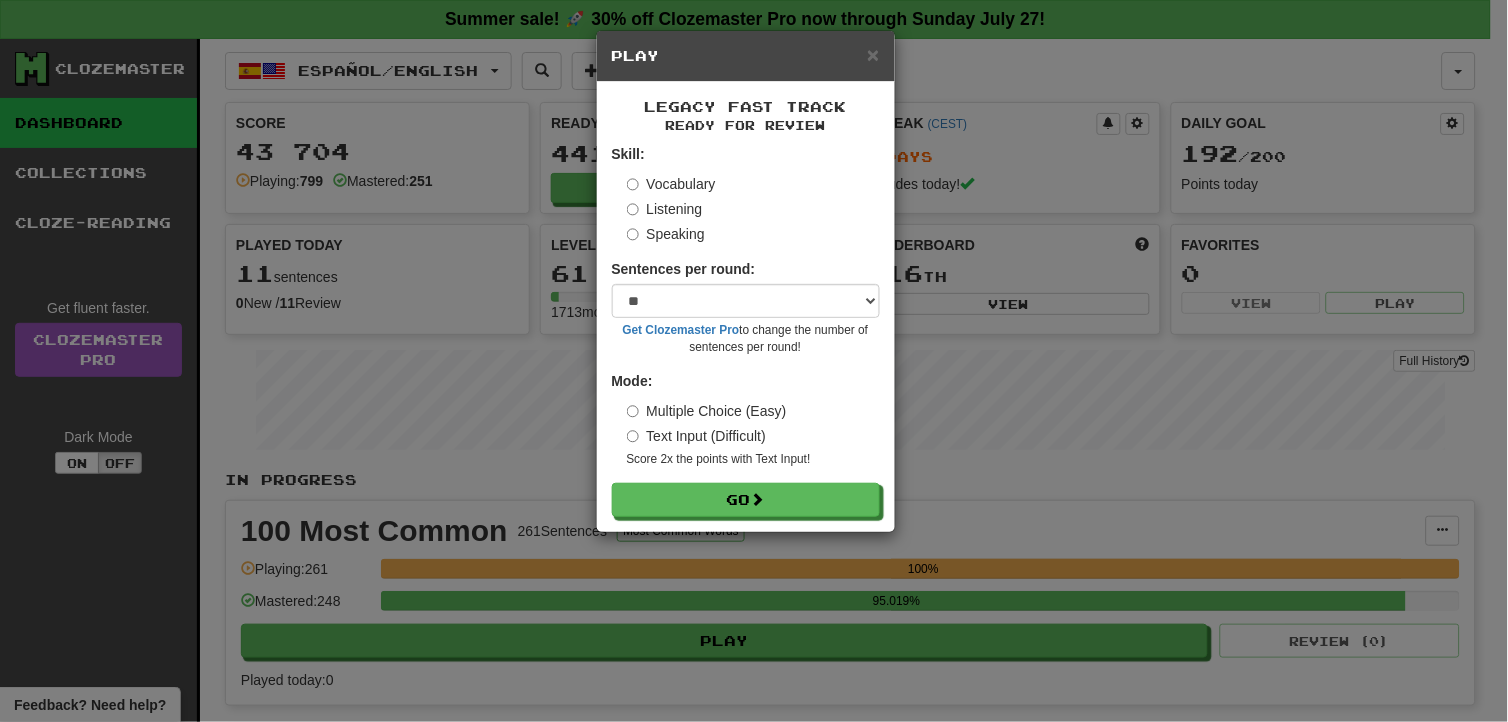 click on "Text Input (Difficult)" at bounding box center (697, 436) 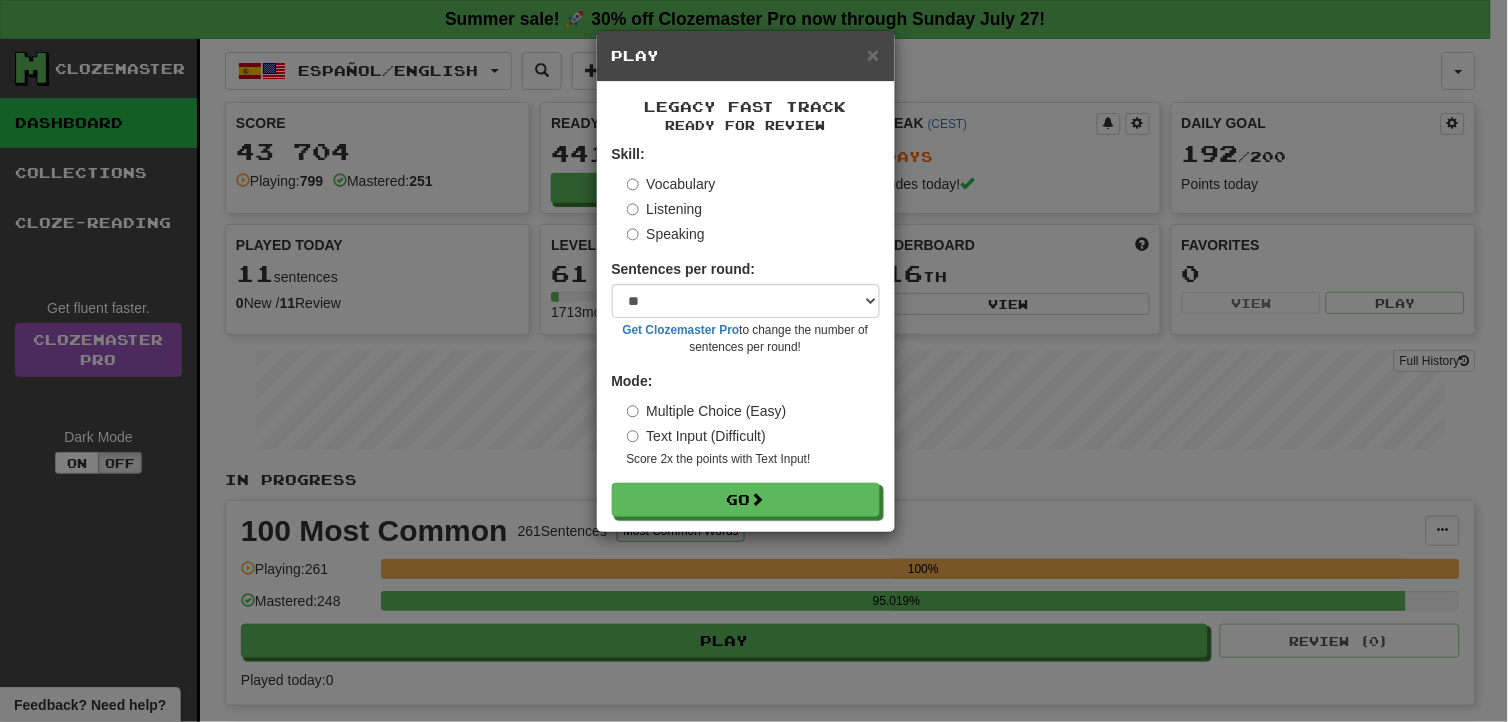 click on "Skill: Vocabulary Listening Speaking Sentences per round: * ** ** ** ** ** *** ******** Get Clozemaster Pro  to change the number of sentences per round! Mode: Multiple Choice (Easy) Text Input (Difficult) Score 2x the points with Text Input ! Go" at bounding box center [746, 330] 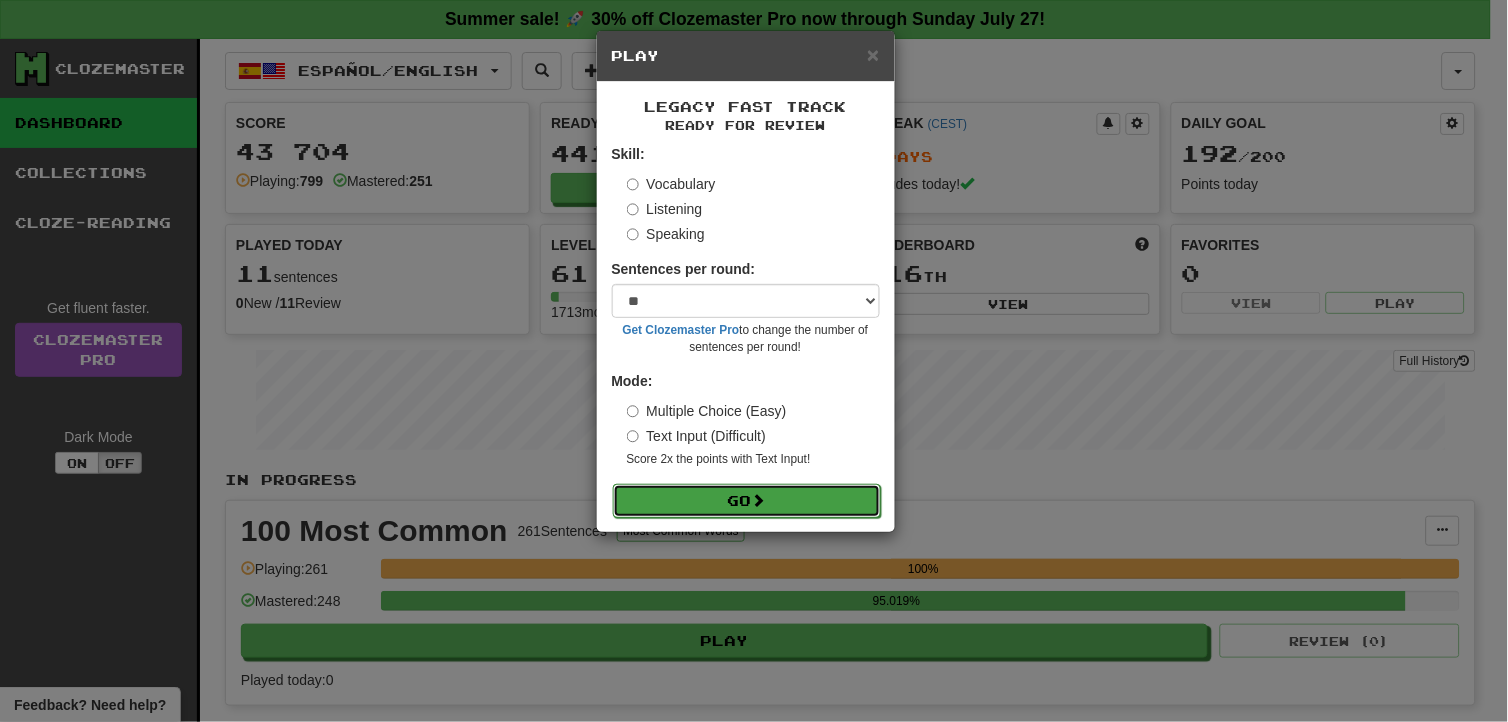 click on "Go" at bounding box center (747, 501) 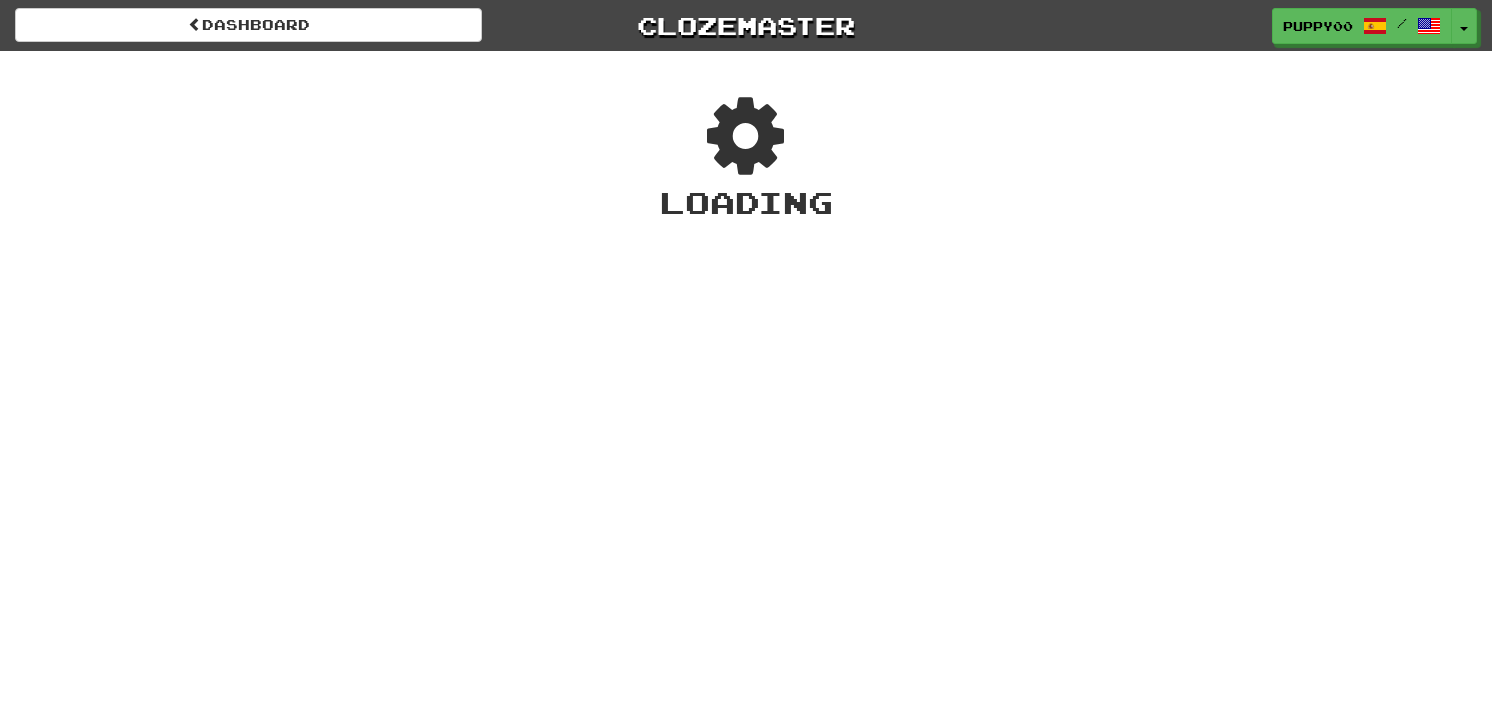 scroll, scrollTop: 0, scrollLeft: 0, axis: both 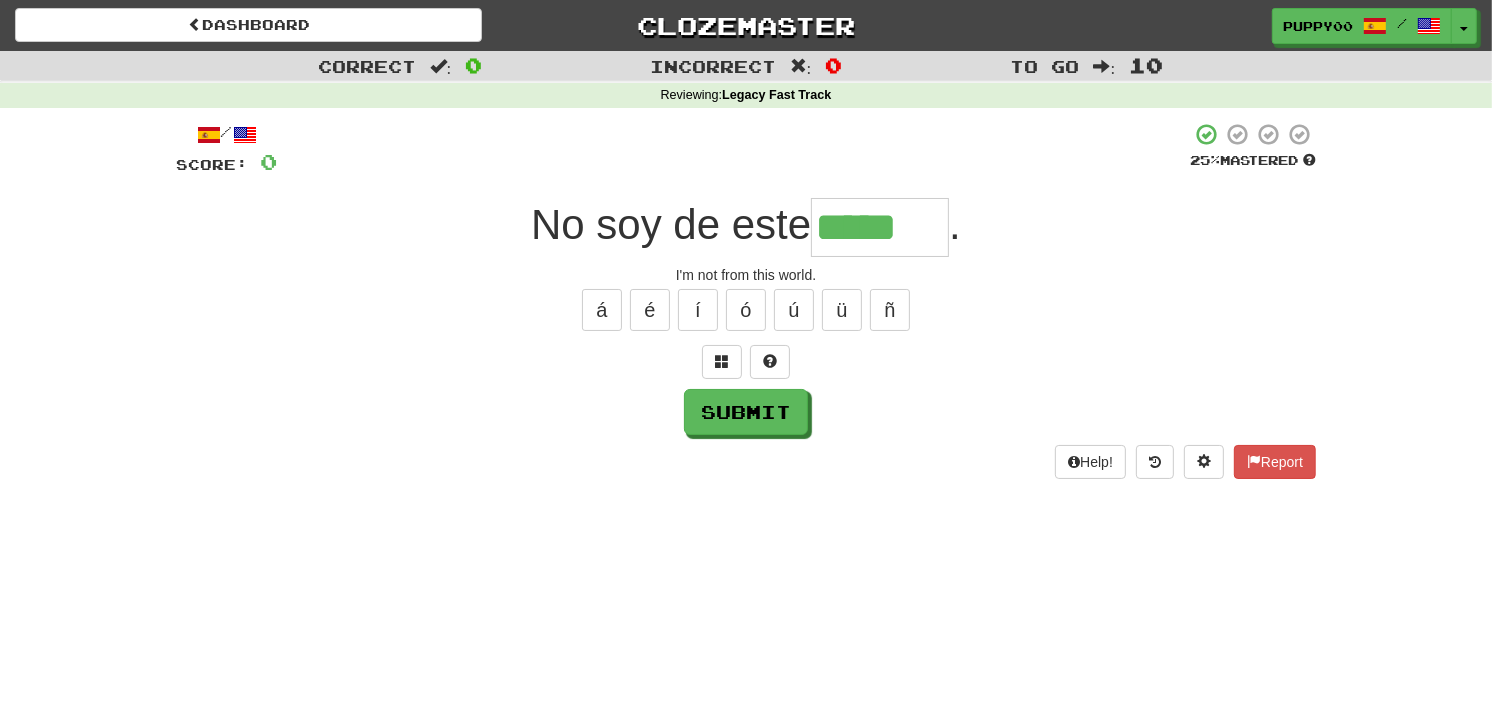 type on "*****" 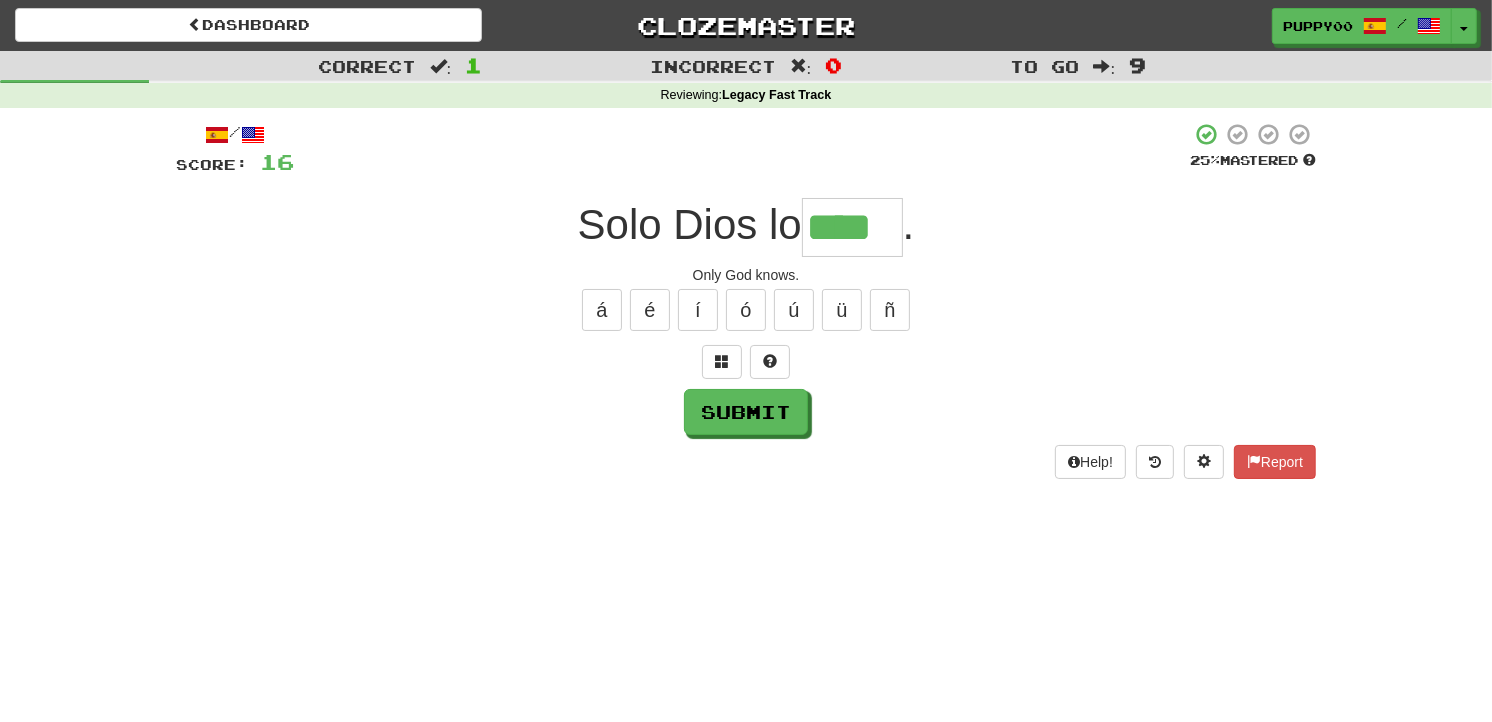 type on "****" 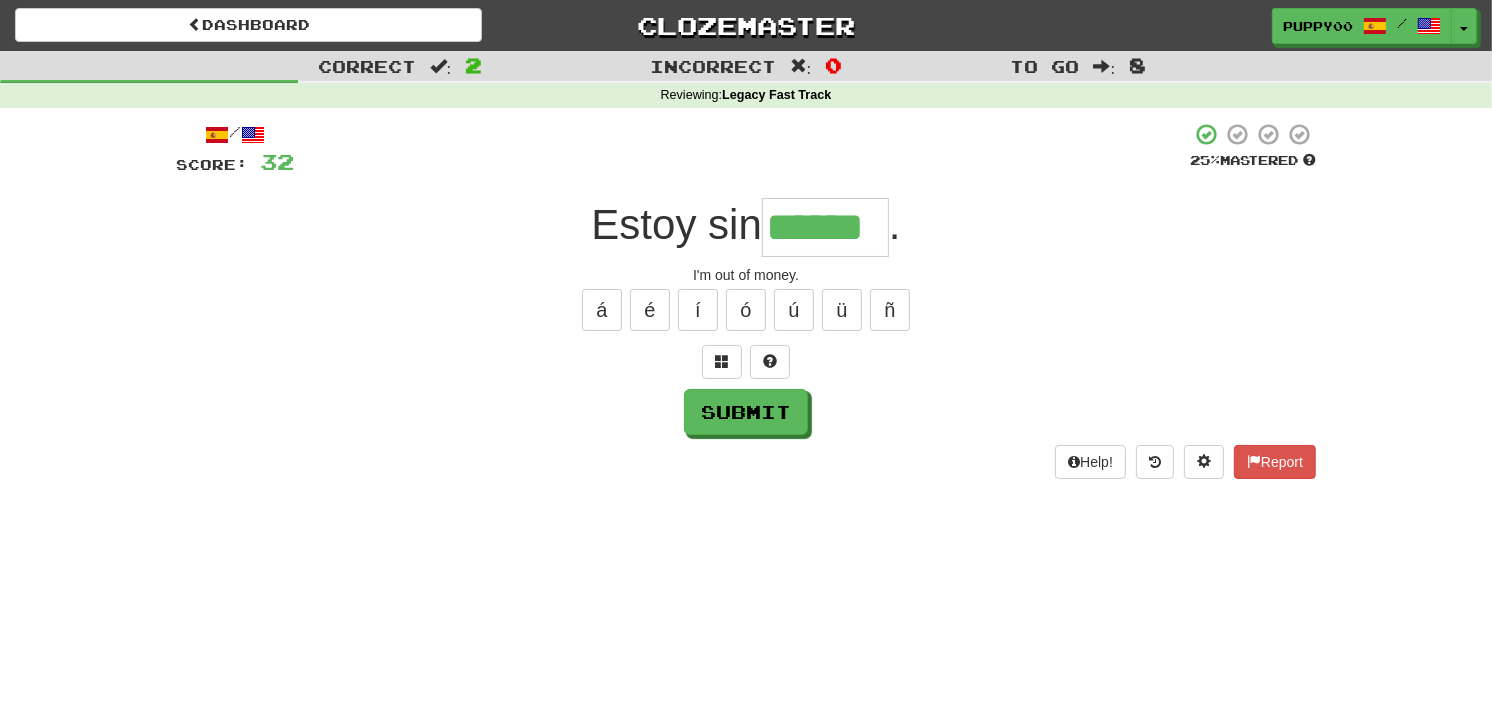 type on "******" 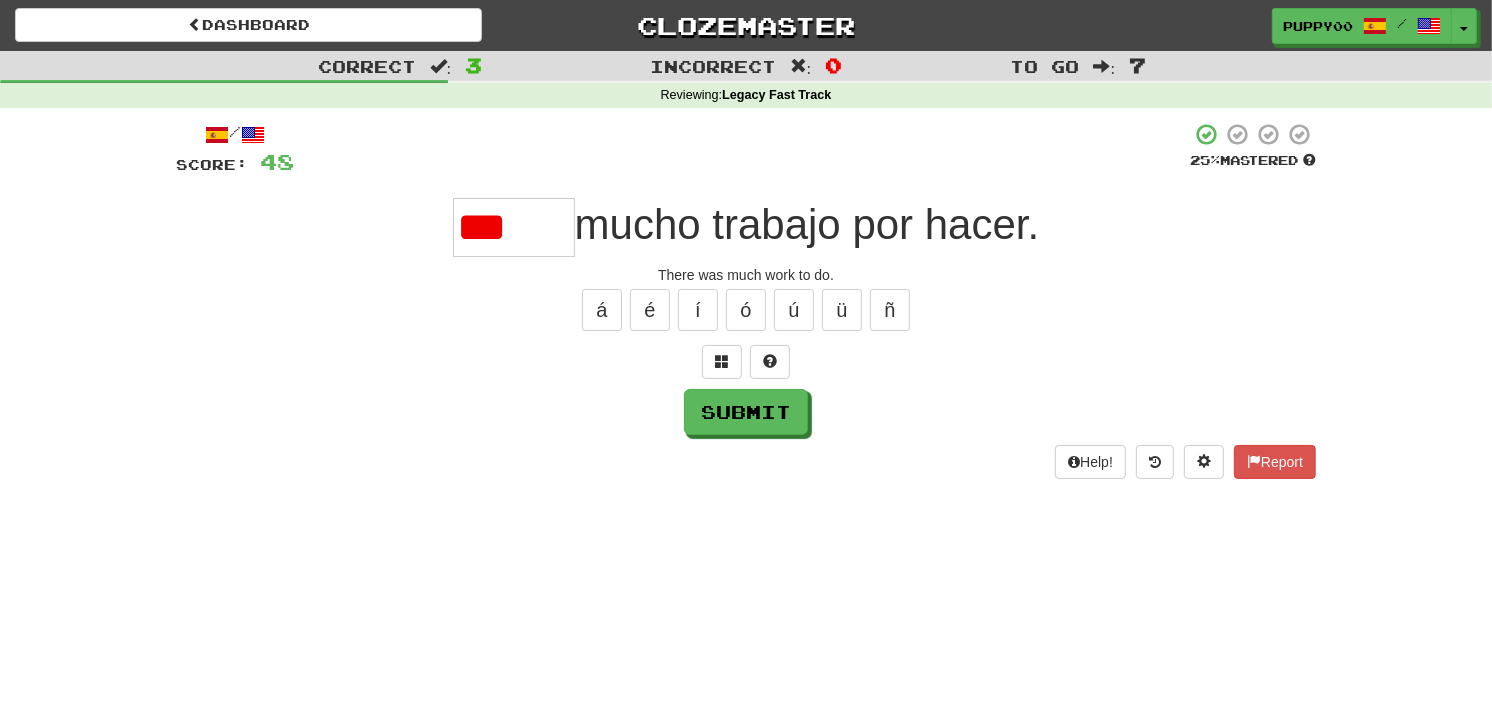 type on "*****" 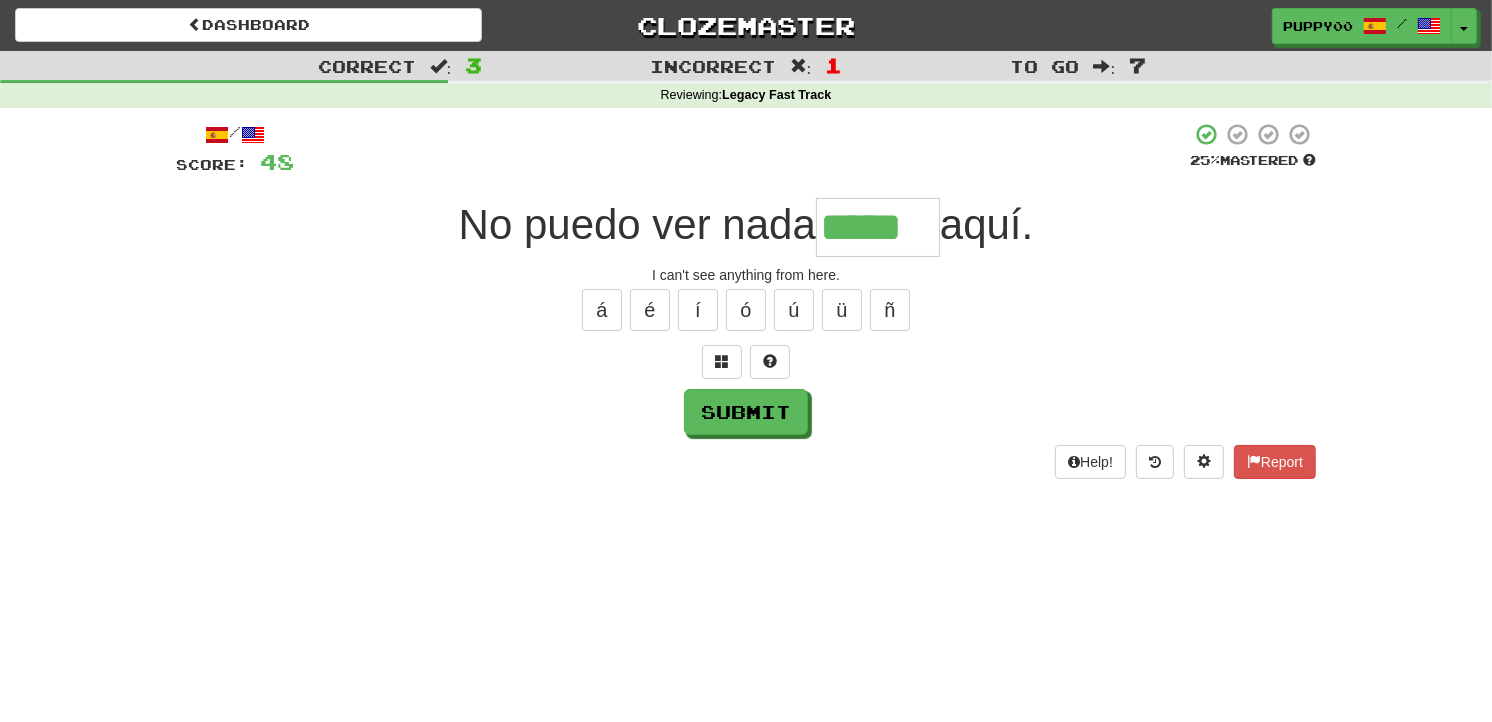 type on "*****" 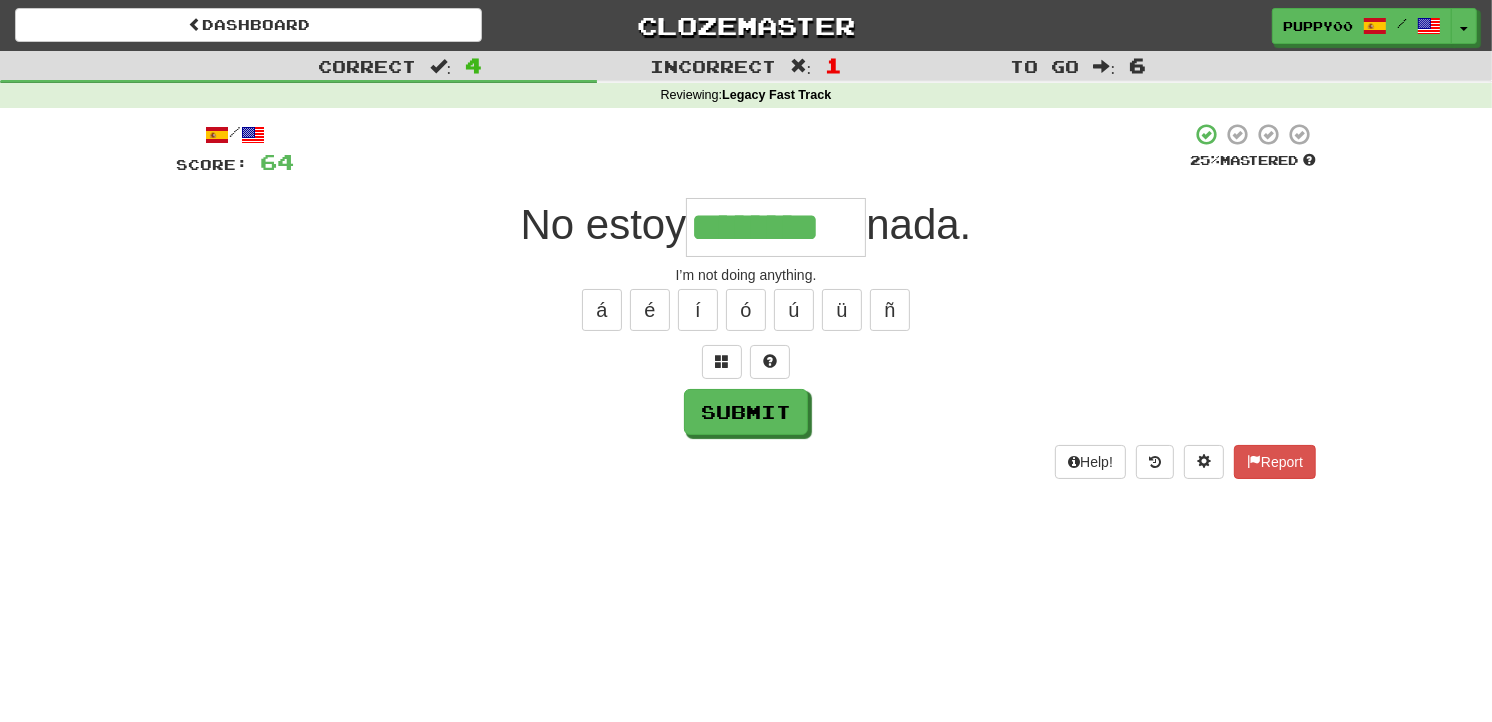 type on "********" 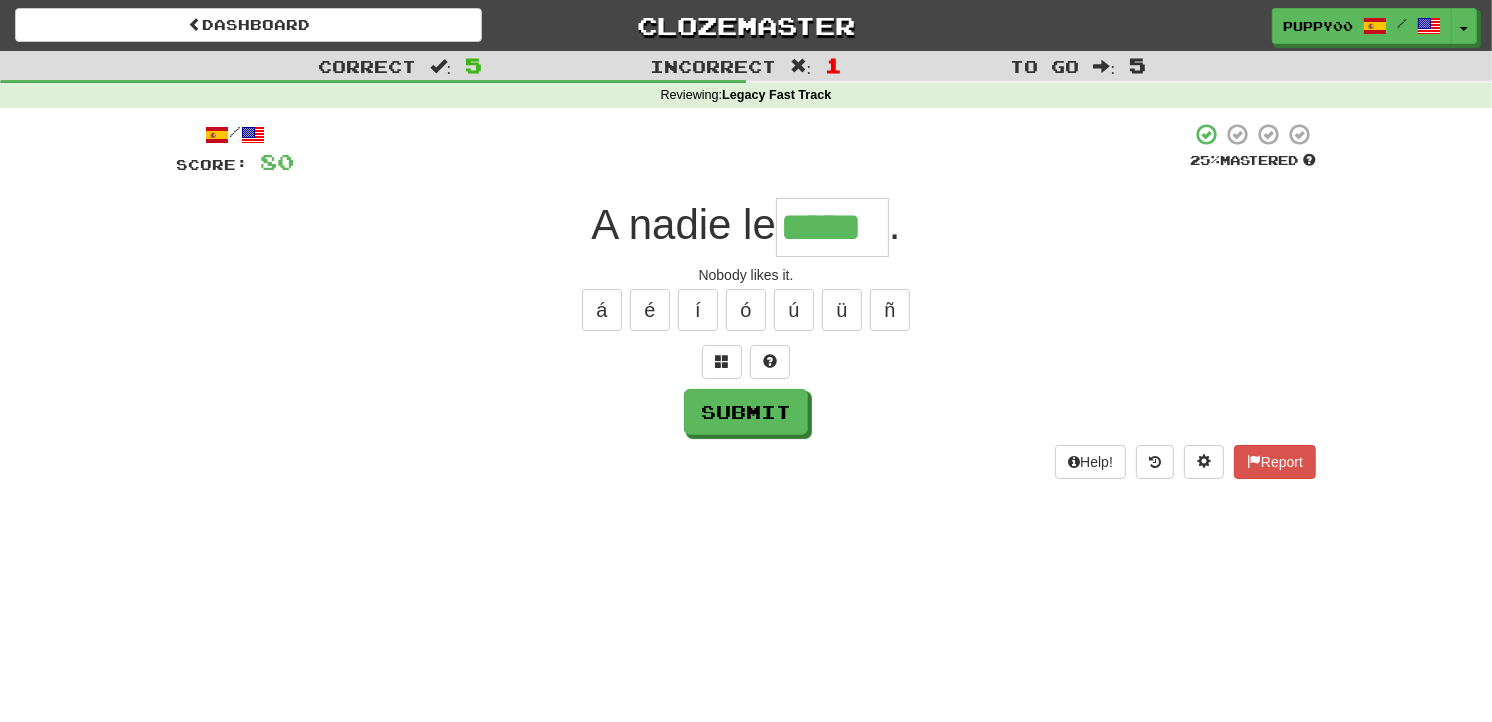 type on "*****" 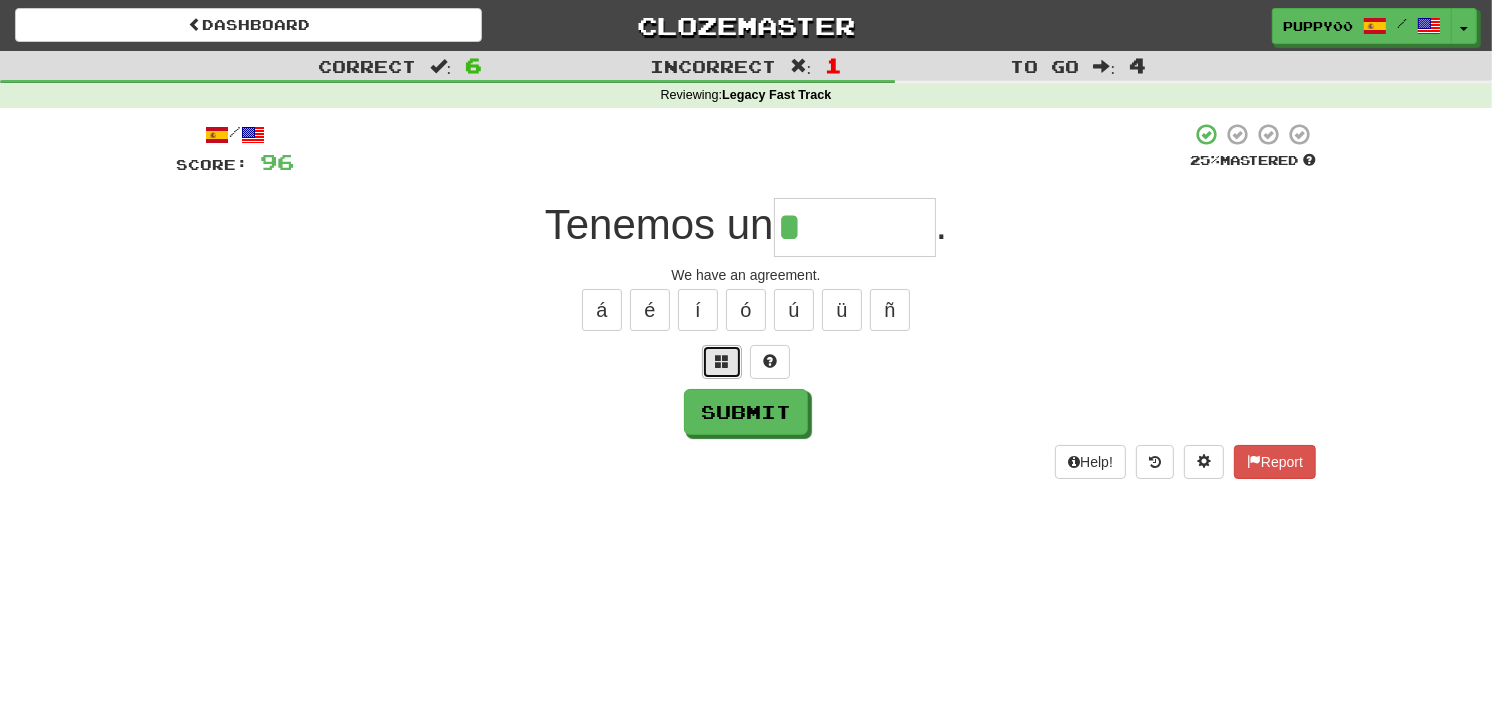 click at bounding box center (722, 362) 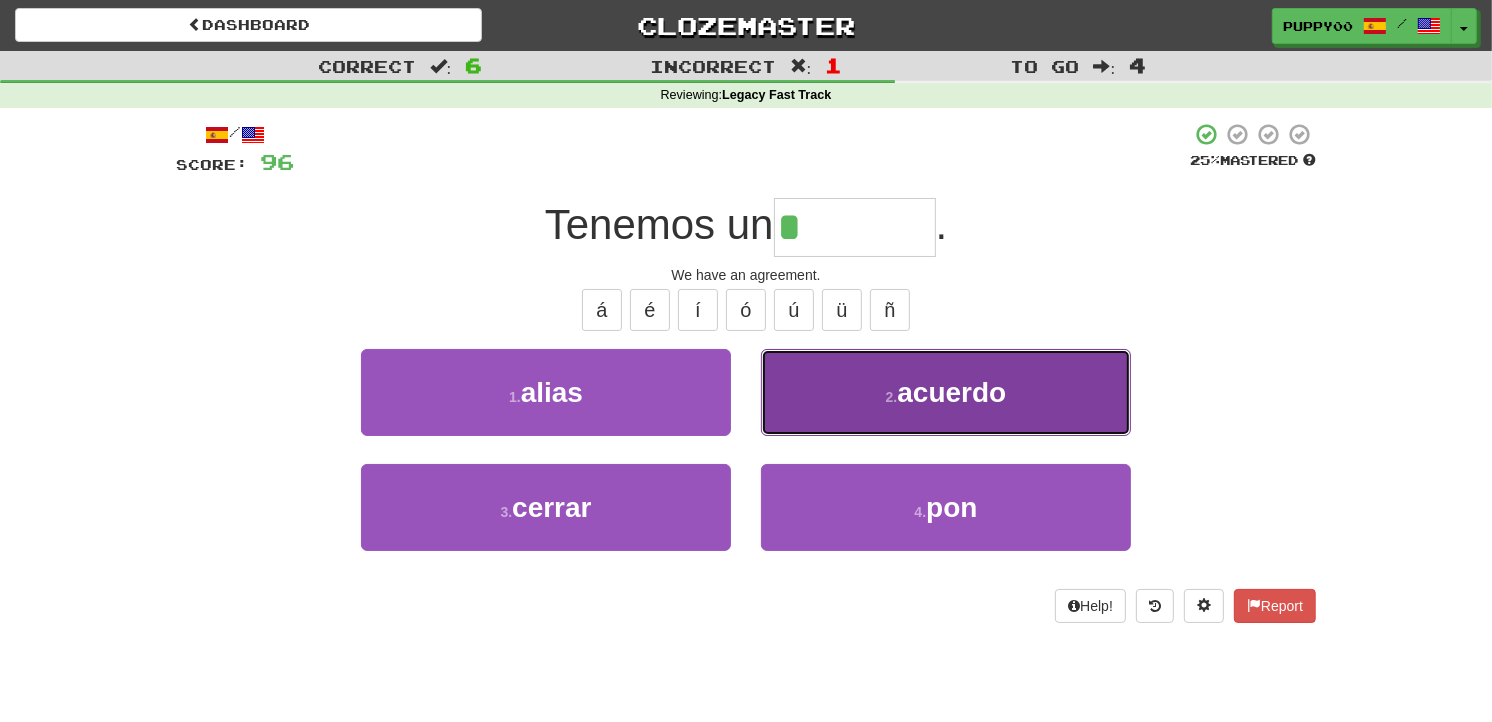 click on "2 .  acuerdo" at bounding box center (946, 392) 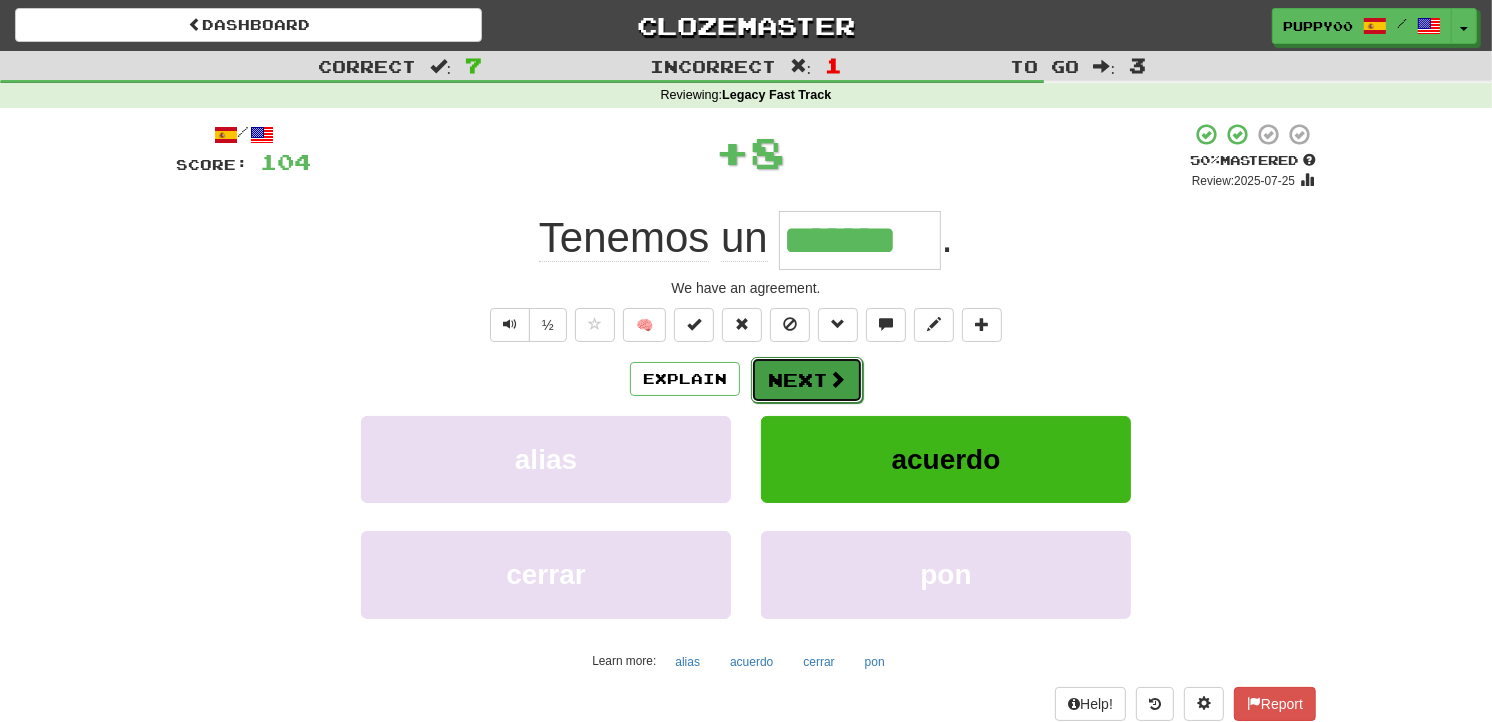 click on "Next" at bounding box center (807, 380) 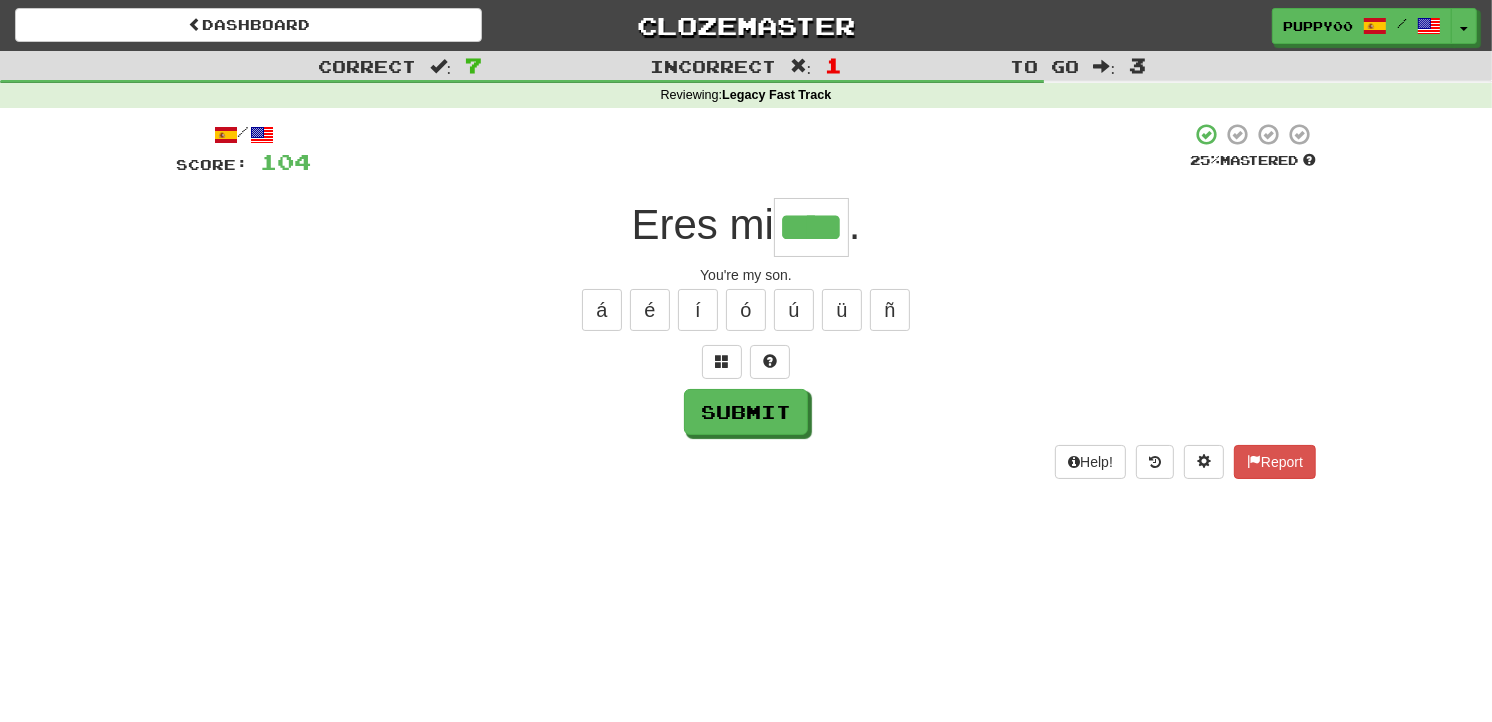 type on "****" 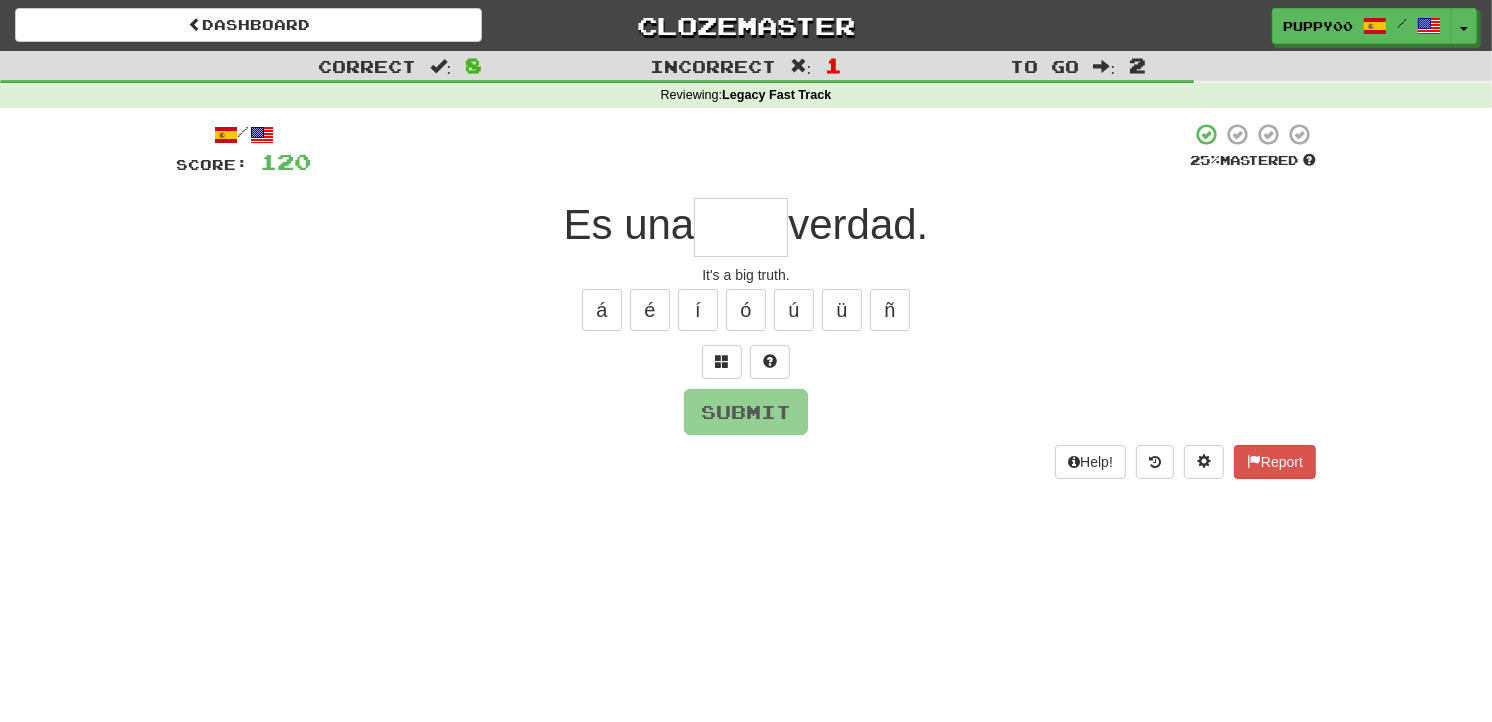 type on "*" 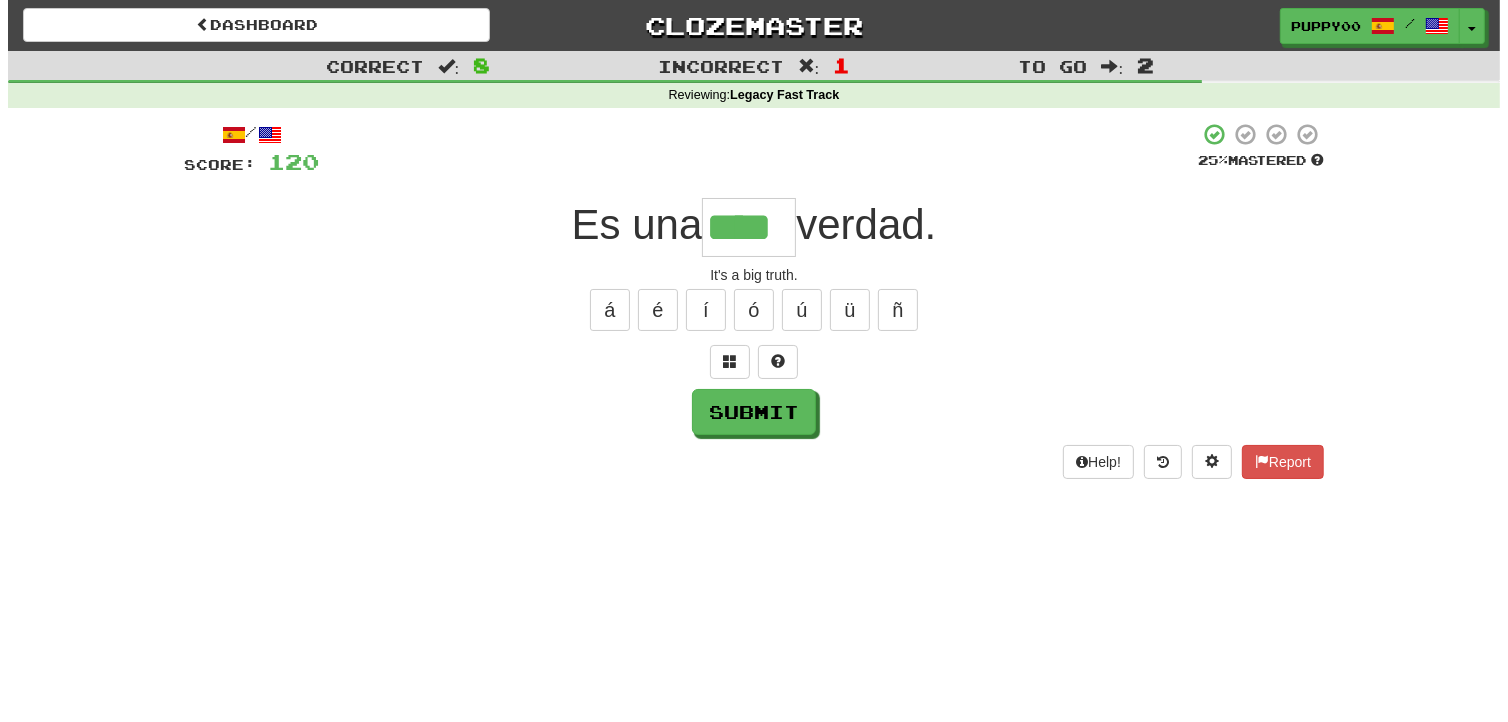 scroll, scrollTop: 0, scrollLeft: 0, axis: both 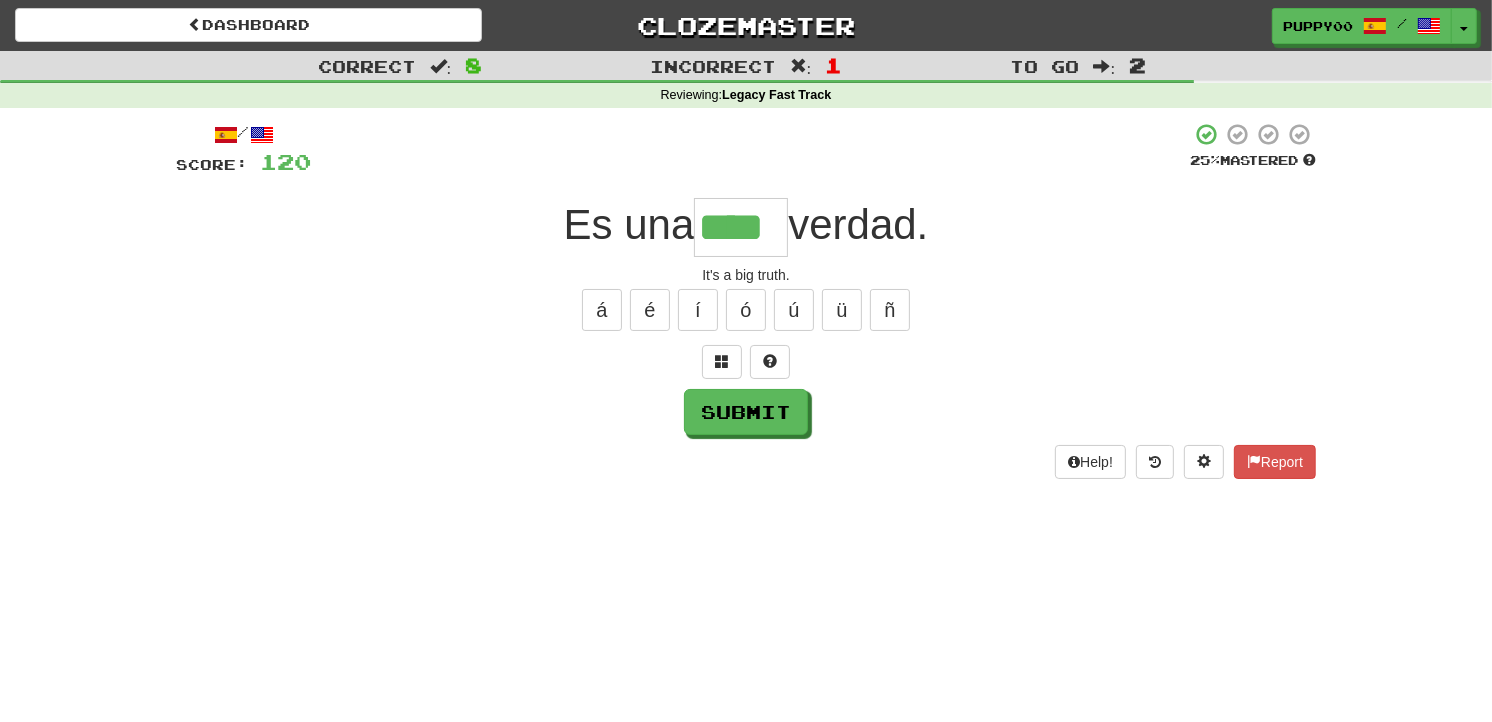 type on "****" 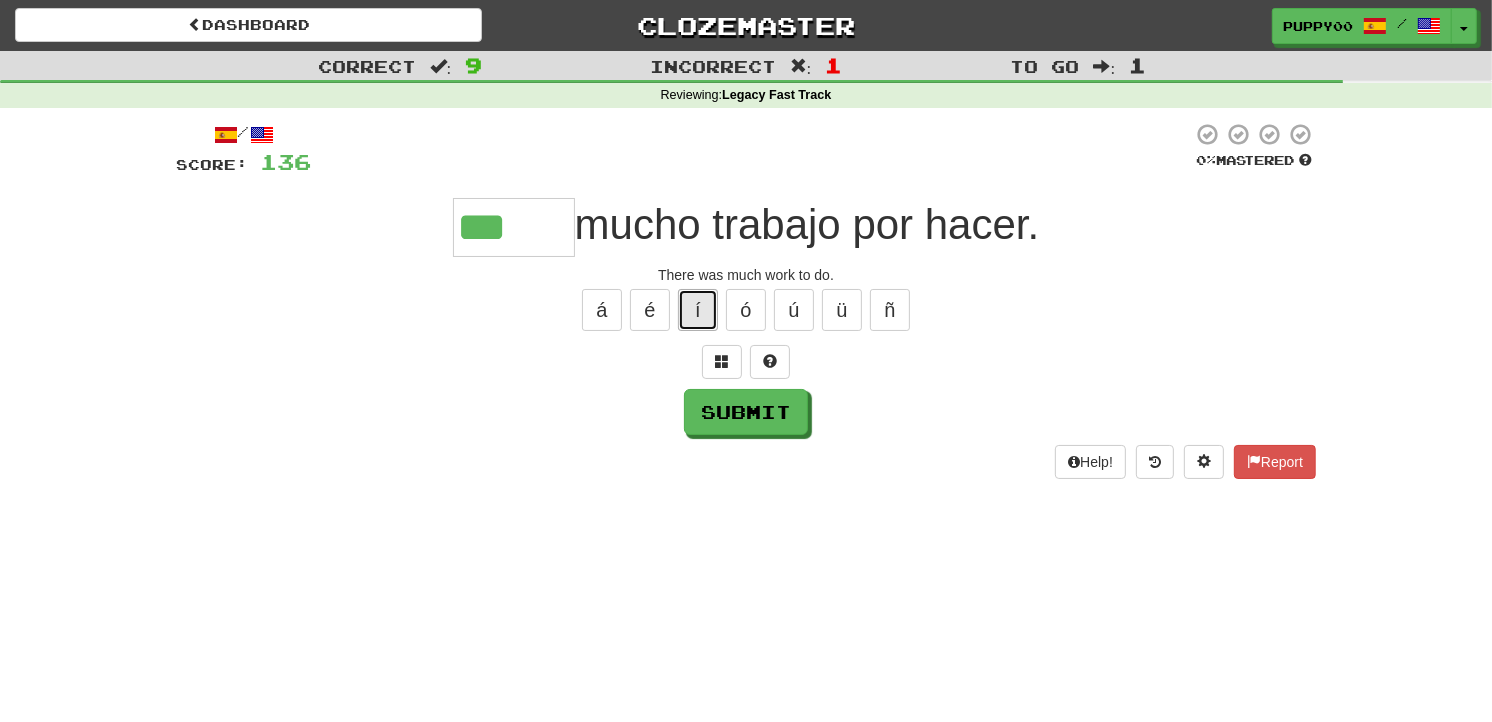 click on "í" at bounding box center [698, 310] 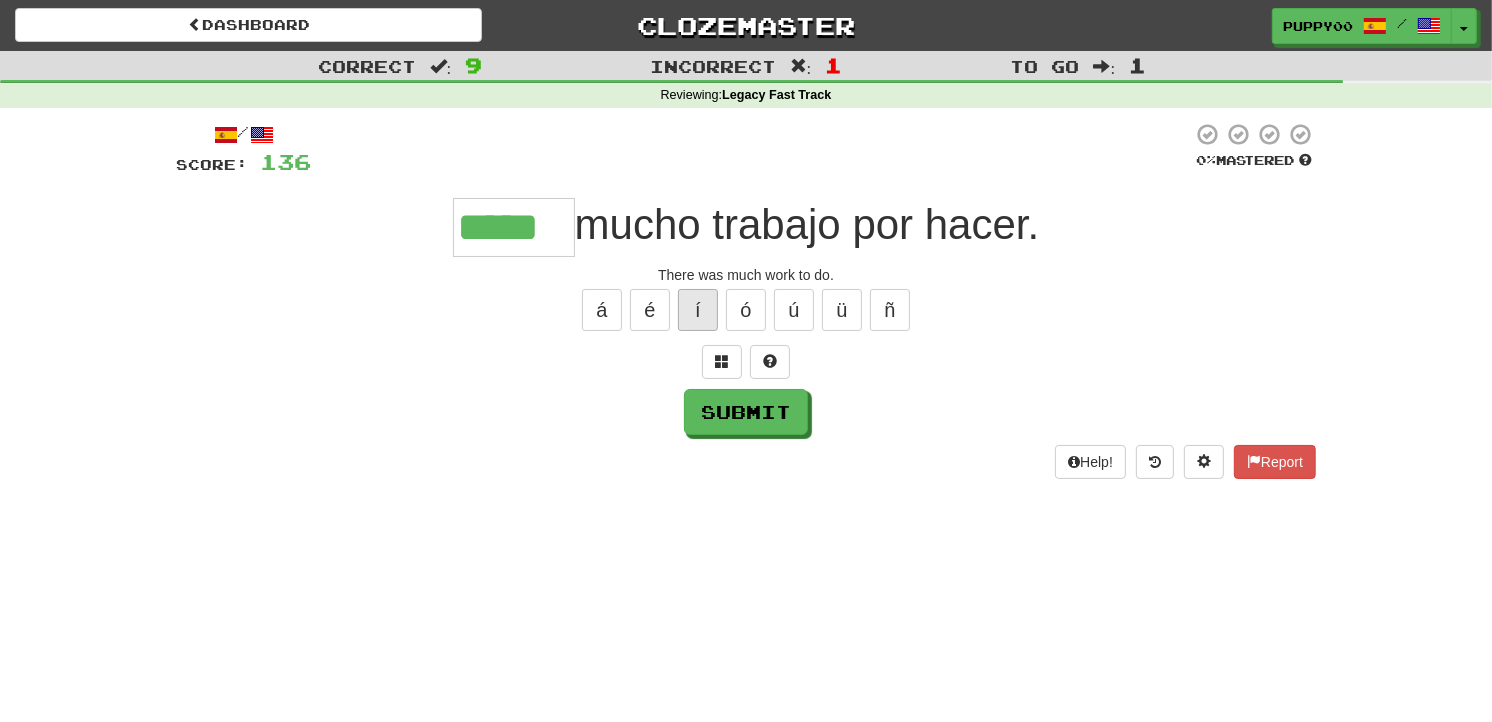 type on "*****" 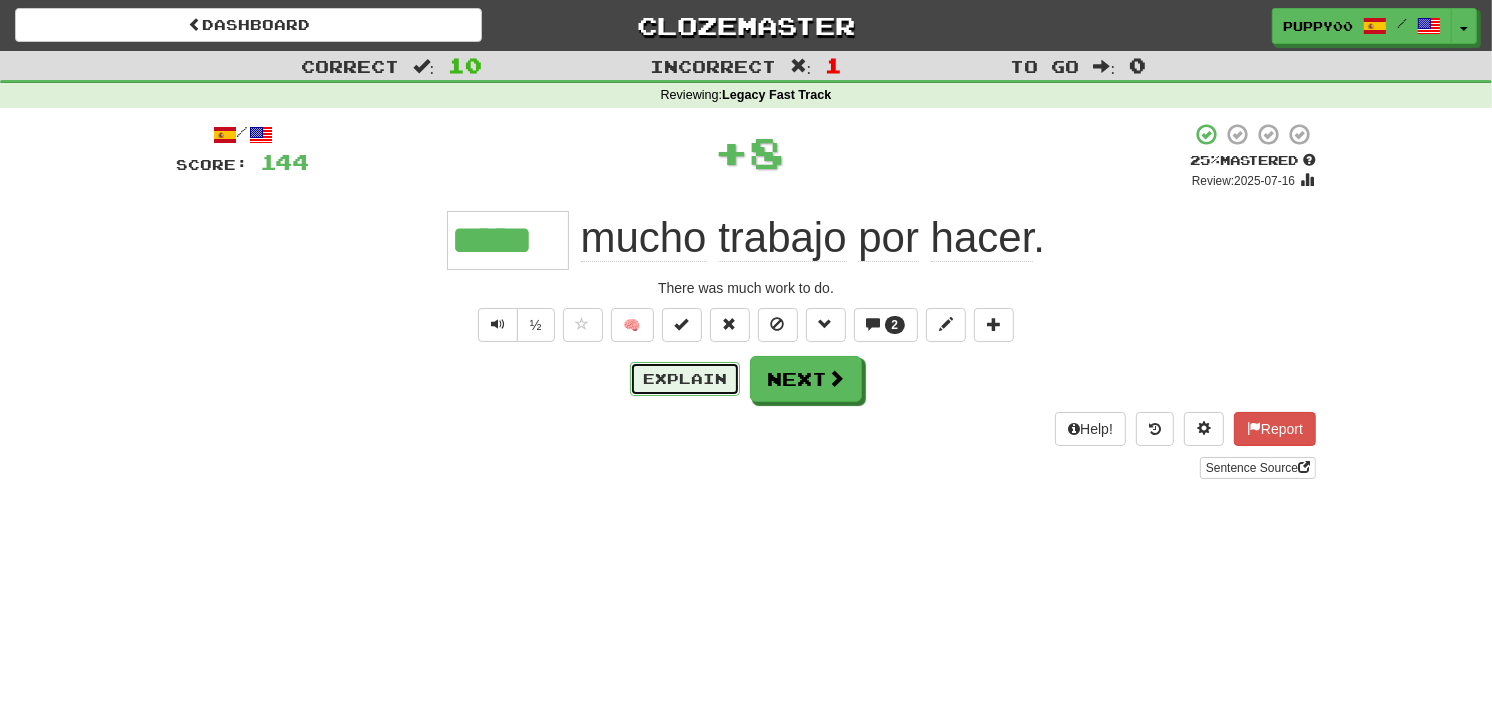 click on "Explain" at bounding box center (685, 379) 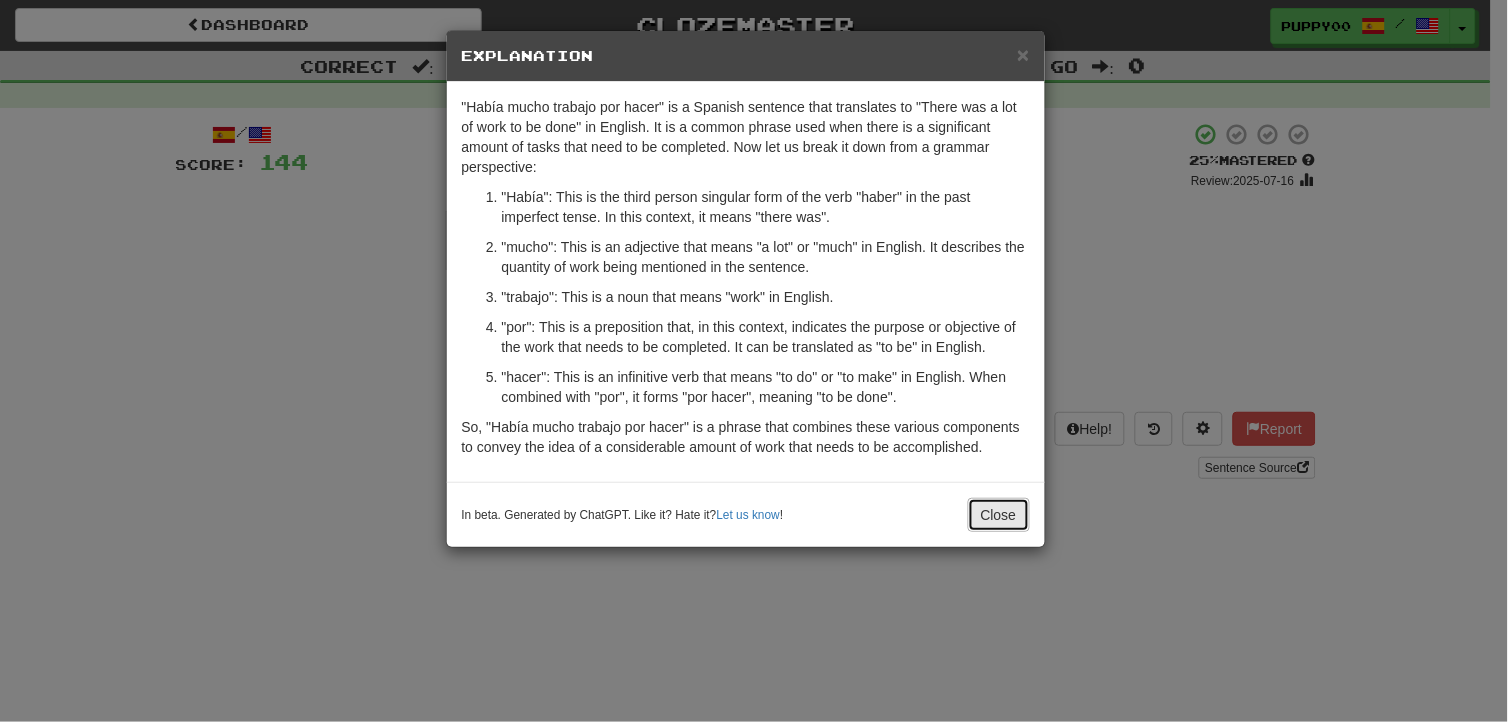 click on "Close" at bounding box center (999, 515) 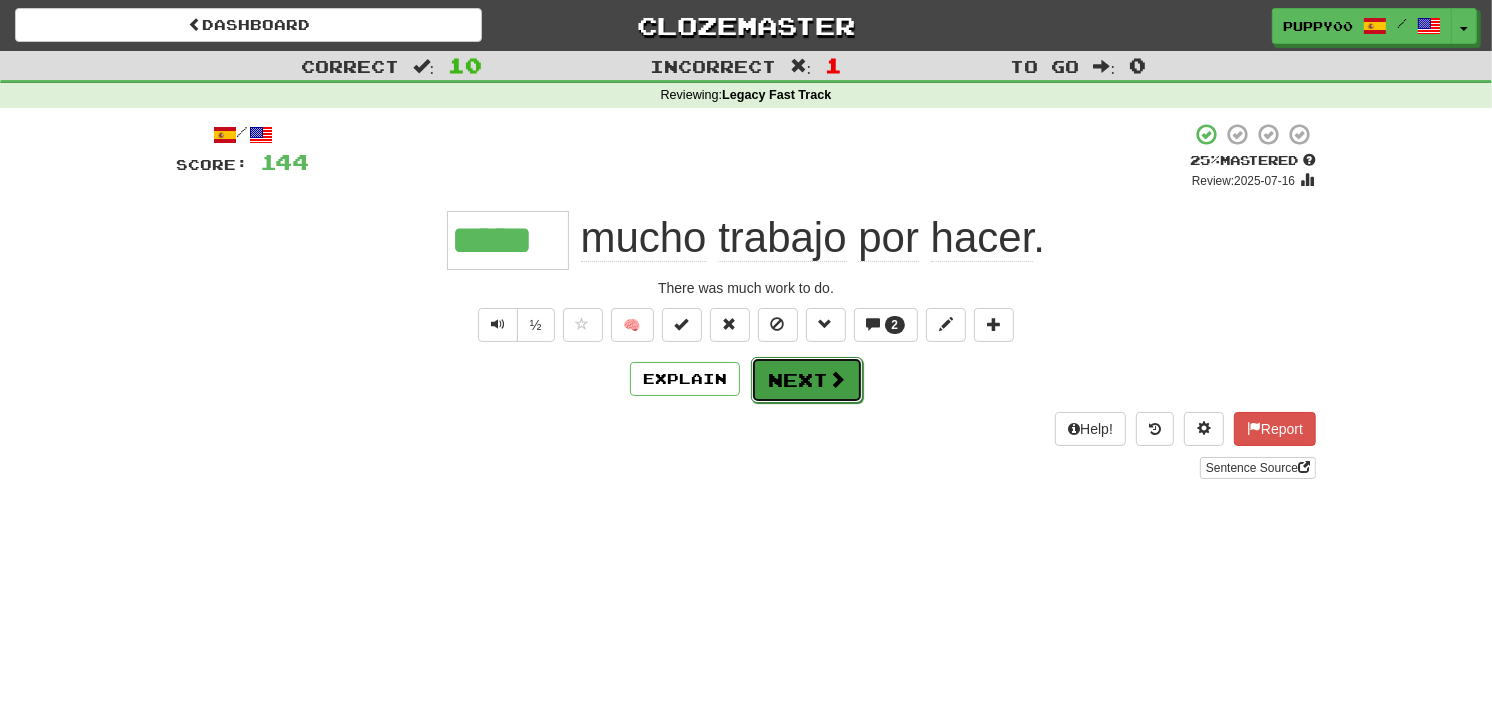 click on "Next" at bounding box center (807, 380) 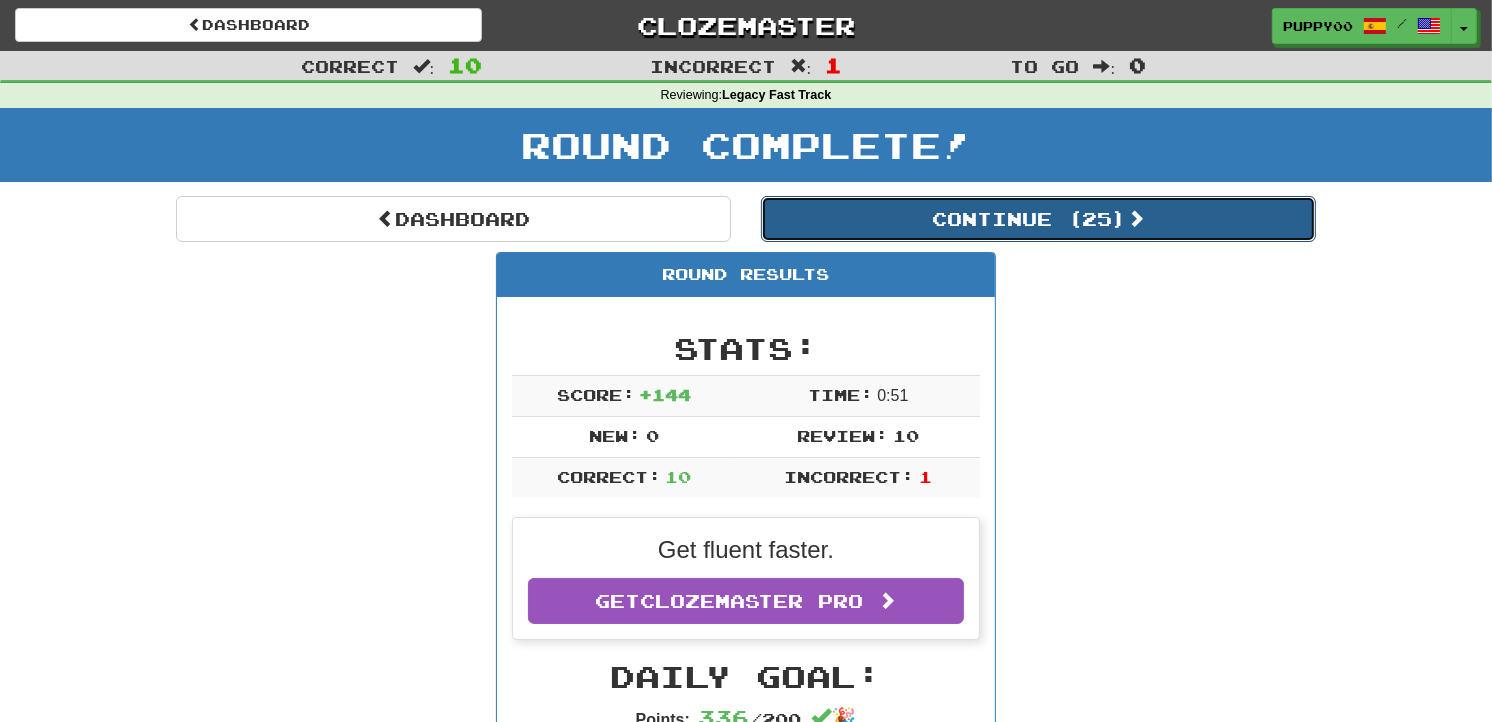 click on "Continue ( 25 )" at bounding box center (1038, 219) 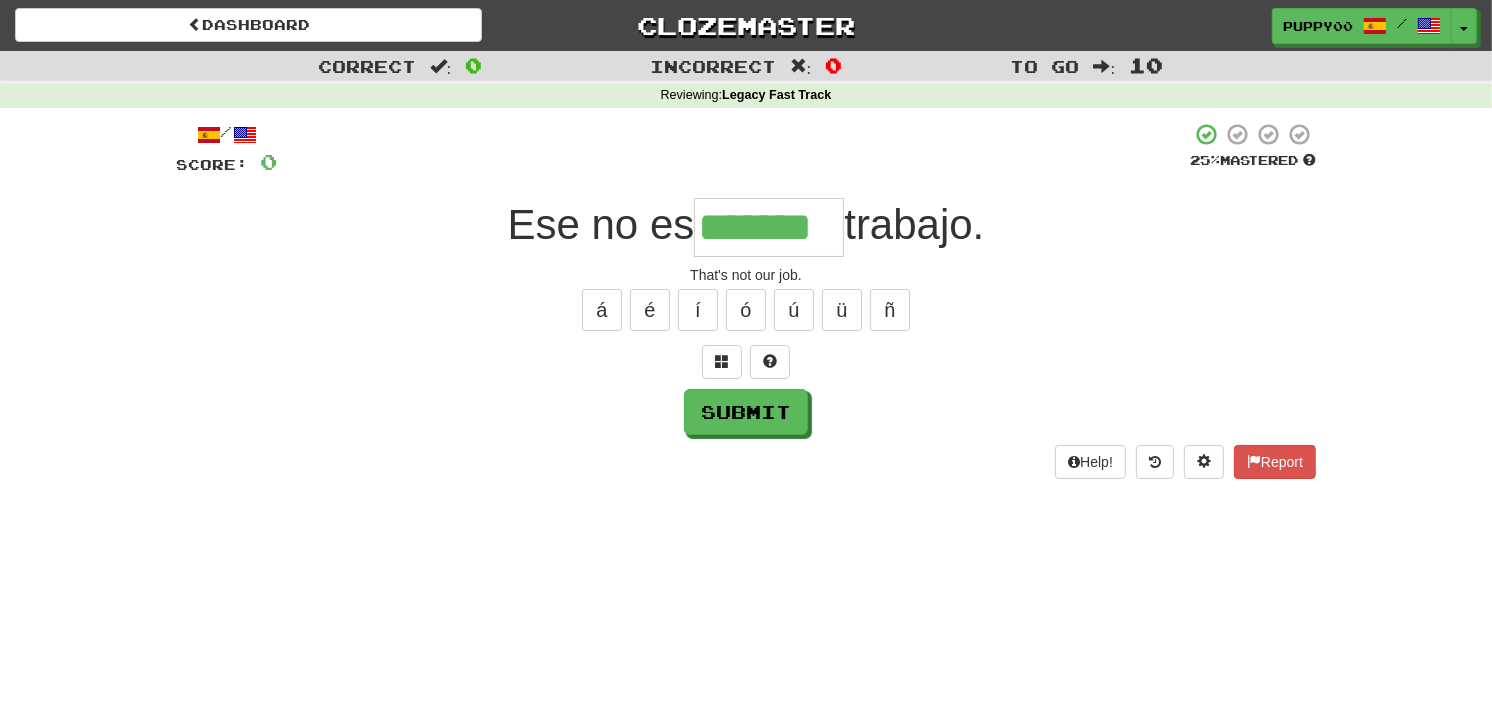 type on "*******" 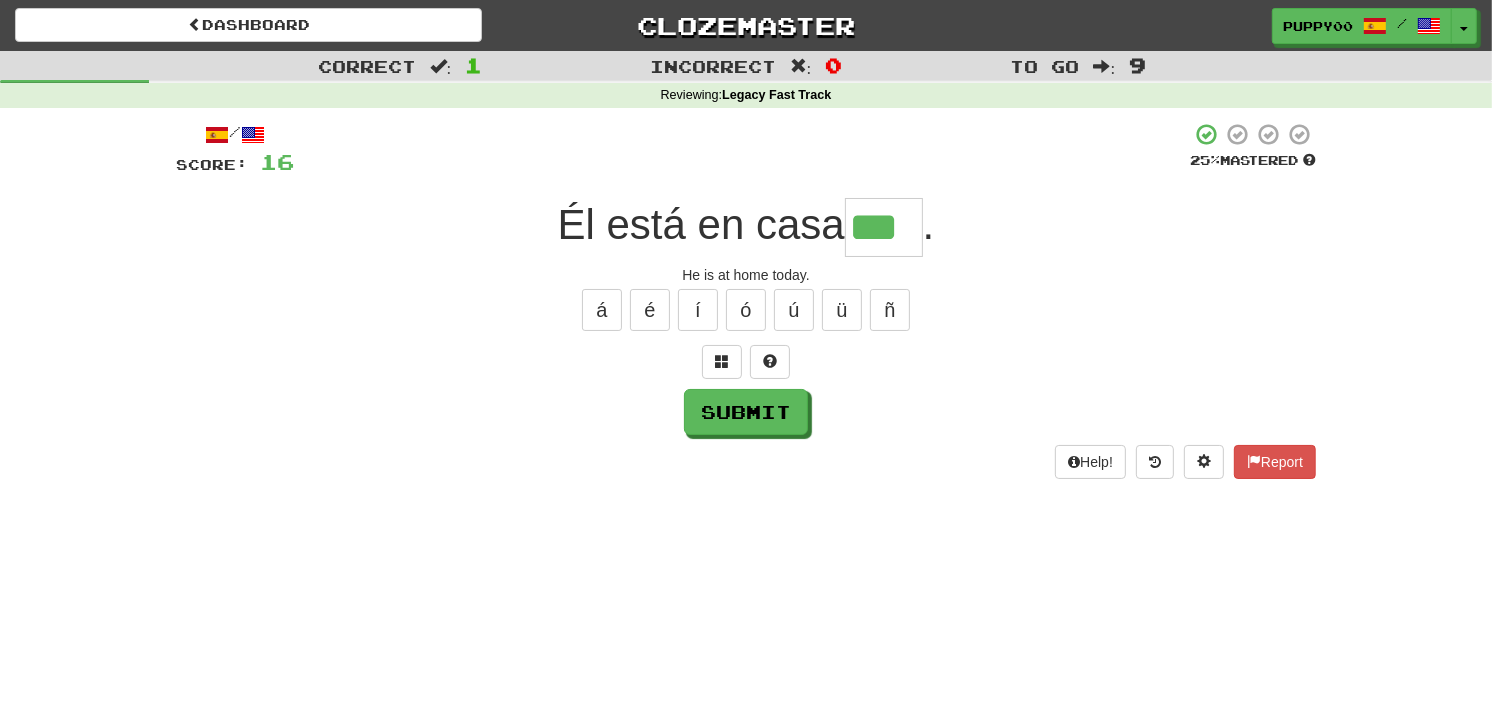 type on "***" 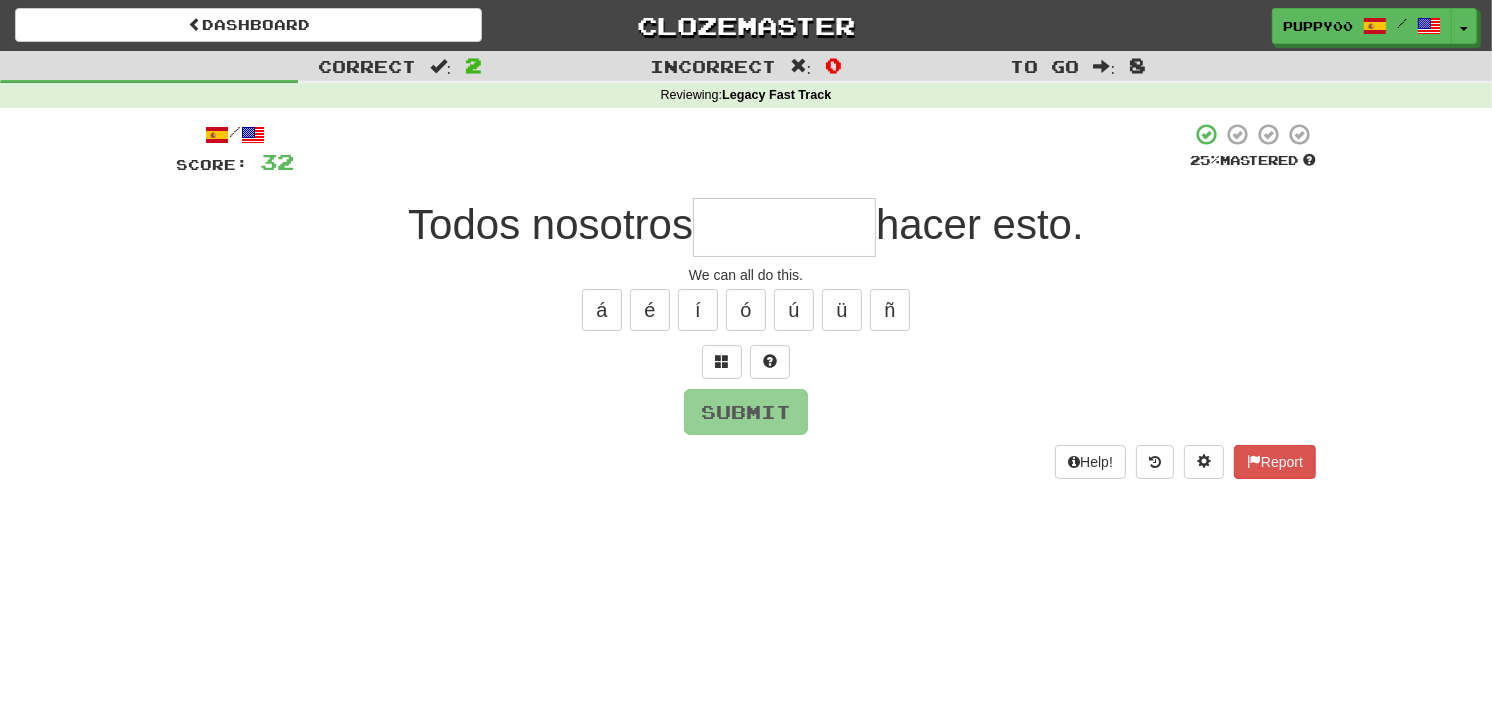 type on "*" 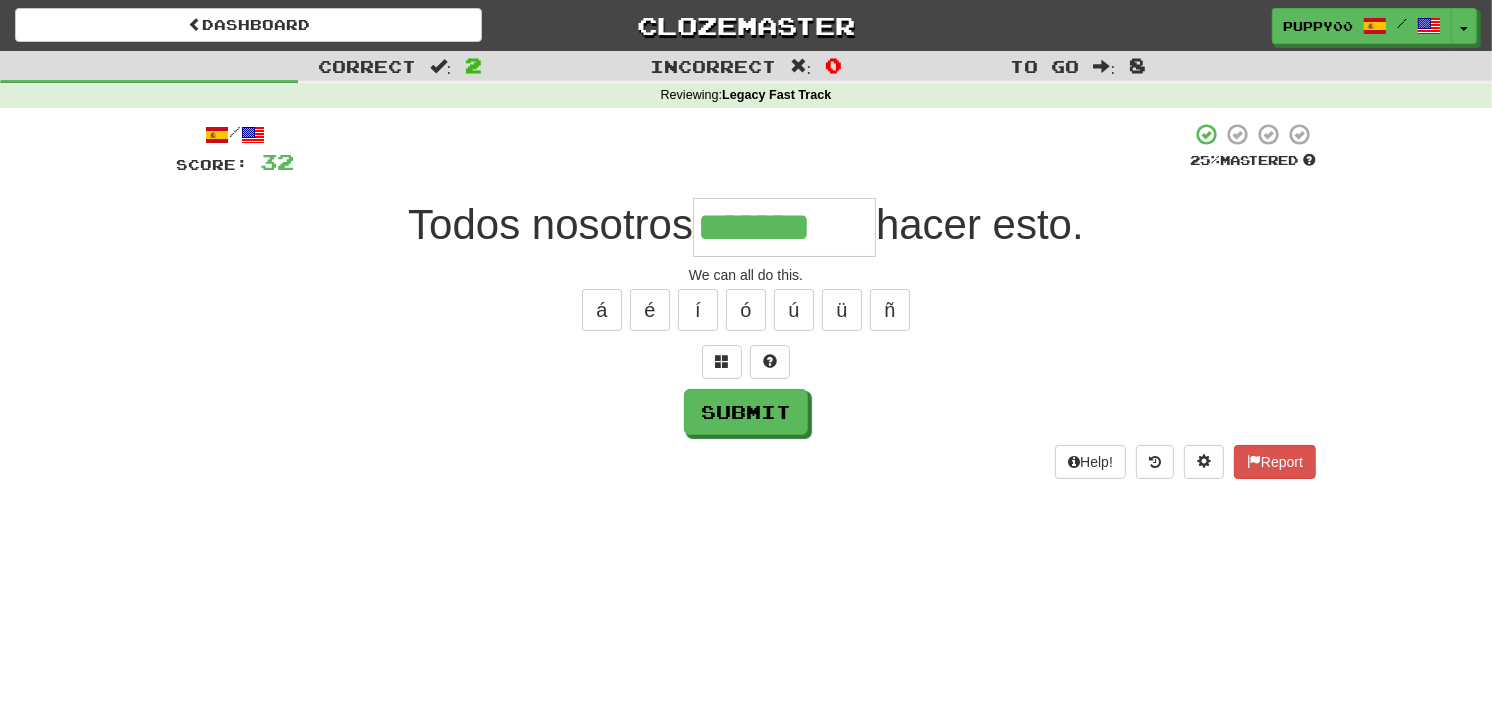 type on "*******" 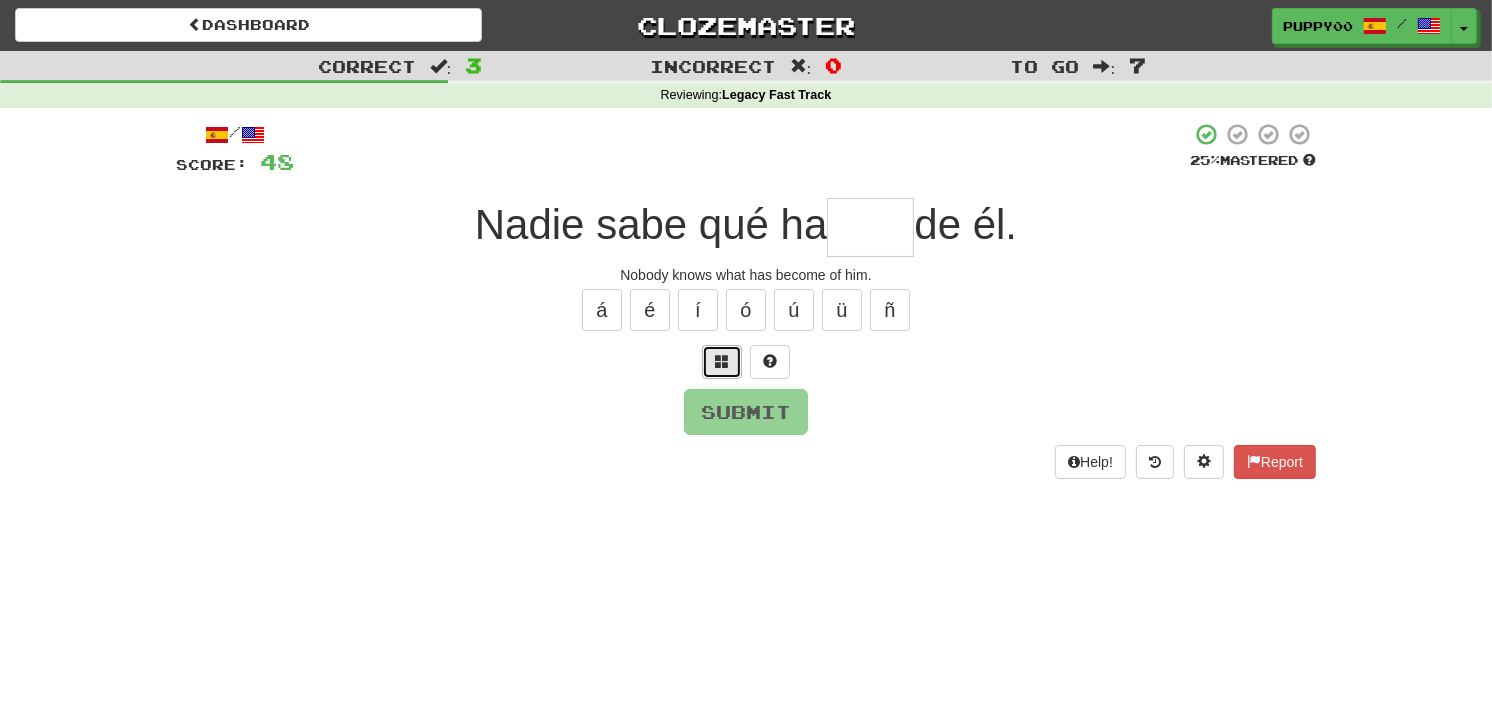 click at bounding box center [722, 361] 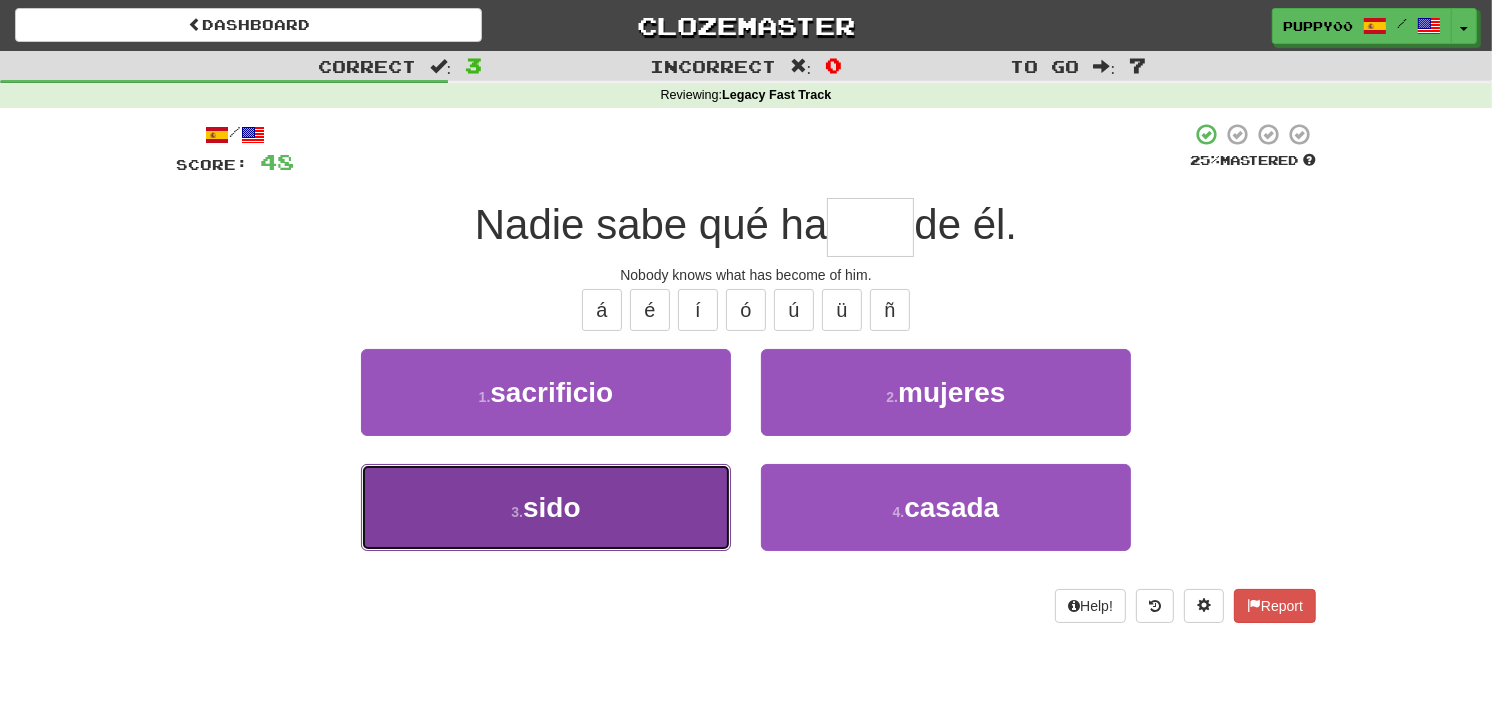 click on "3 .  sido" at bounding box center [546, 507] 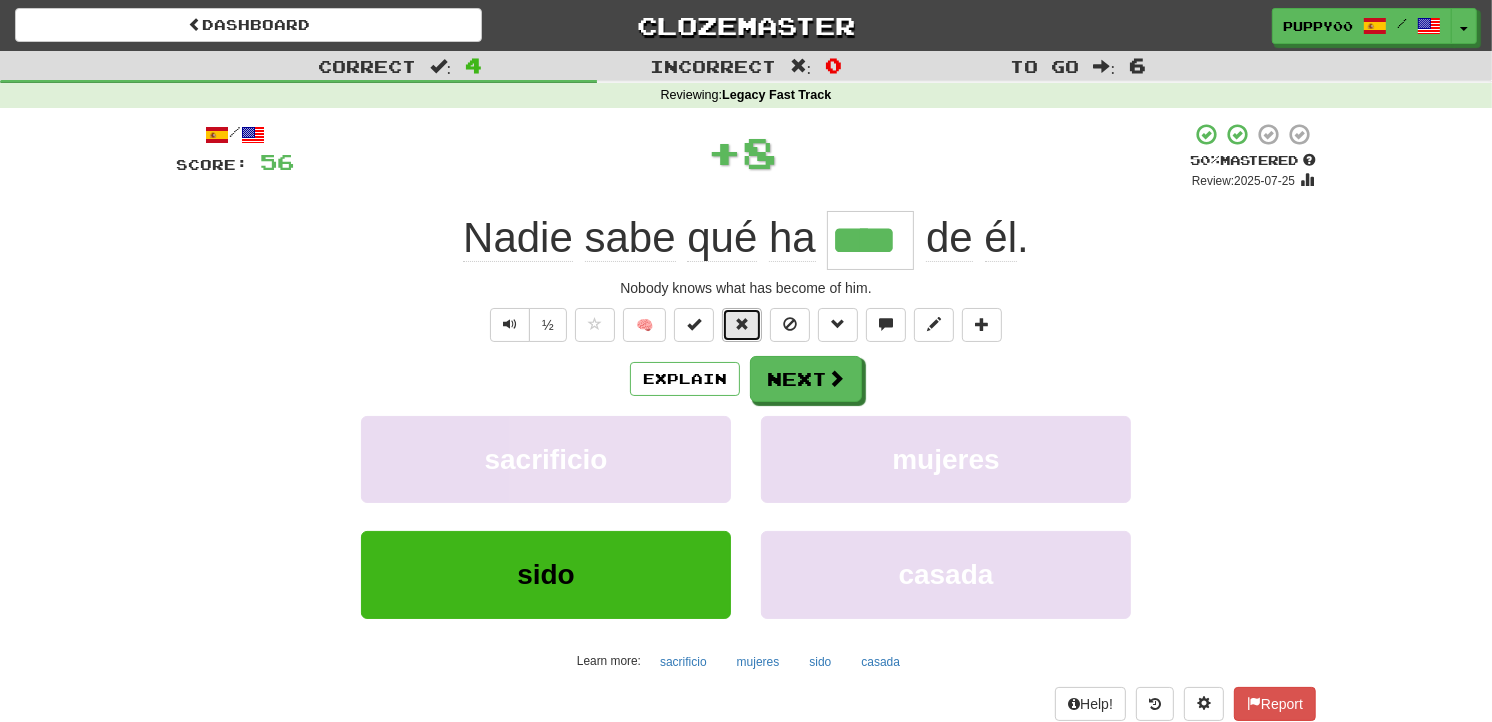 click at bounding box center [742, 324] 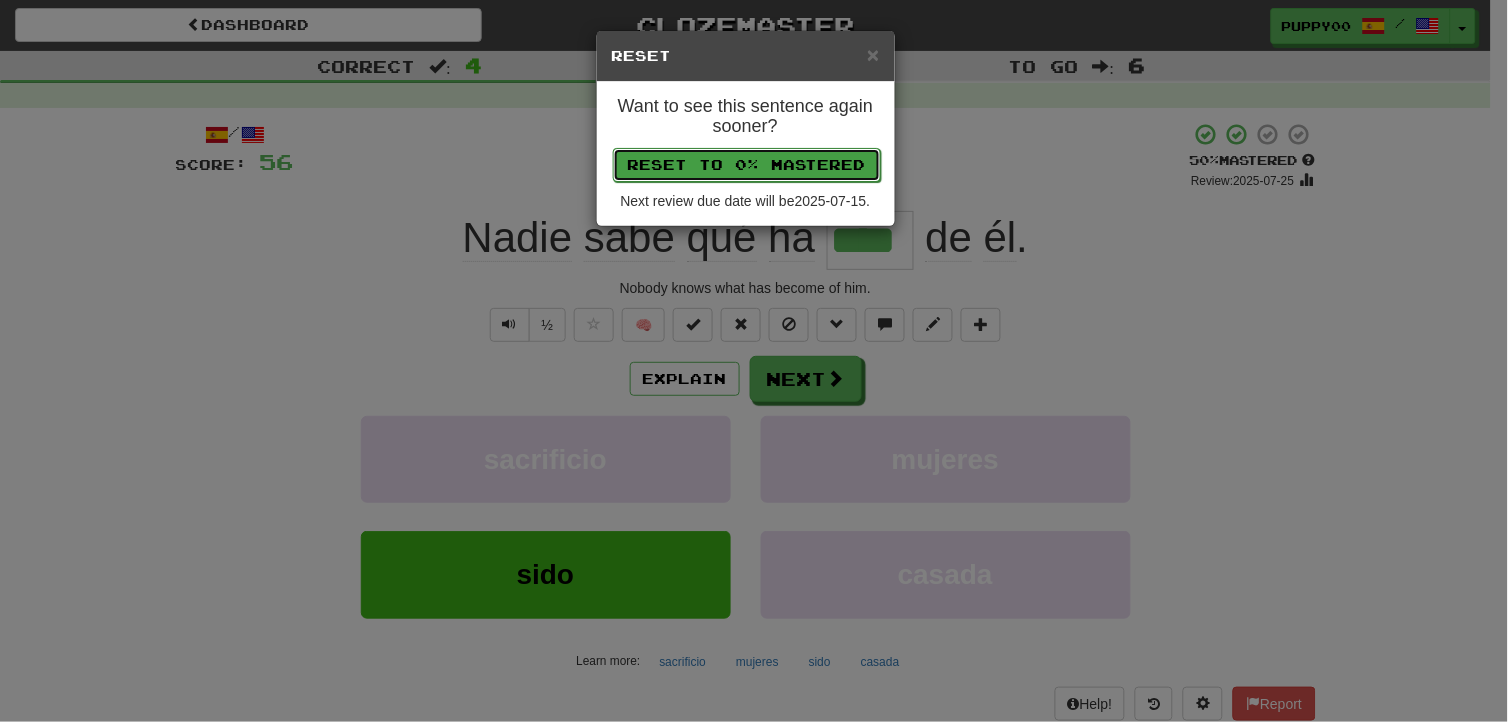 click on "Reset to 0% Mastered" at bounding box center (747, 165) 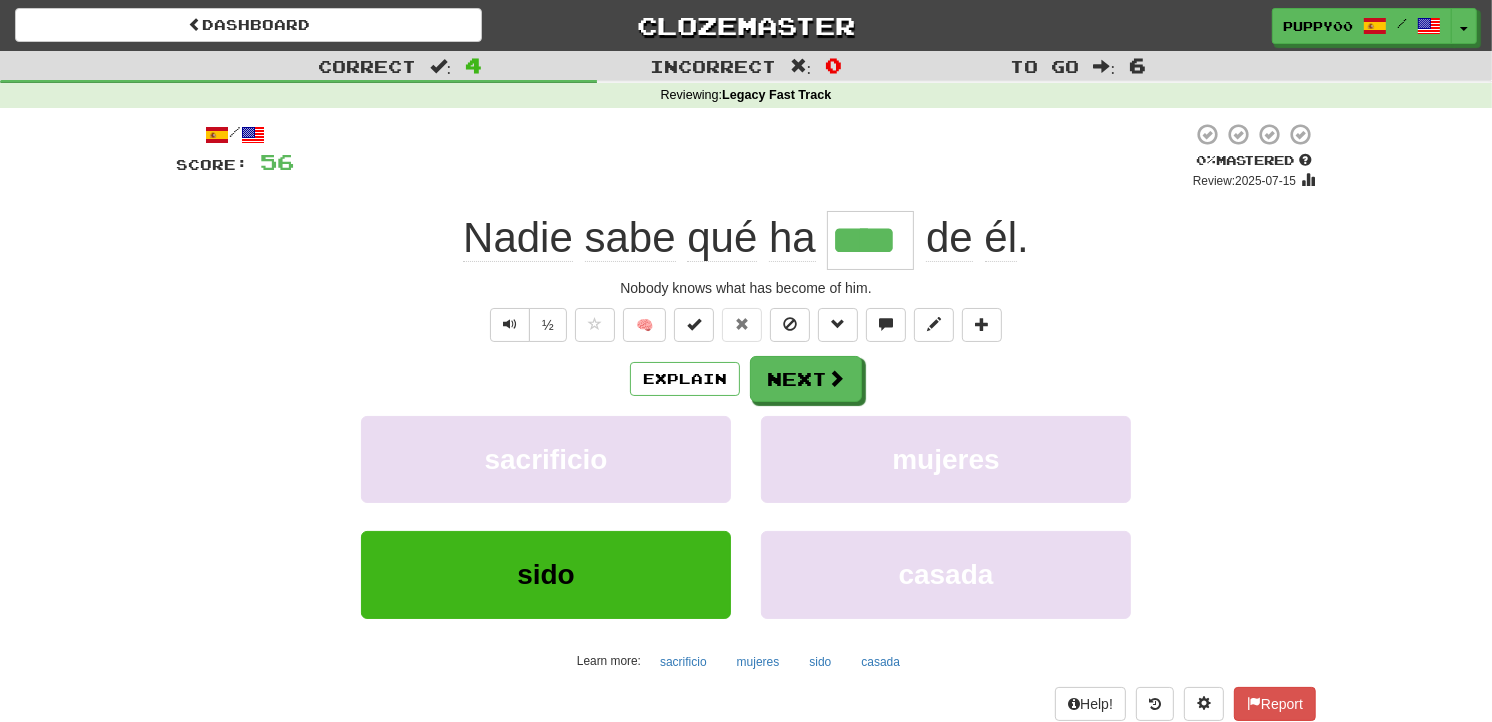 click on "/  Score:   56 + 8 0 %  Mastered Review:  2025-07-15 Nadie   sabe   qué   ha   ****   de   él . Nobody knows what has become of him. ½ 🧠 Explain Next sacrificio mujeres sido casada Learn more: sacrificio mujeres sido casada  Help!  Report Sentence Source" at bounding box center [746, 437] 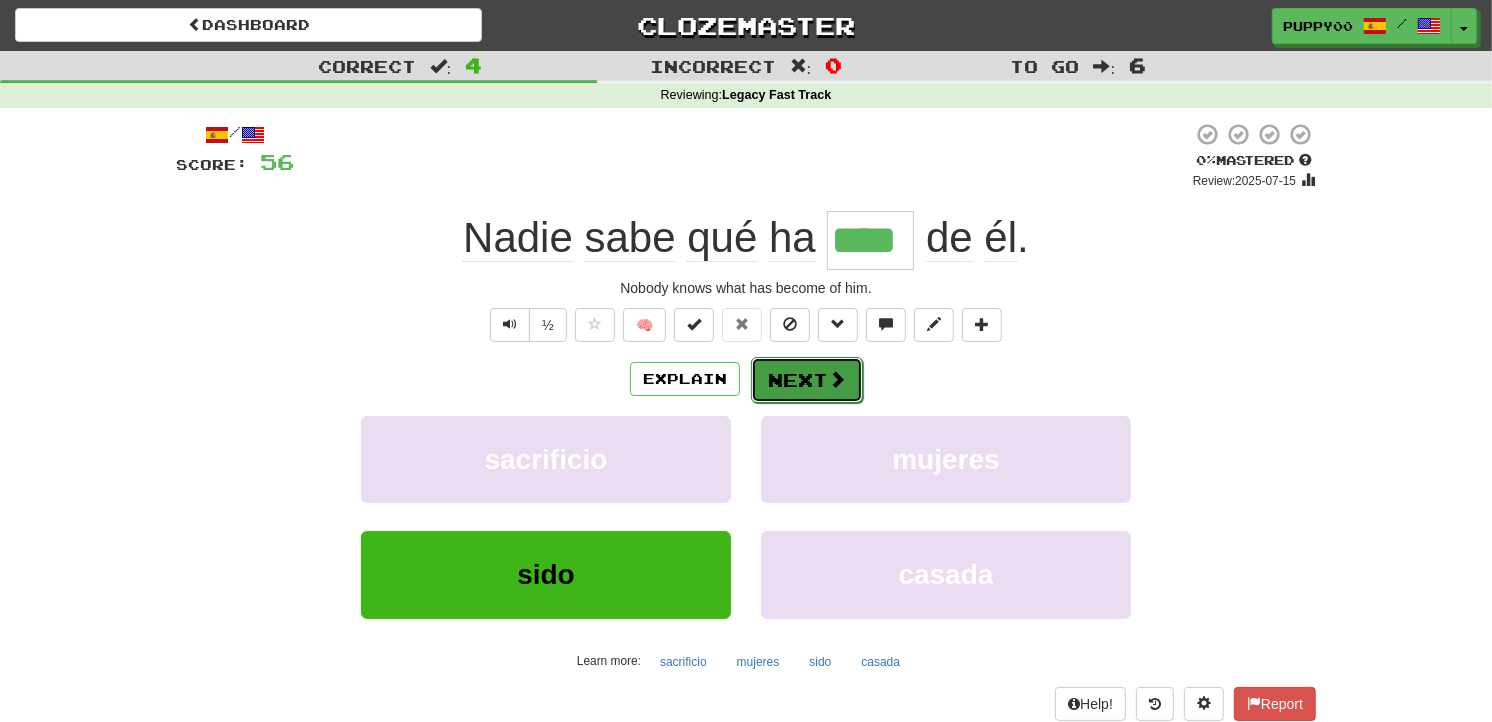 click on "Next" at bounding box center [807, 380] 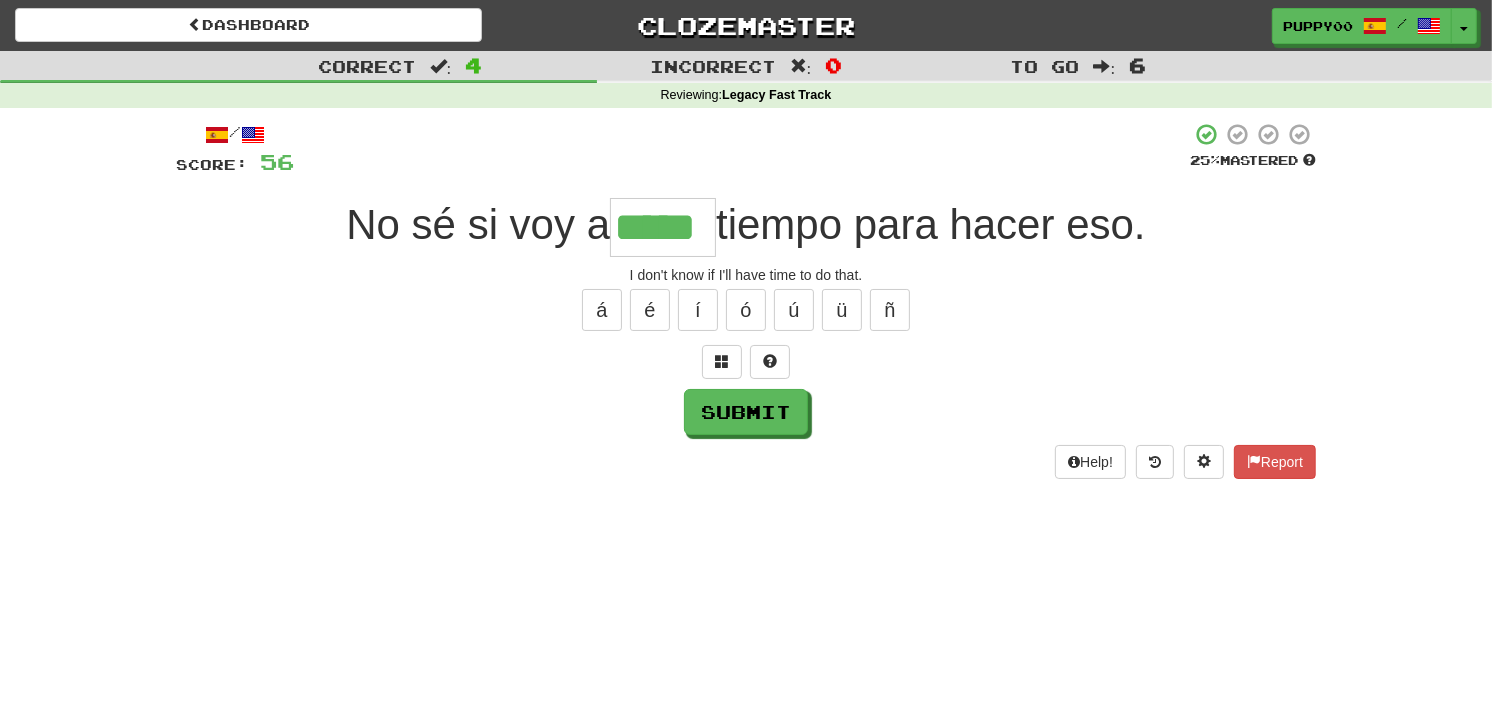 type on "*****" 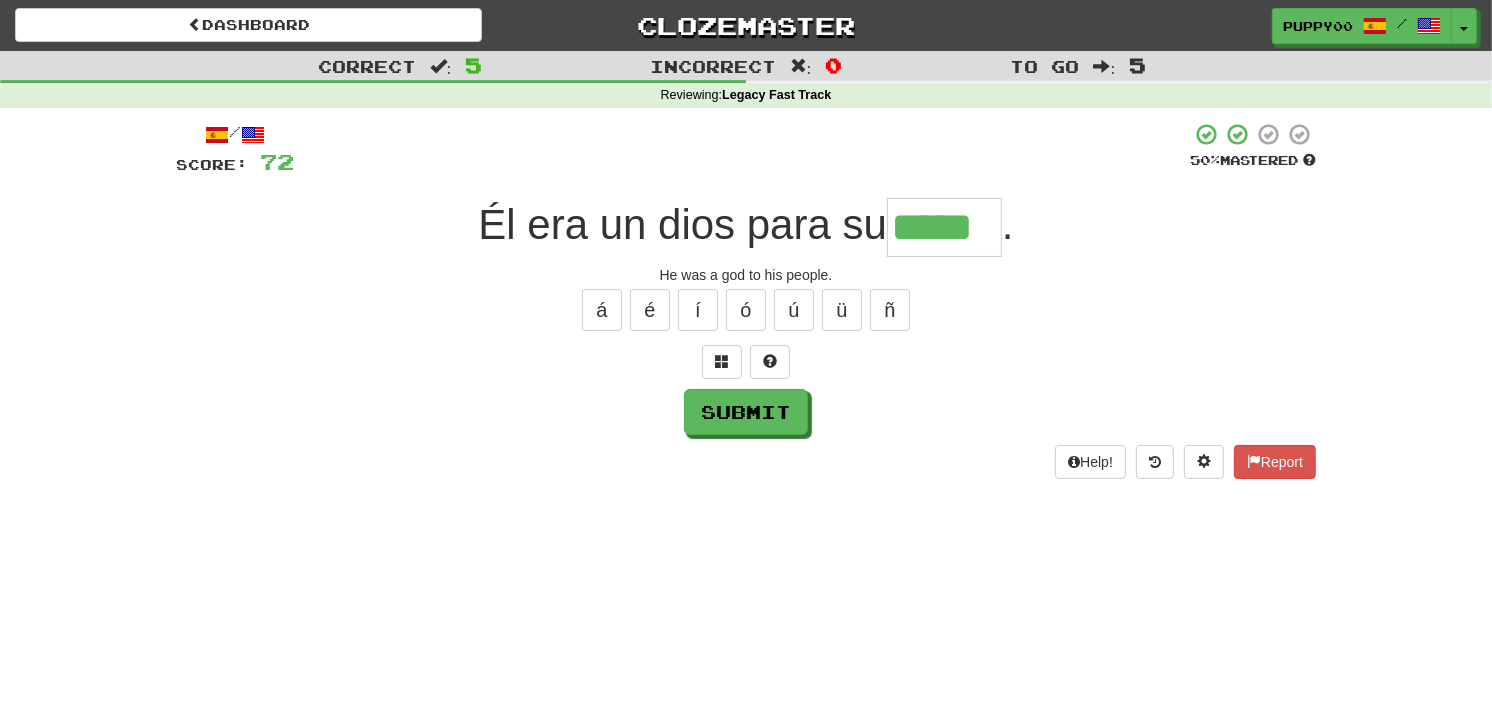 type on "*****" 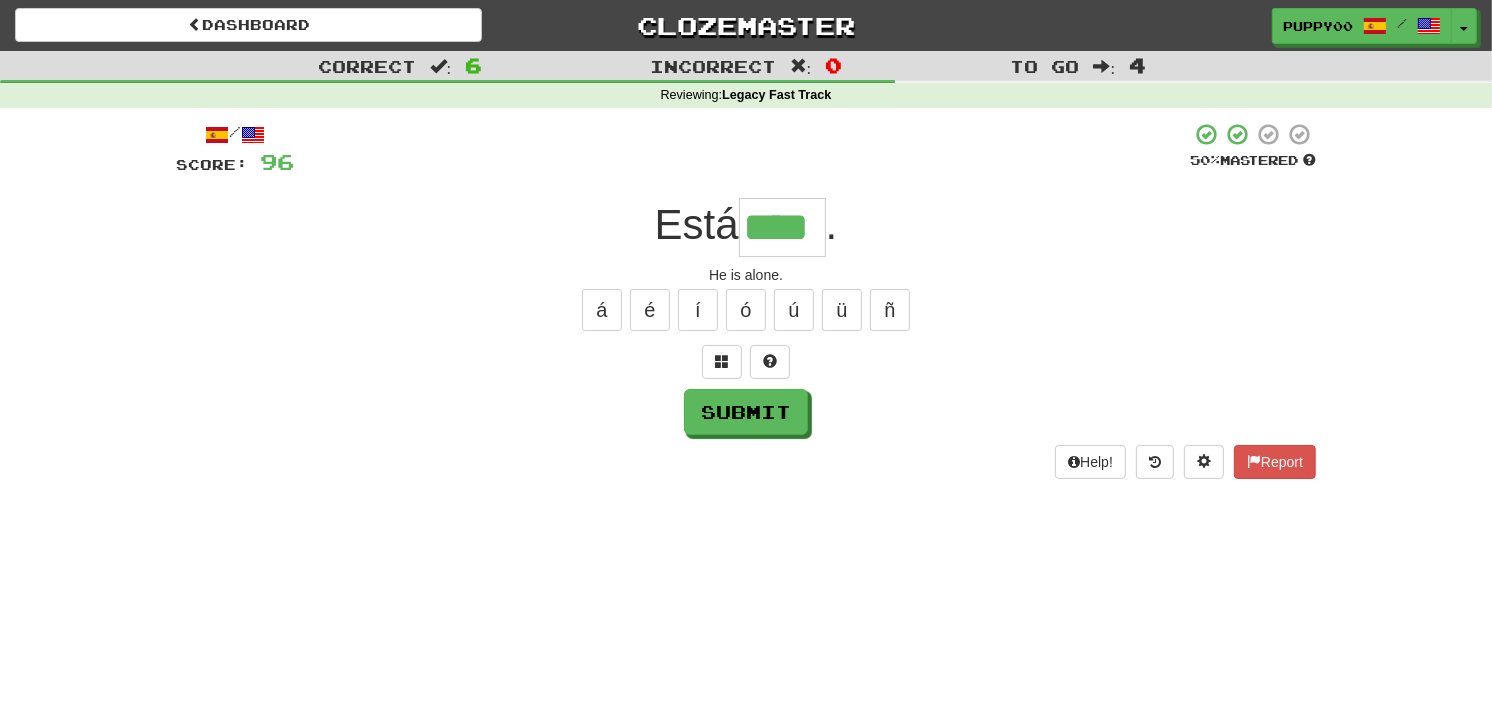 type on "****" 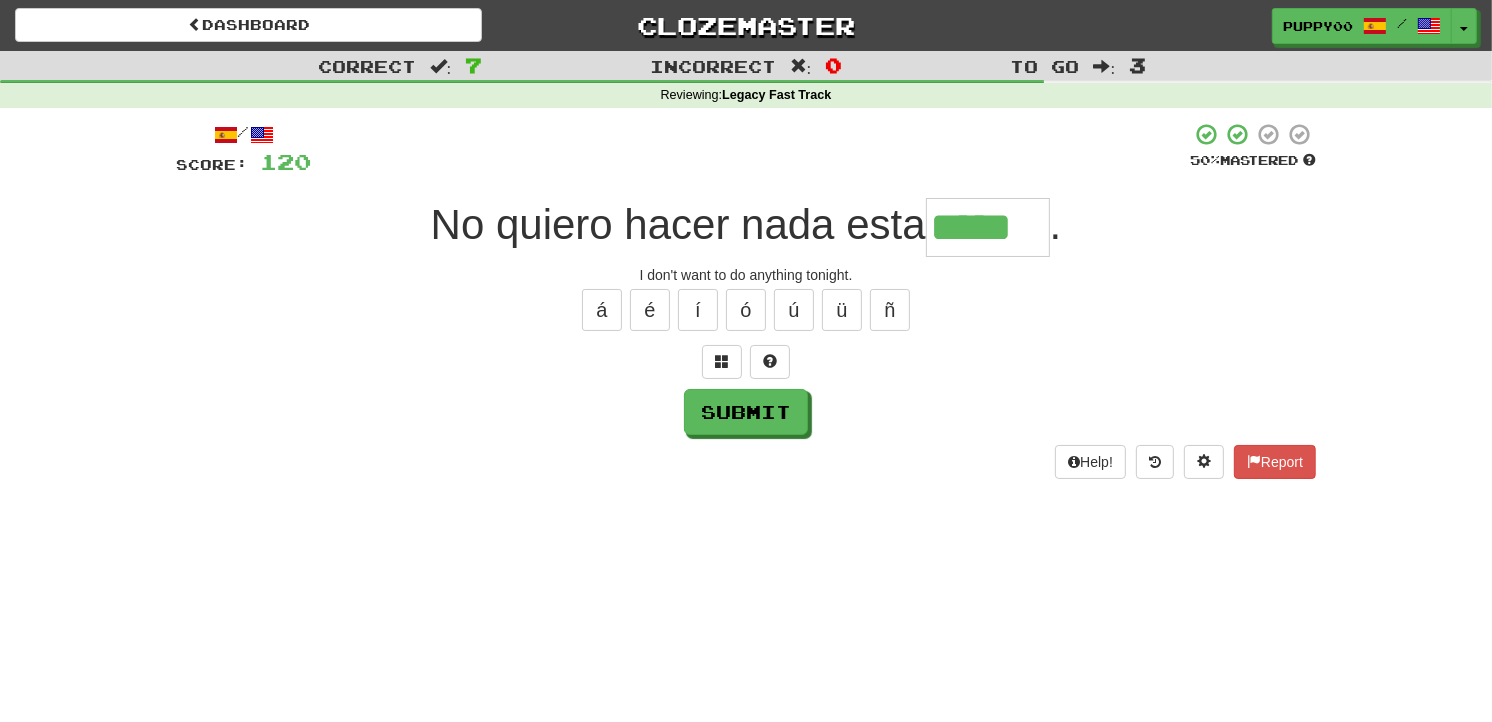 type on "*****" 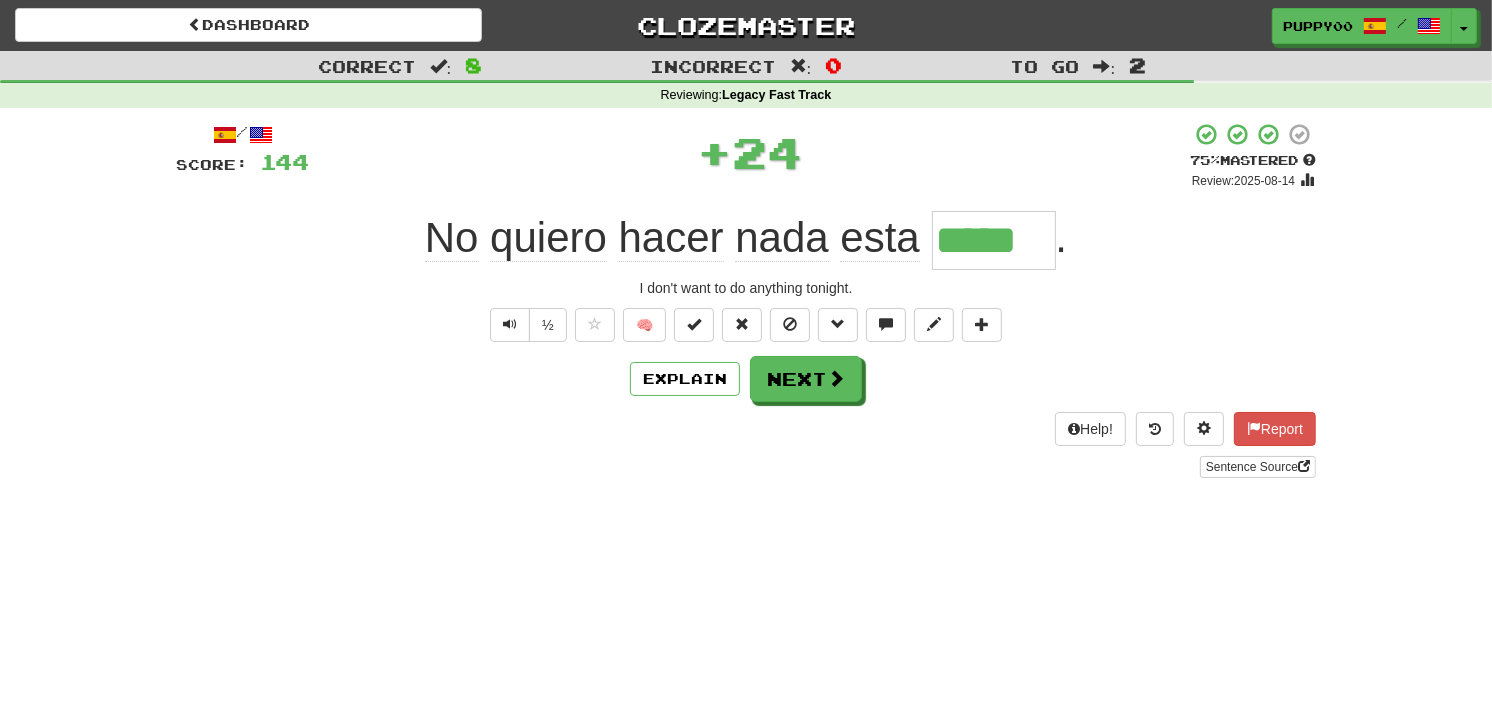 type 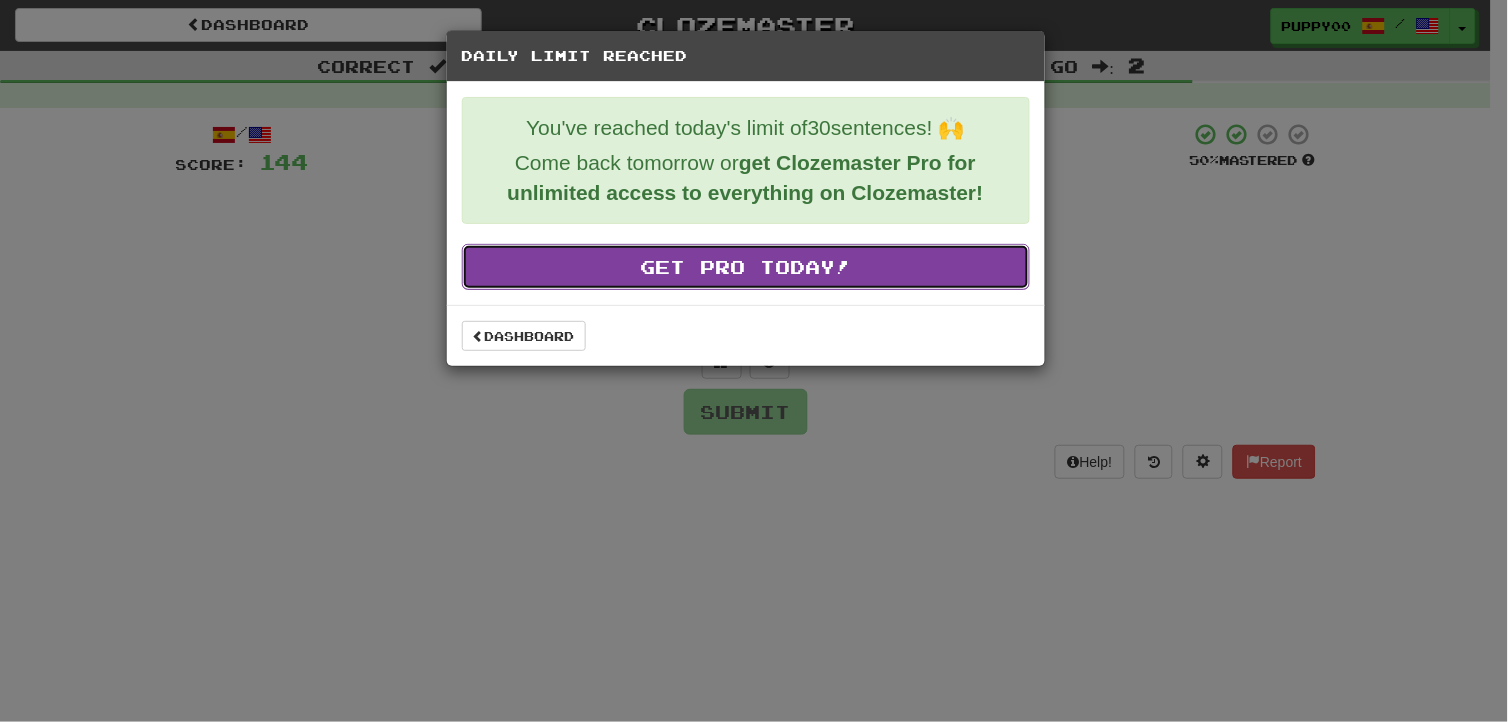 click on "Get Pro Today!" at bounding box center (746, 267) 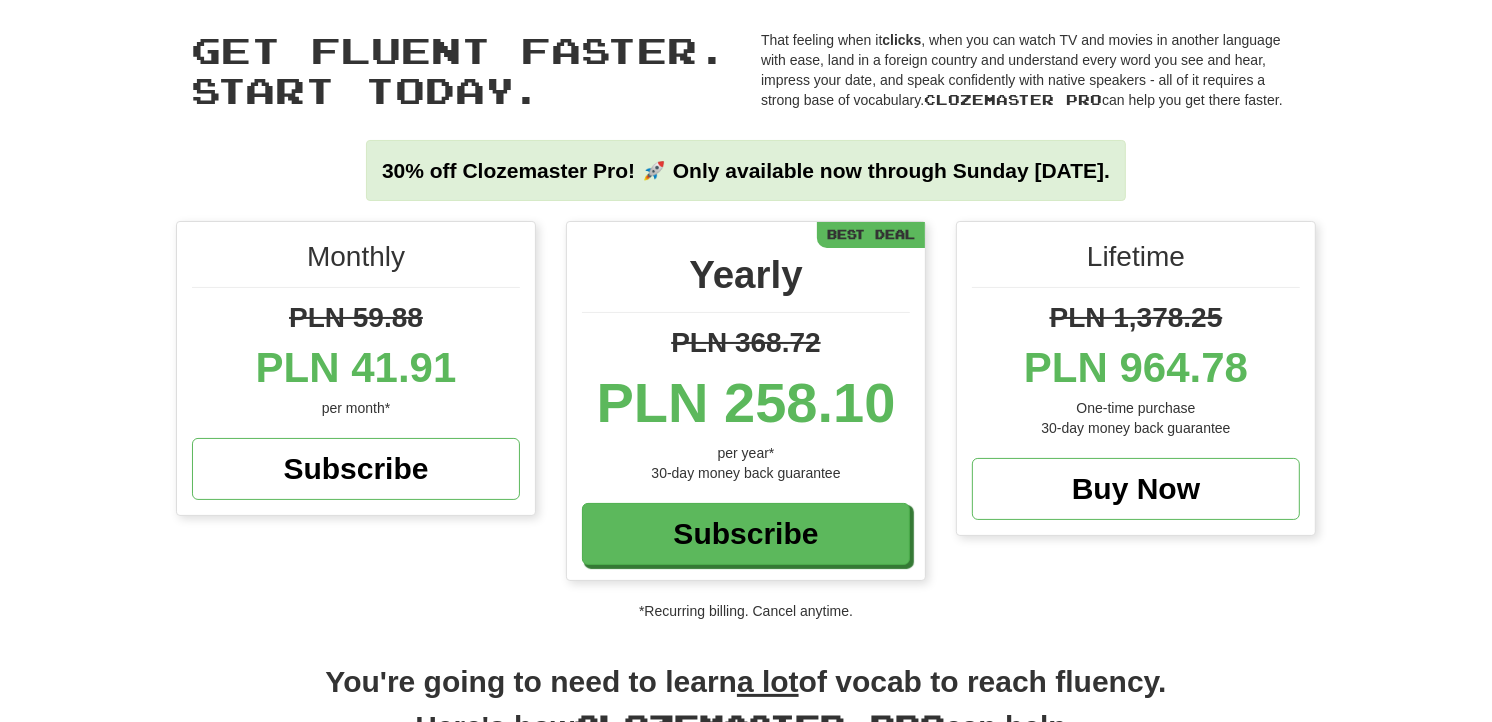scroll, scrollTop: 192, scrollLeft: 0, axis: vertical 